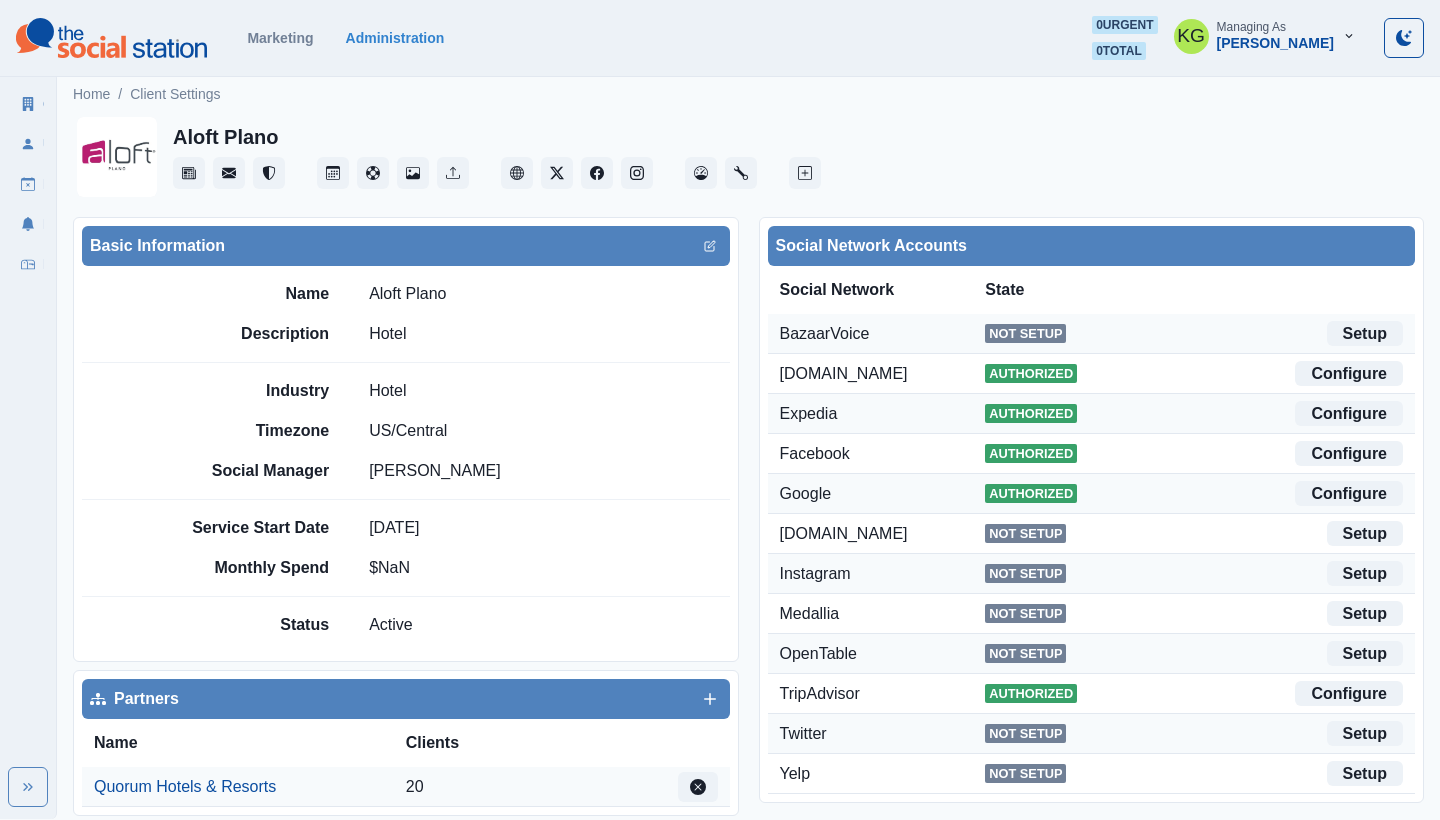 scroll, scrollTop: 433, scrollLeft: 0, axis: vertical 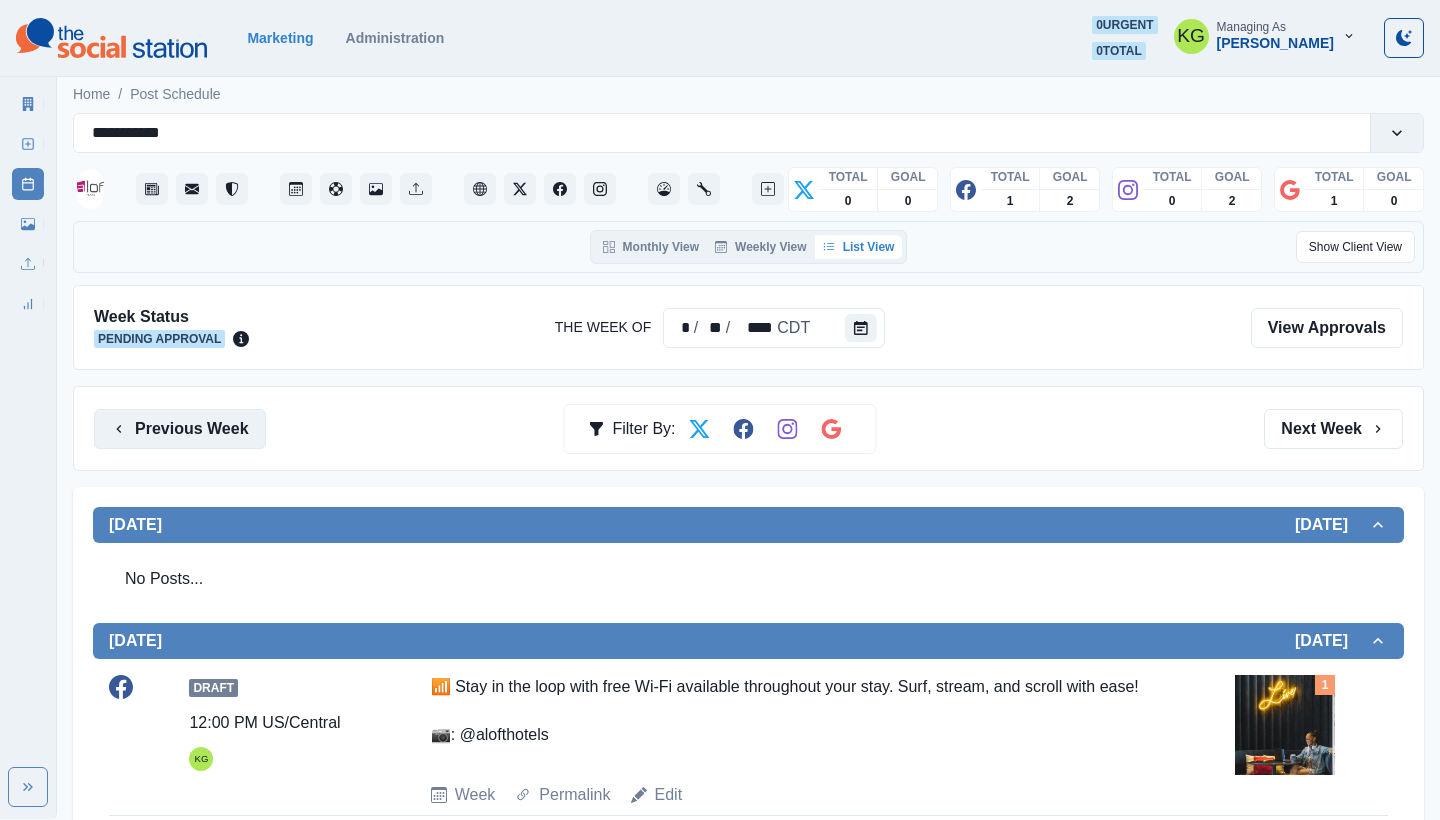 click on "Previous Week" at bounding box center [180, 429] 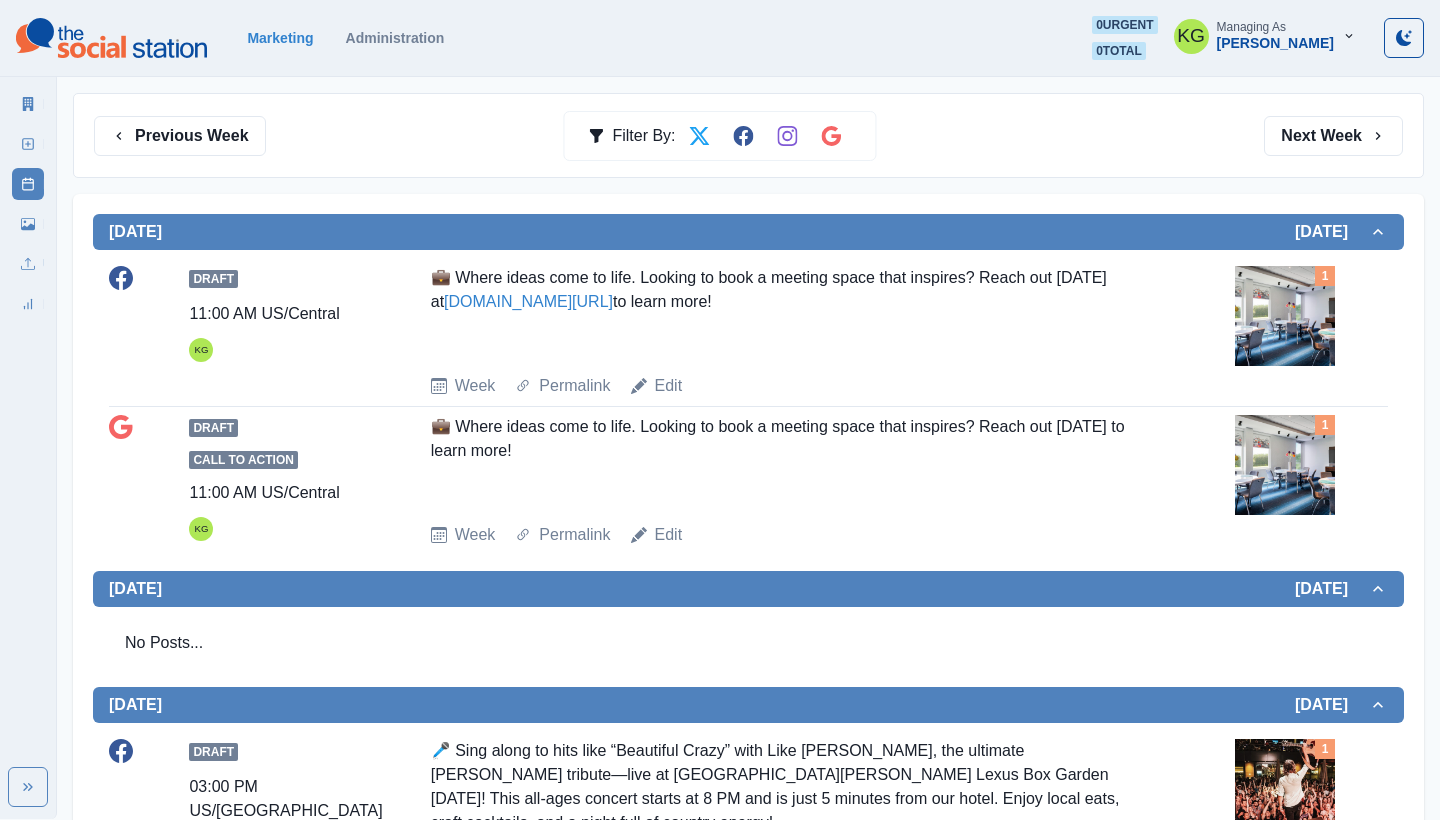 scroll, scrollTop: 154, scrollLeft: 0, axis: vertical 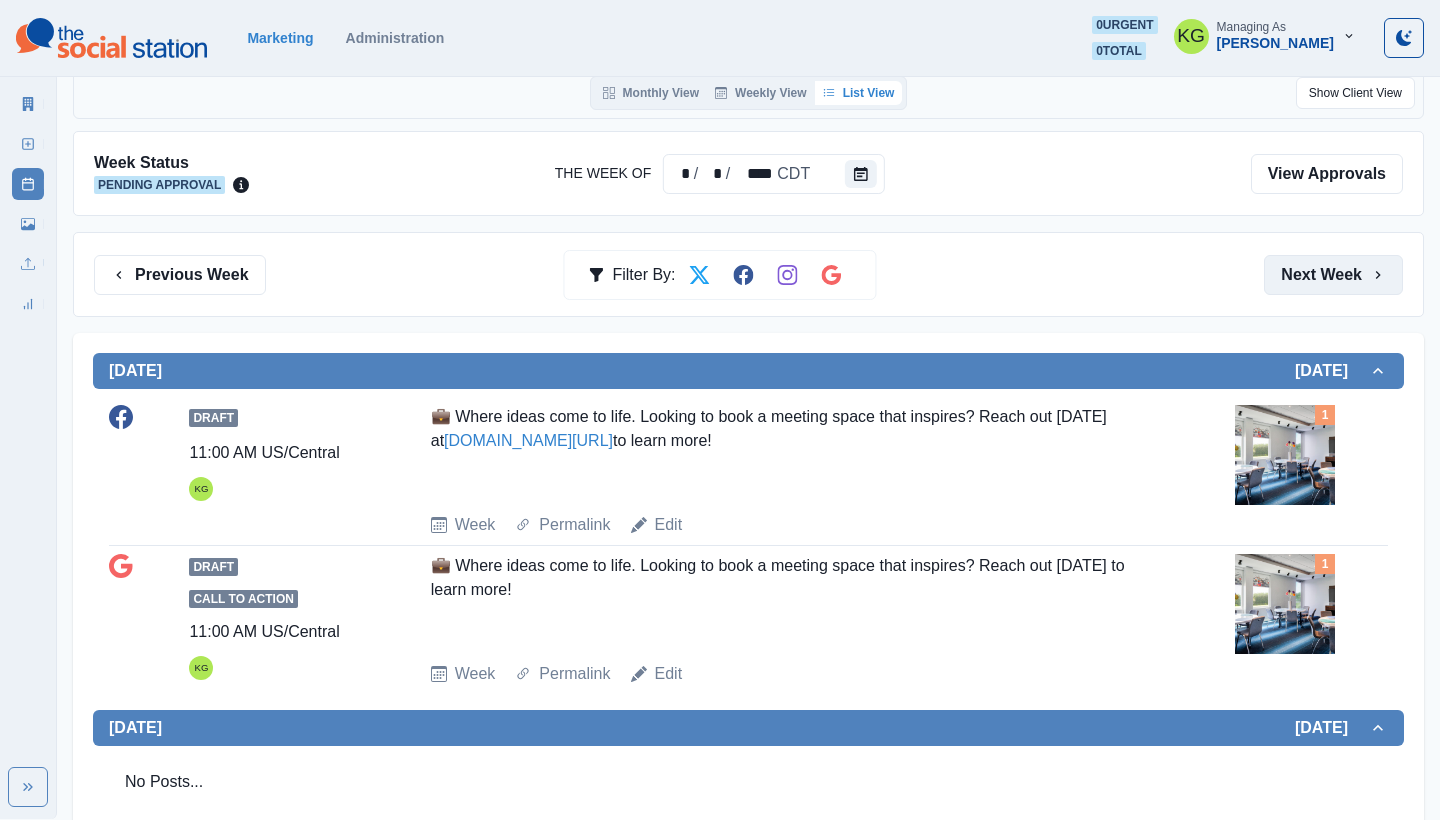 click on "Next Week" at bounding box center (1333, 275) 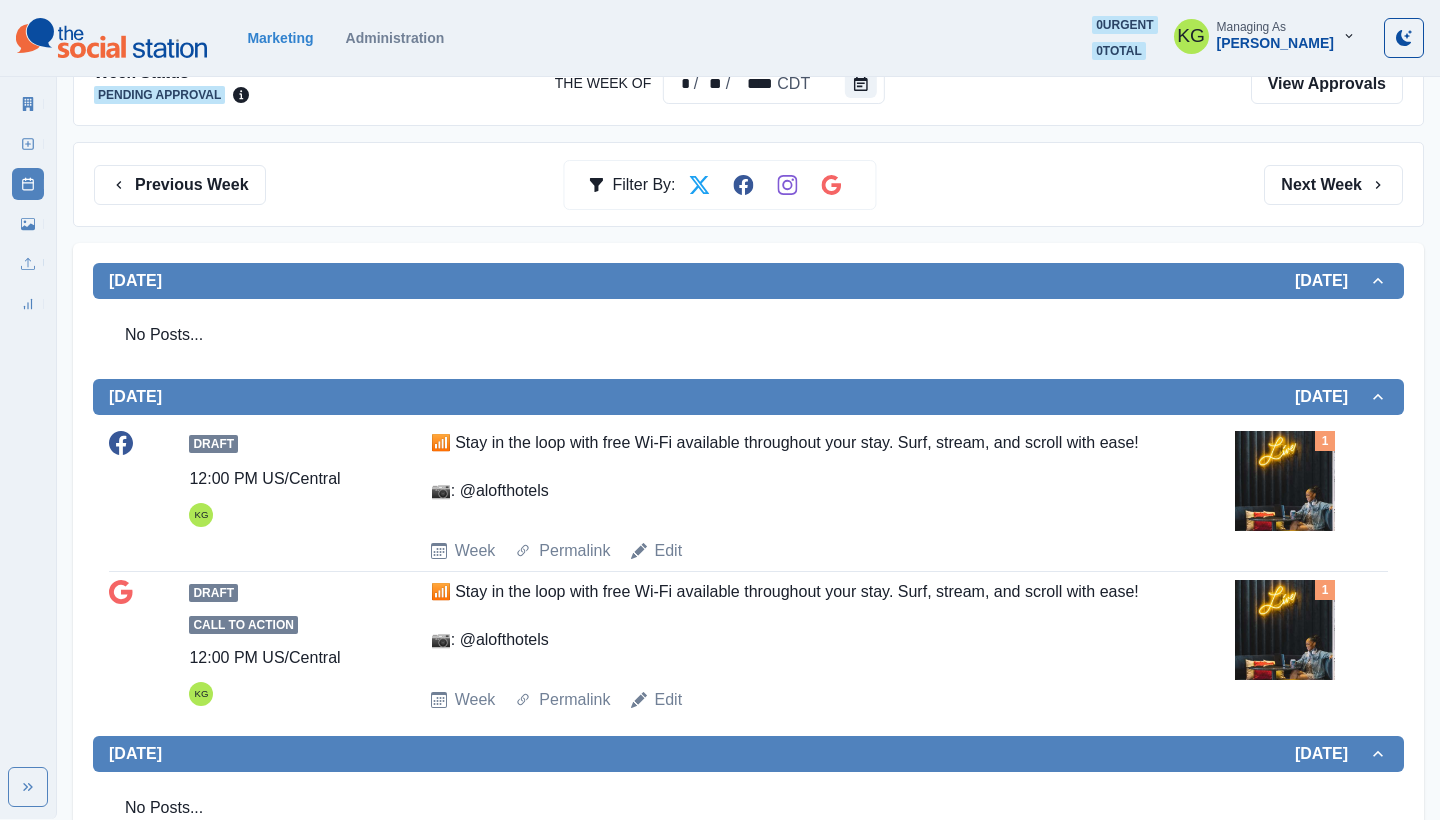 scroll, scrollTop: 112, scrollLeft: 0, axis: vertical 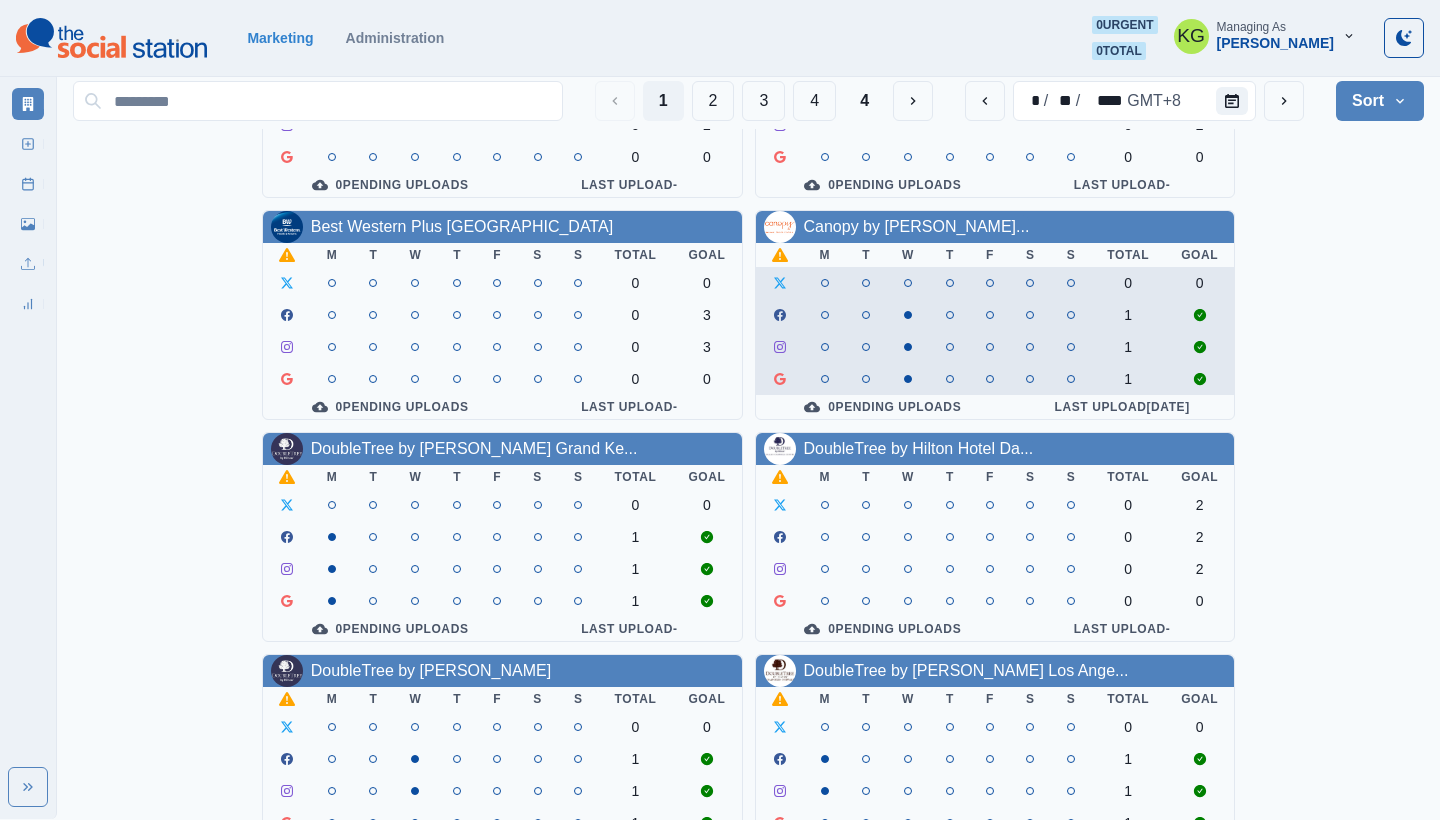 click 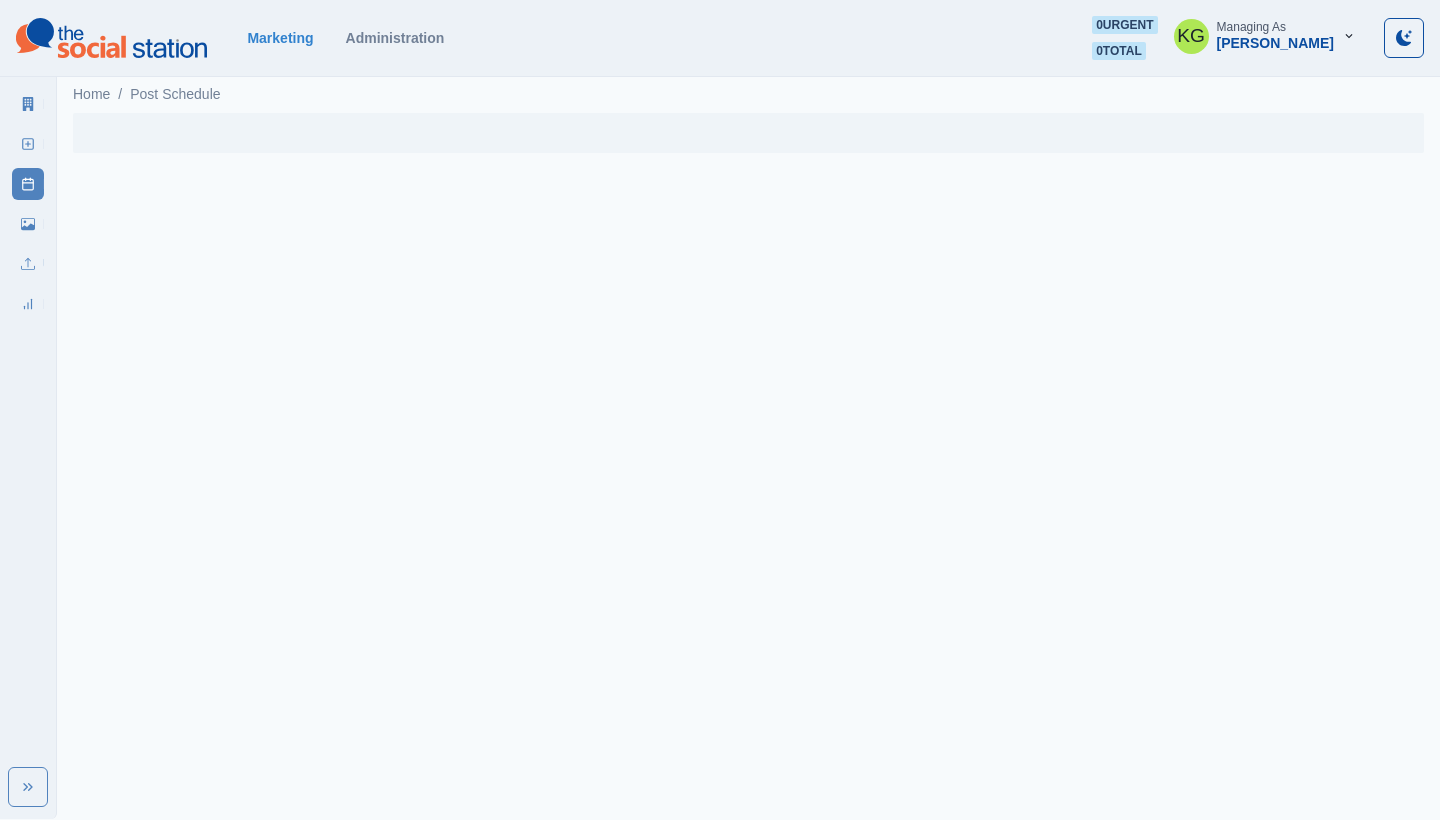 scroll, scrollTop: 508, scrollLeft: 0, axis: vertical 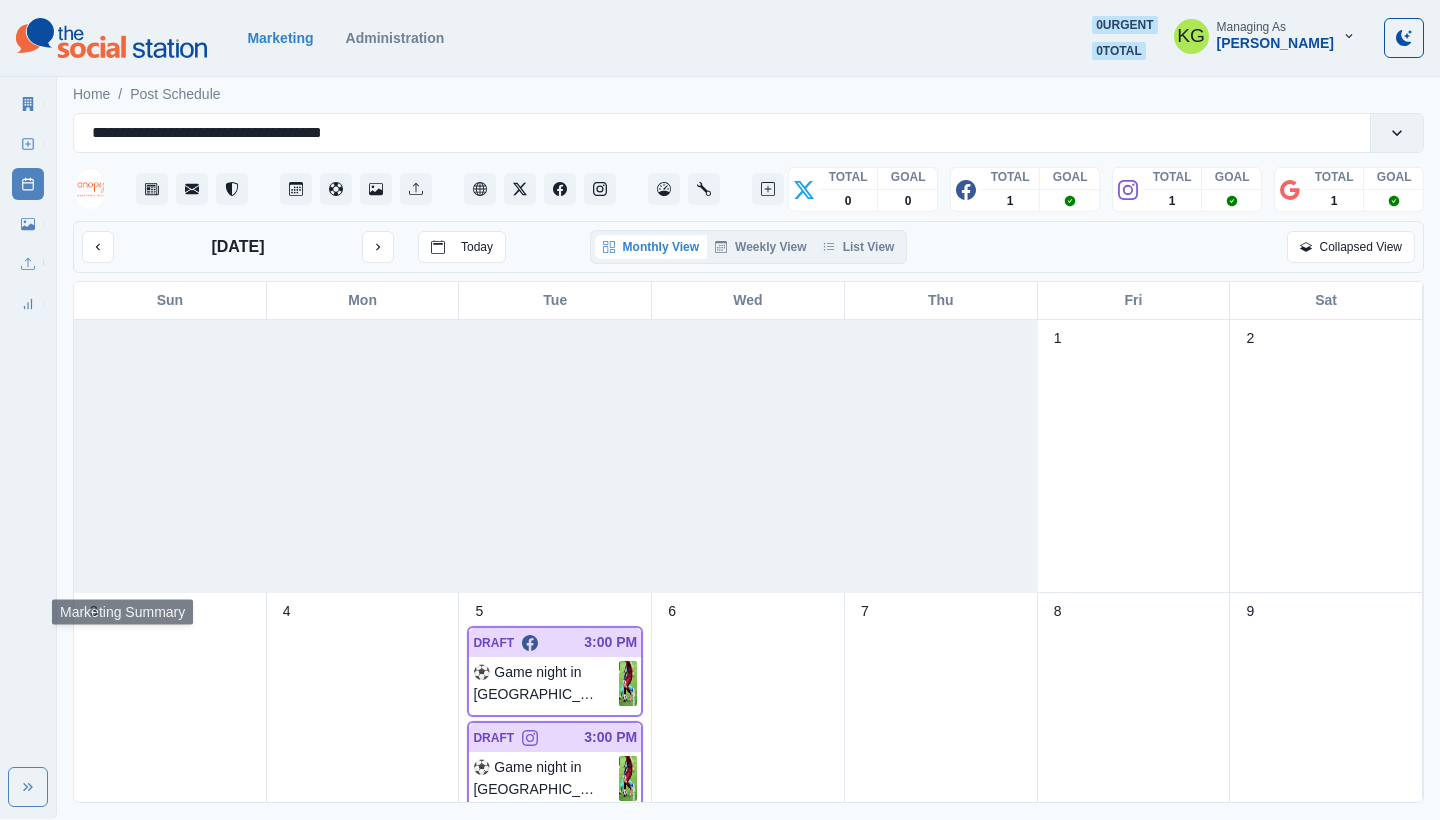 click on "Marketing Summary" at bounding box center [28, 104] 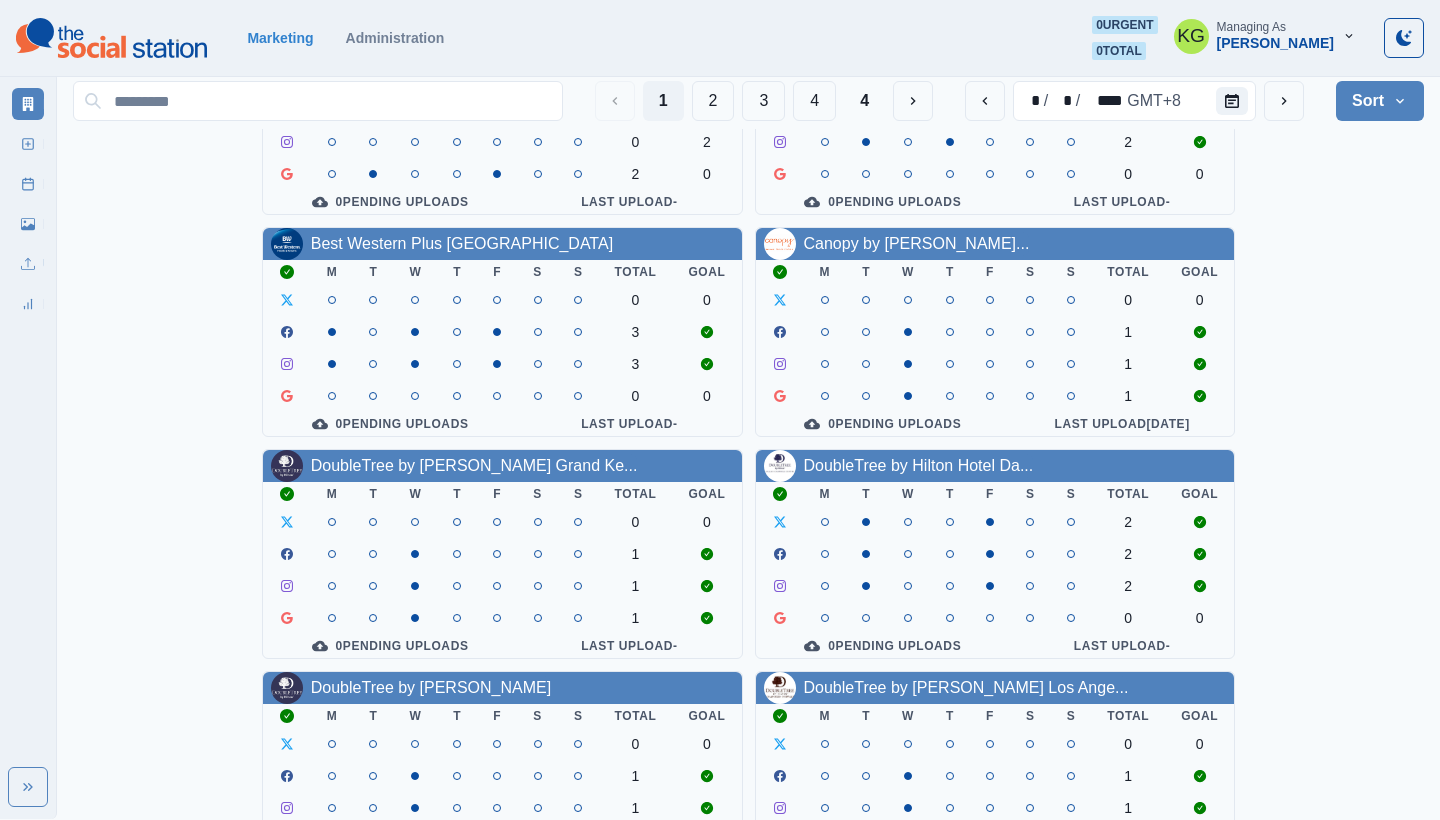 scroll, scrollTop: 407, scrollLeft: 0, axis: vertical 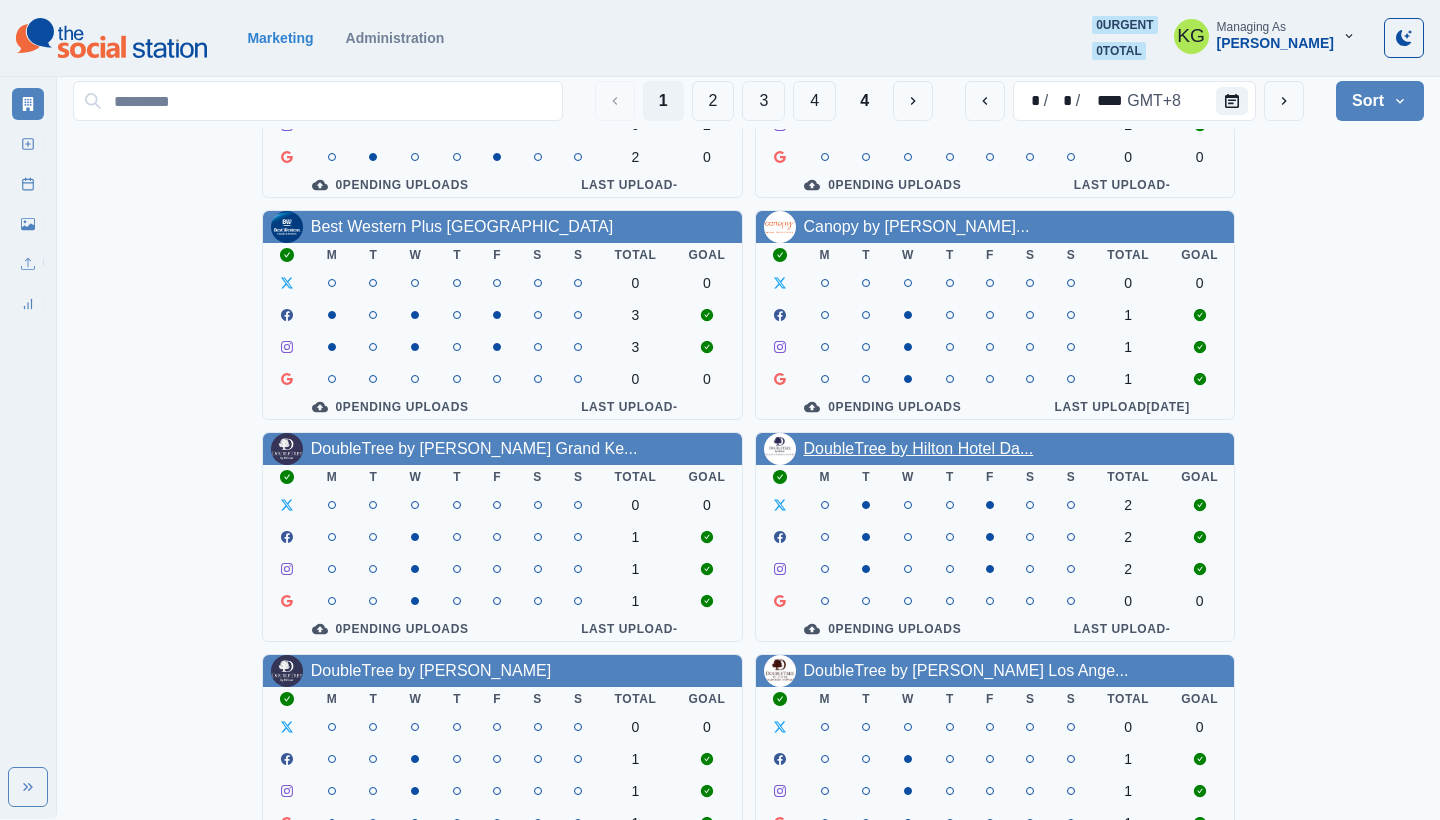 click on "DoubleTree by Hilton Hotel Da..." at bounding box center [919, 448] 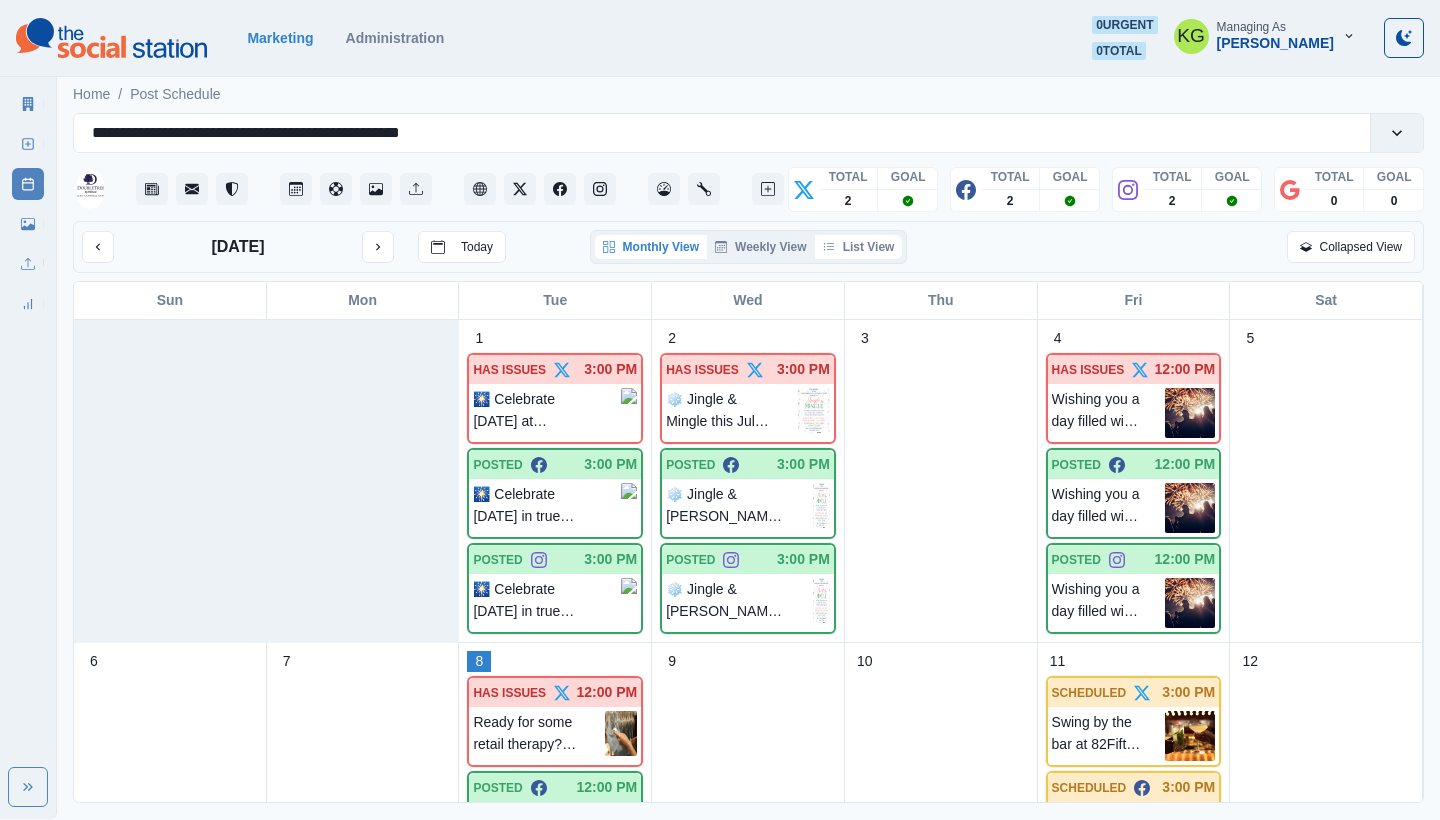 click on "List View" at bounding box center [859, 247] 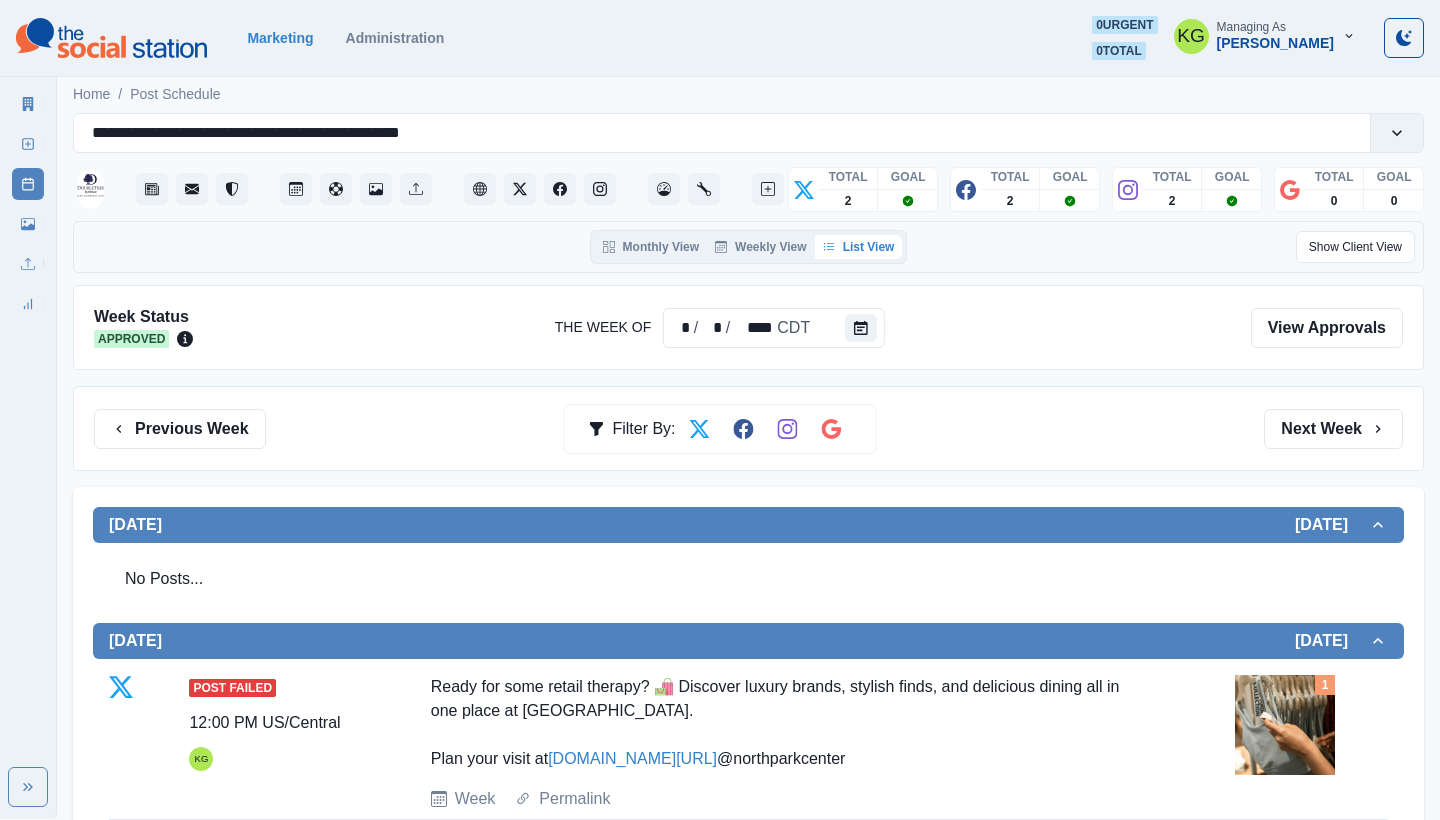 scroll, scrollTop: 0, scrollLeft: 0, axis: both 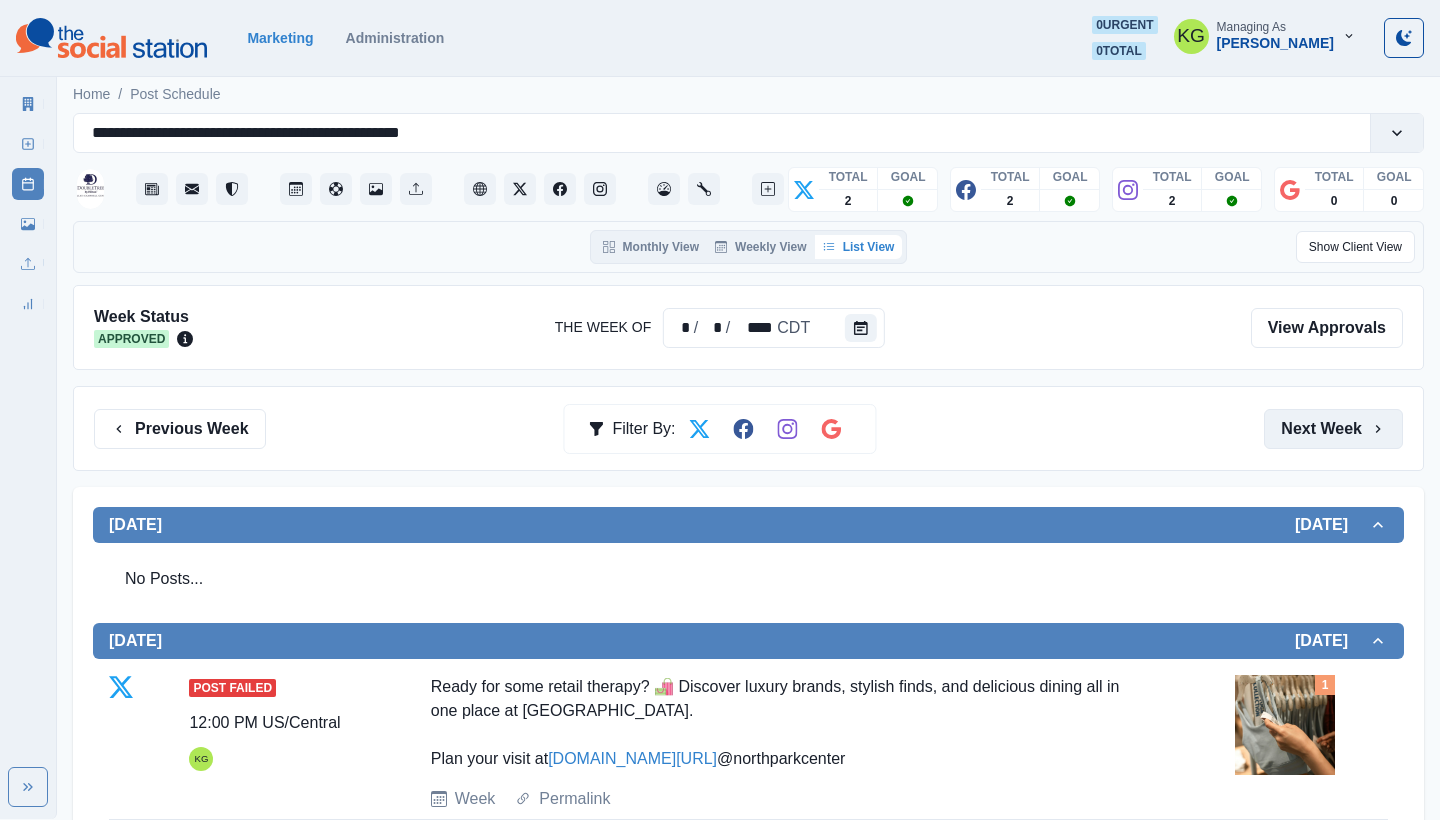 click on "Next Week" at bounding box center (1333, 429) 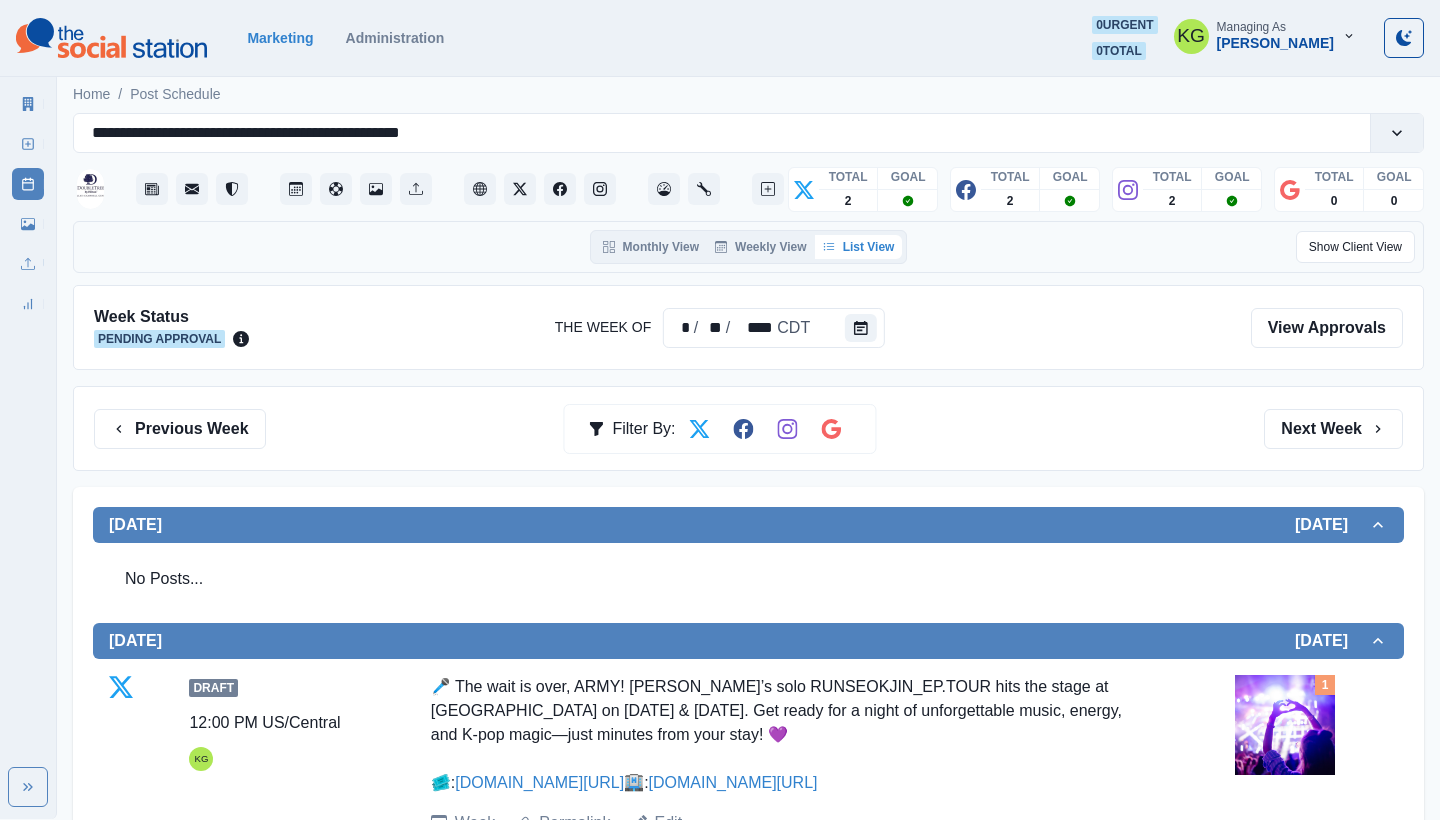 scroll, scrollTop: 0, scrollLeft: 0, axis: both 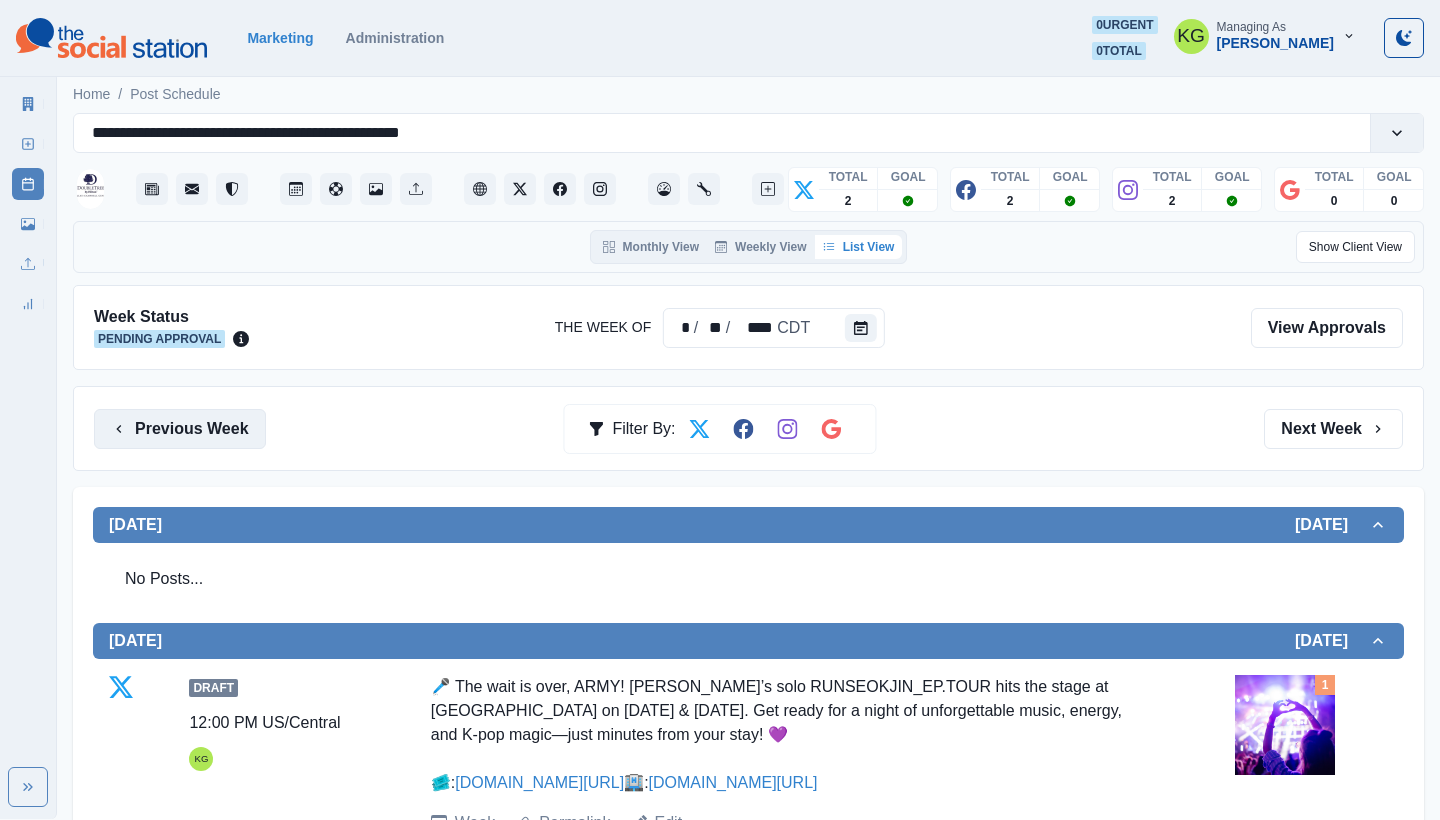 click on "Previous Week" at bounding box center [180, 429] 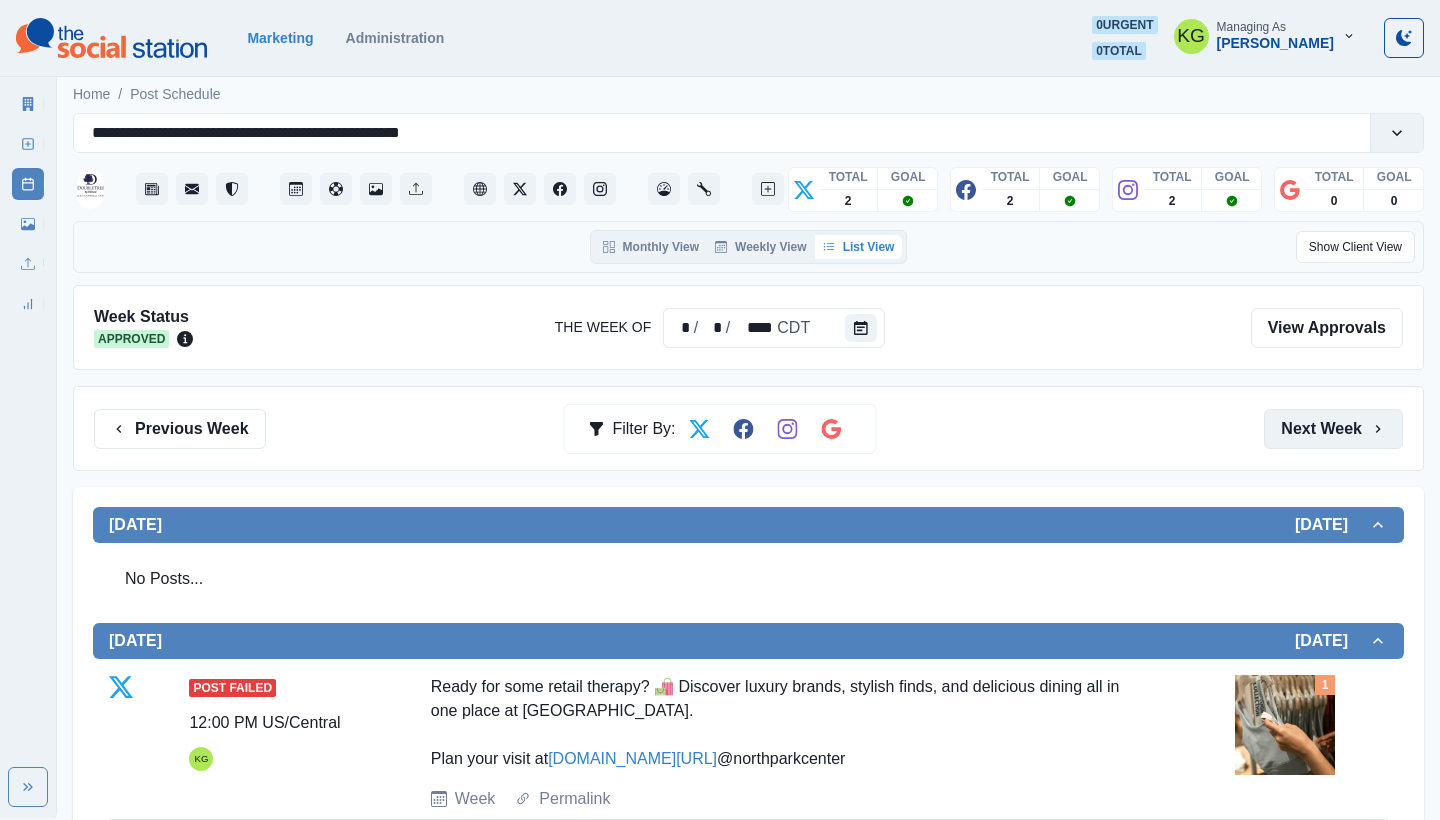 click on "Next Week" at bounding box center [1333, 429] 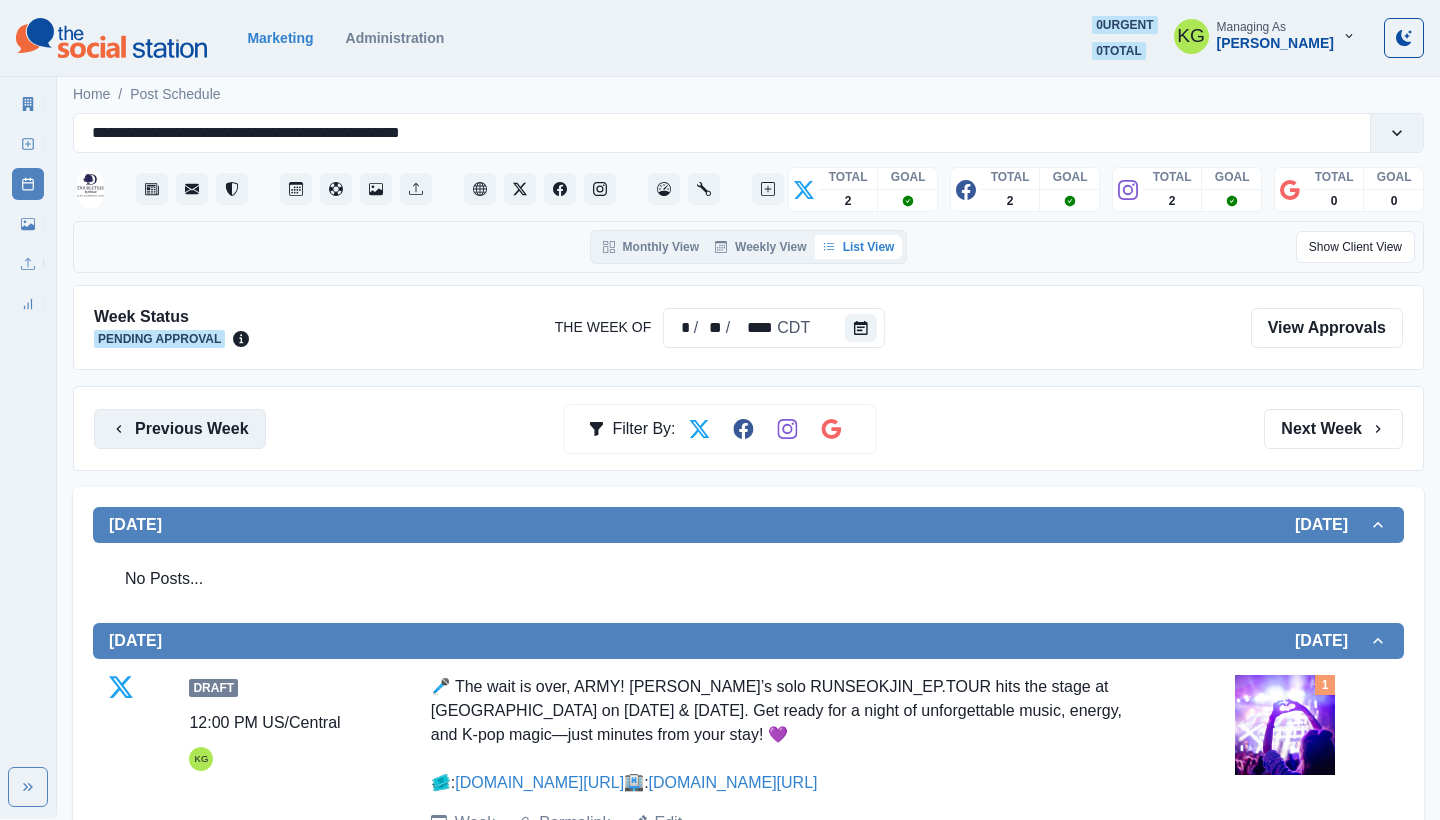 click on "Previous Week" at bounding box center [180, 429] 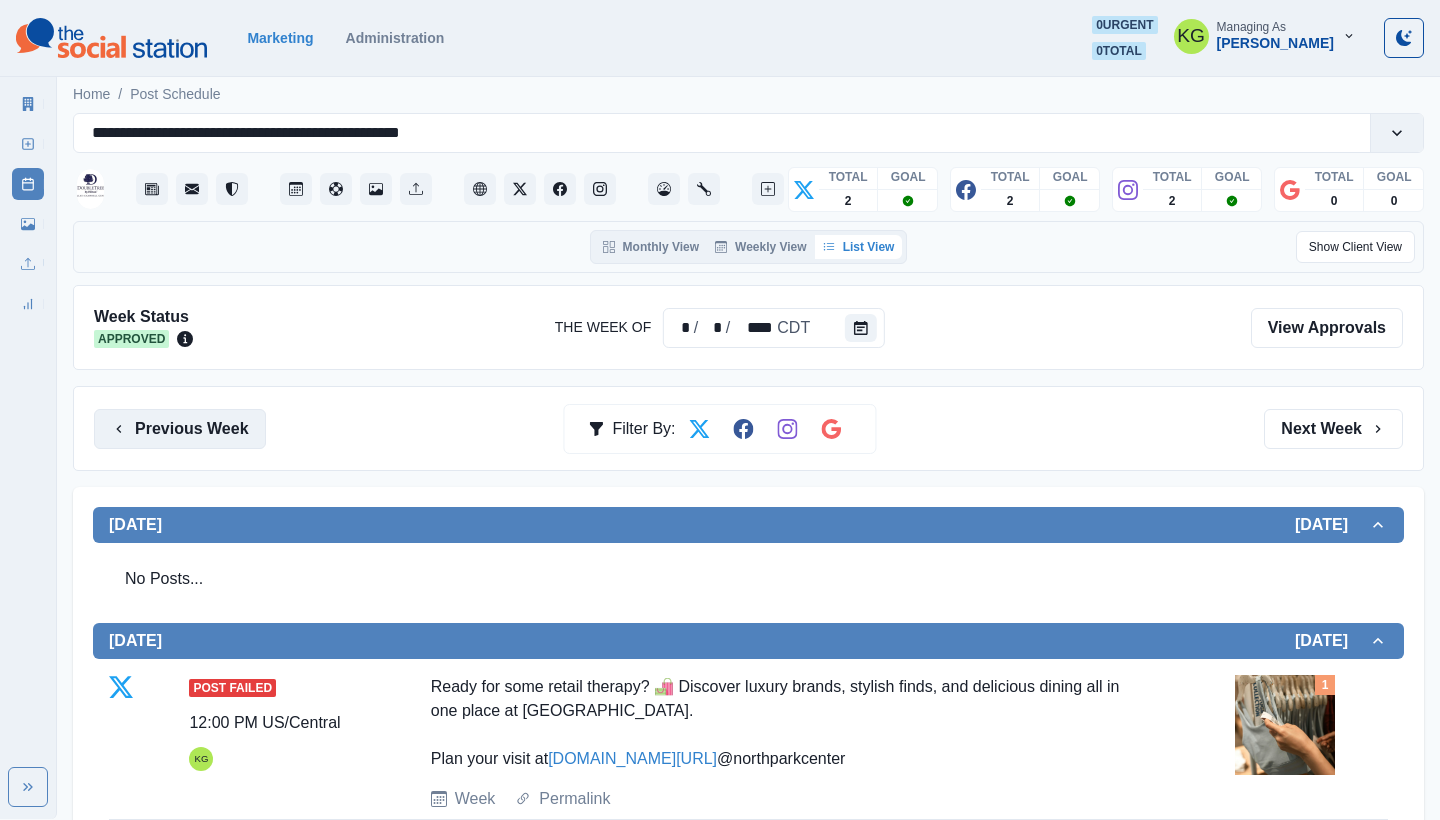 click on "Previous Week" at bounding box center (180, 429) 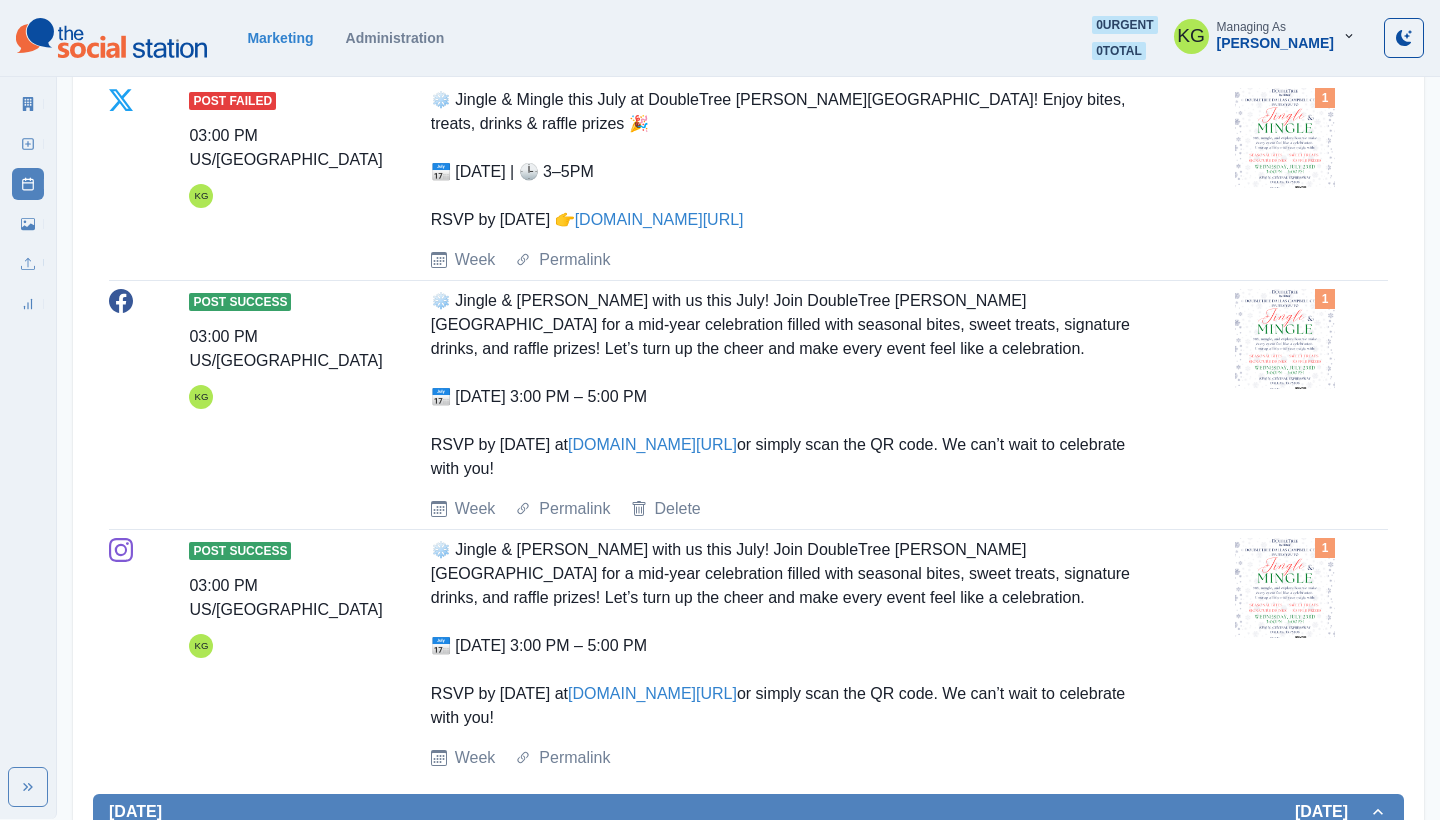 scroll, scrollTop: 1225, scrollLeft: 0, axis: vertical 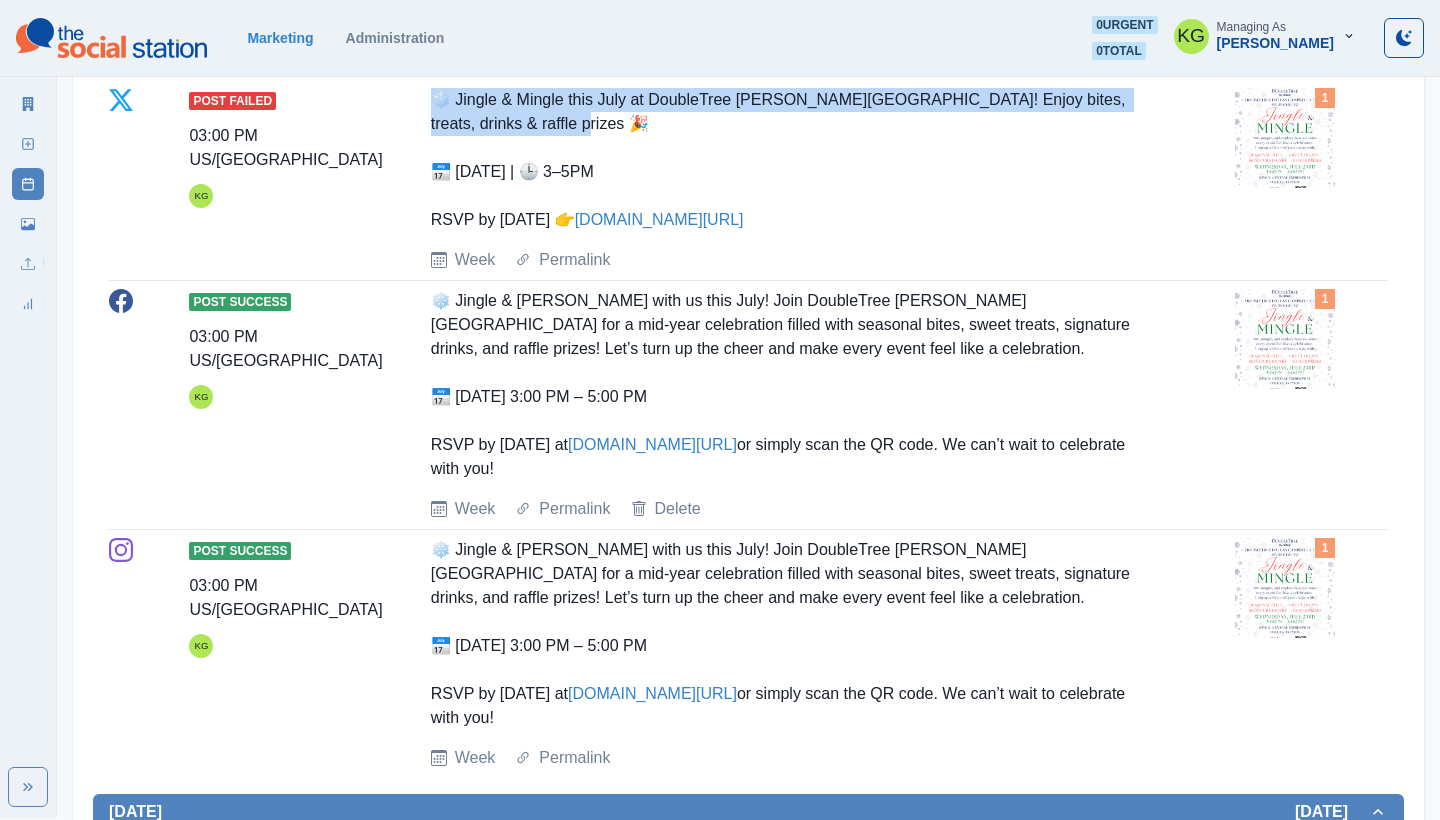 drag, startPoint x: 422, startPoint y: 223, endPoint x: 799, endPoint y: 253, distance: 378.19174 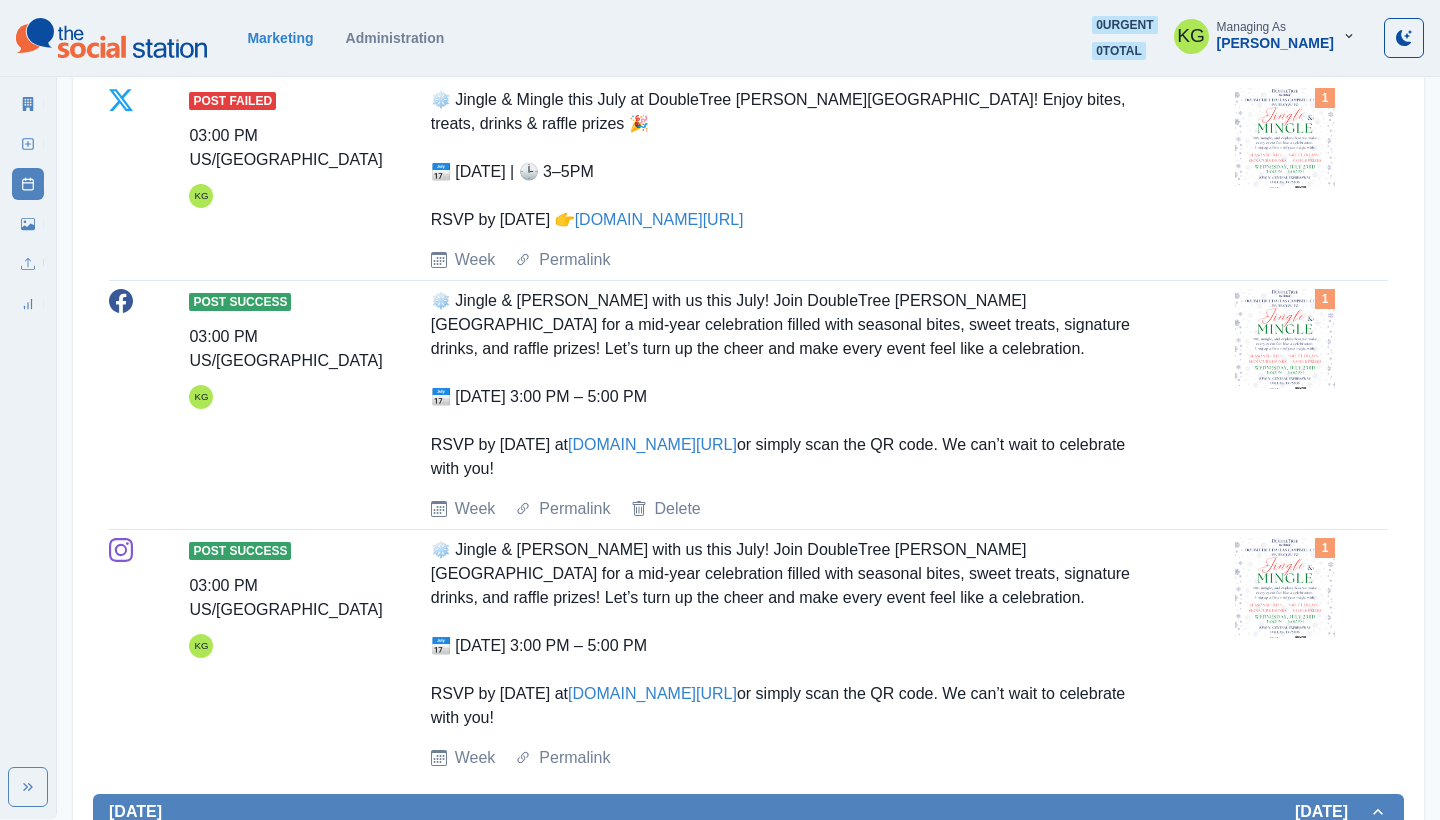click on "Post Failed 03:00 PM US/Central KG ❄️ Jingle & Mingle this July at DoubleTree Dallas Campbell Centre! Enjoy bites, treats, drinks & raffle prizes 🎉
📅 July 23 | 🕒 3–5PM
RSVP by July 16 👉  www.forms.office.com/r/VDPQKbqhFb Week Permalink 1" at bounding box center (748, 180) 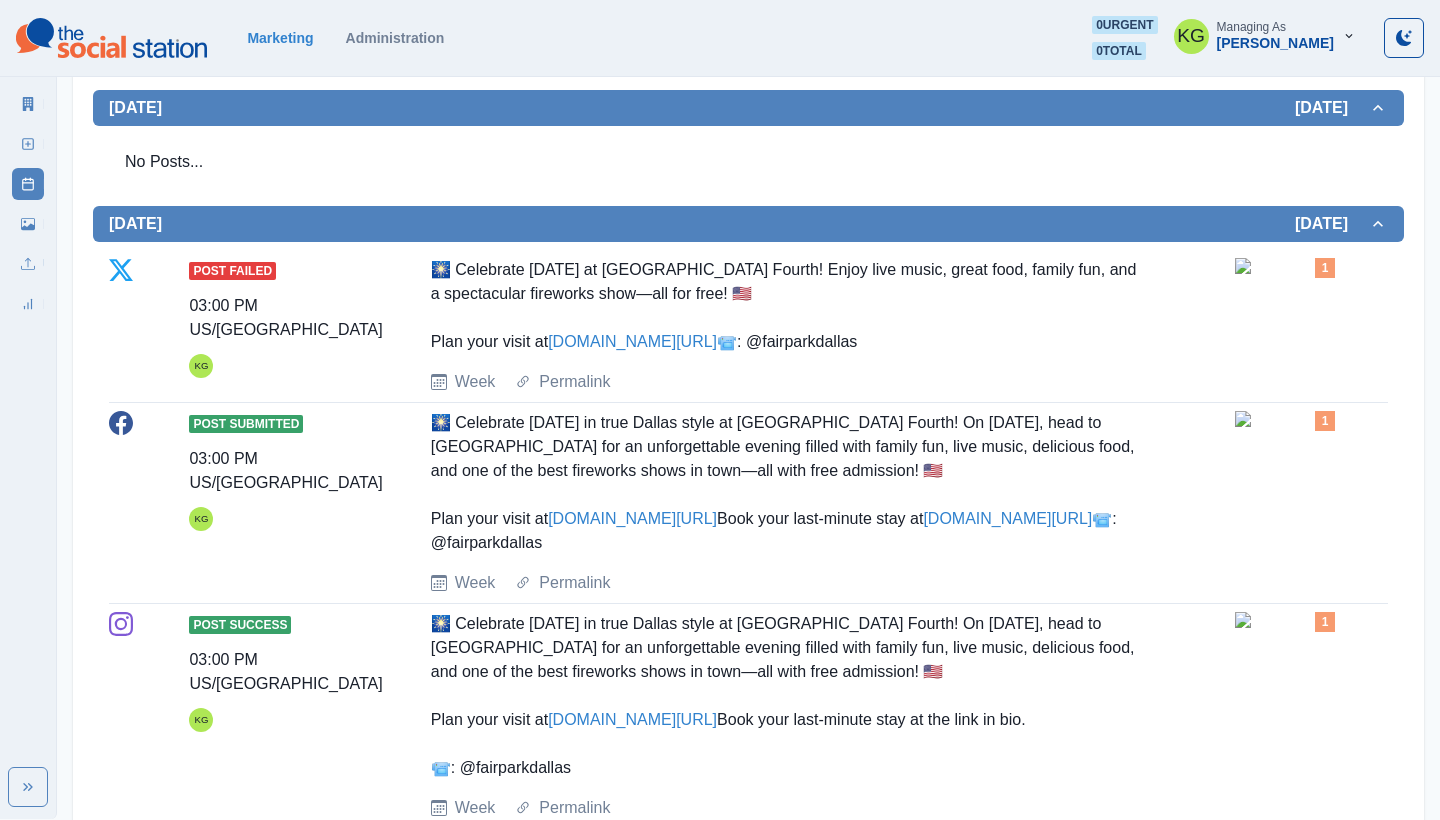 scroll, scrollTop: 131, scrollLeft: 0, axis: vertical 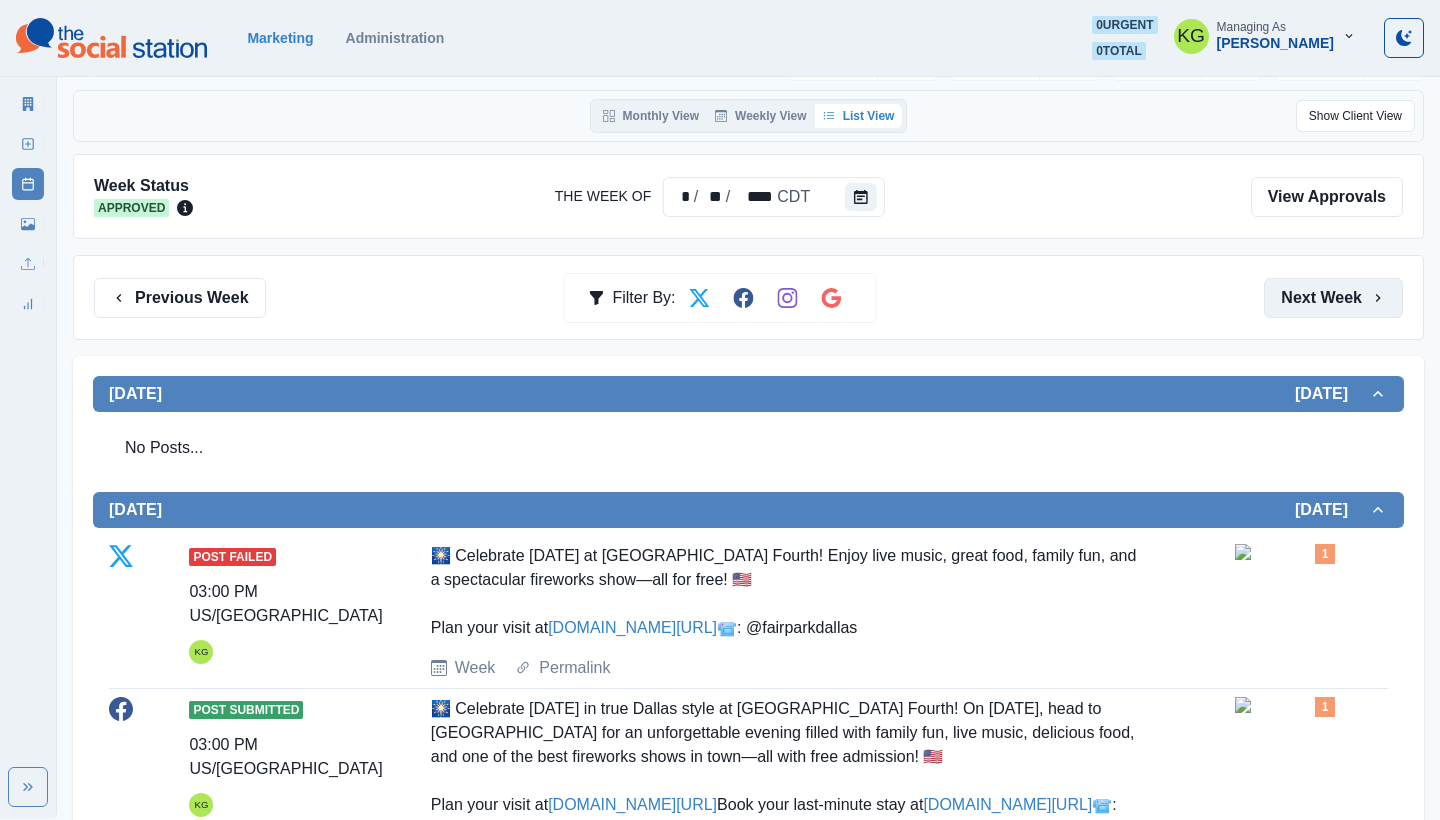 click on "Next Week" at bounding box center [1333, 298] 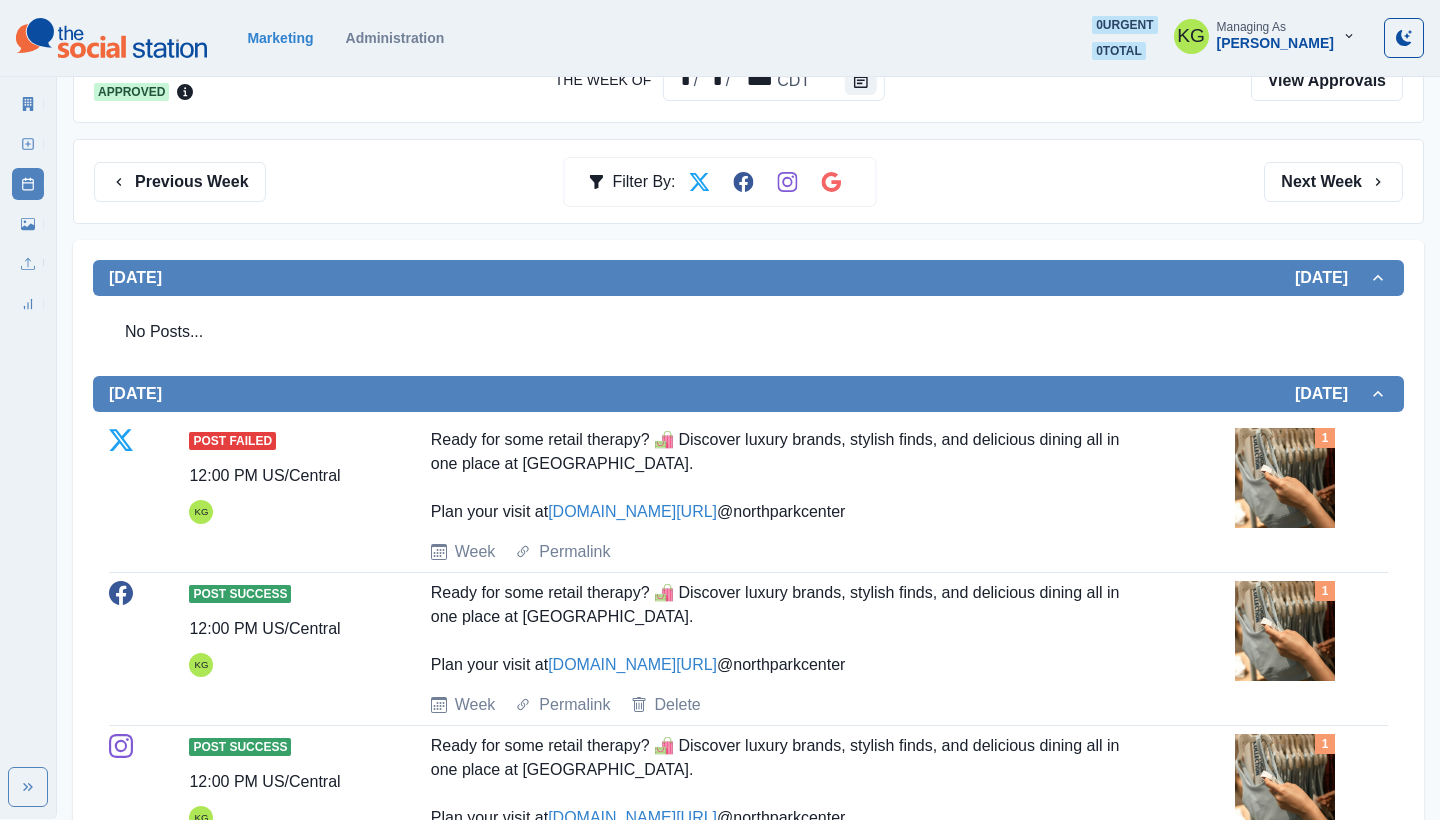 scroll, scrollTop: 231, scrollLeft: 0, axis: vertical 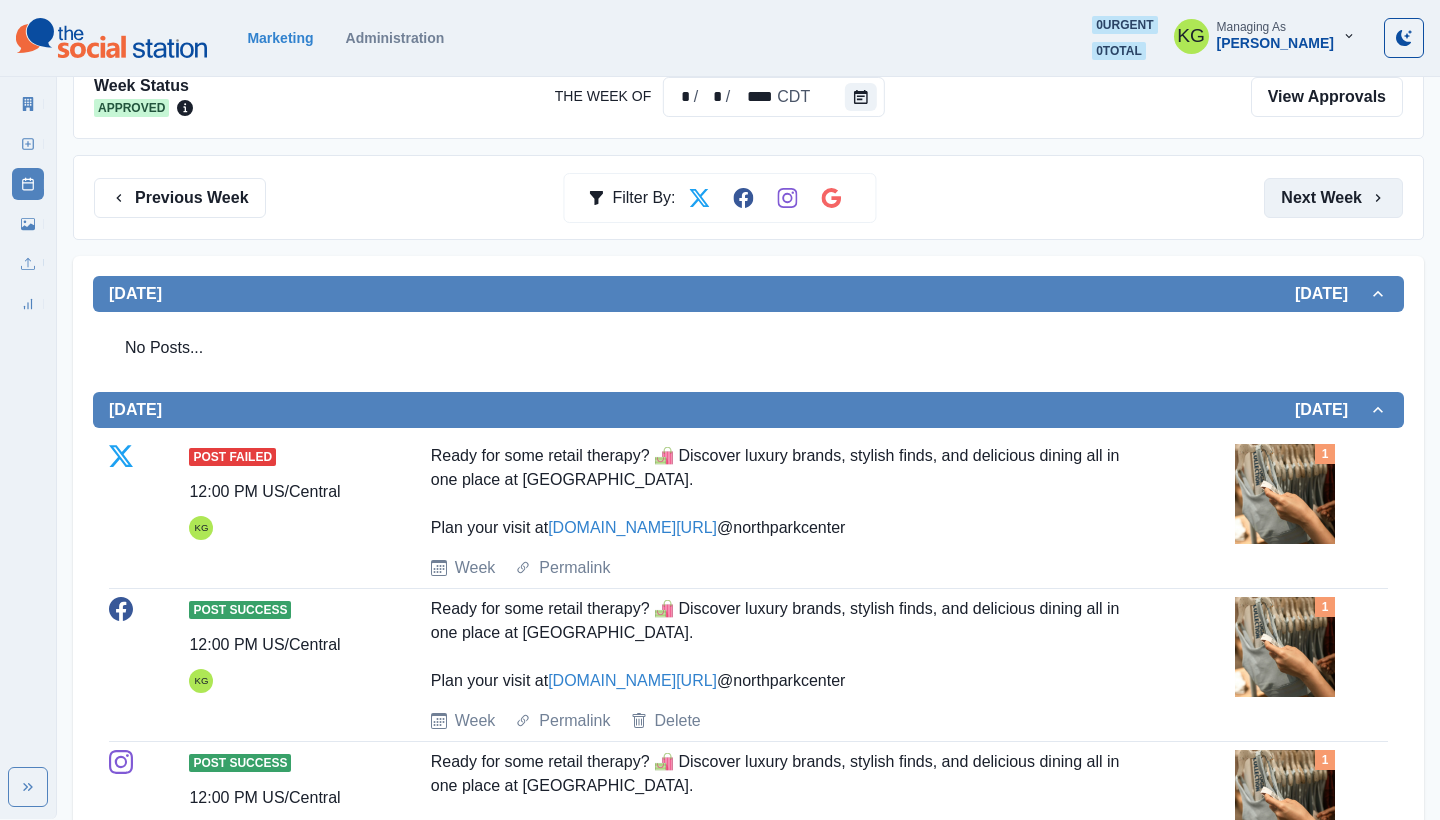 click on "Next Week" at bounding box center [1333, 198] 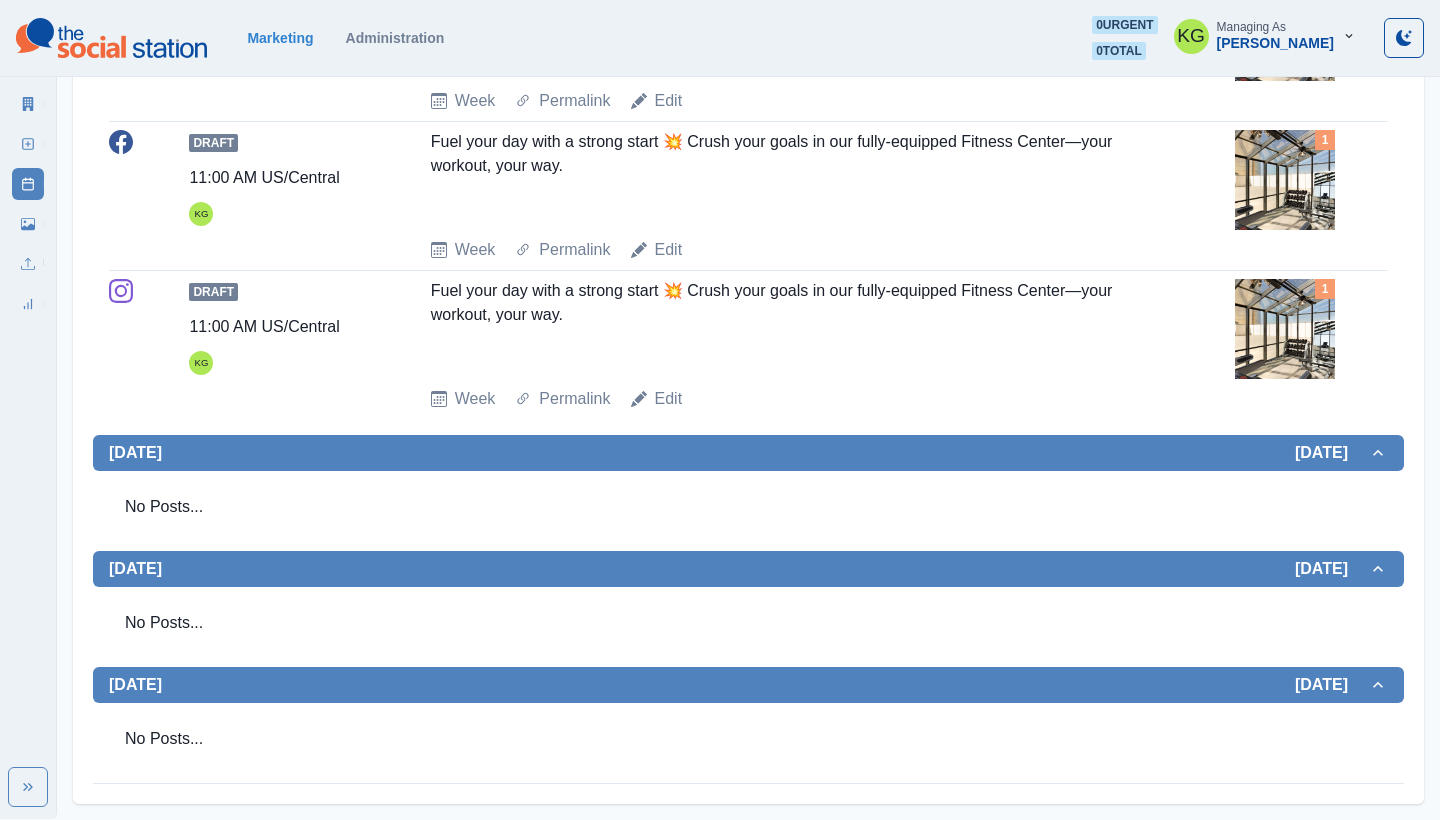 scroll, scrollTop: 1472, scrollLeft: 0, axis: vertical 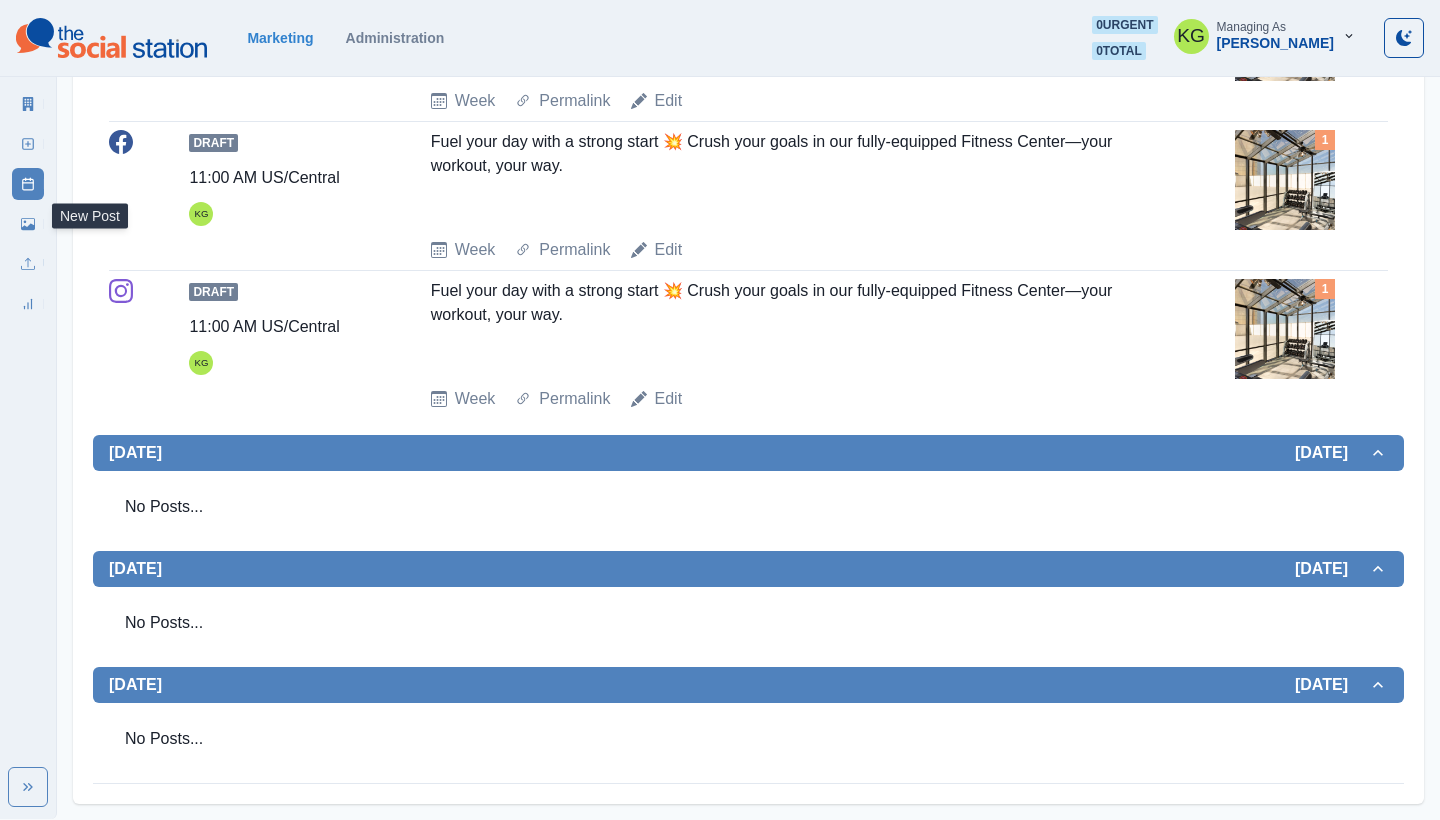 click on "New Post" at bounding box center [28, 144] 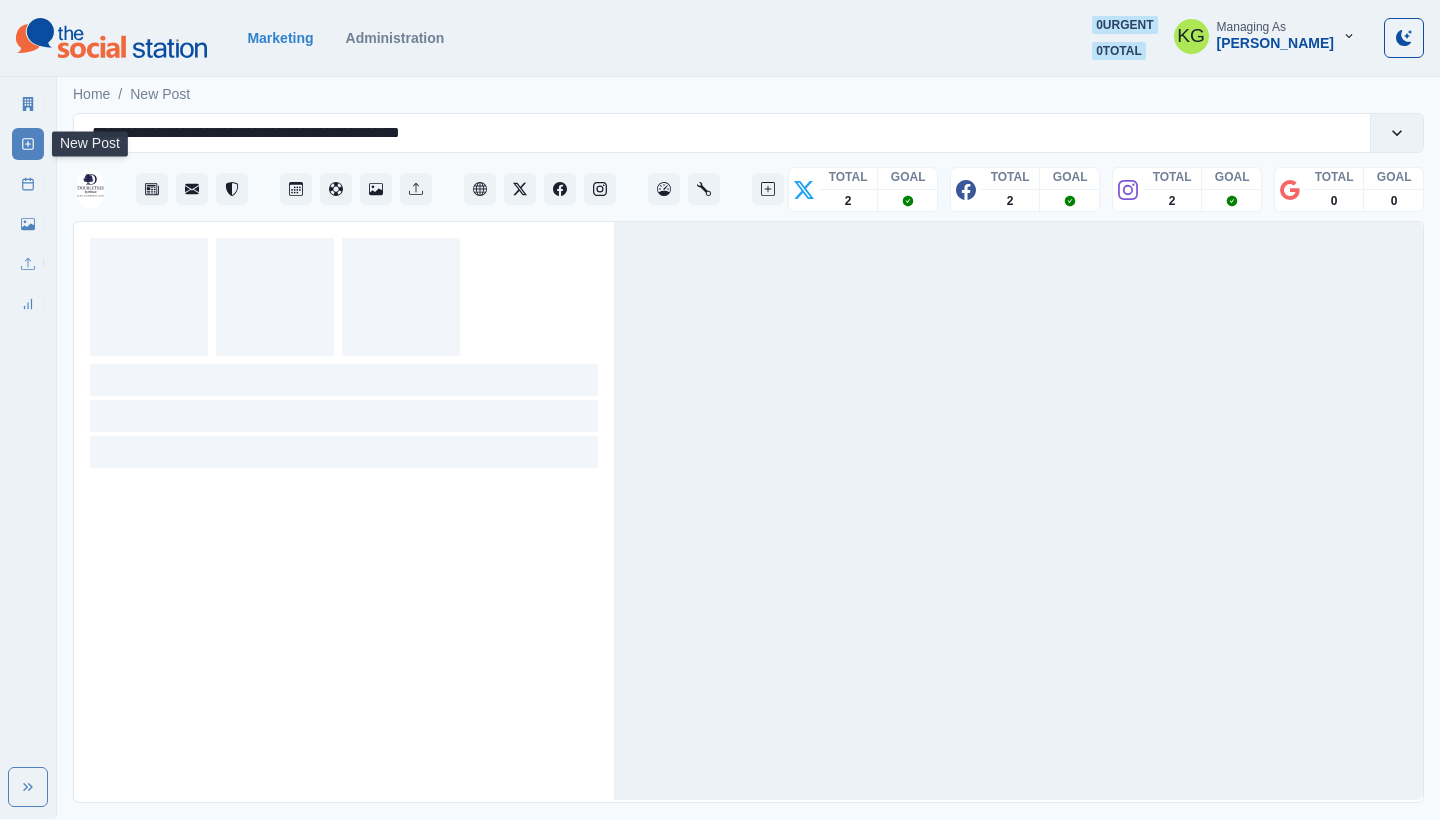 scroll, scrollTop: 0, scrollLeft: 0, axis: both 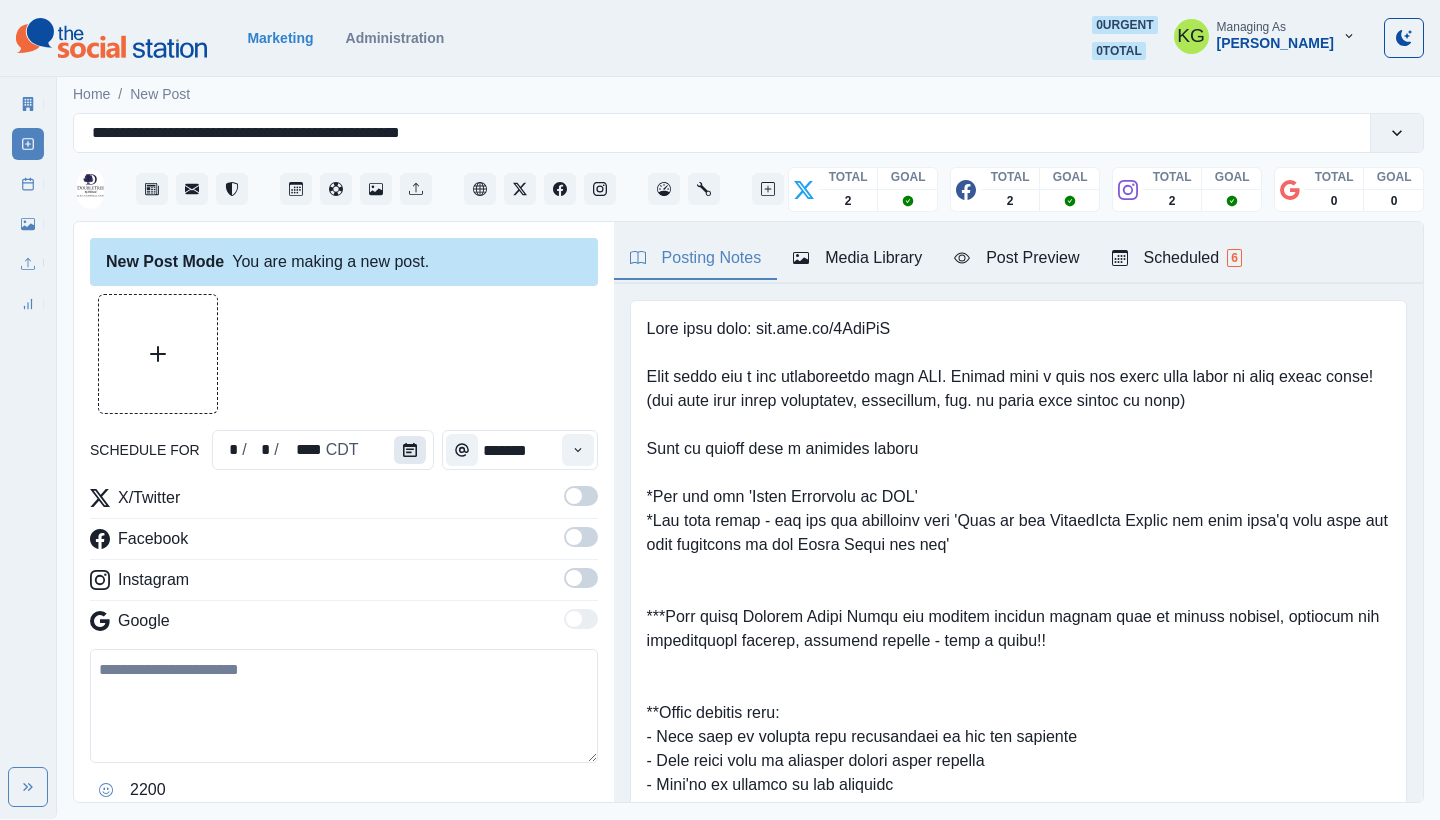 click at bounding box center [410, 450] 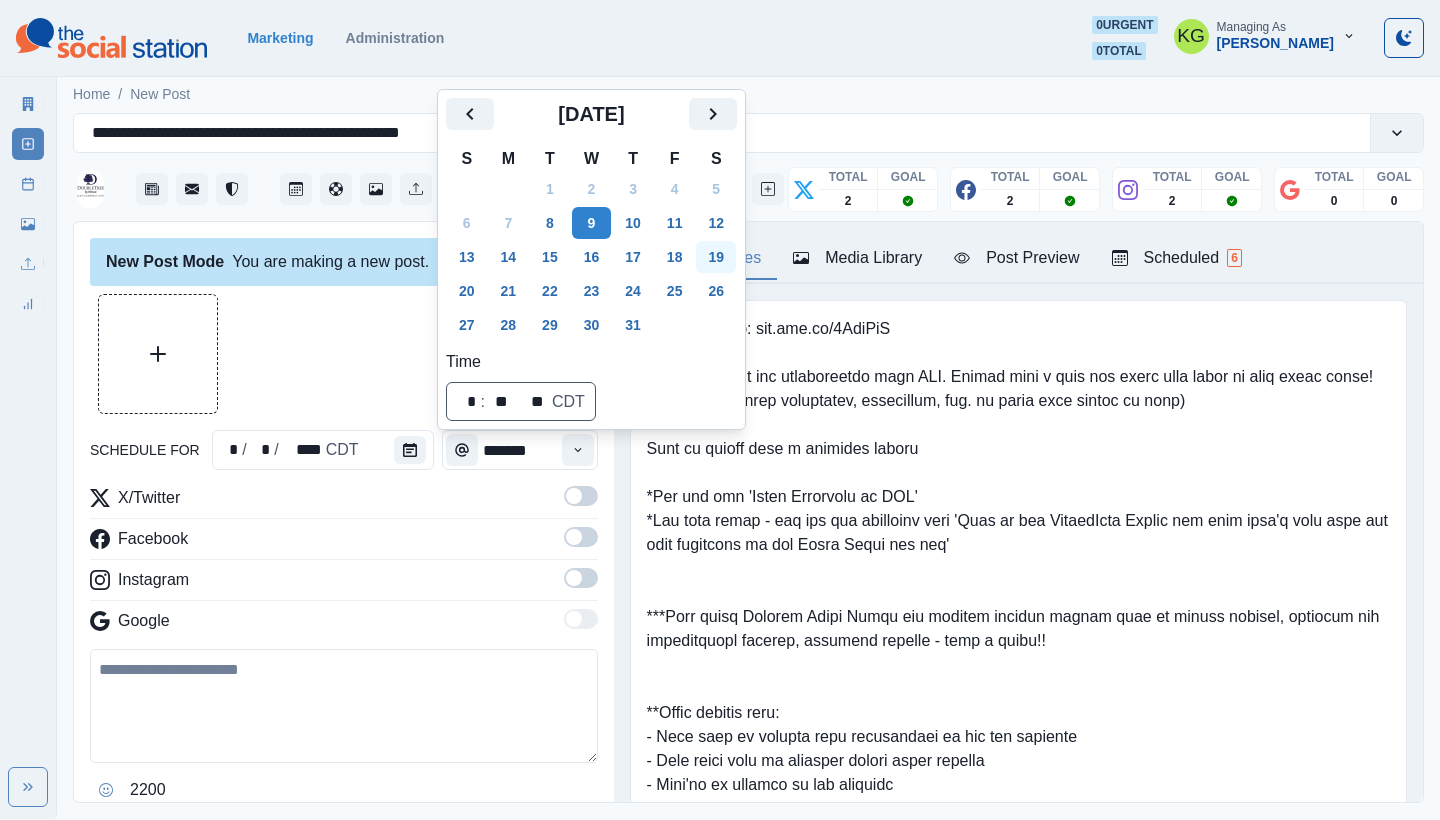 click on "19" at bounding box center (716, 257) 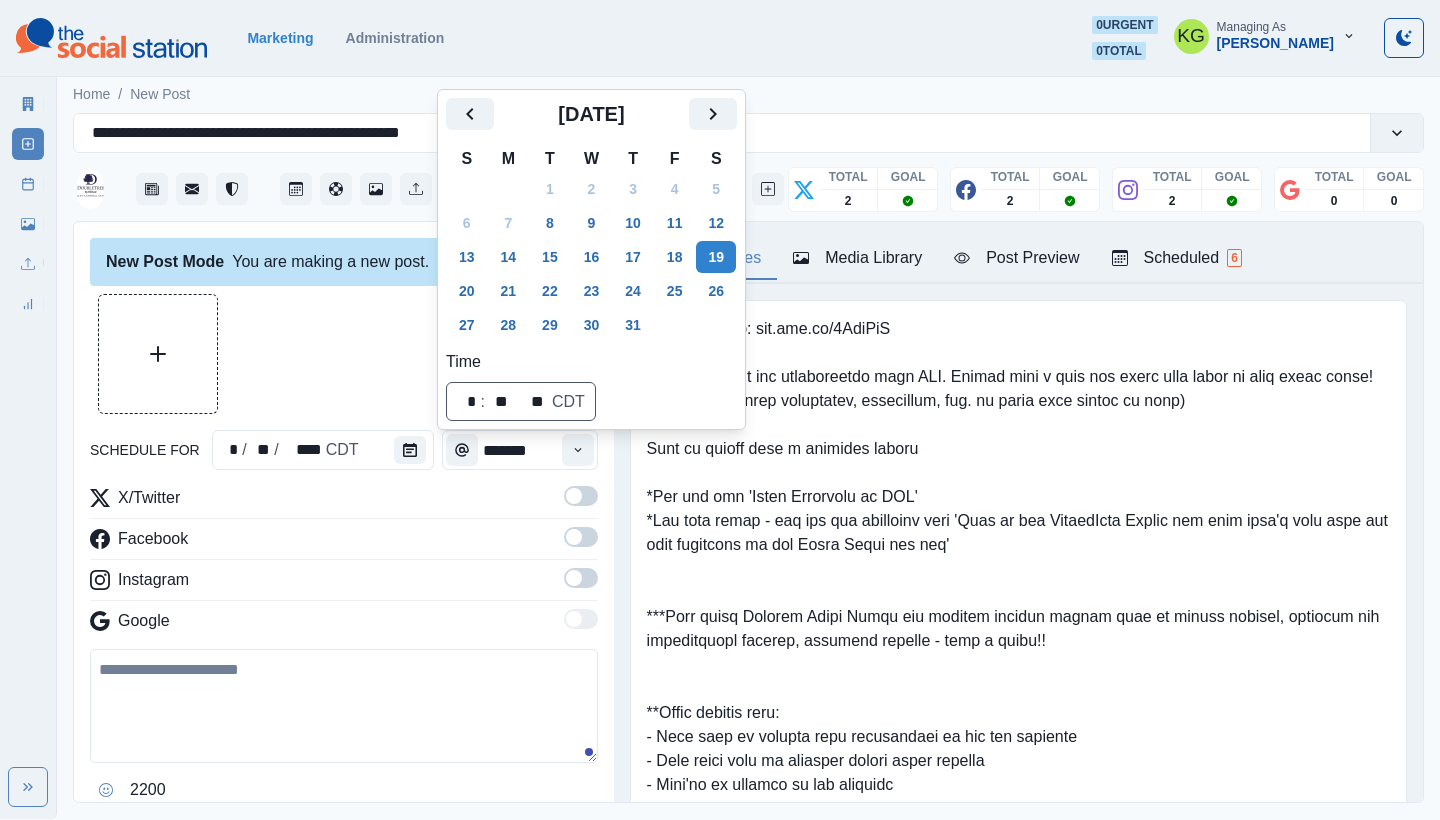 click at bounding box center [344, 354] 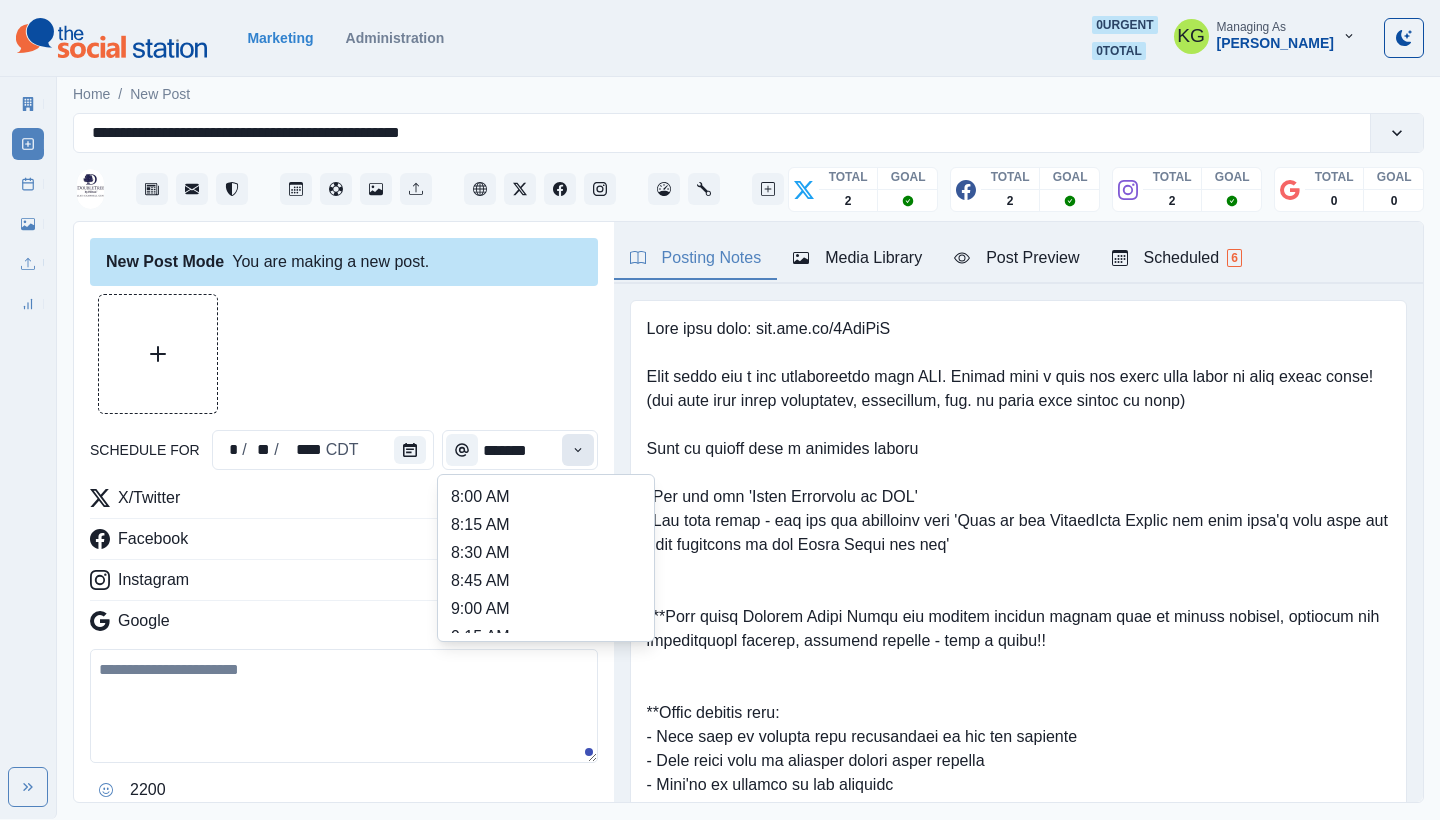 click 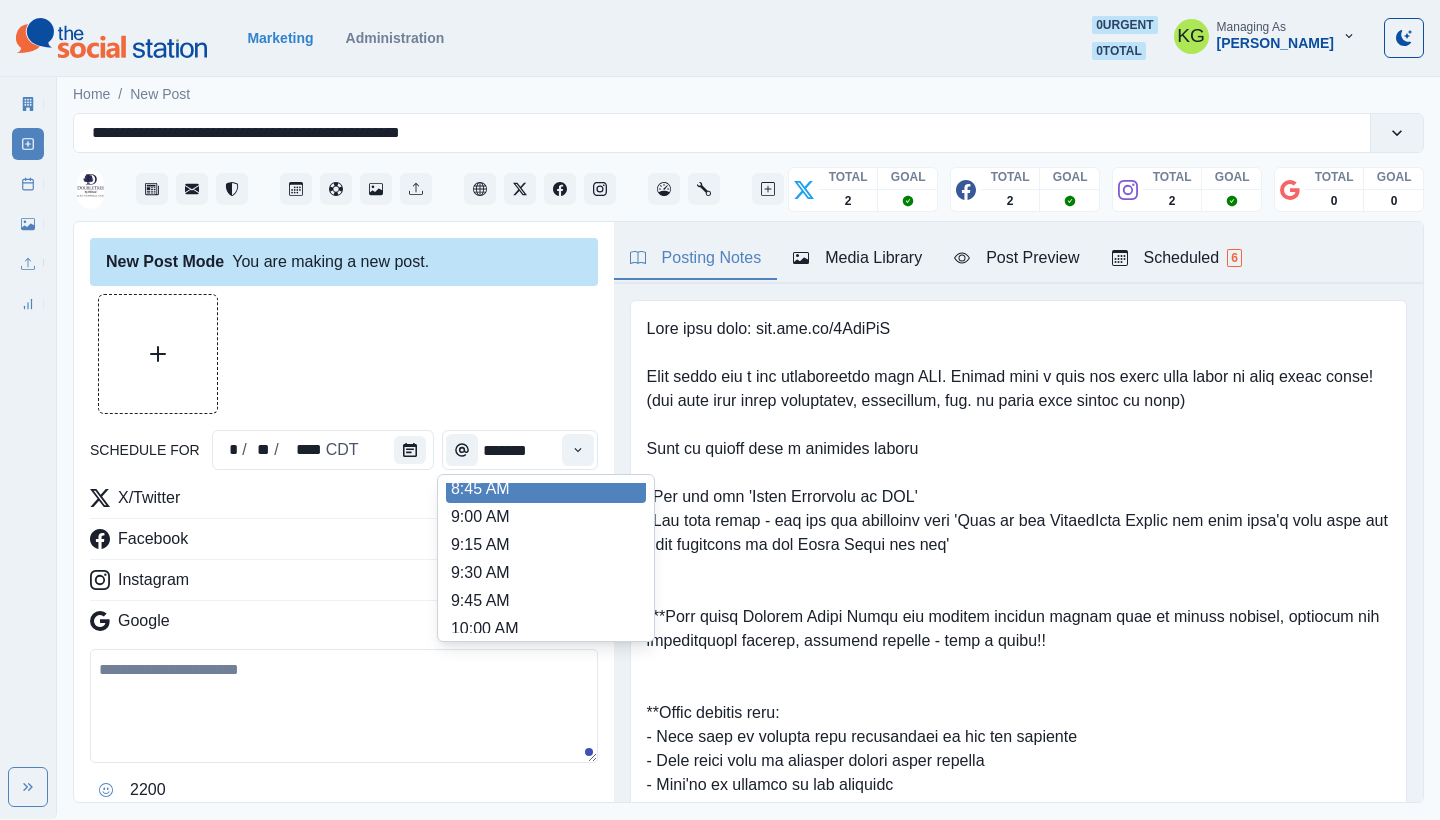 scroll, scrollTop: 84, scrollLeft: 0, axis: vertical 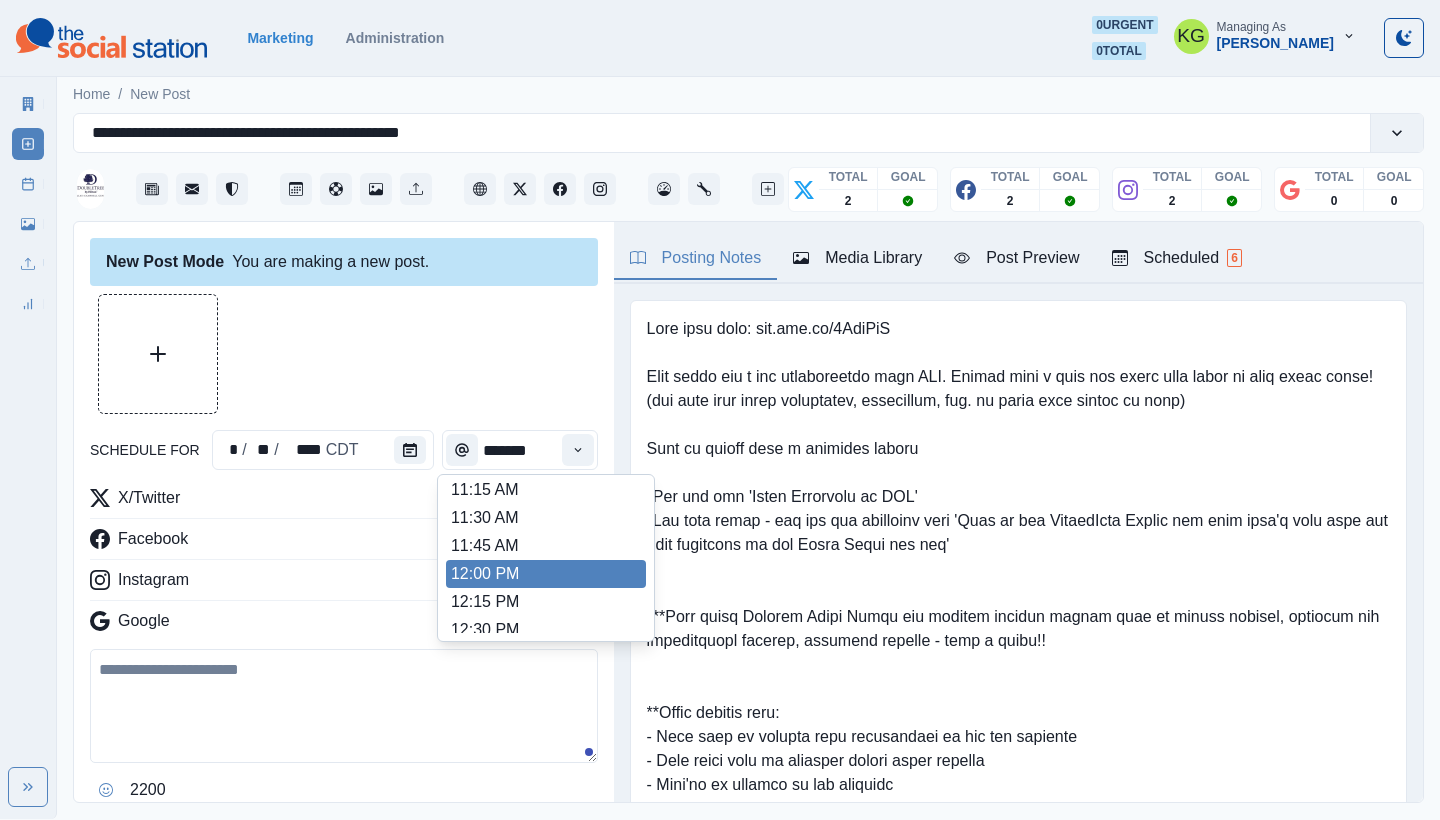 click on "12:00 PM" at bounding box center [546, 574] 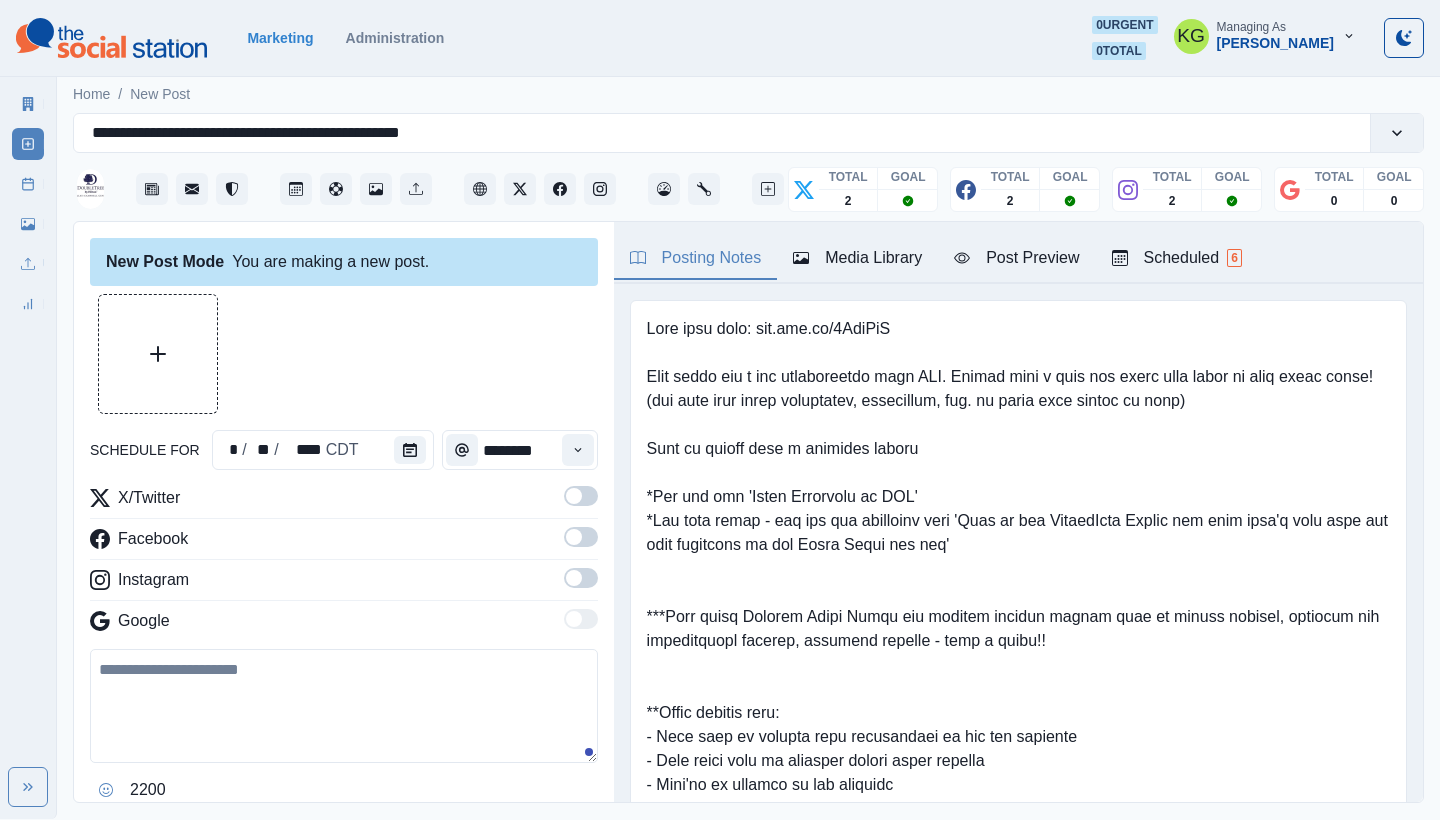 click on "Media Library" at bounding box center [857, 258] 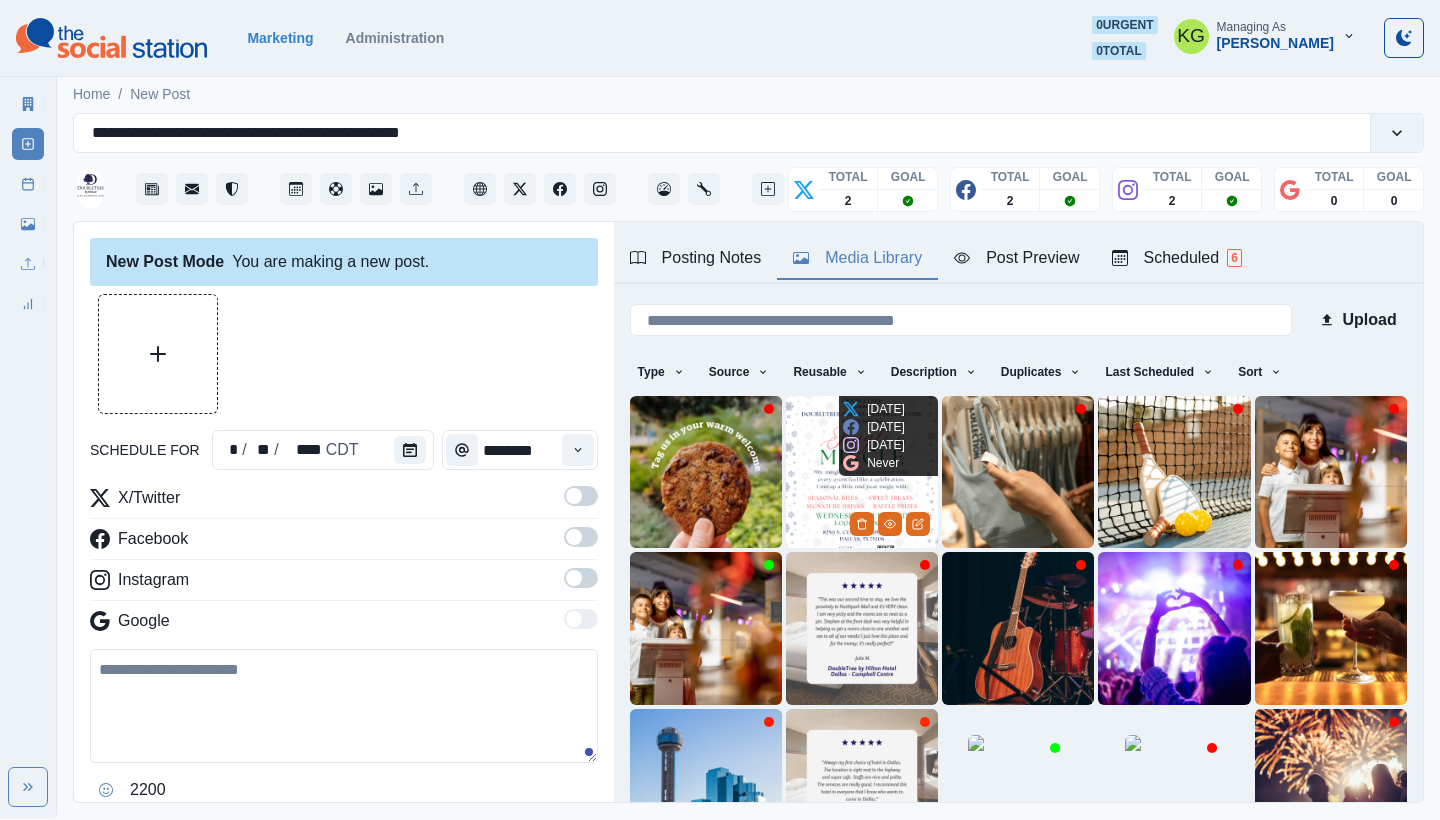 click at bounding box center (862, 472) 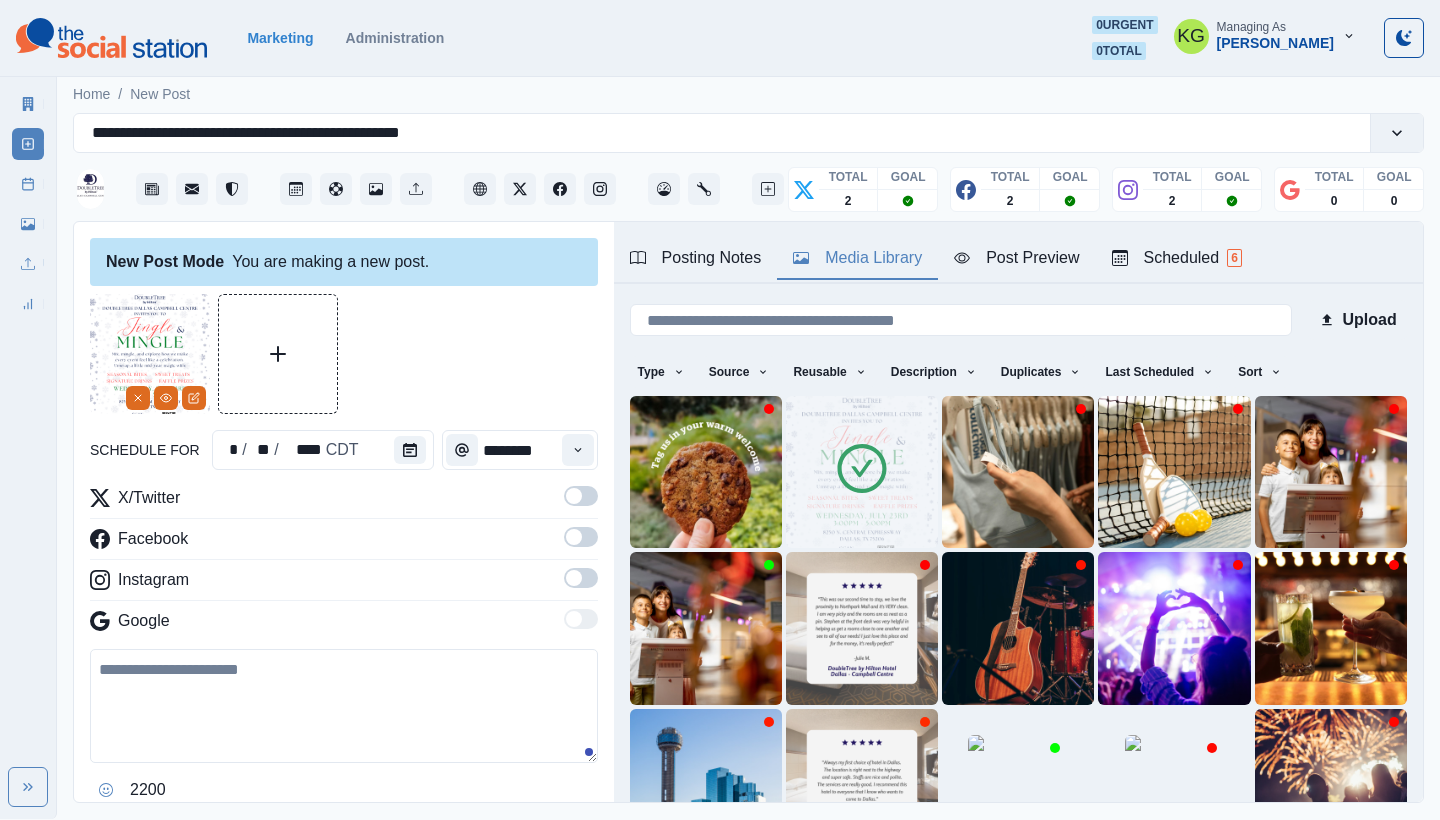 click at bounding box center [574, 578] 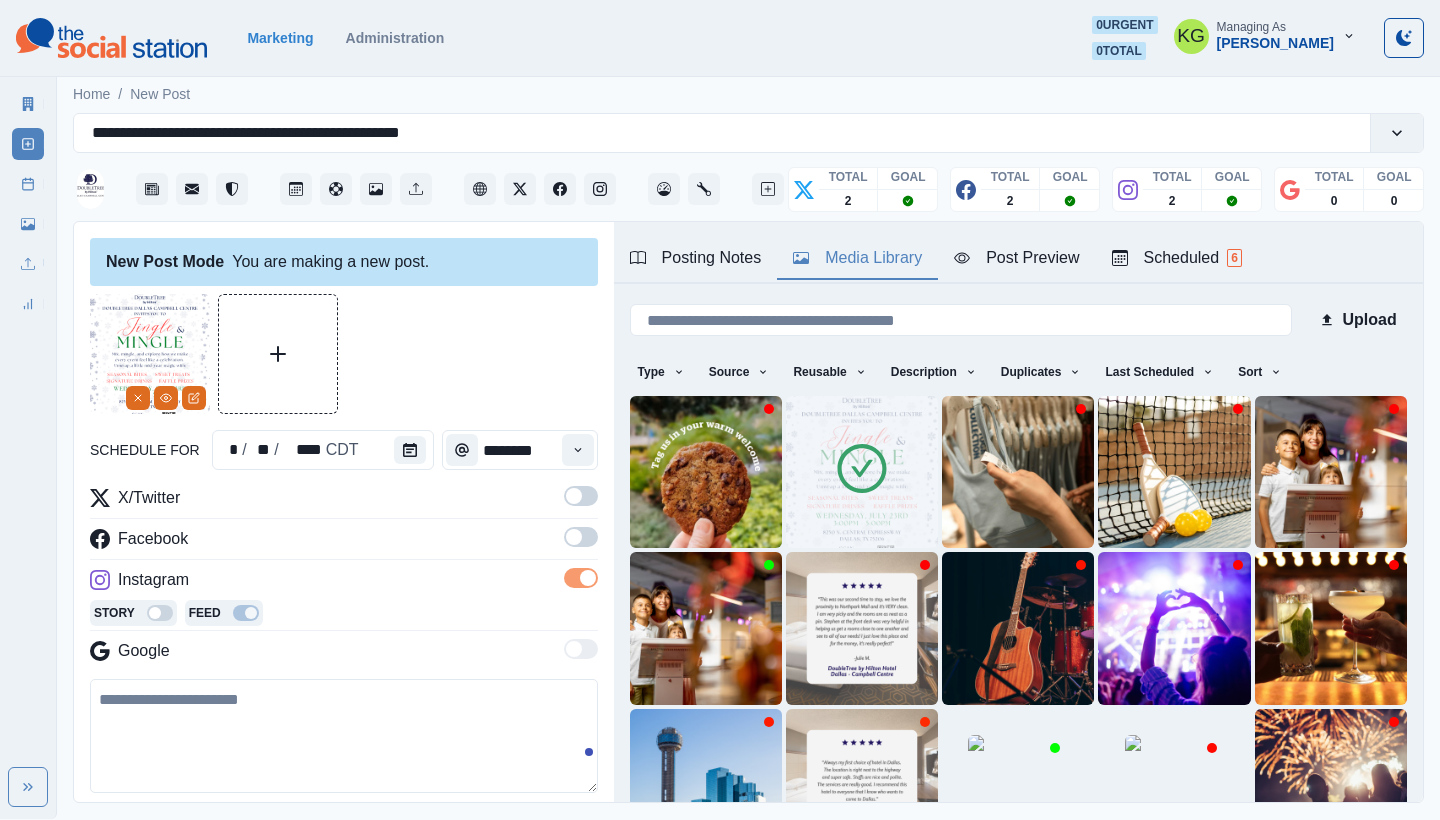 click at bounding box center (581, 537) 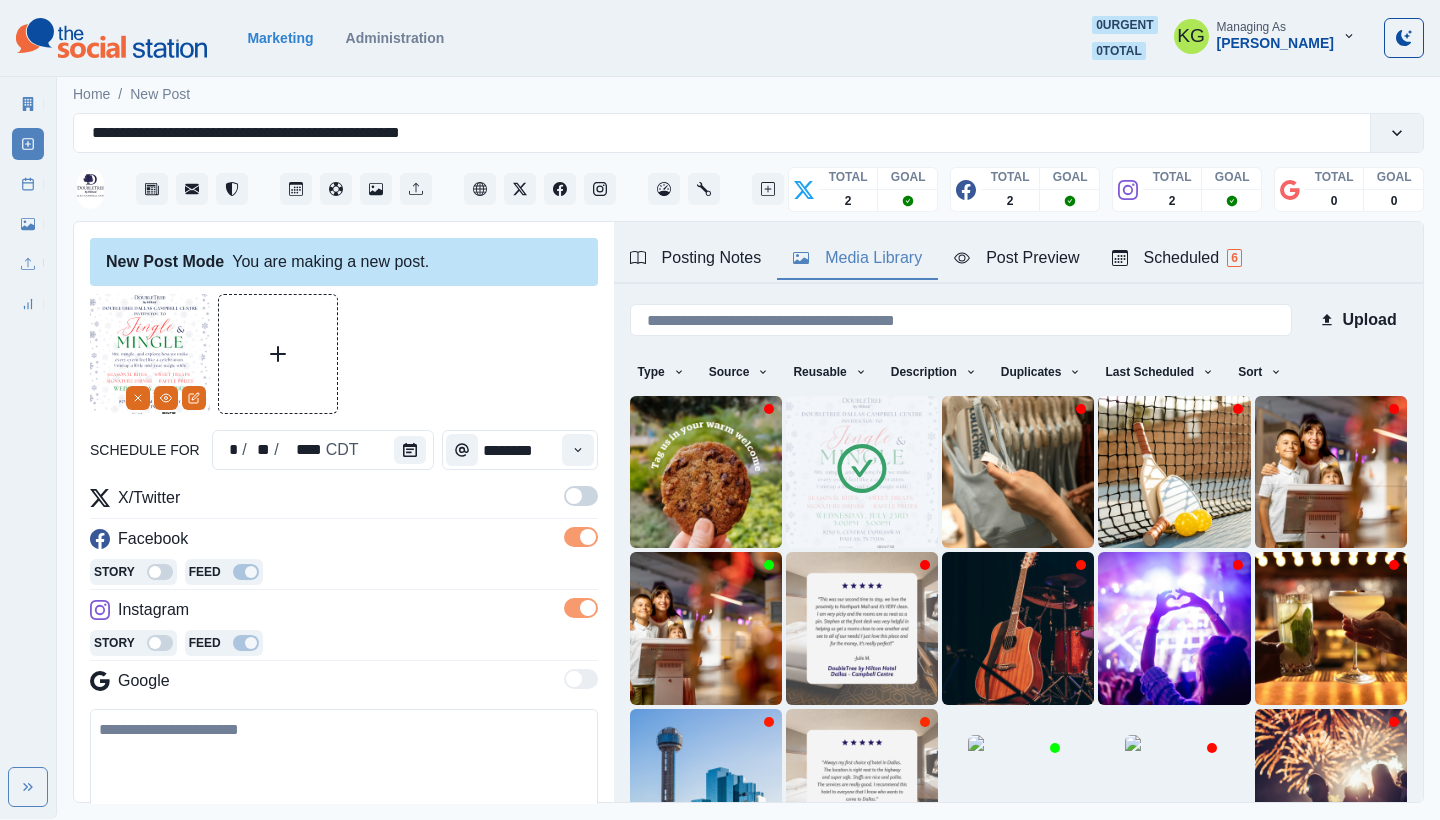 click at bounding box center (574, 496) 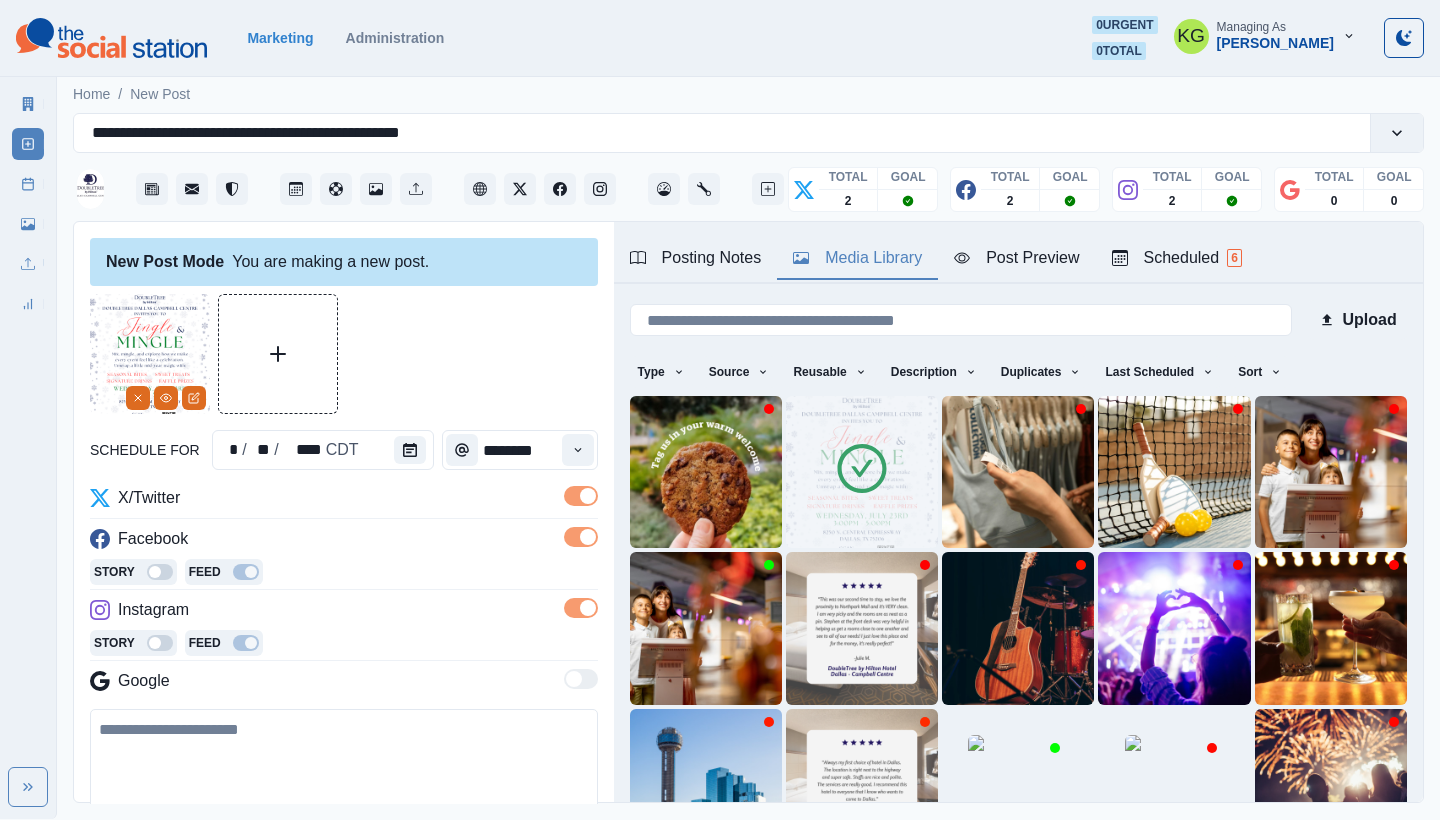 scroll, scrollTop: 0, scrollLeft: 0, axis: both 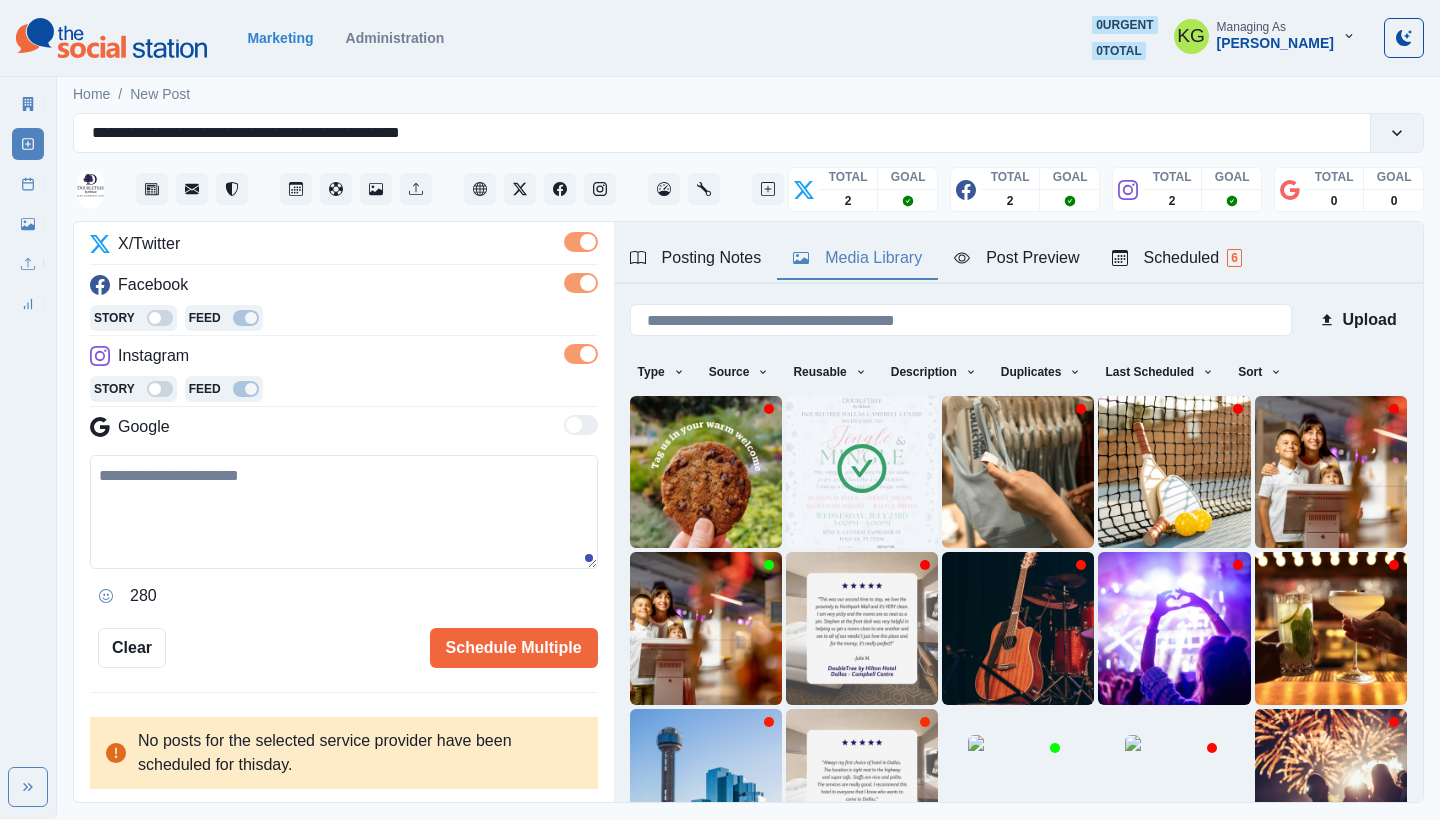 click at bounding box center [344, 512] 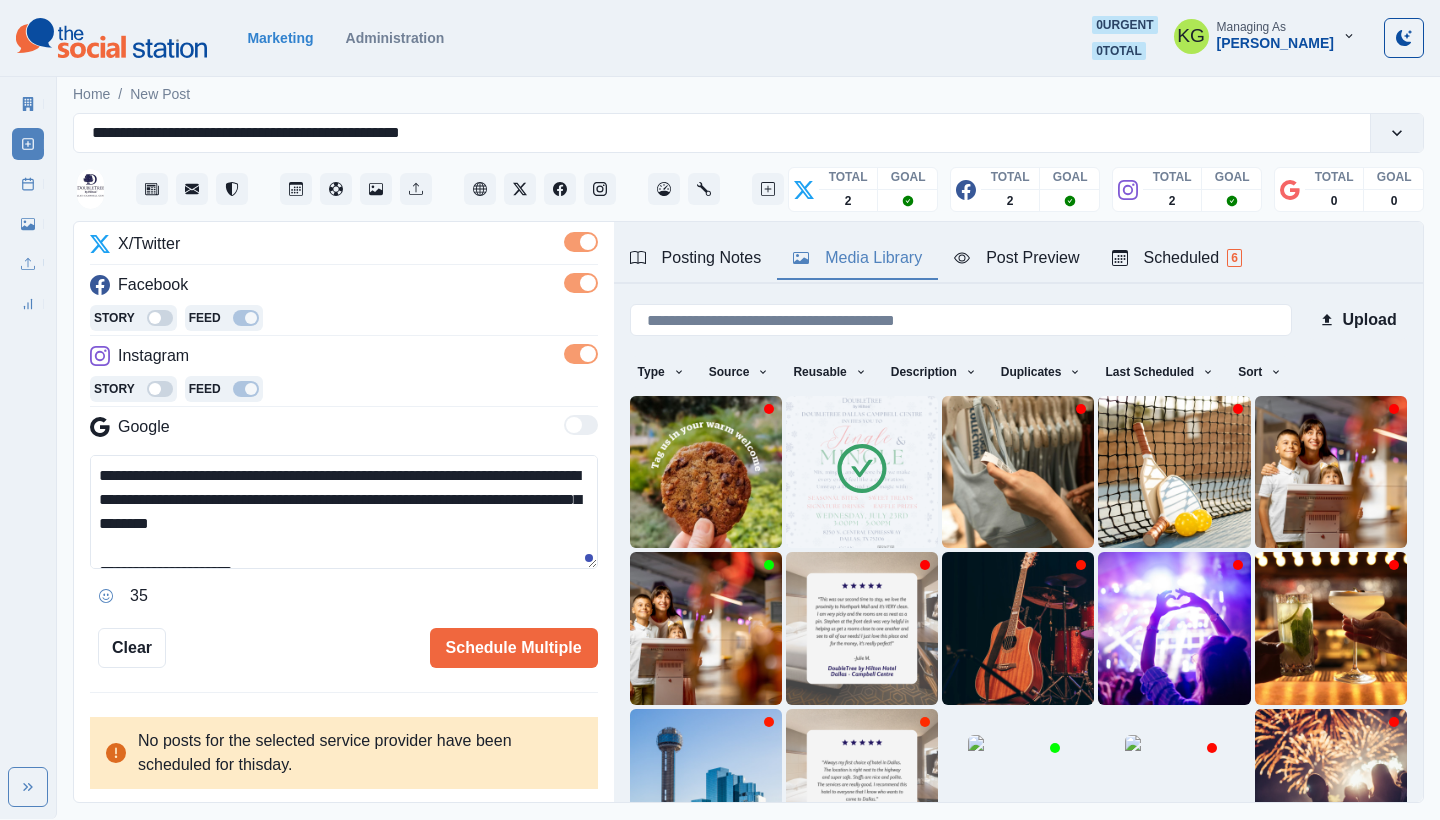 scroll, scrollTop: 48, scrollLeft: 0, axis: vertical 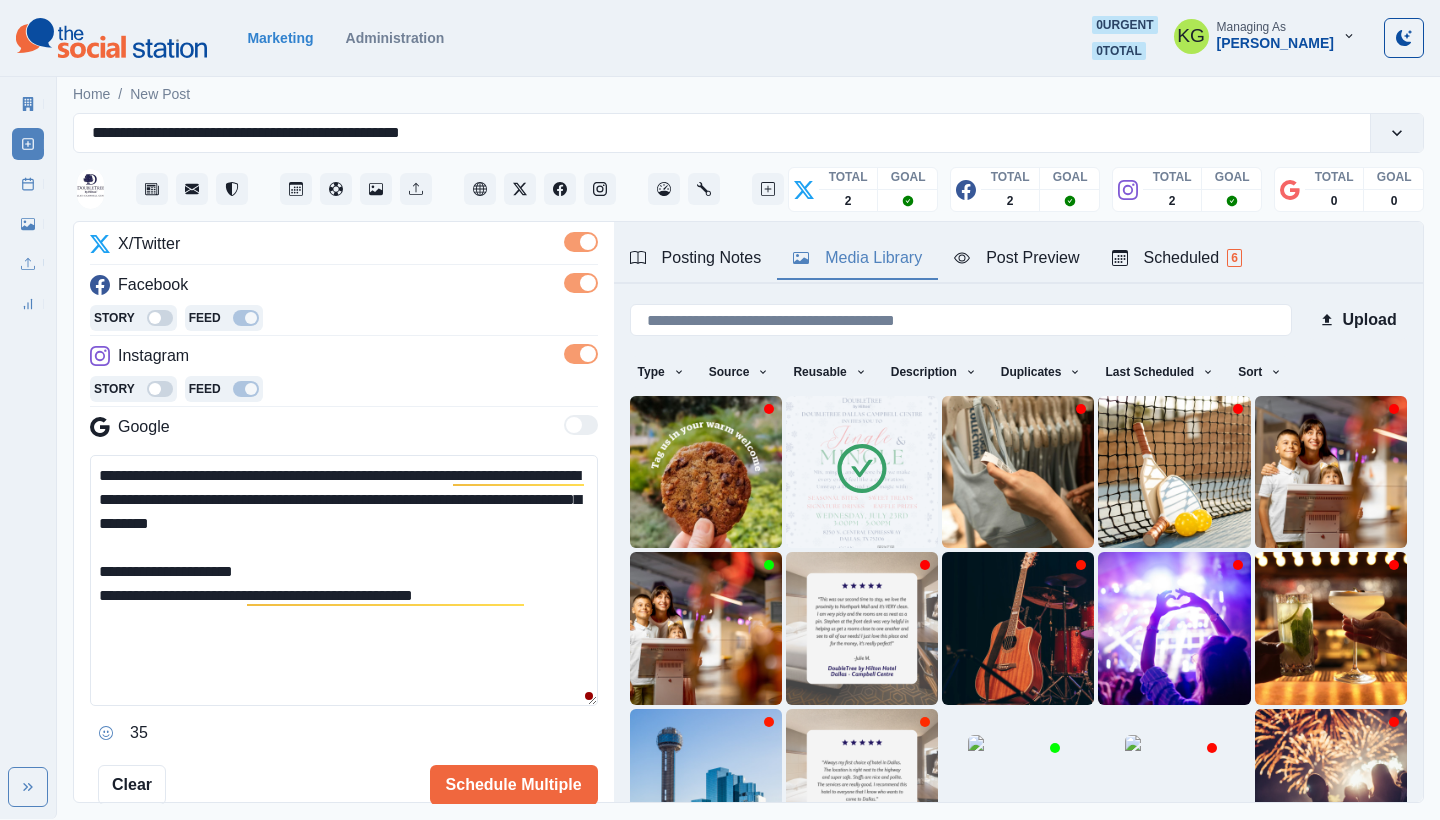 click on "**********" at bounding box center (344, 580) 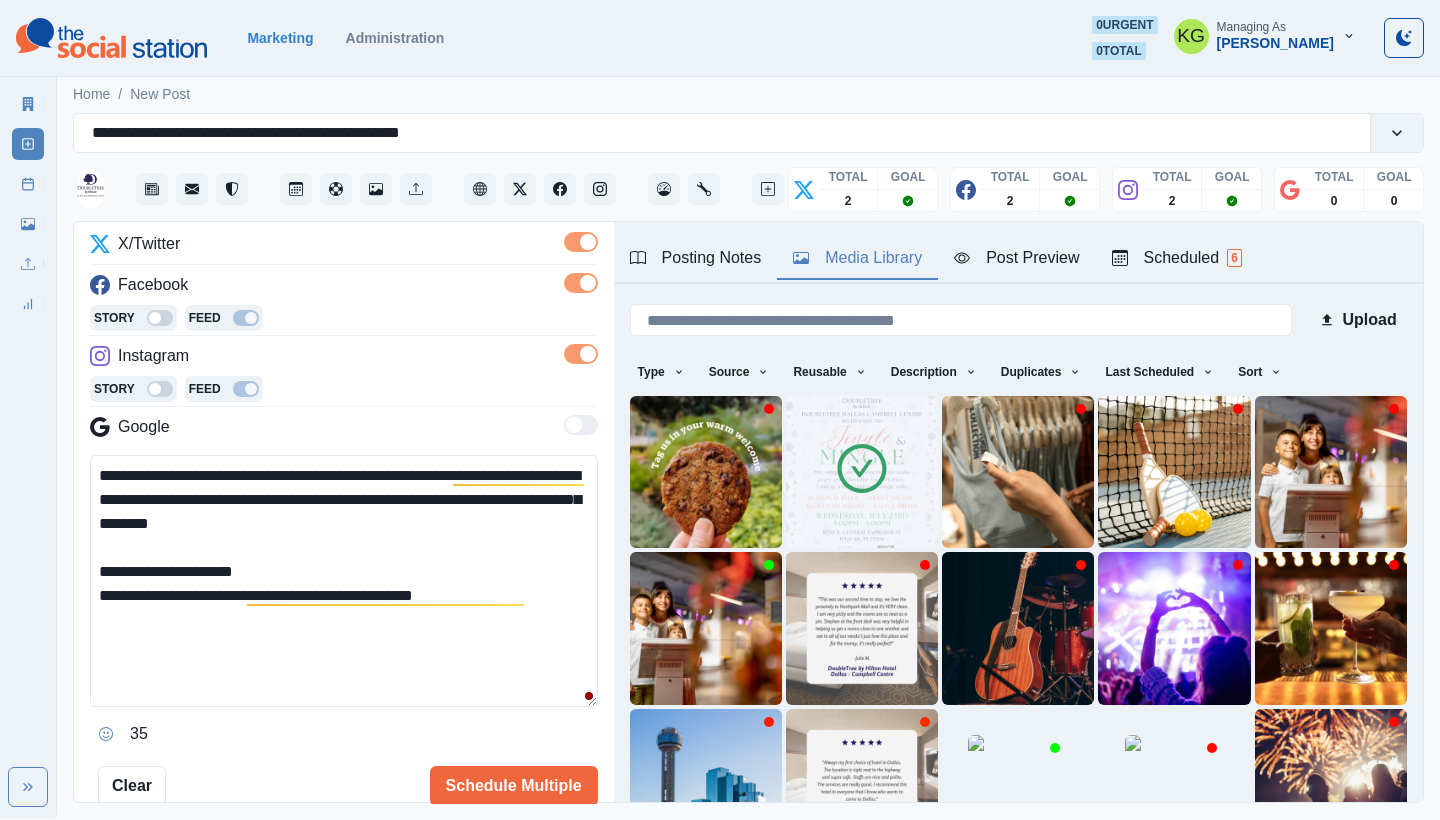 click on "**********" at bounding box center [344, 581] 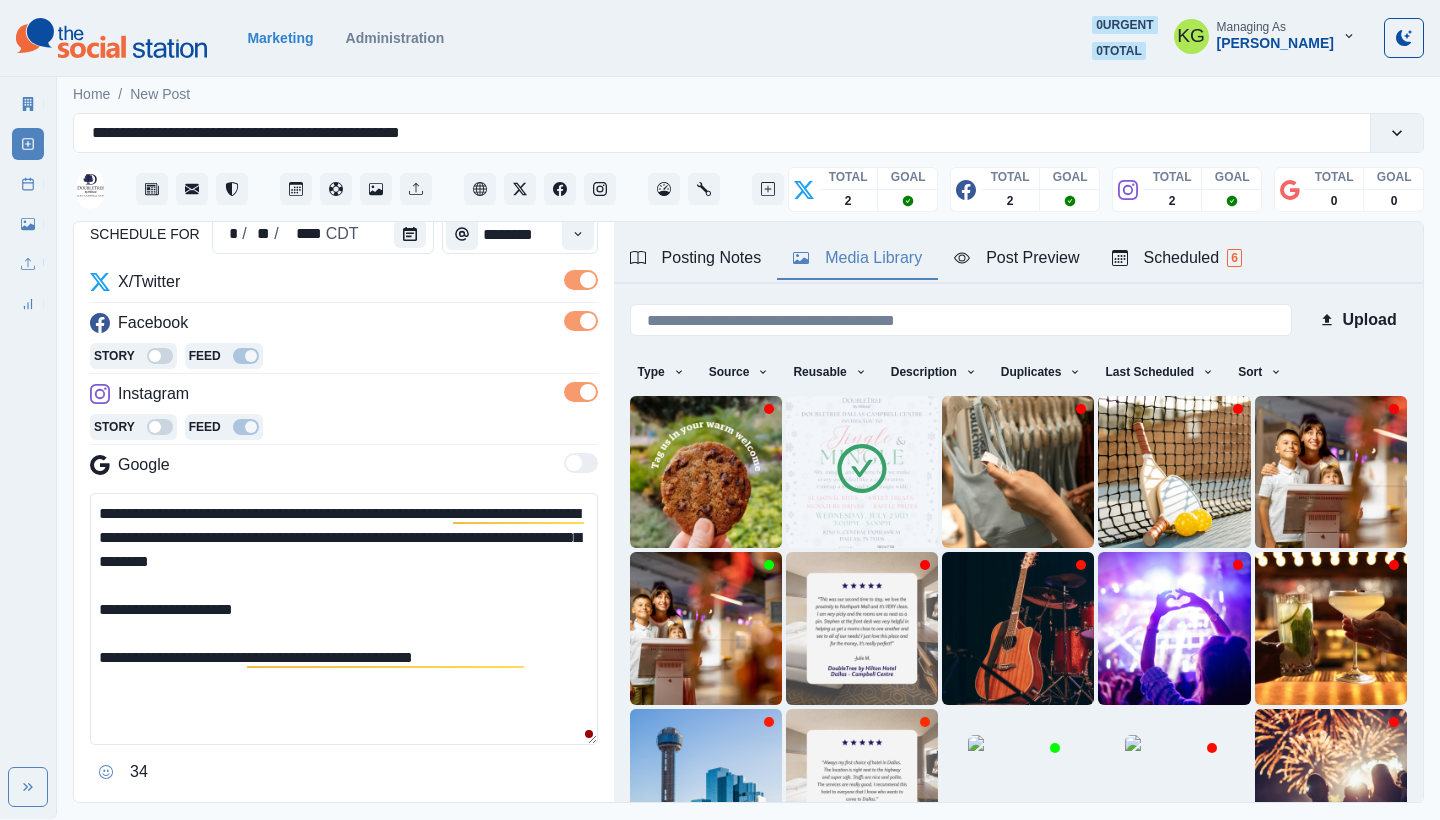 scroll, scrollTop: 213, scrollLeft: 0, axis: vertical 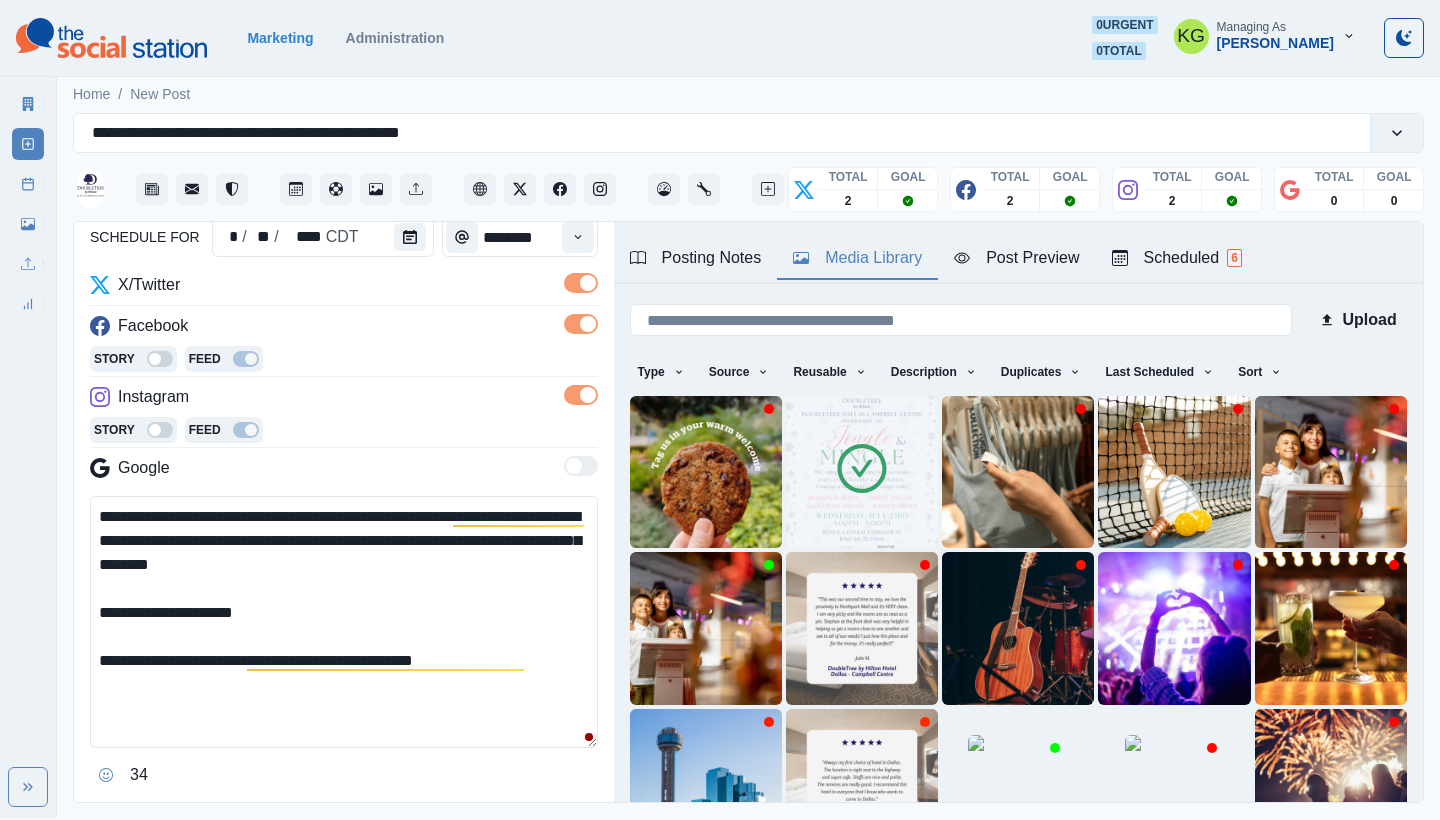 click on "**********" at bounding box center [344, 622] 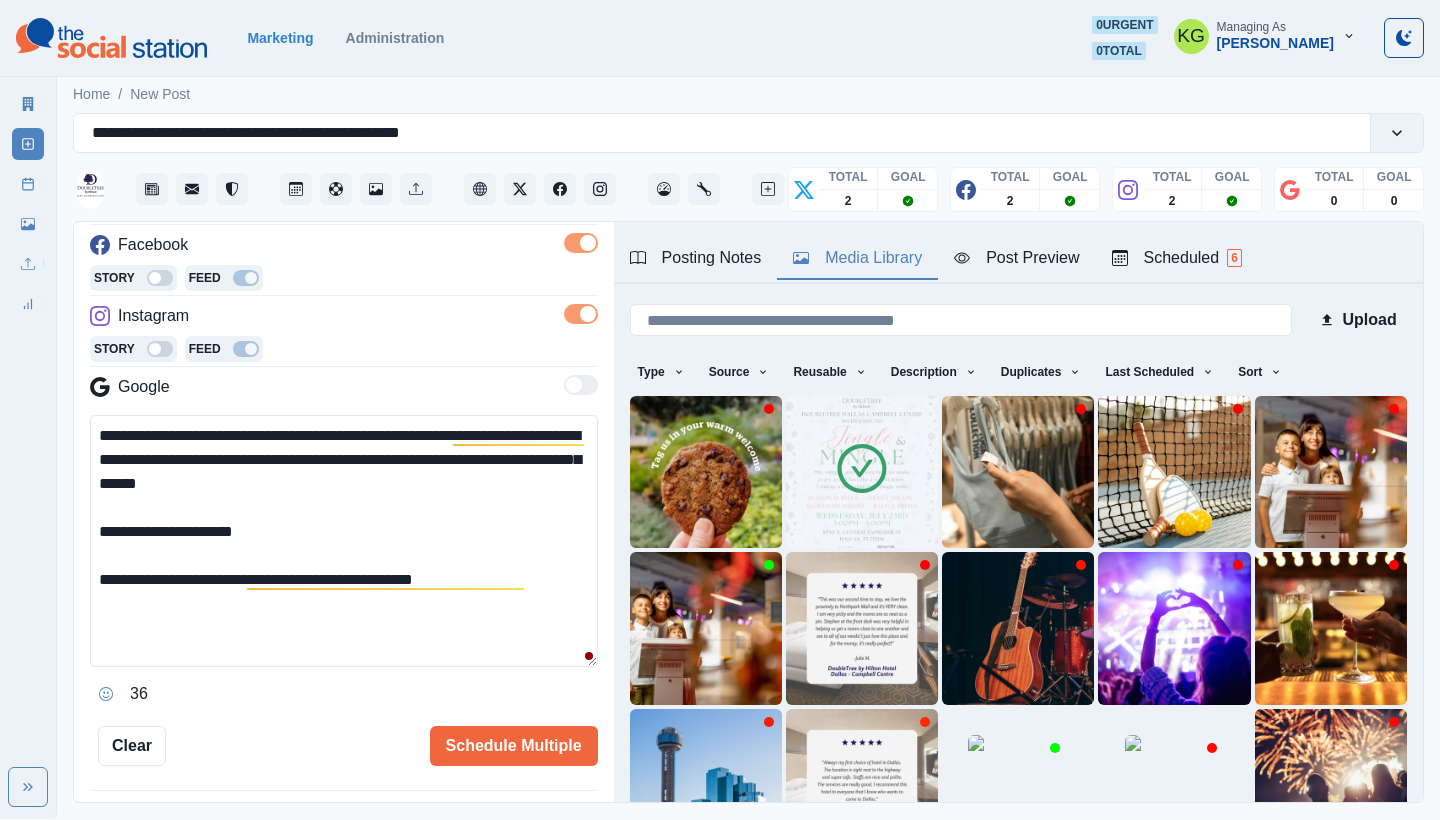 scroll, scrollTop: 295, scrollLeft: 0, axis: vertical 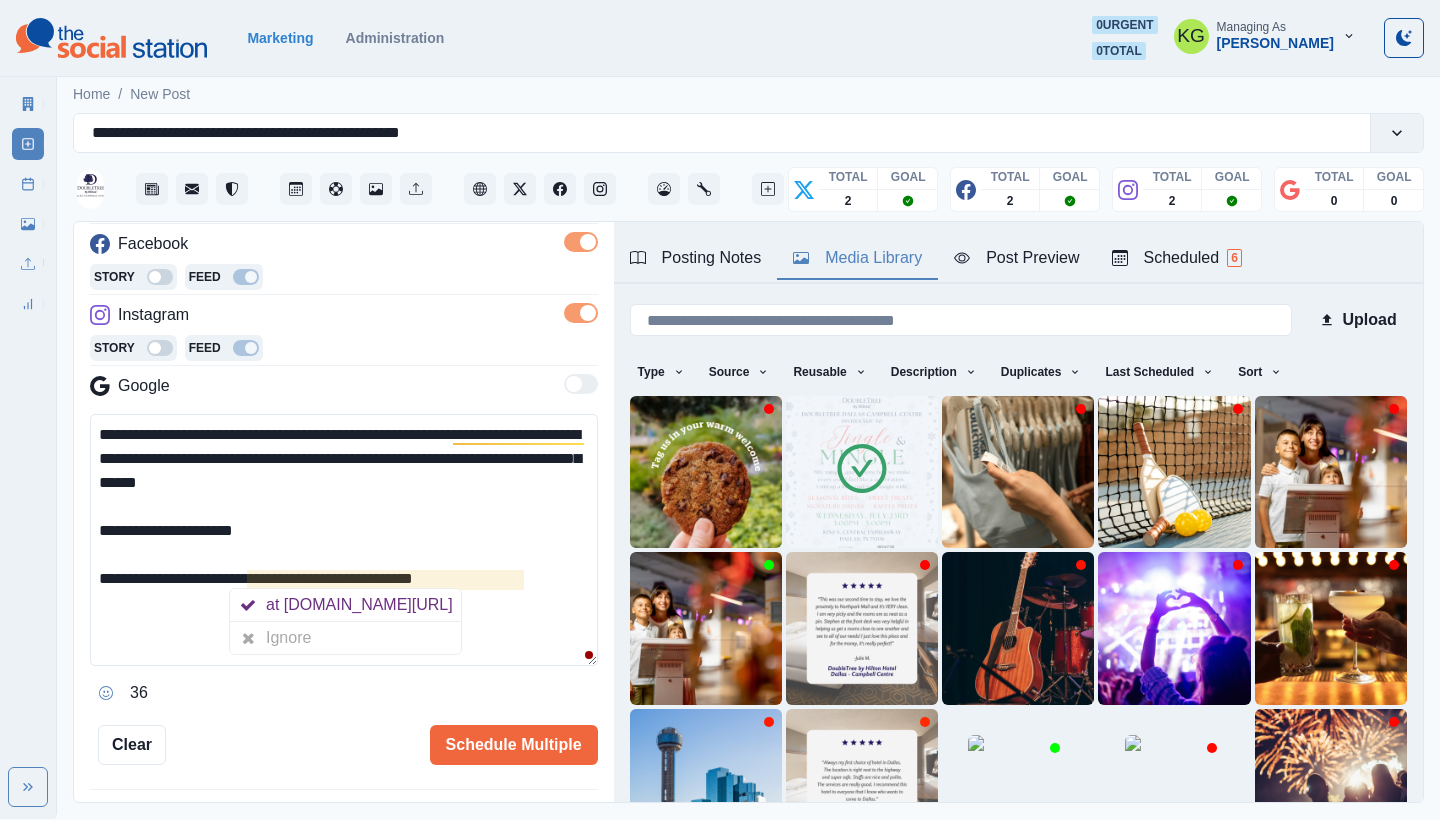 click on "**********" at bounding box center (344, 540) 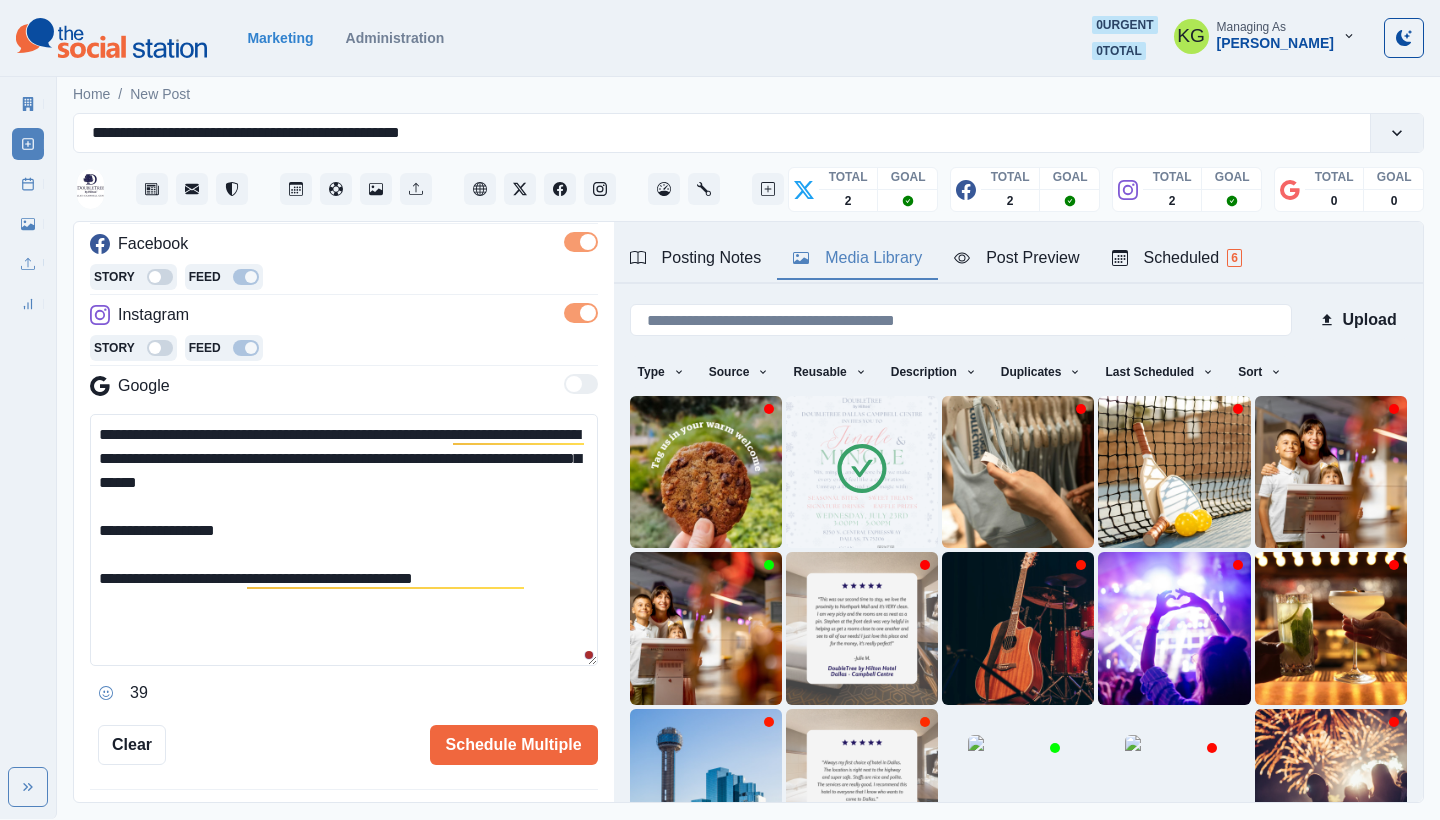 click on "**********" at bounding box center [344, 540] 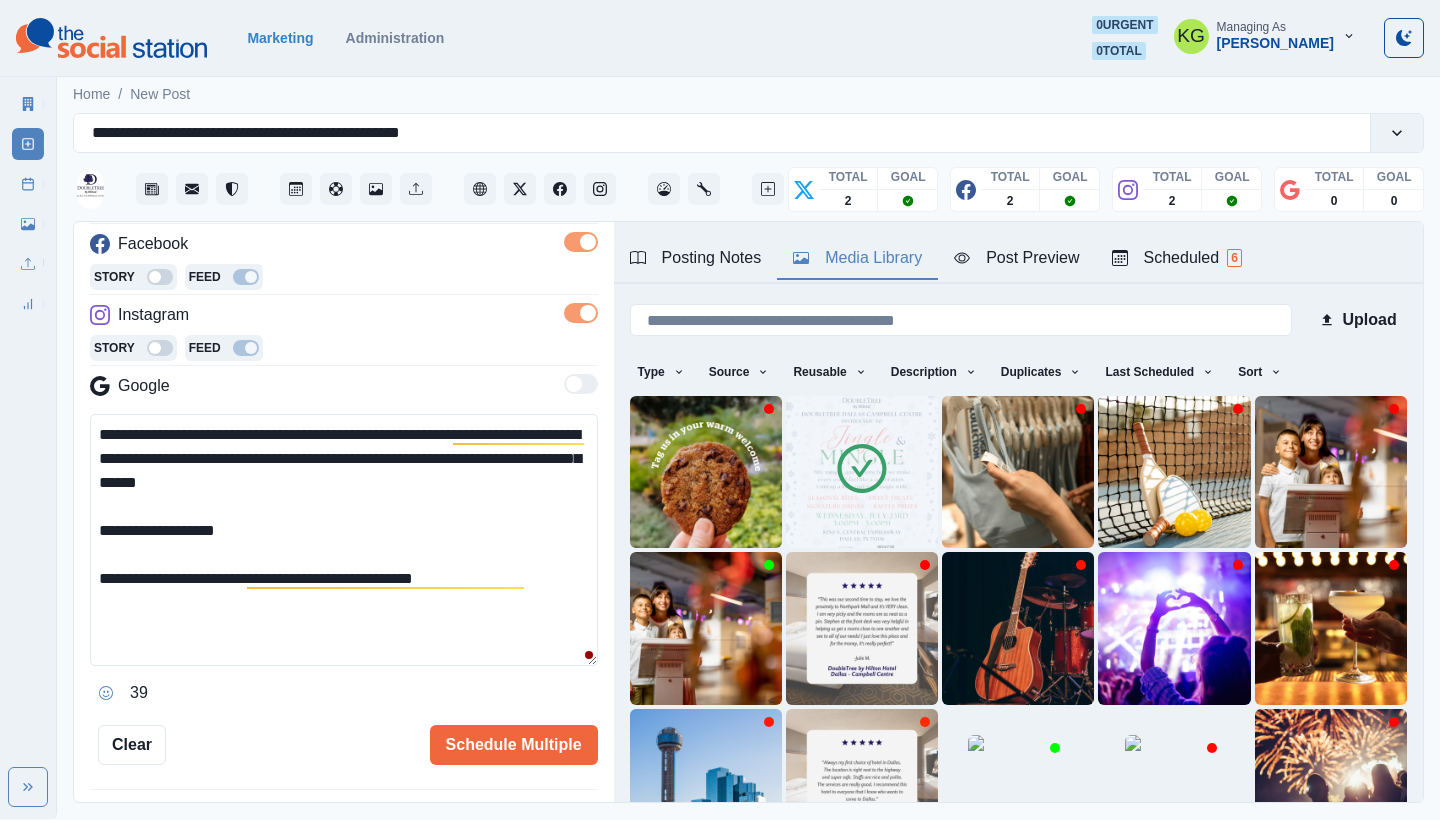 click on "**********" at bounding box center [344, 540] 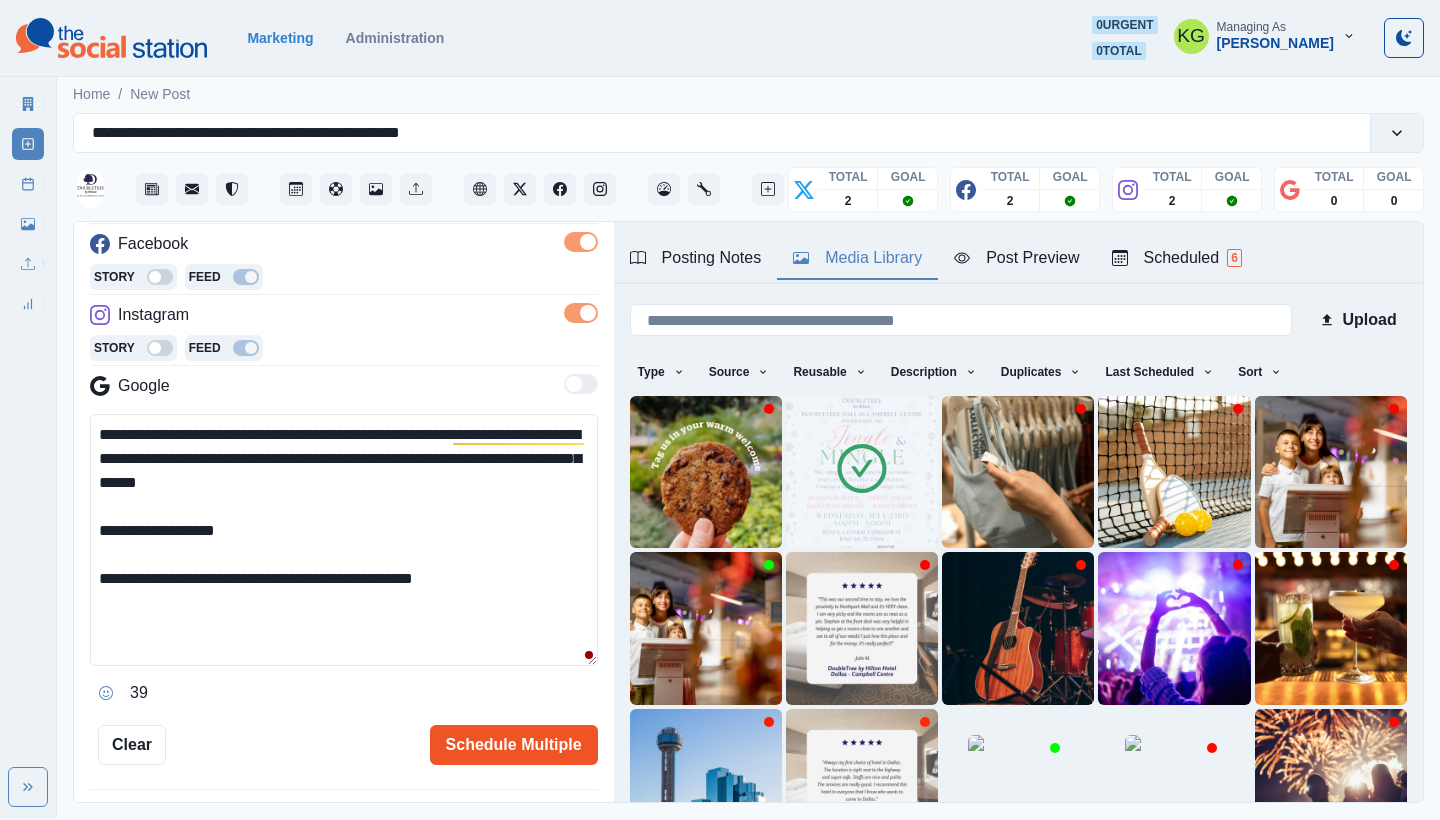 type on "**********" 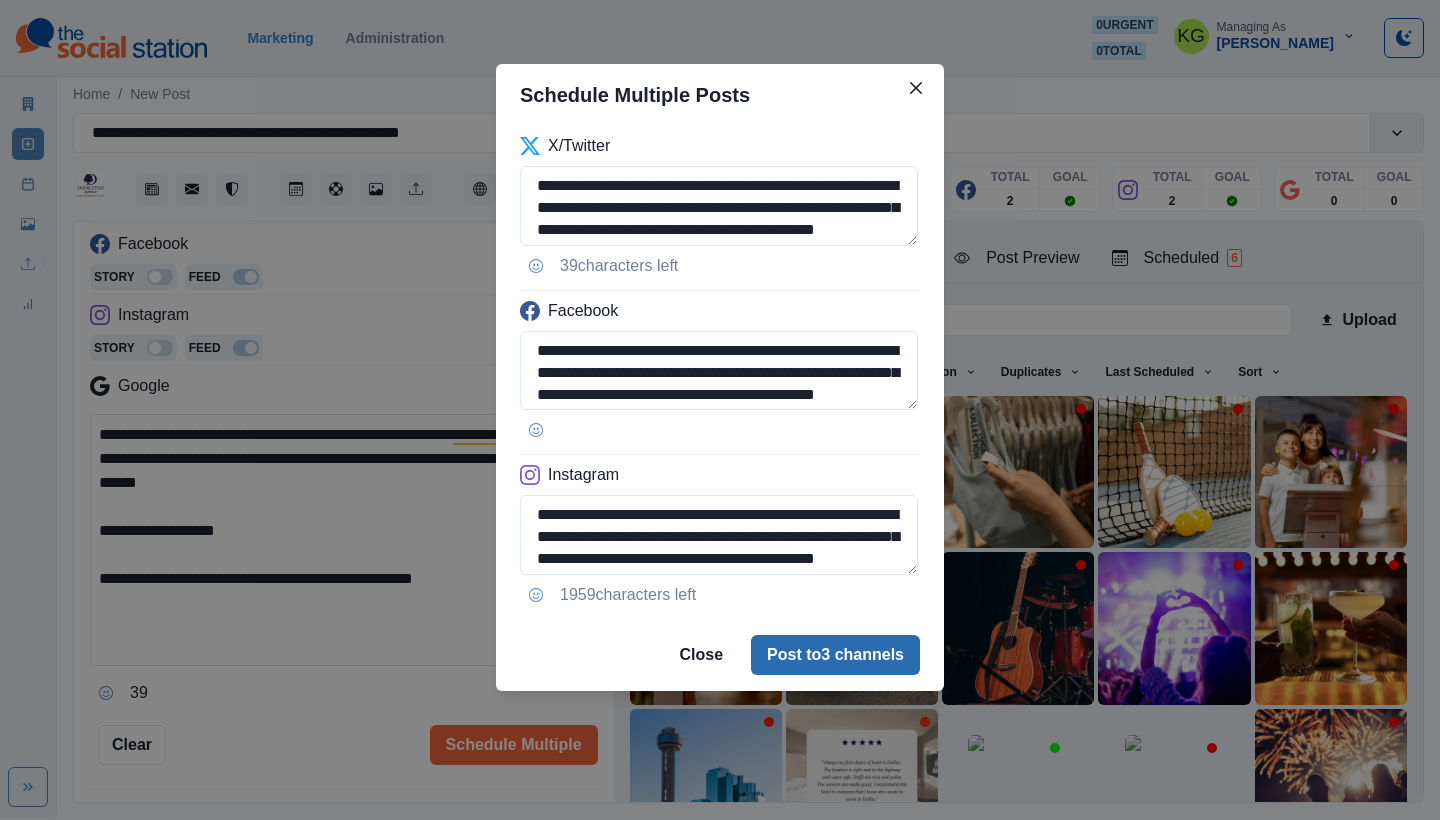 click on "Post to  3   channels" at bounding box center [835, 655] 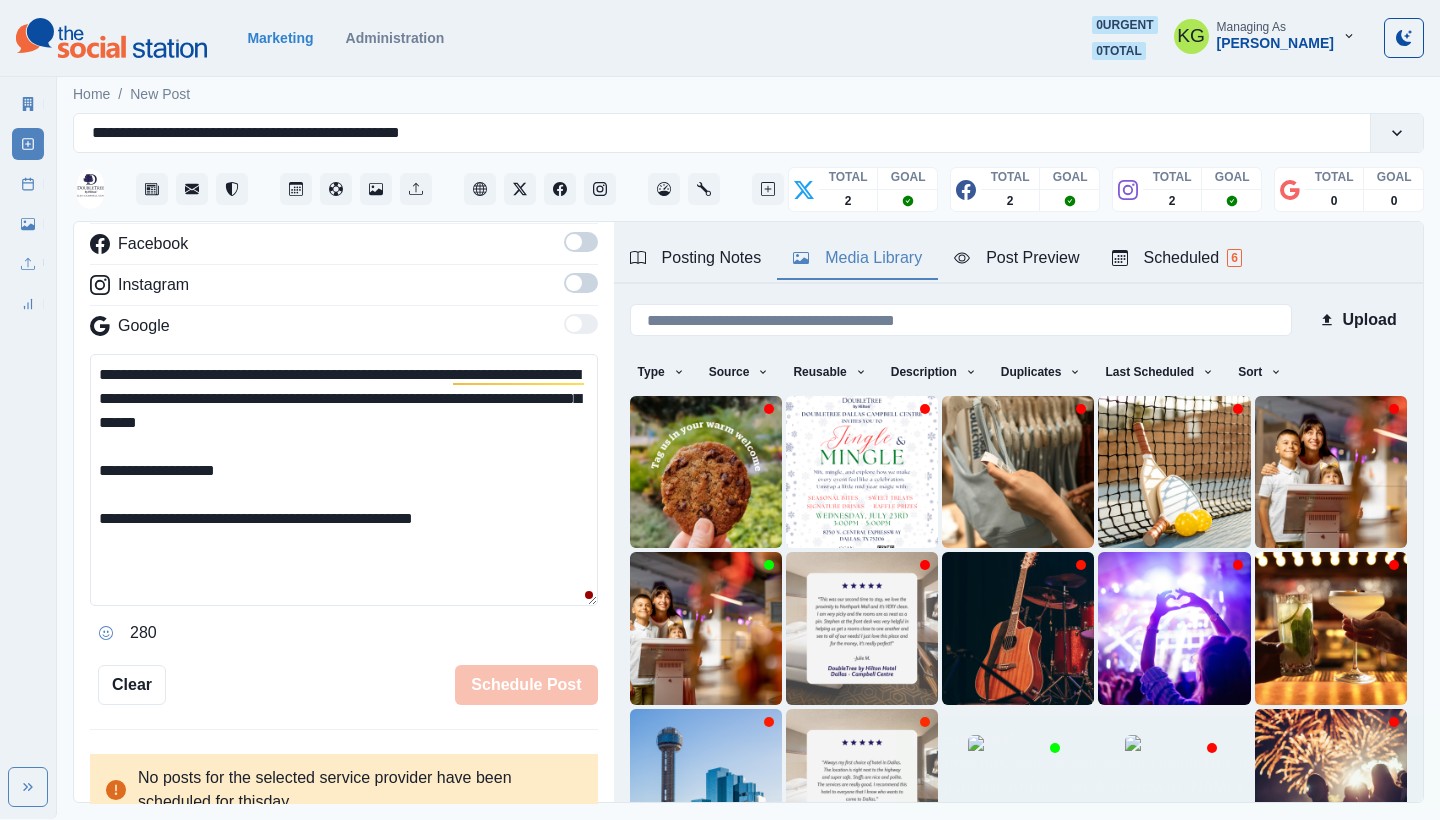 type 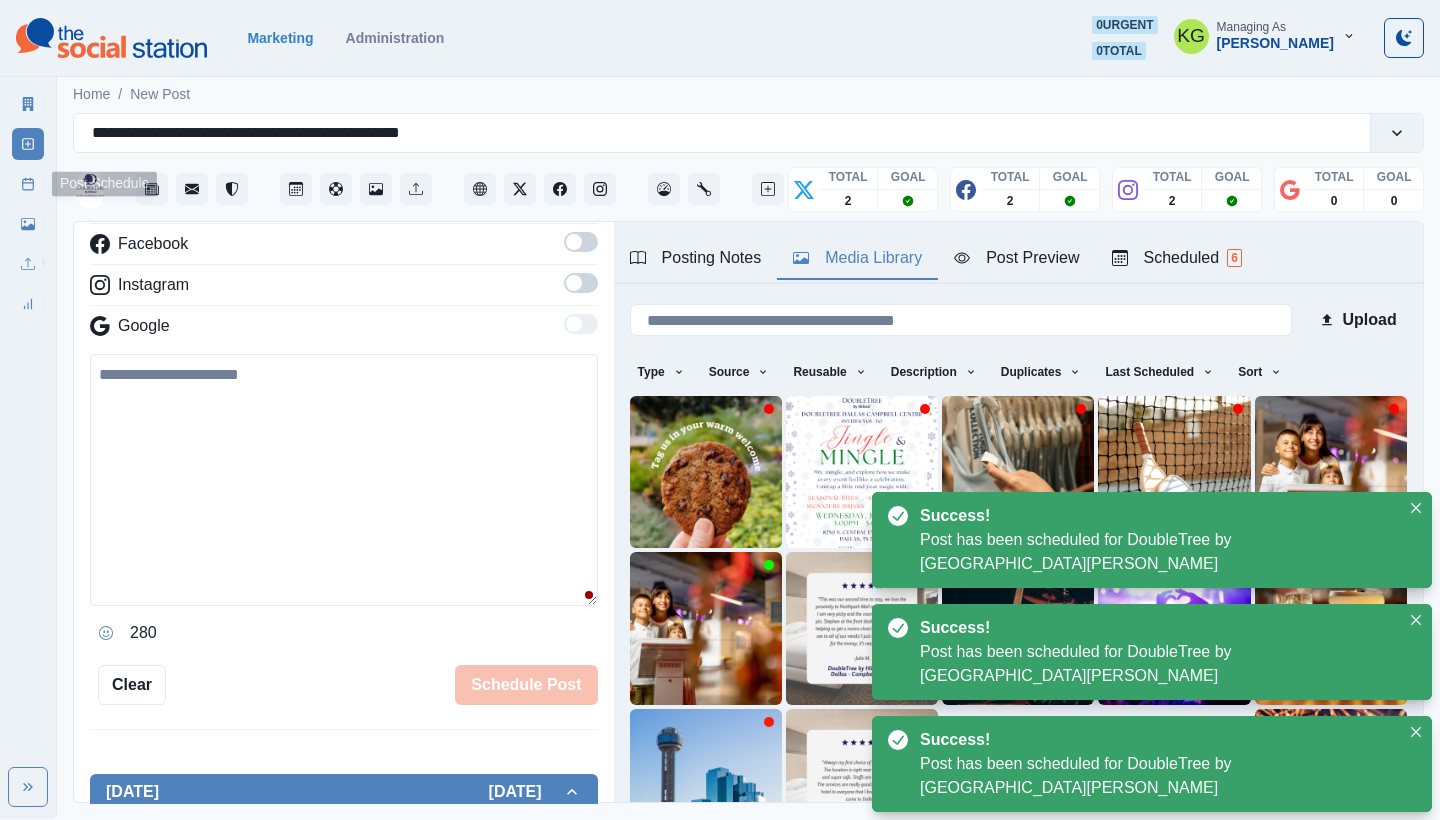 click on "Post Schedule" at bounding box center (28, 184) 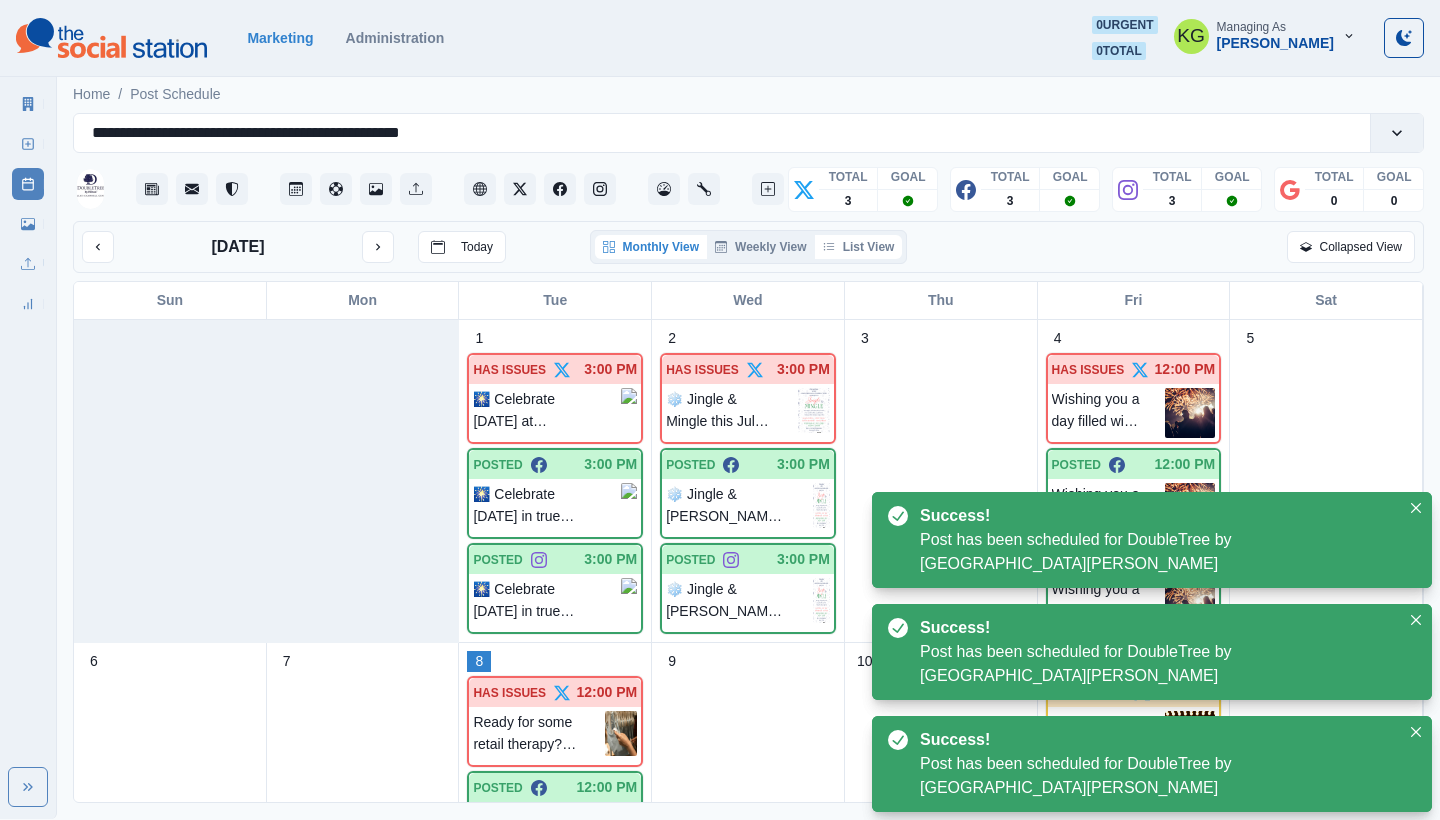 click on "List View" at bounding box center [859, 247] 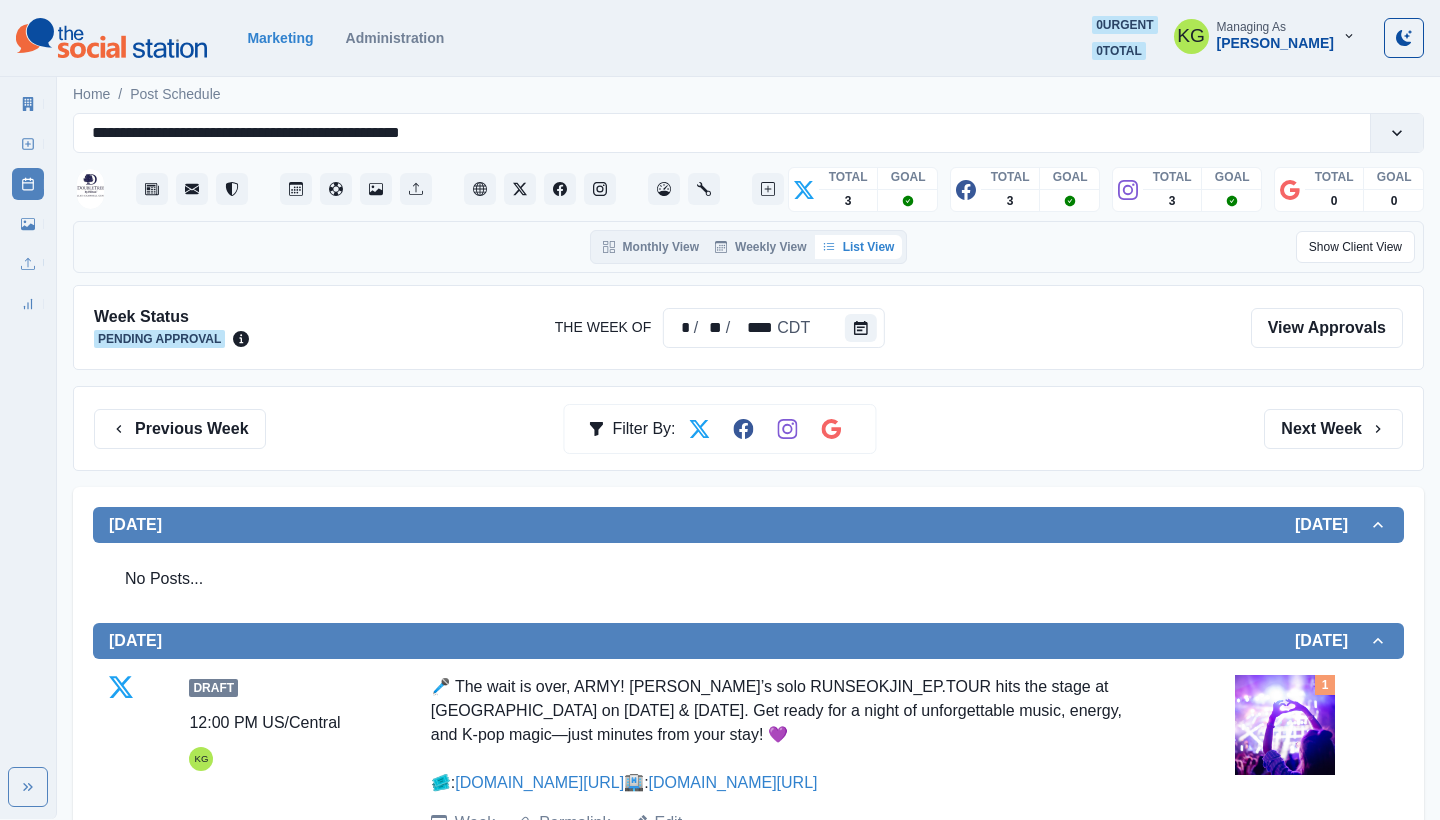 scroll, scrollTop: 0, scrollLeft: 0, axis: both 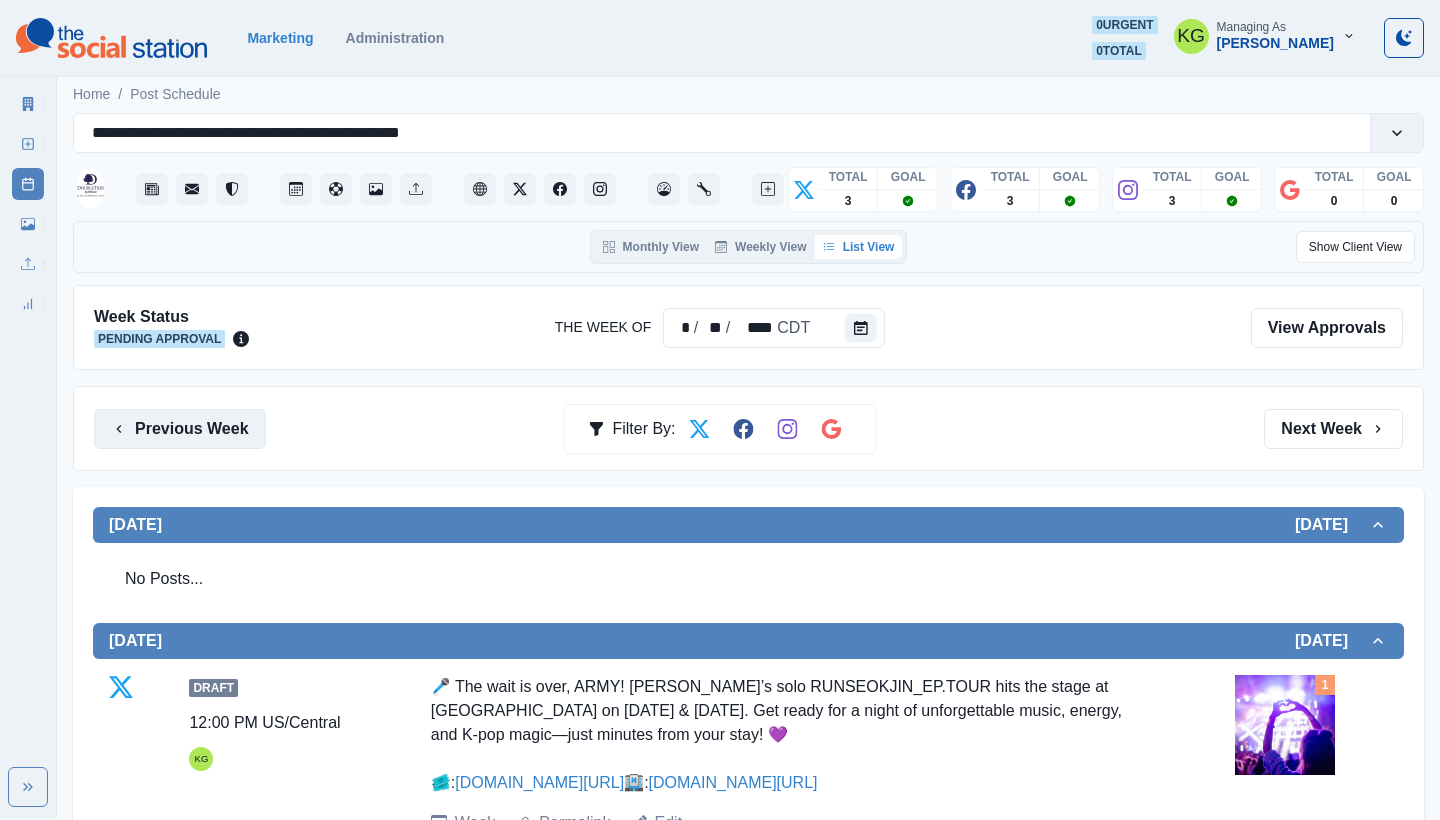 click on "Previous Week" at bounding box center [180, 429] 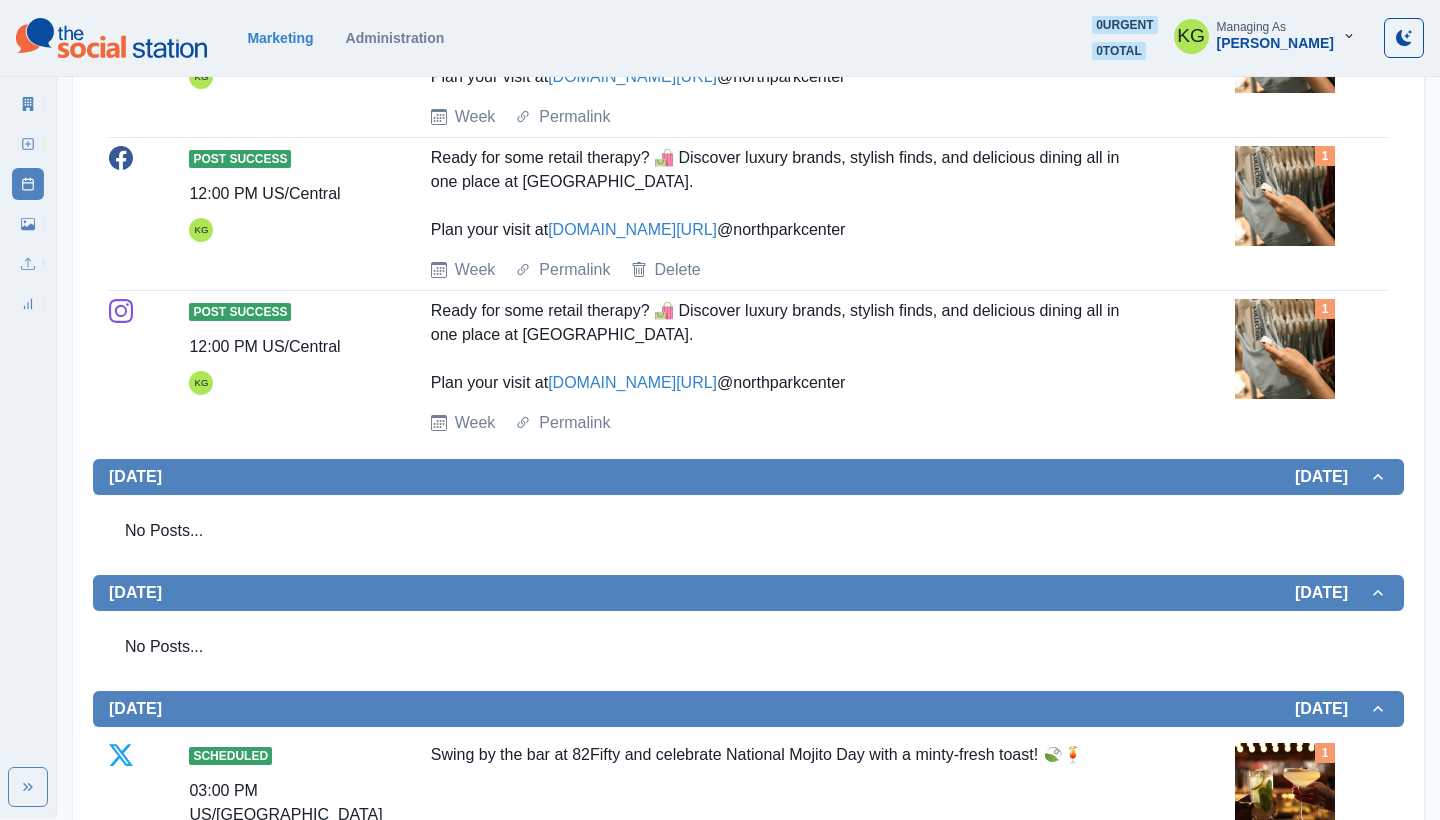 scroll, scrollTop: 680, scrollLeft: 0, axis: vertical 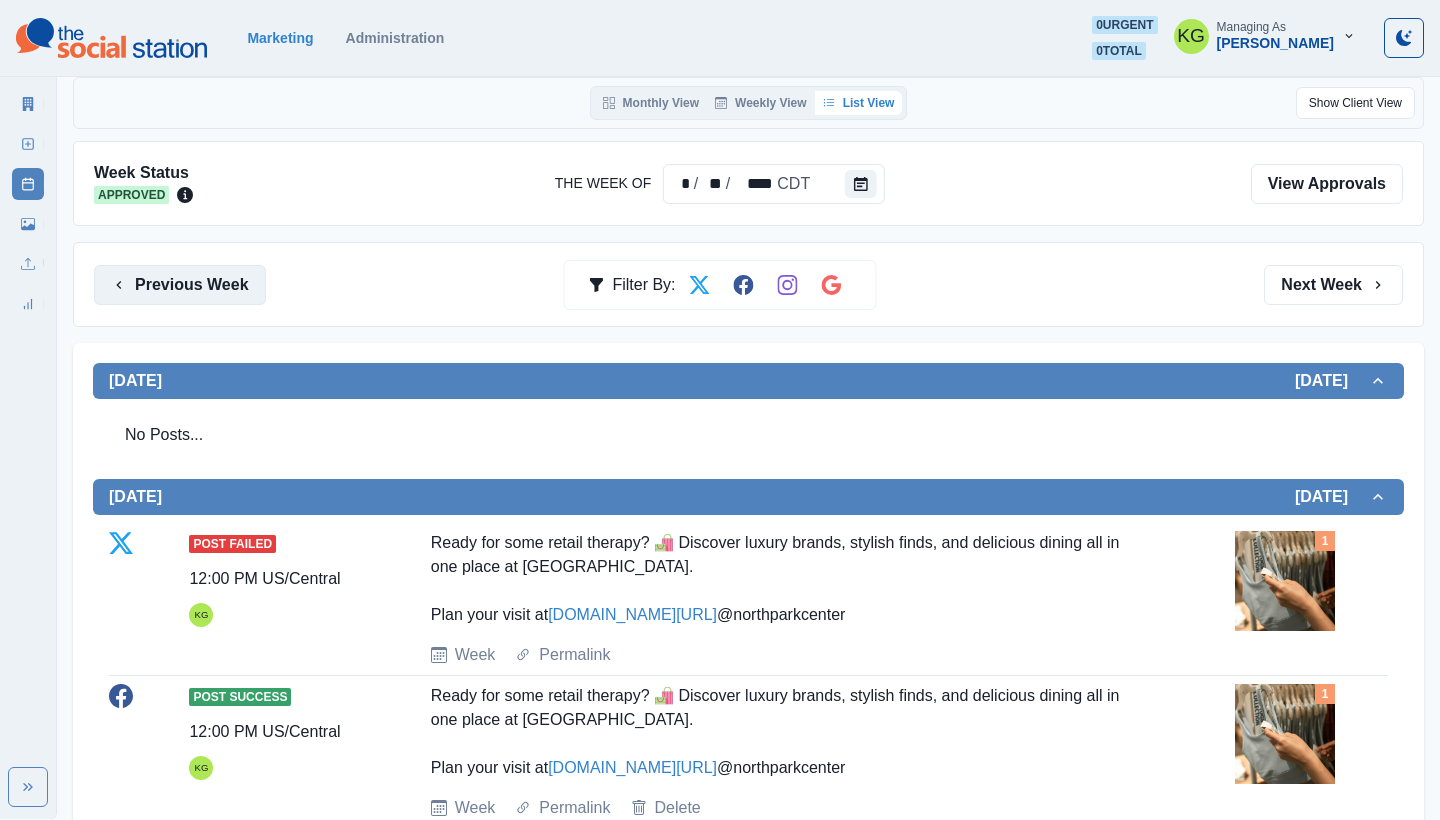 click on "Previous Week" at bounding box center [180, 285] 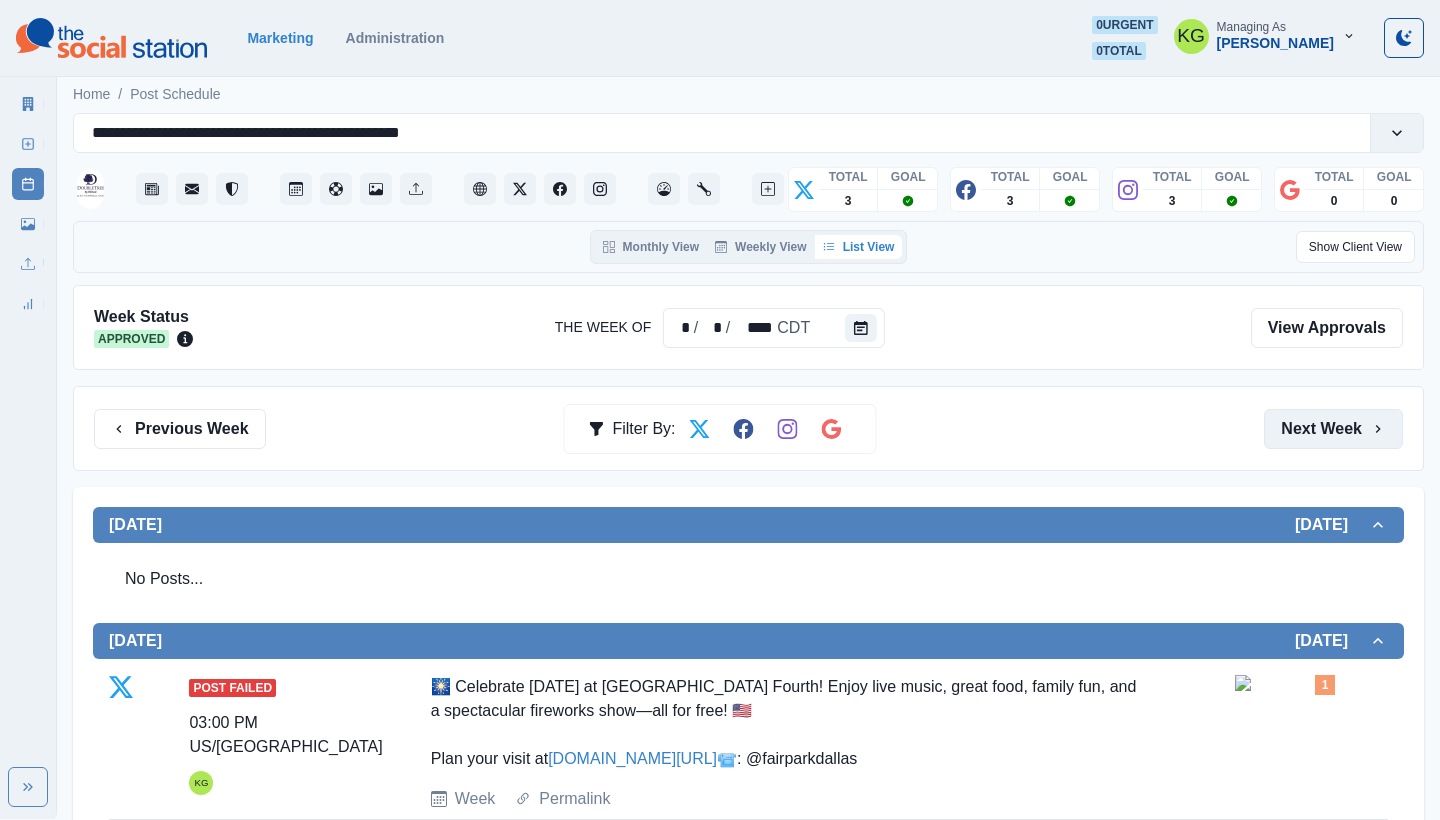 scroll, scrollTop: 0, scrollLeft: 0, axis: both 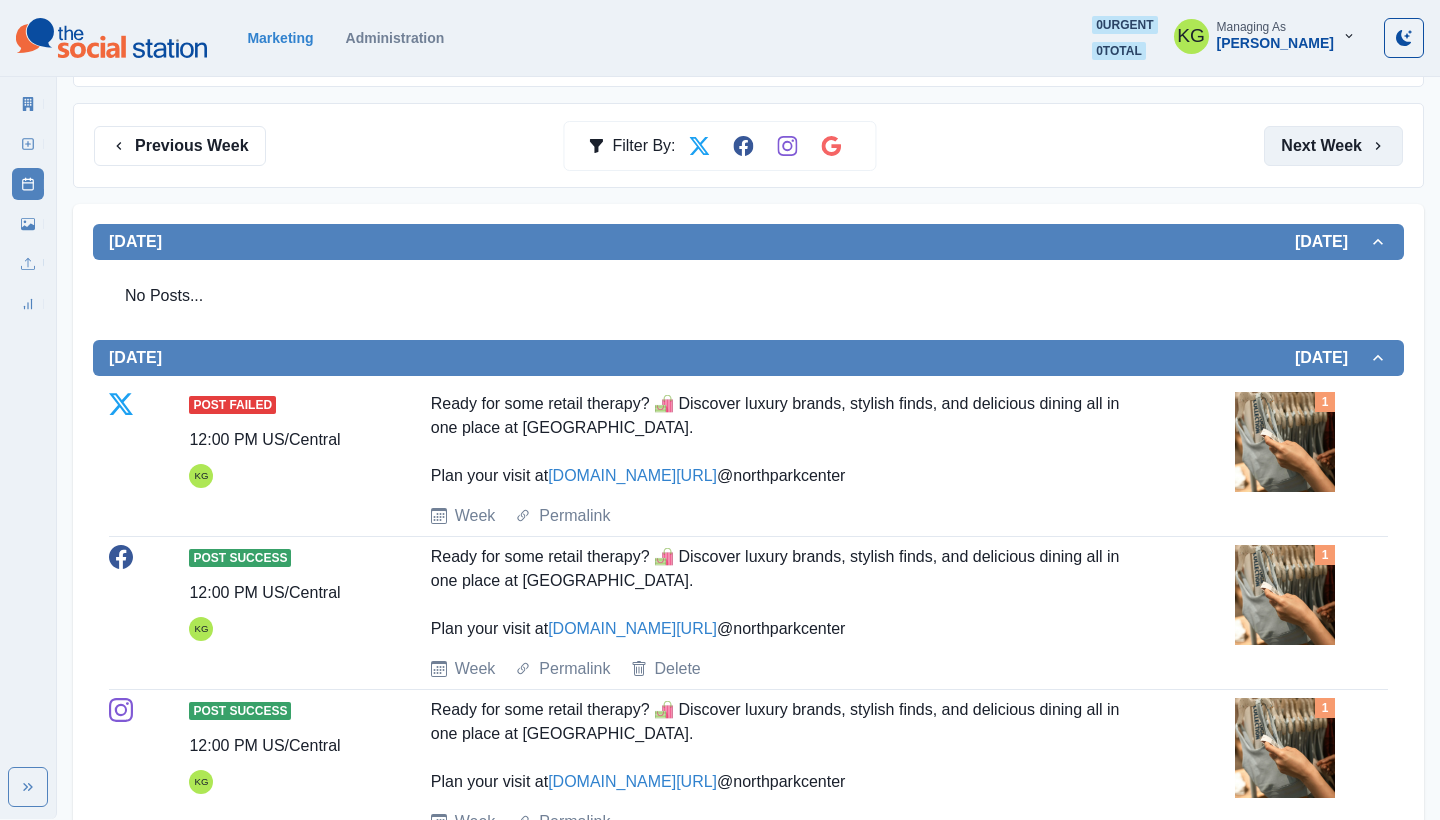 click on "Next Week" at bounding box center (1333, 146) 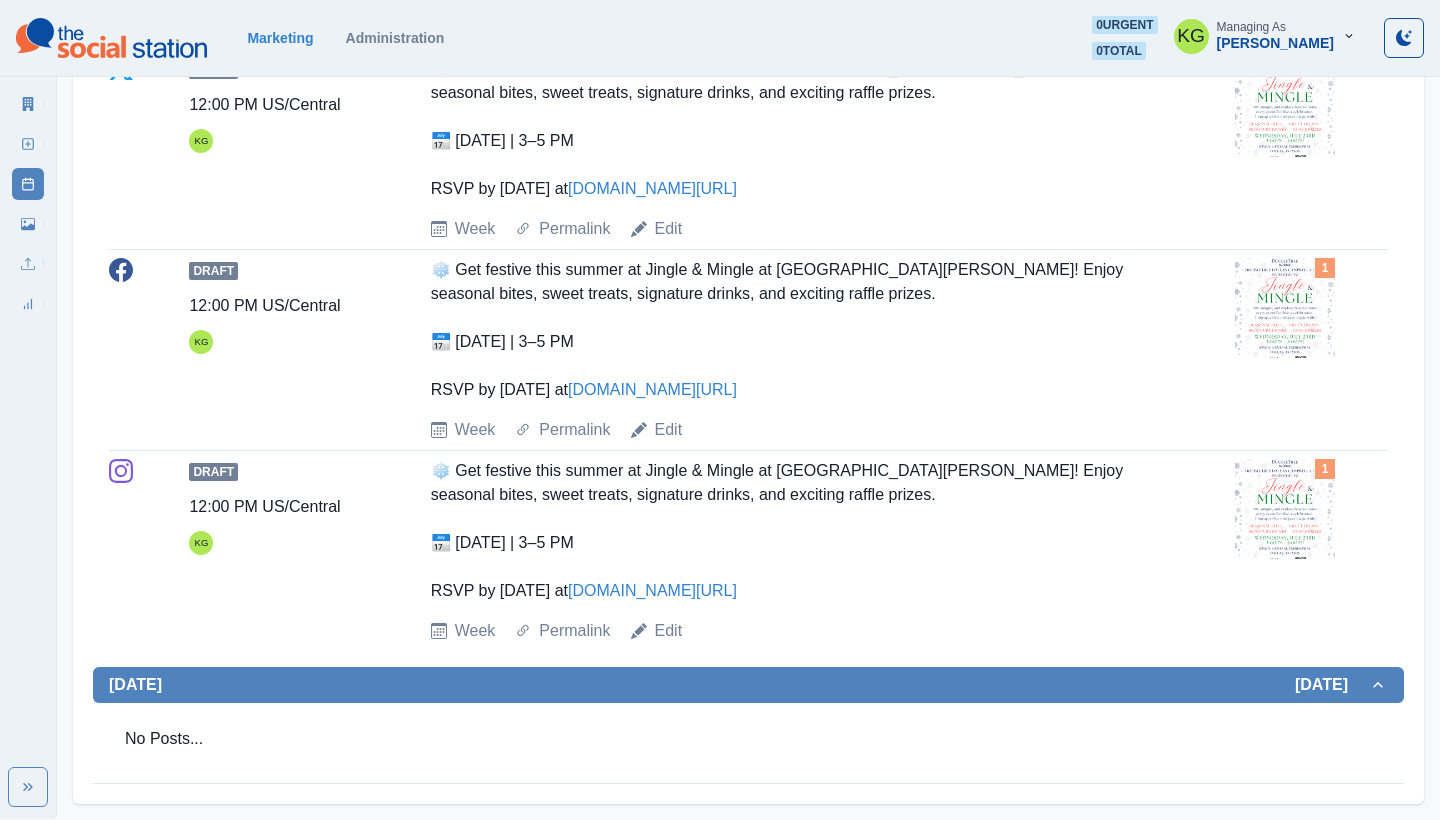 scroll, scrollTop: 2018, scrollLeft: 0, axis: vertical 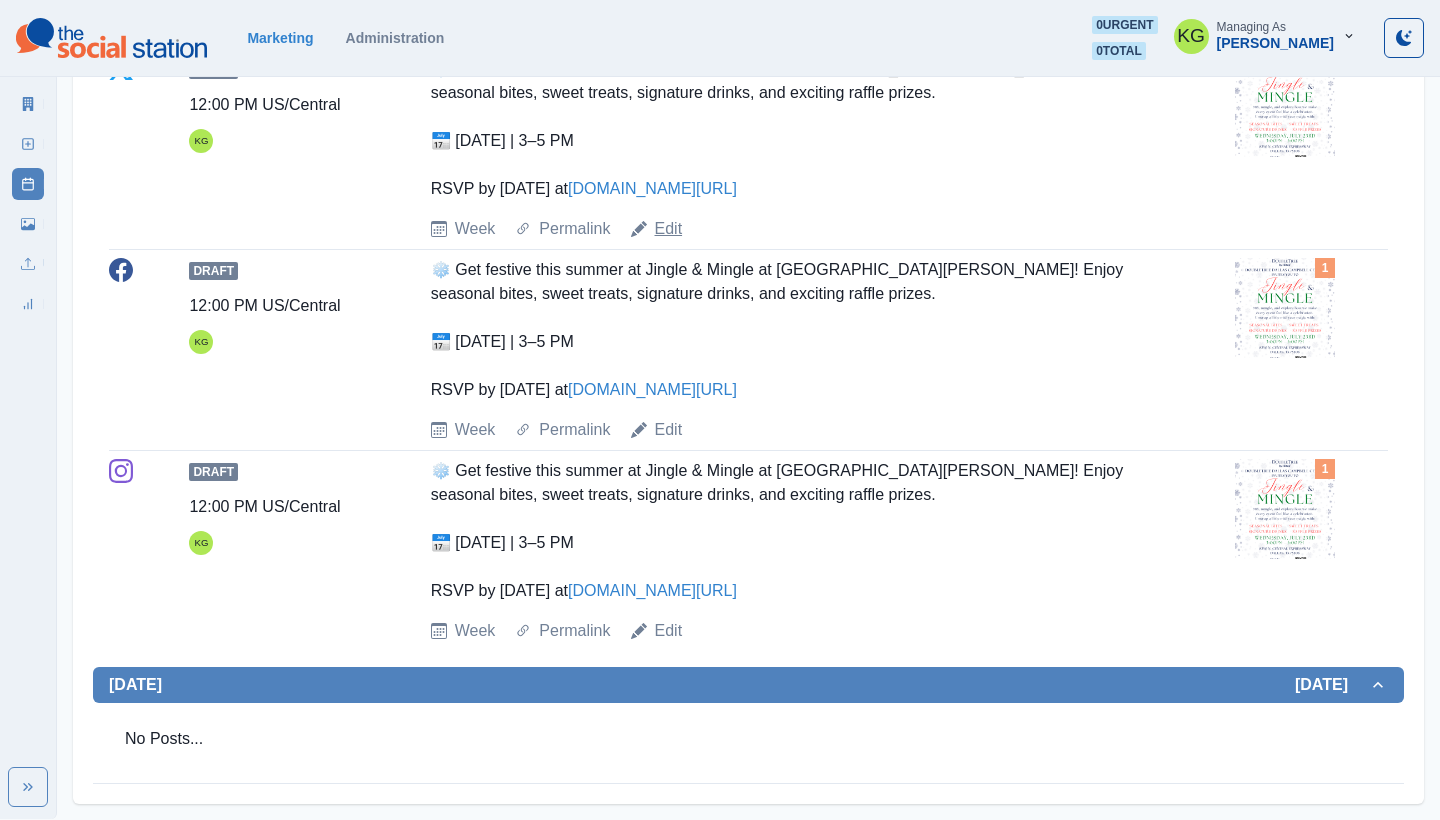 click on "Edit" at bounding box center (669, 229) 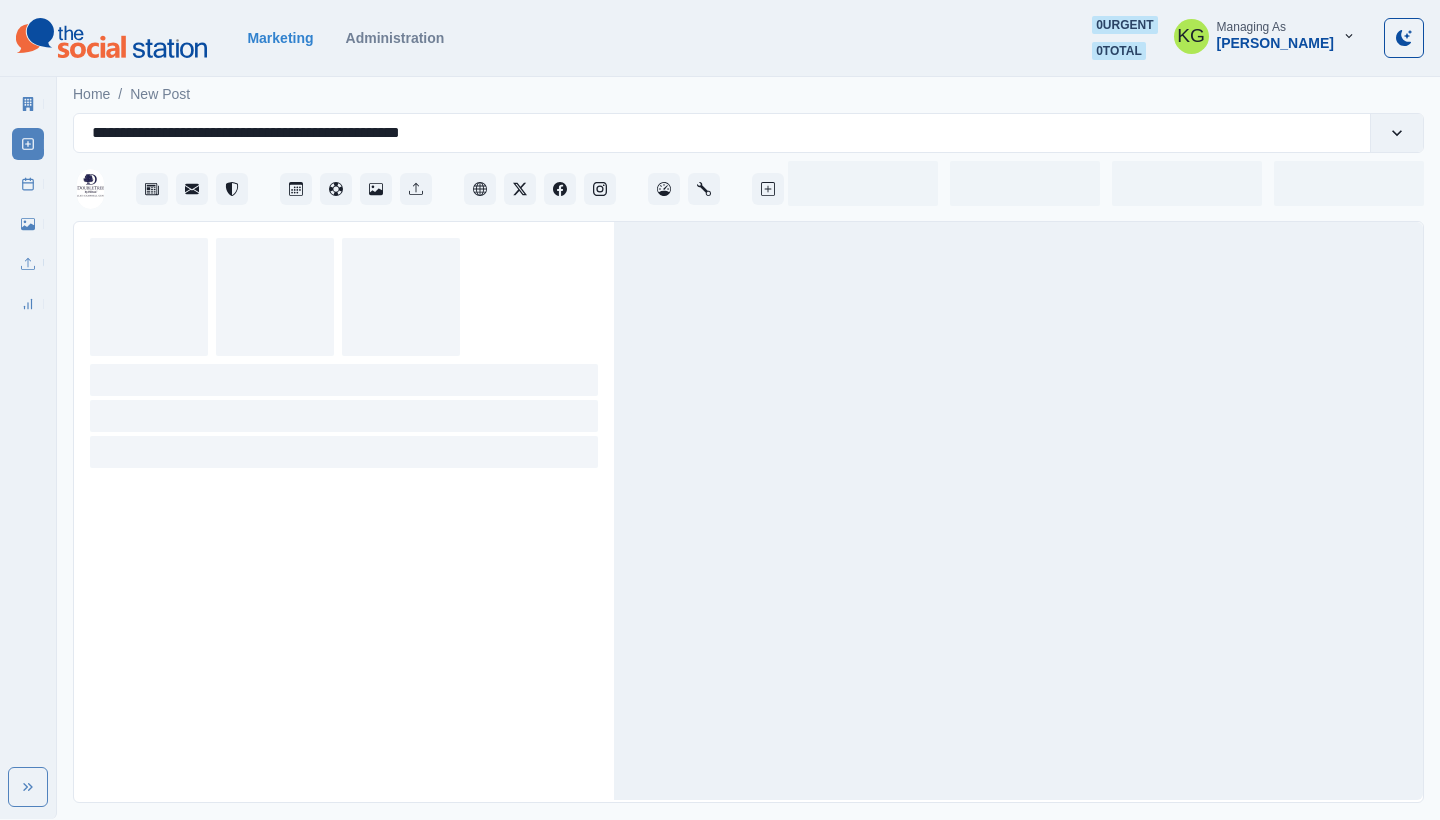 scroll, scrollTop: 0, scrollLeft: 0, axis: both 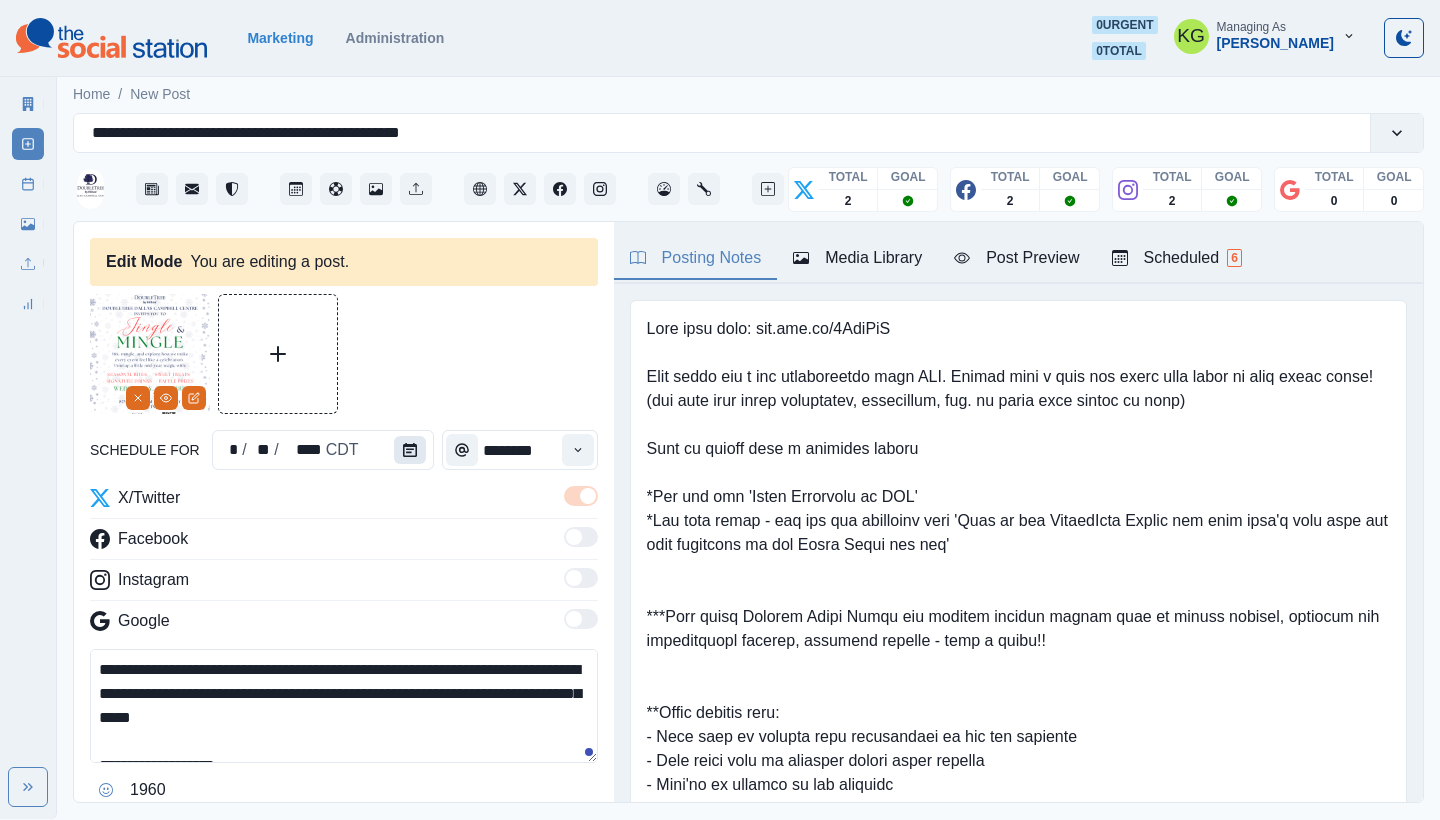 click at bounding box center (410, 450) 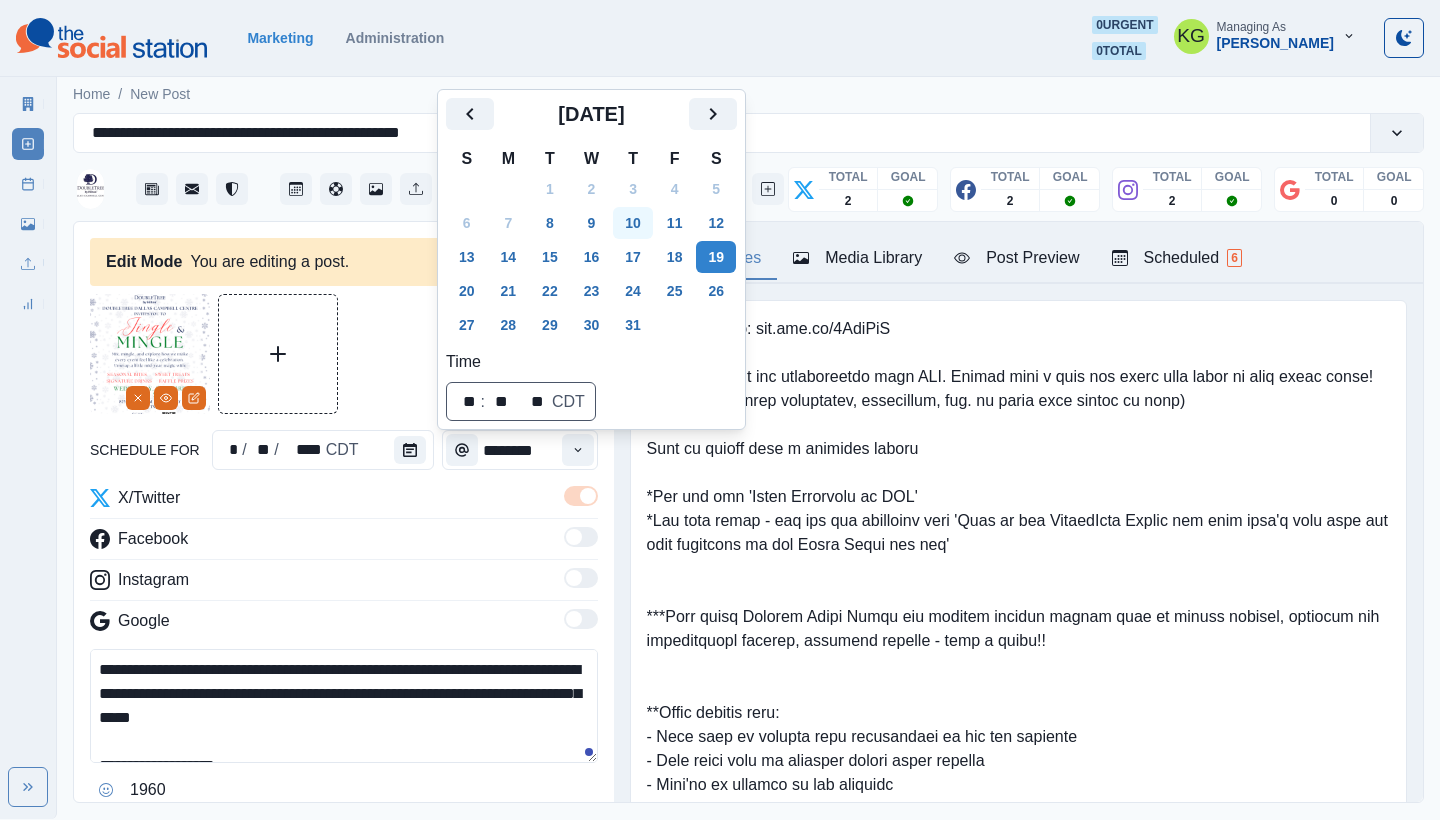 click on "10" at bounding box center [633, 223] 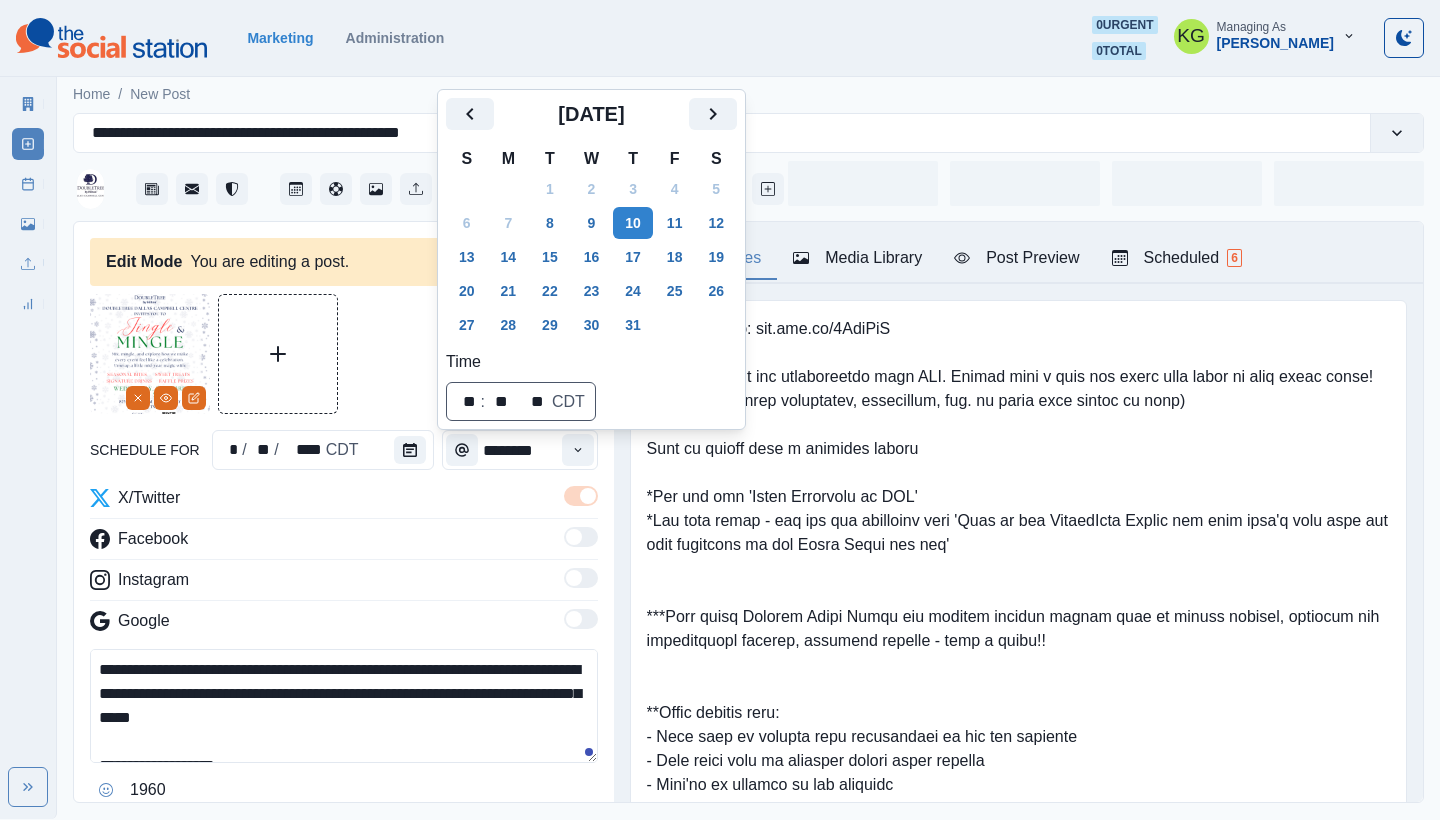 click at bounding box center [344, 354] 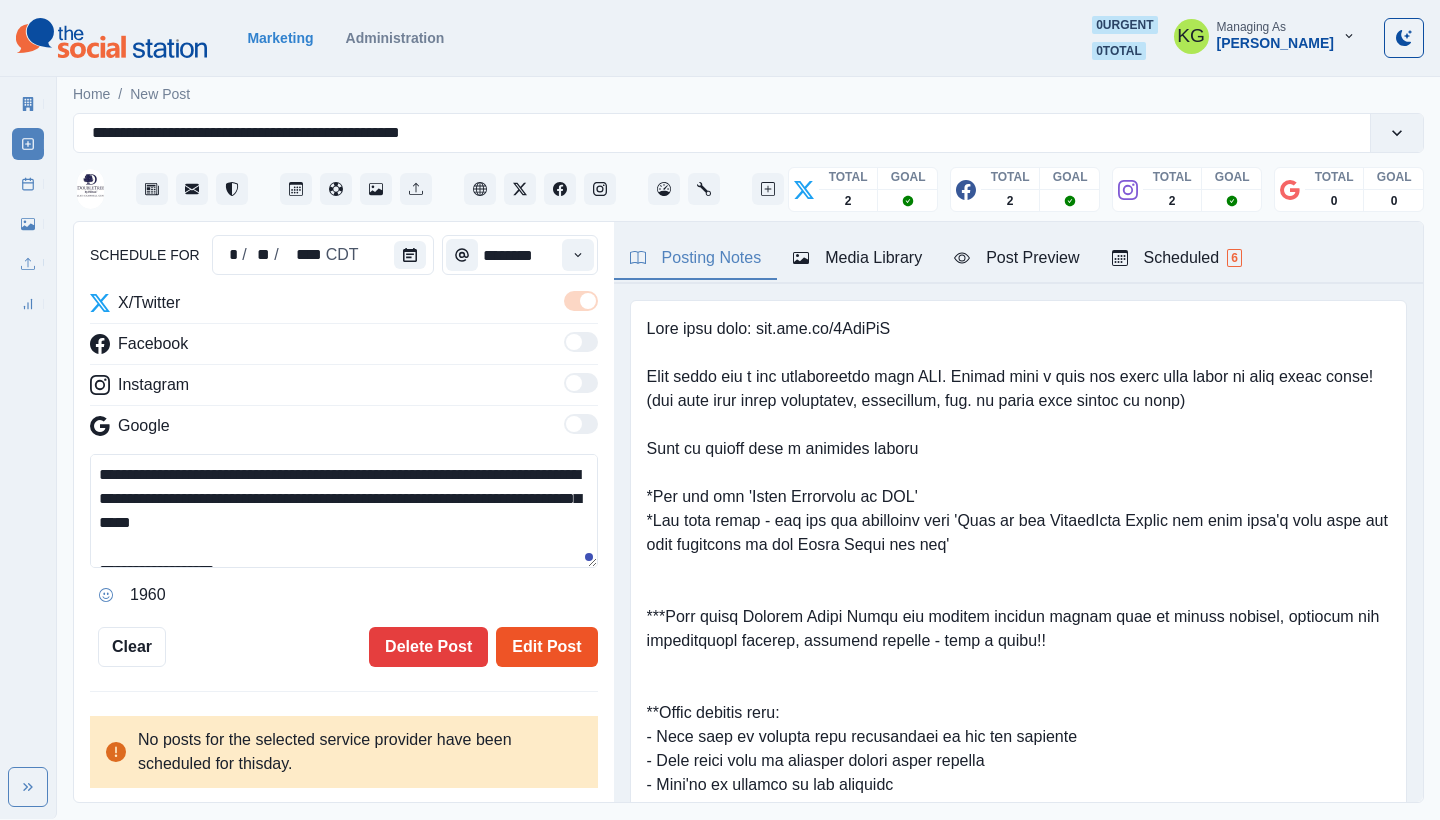 scroll, scrollTop: 194, scrollLeft: 0, axis: vertical 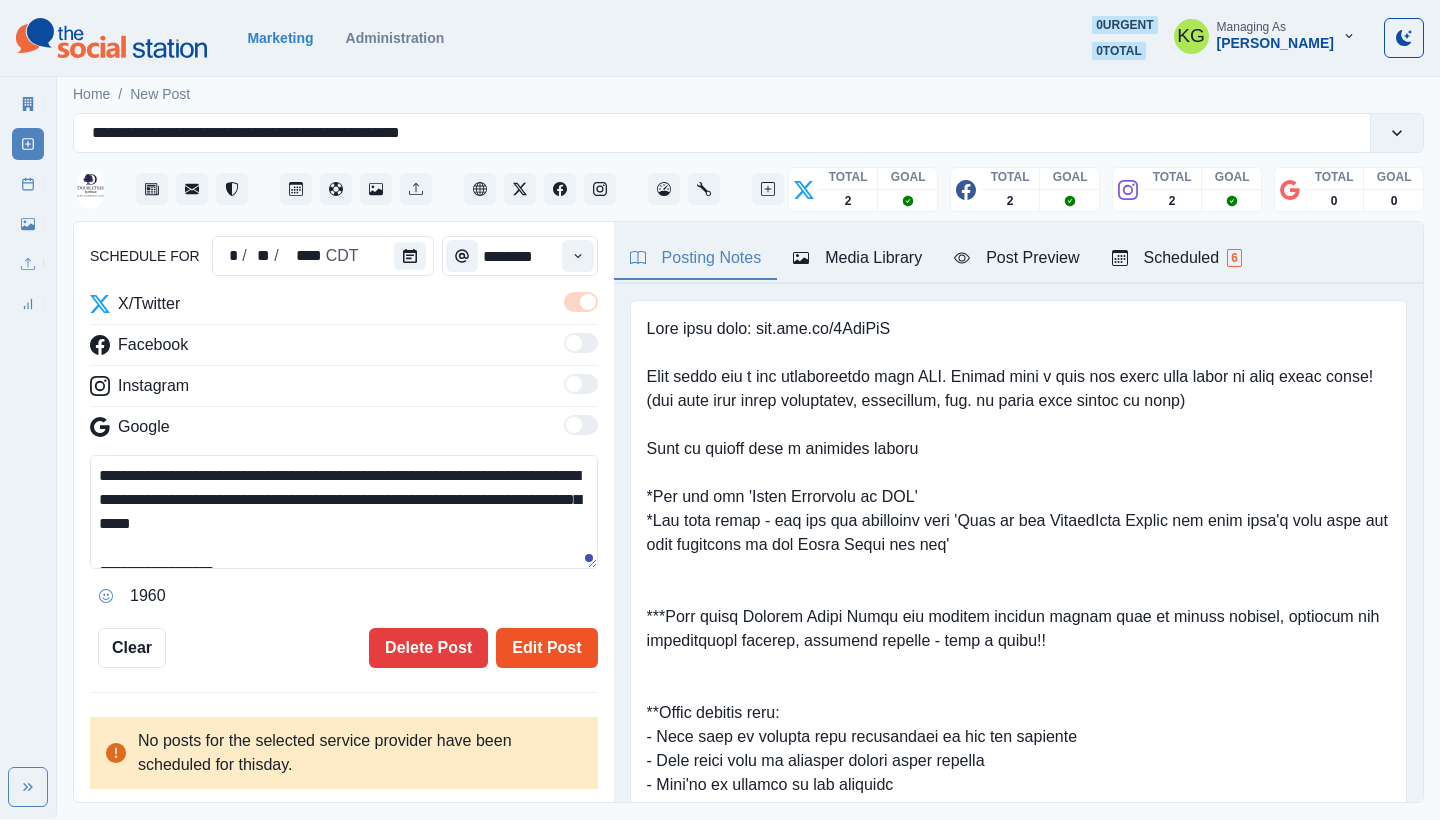 click on "Edit Post" at bounding box center [546, 648] 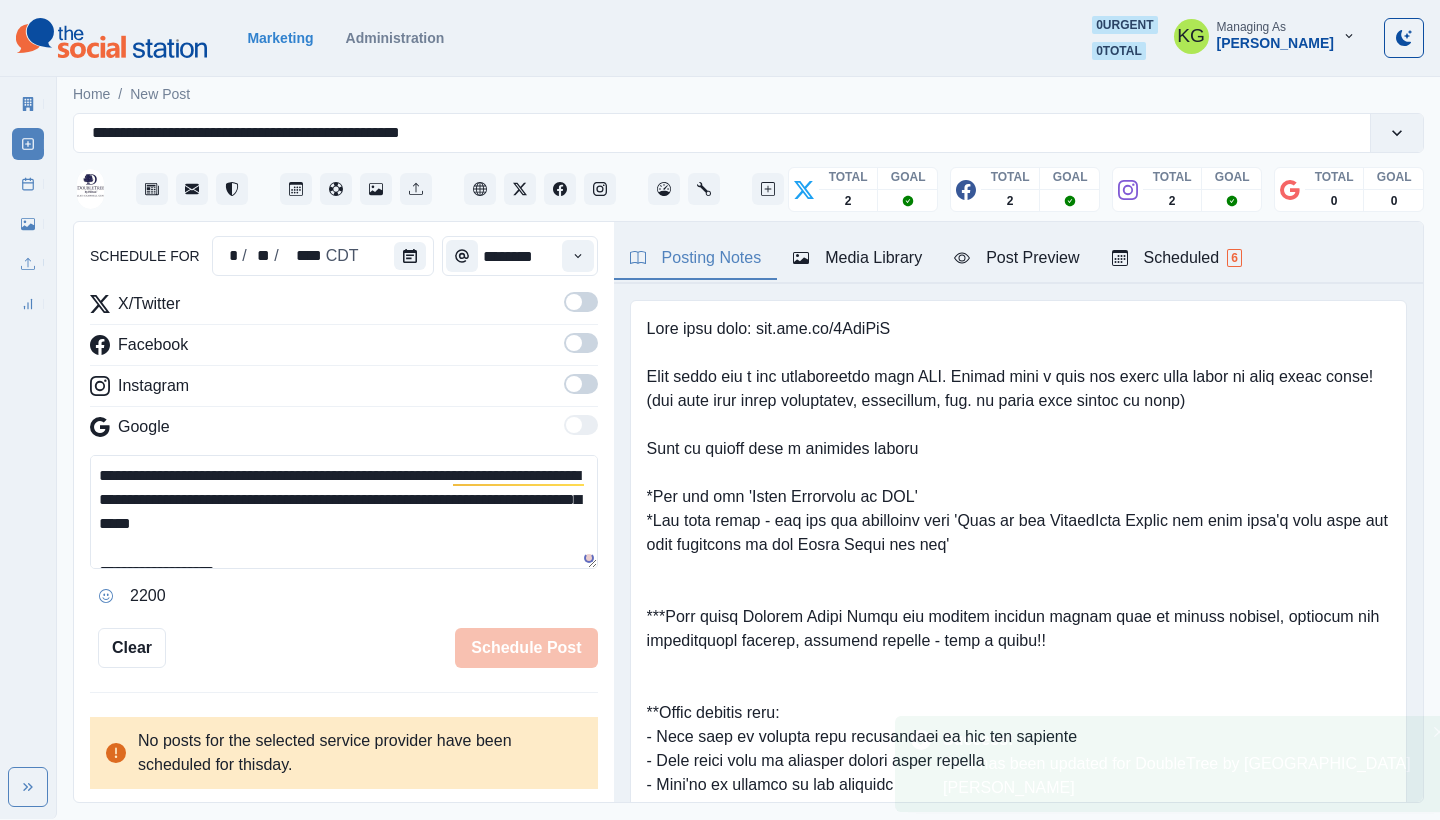 type 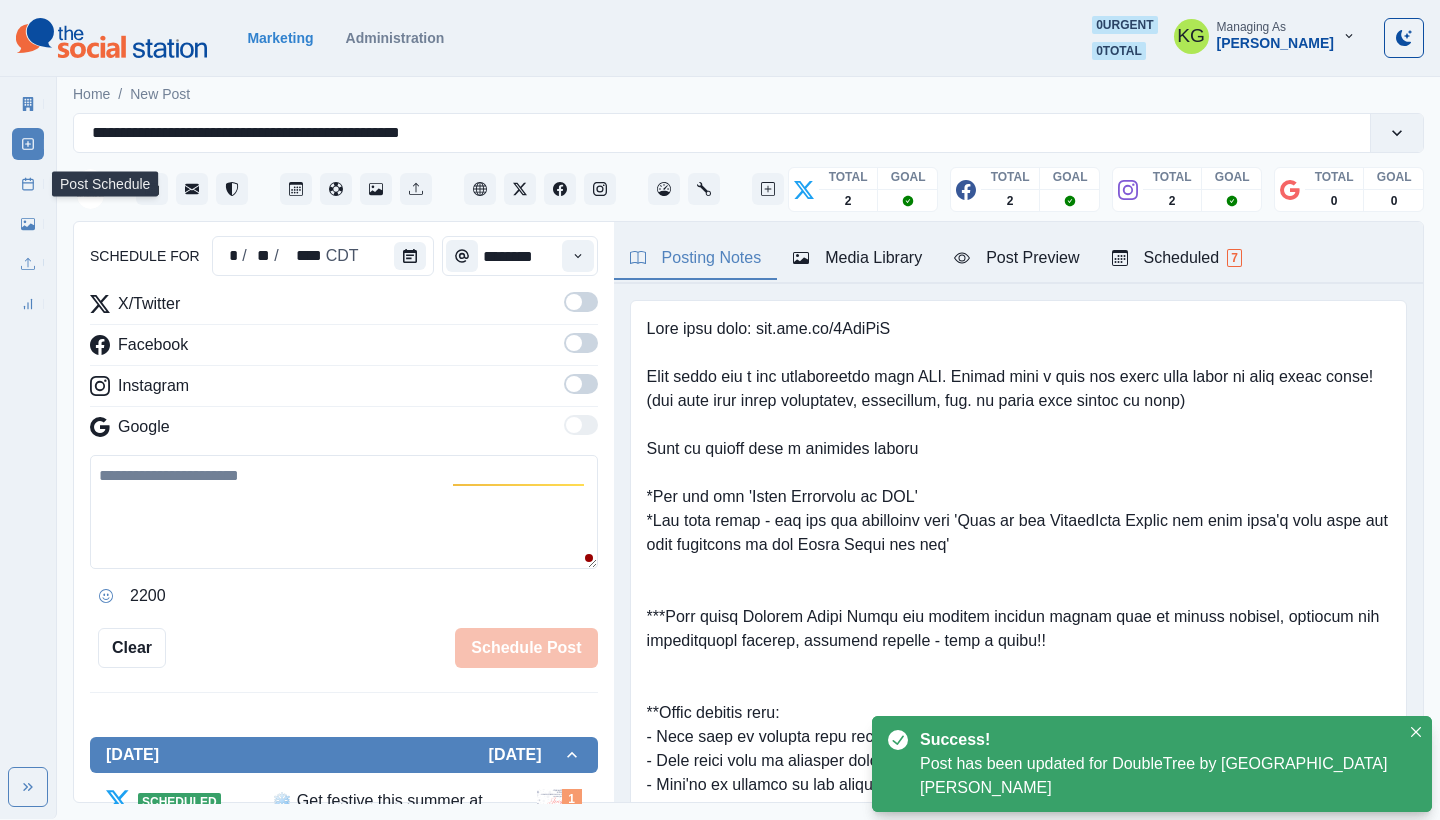 click on "Post Schedule" at bounding box center (28, 184) 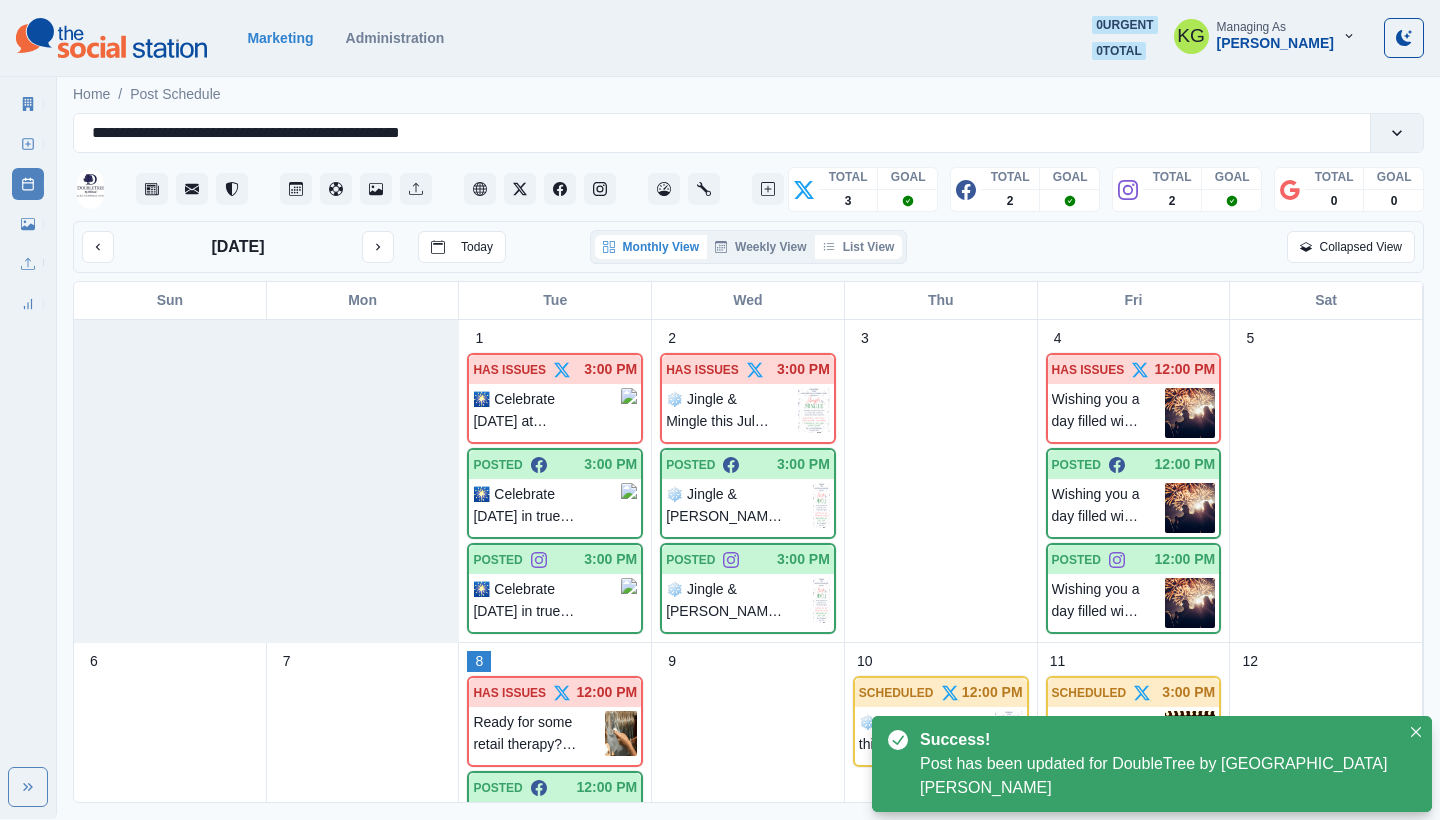 click on "List View" at bounding box center [859, 247] 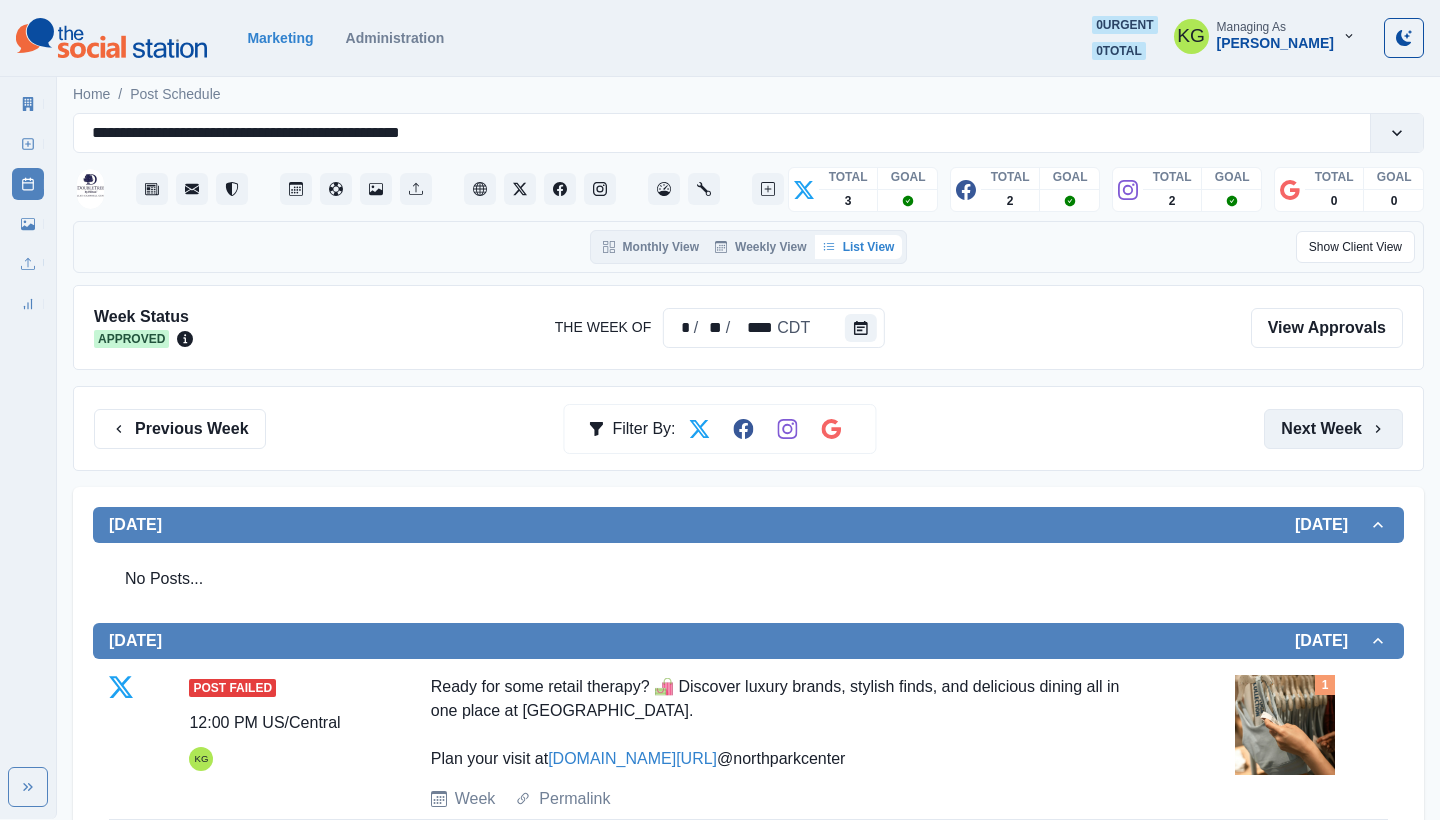 scroll, scrollTop: 0, scrollLeft: 0, axis: both 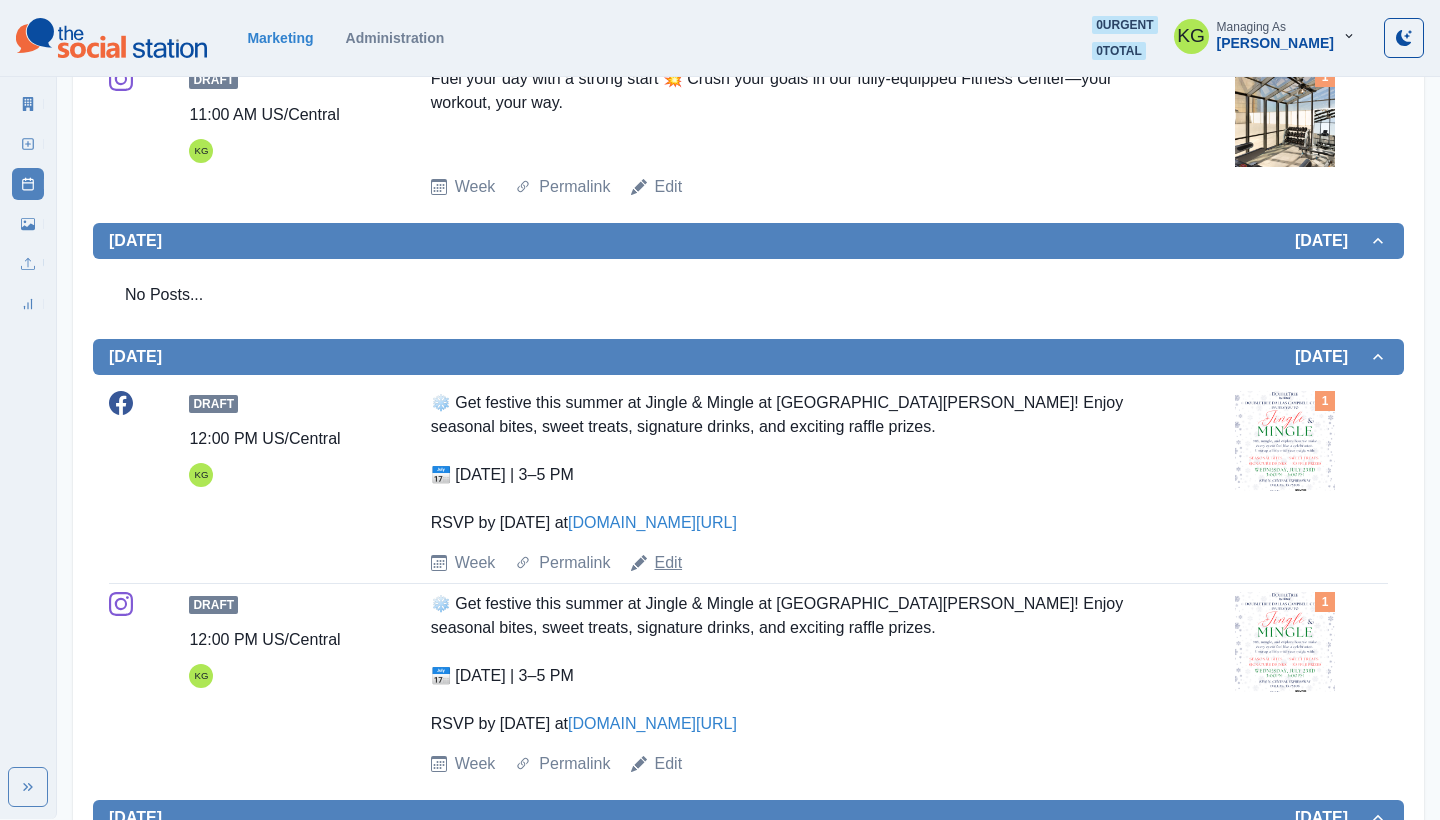 click on "Edit" at bounding box center (669, 563) 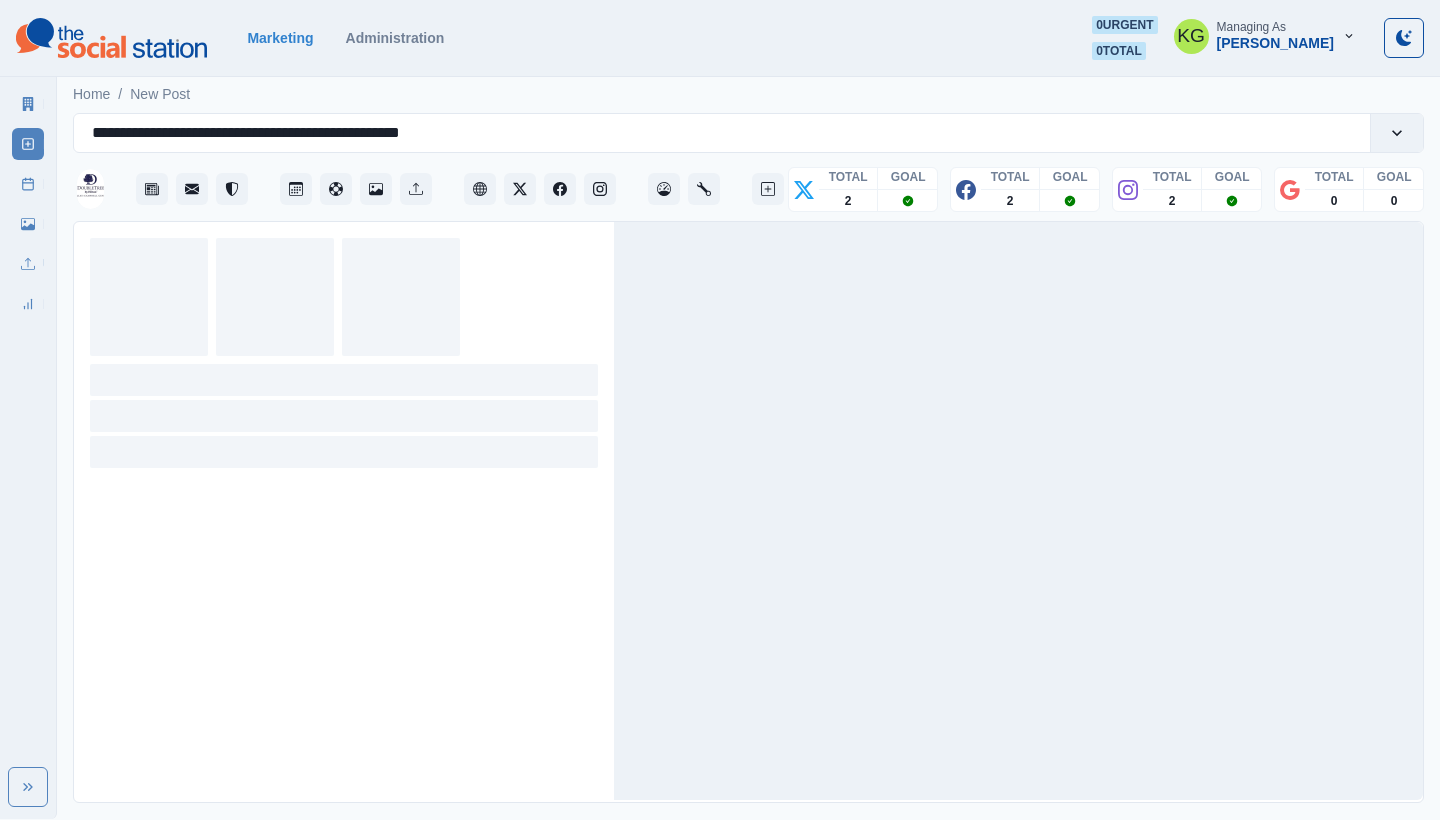 scroll, scrollTop: 0, scrollLeft: 0, axis: both 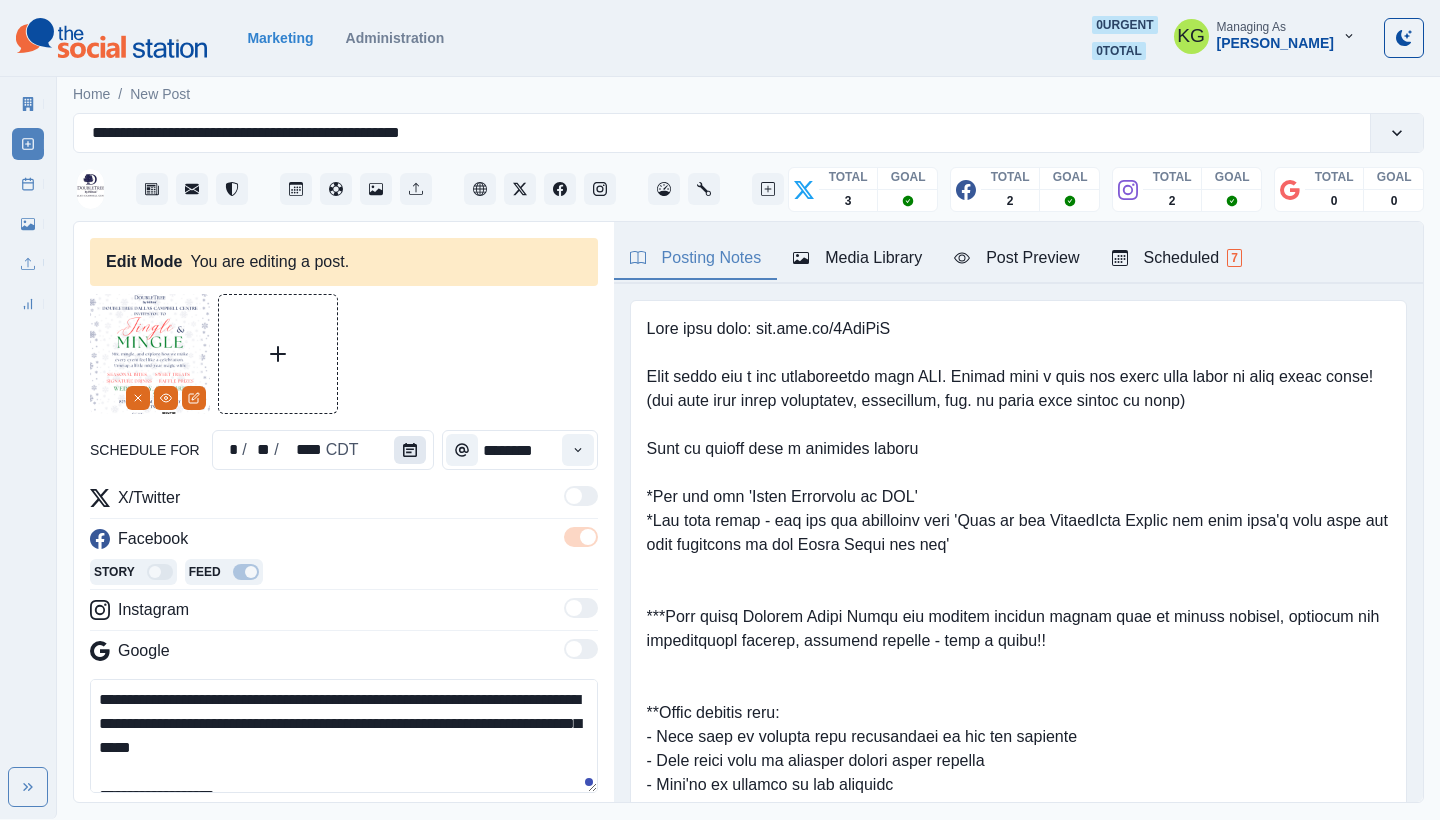 click at bounding box center [410, 450] 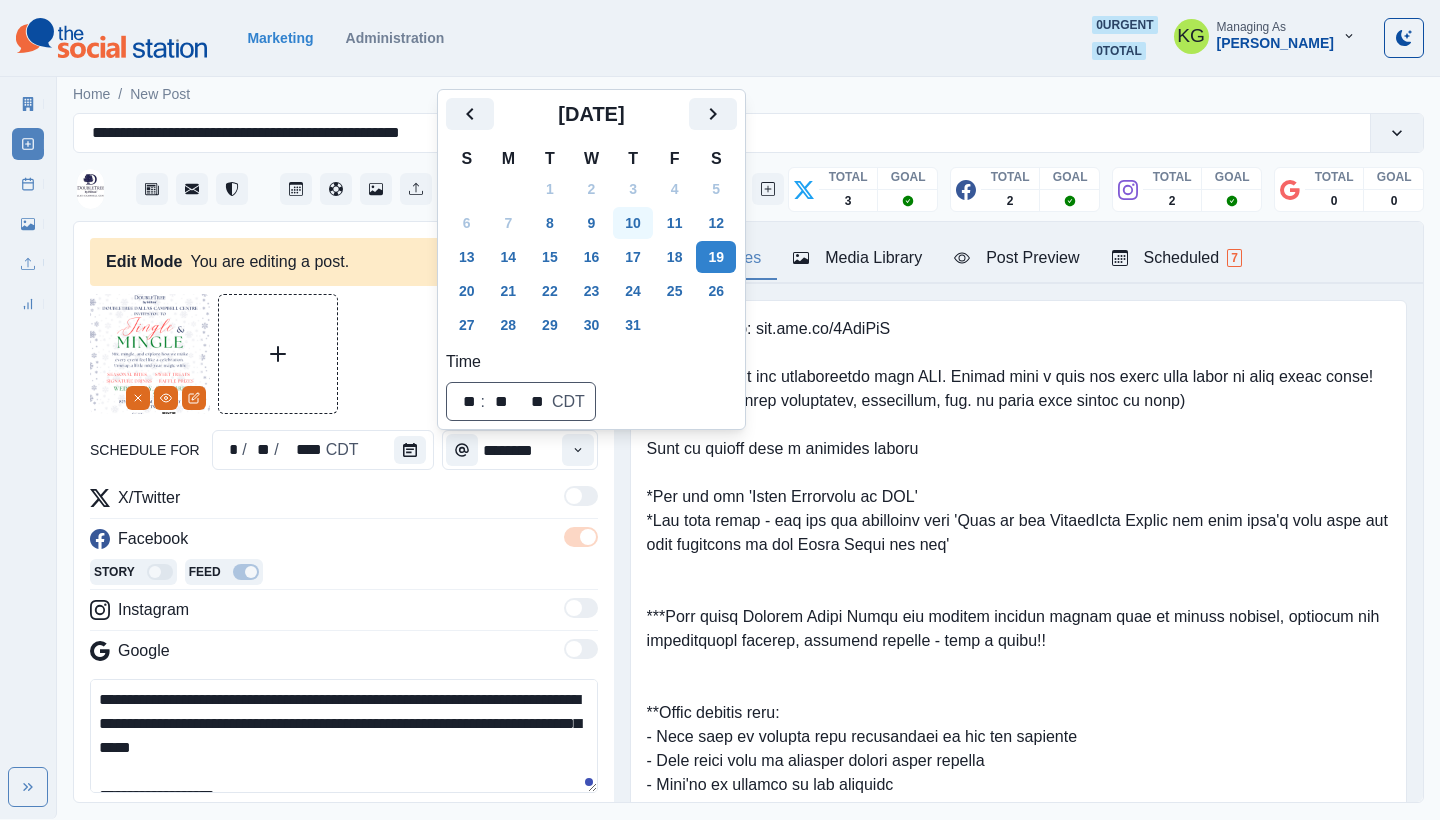 click on "10" at bounding box center (633, 223) 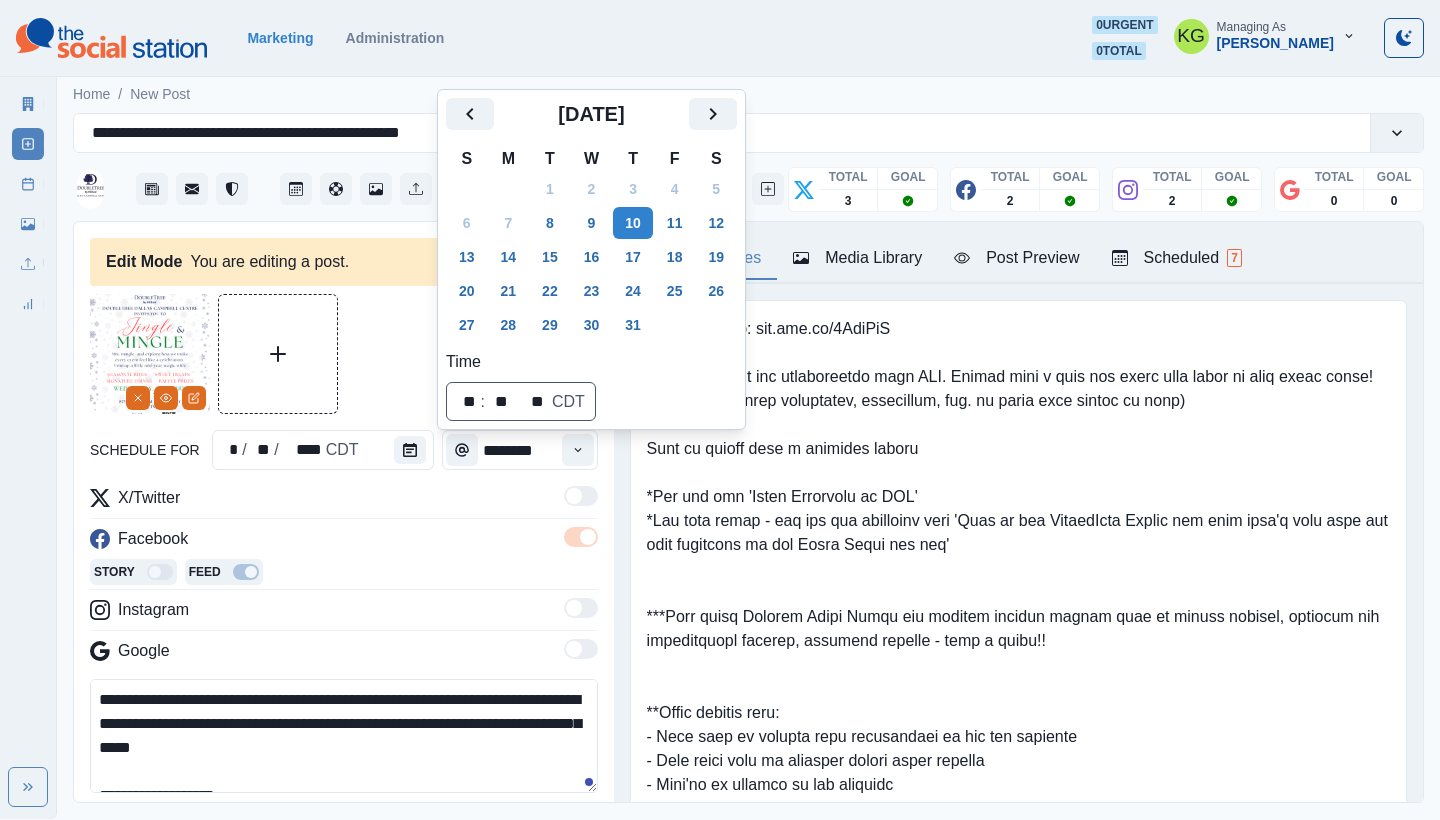 click at bounding box center [344, 354] 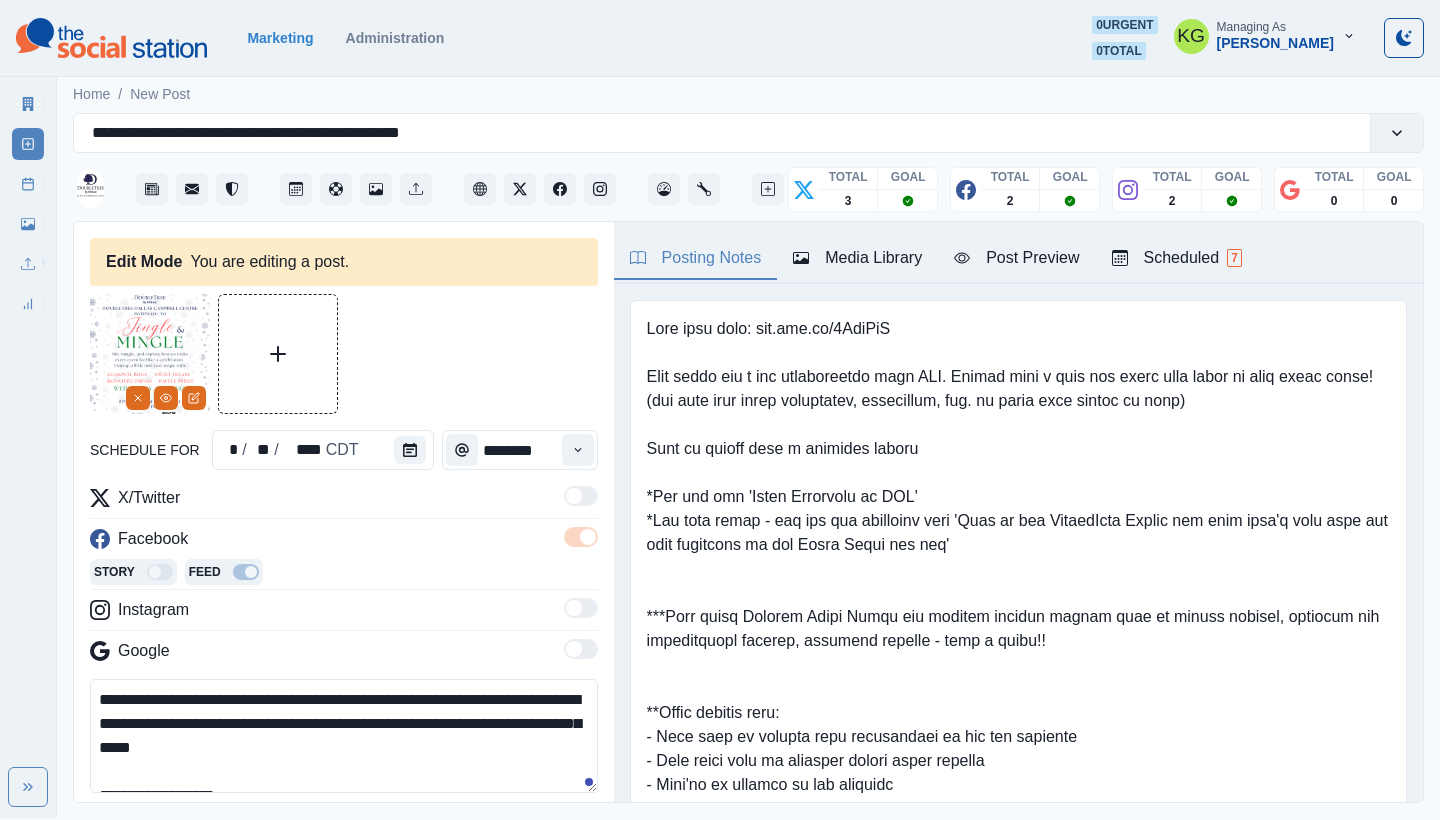 scroll, scrollTop: 352, scrollLeft: 0, axis: vertical 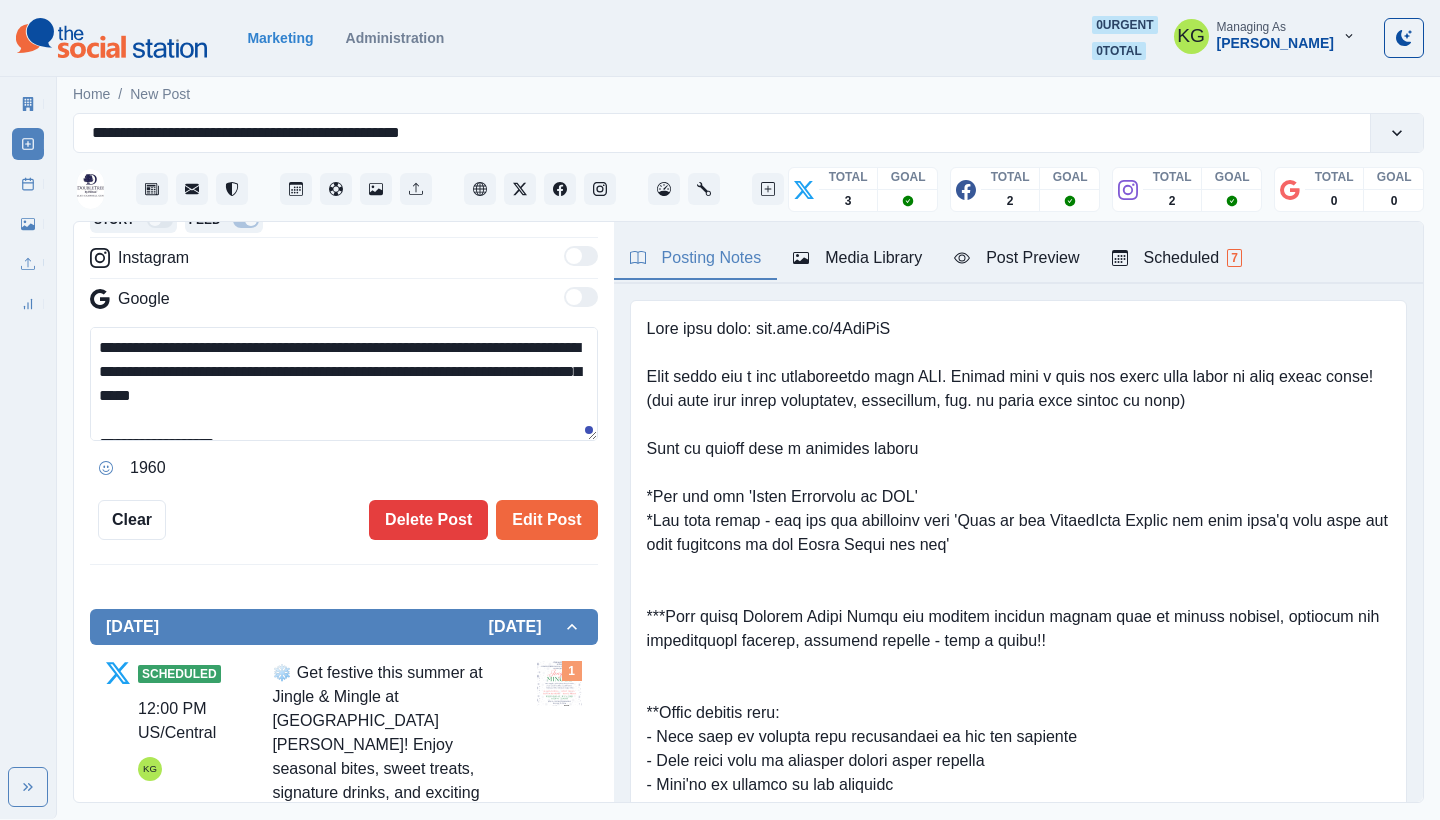 click on "**********" at bounding box center [344, 513] 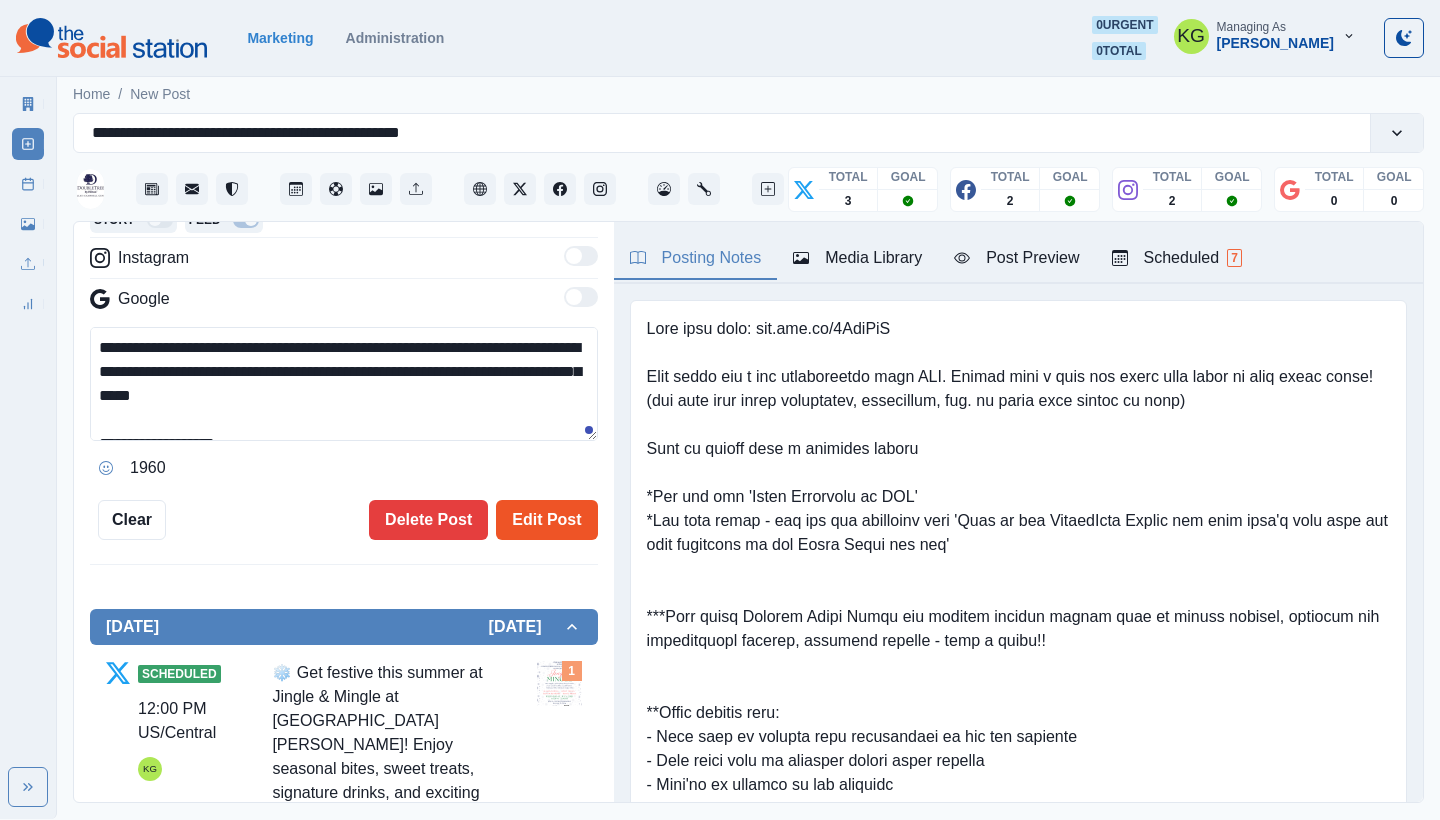 click on "Edit Post" at bounding box center [546, 520] 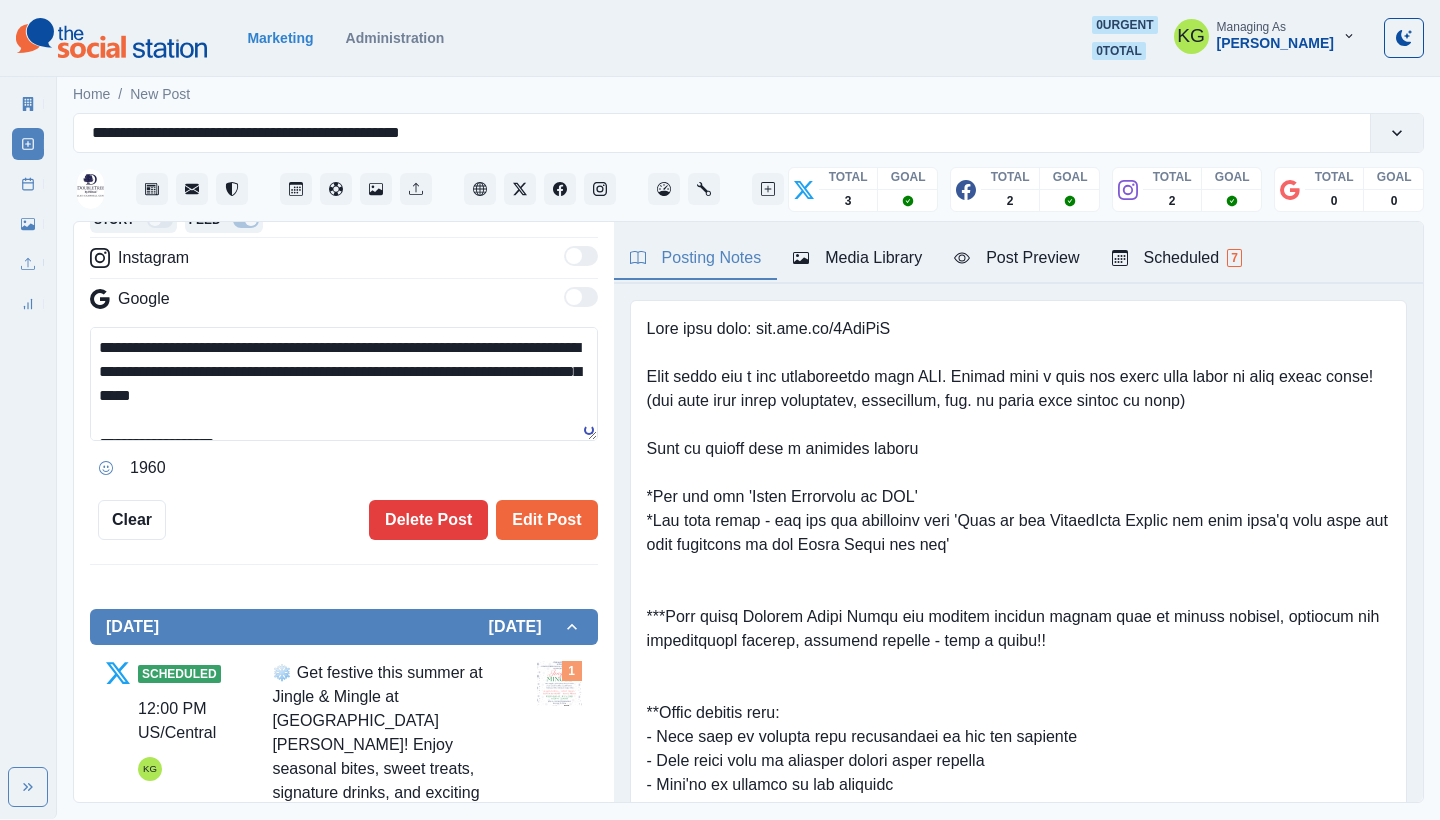 type 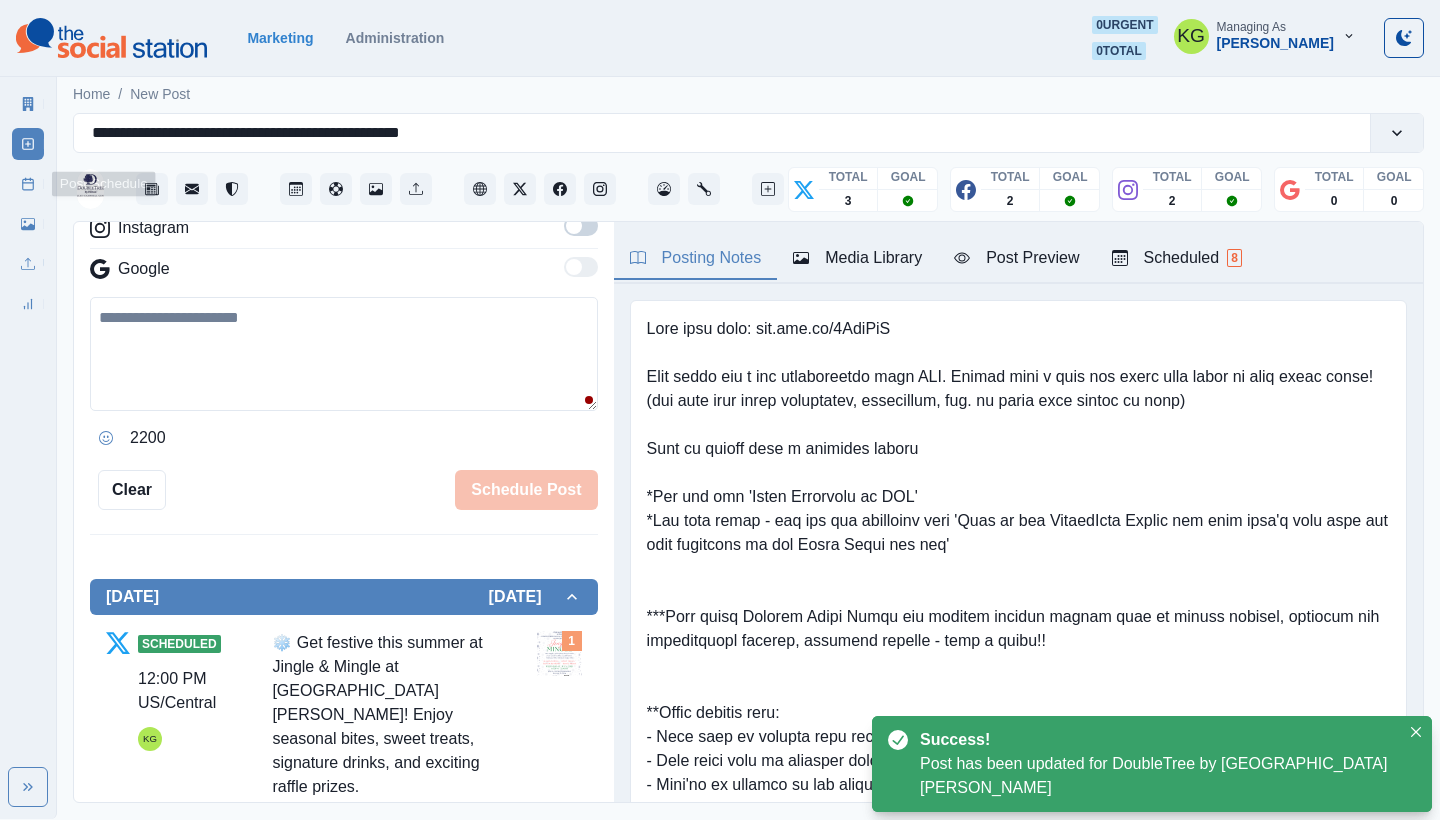 click 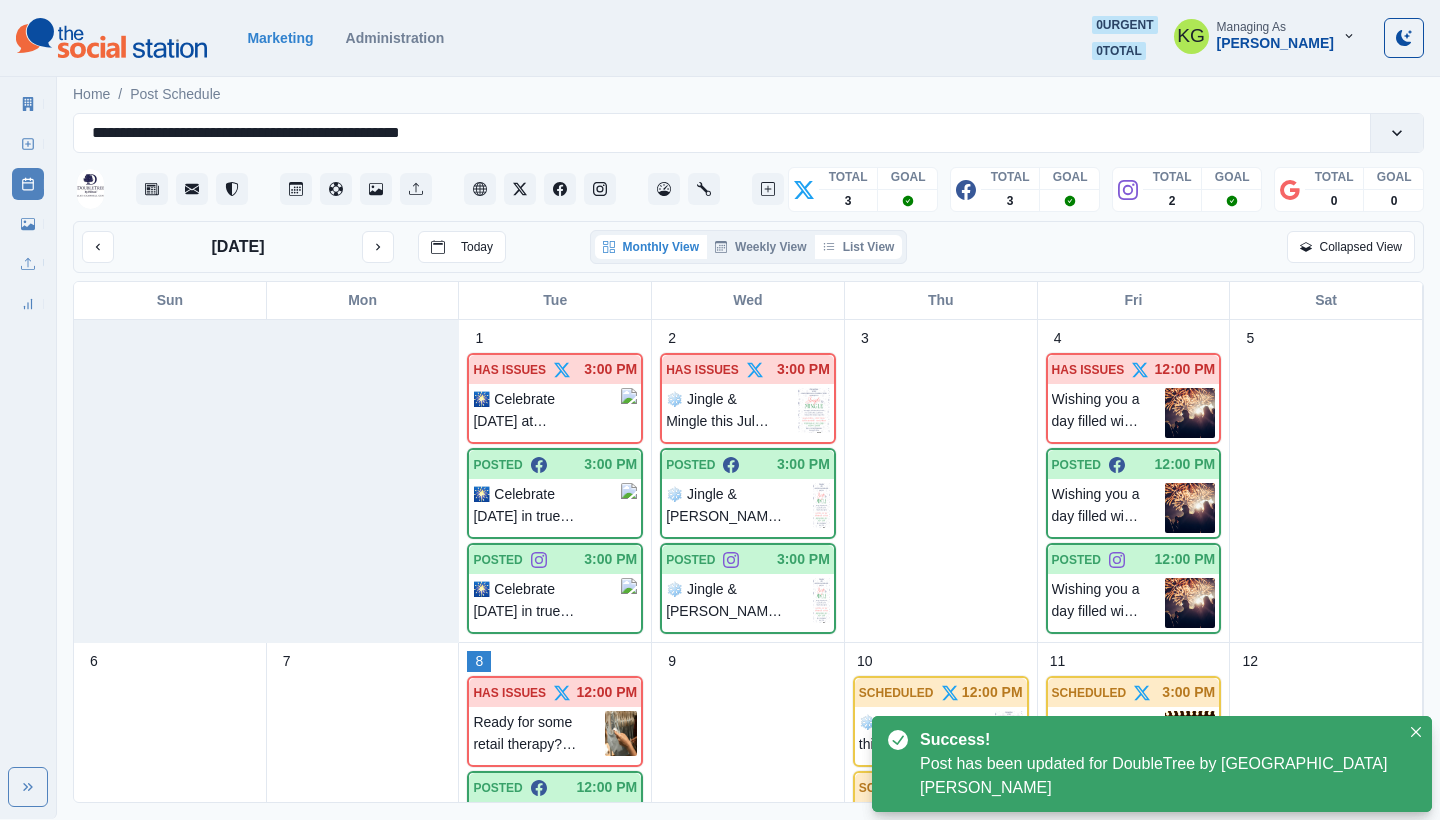 click on "List View" at bounding box center (859, 247) 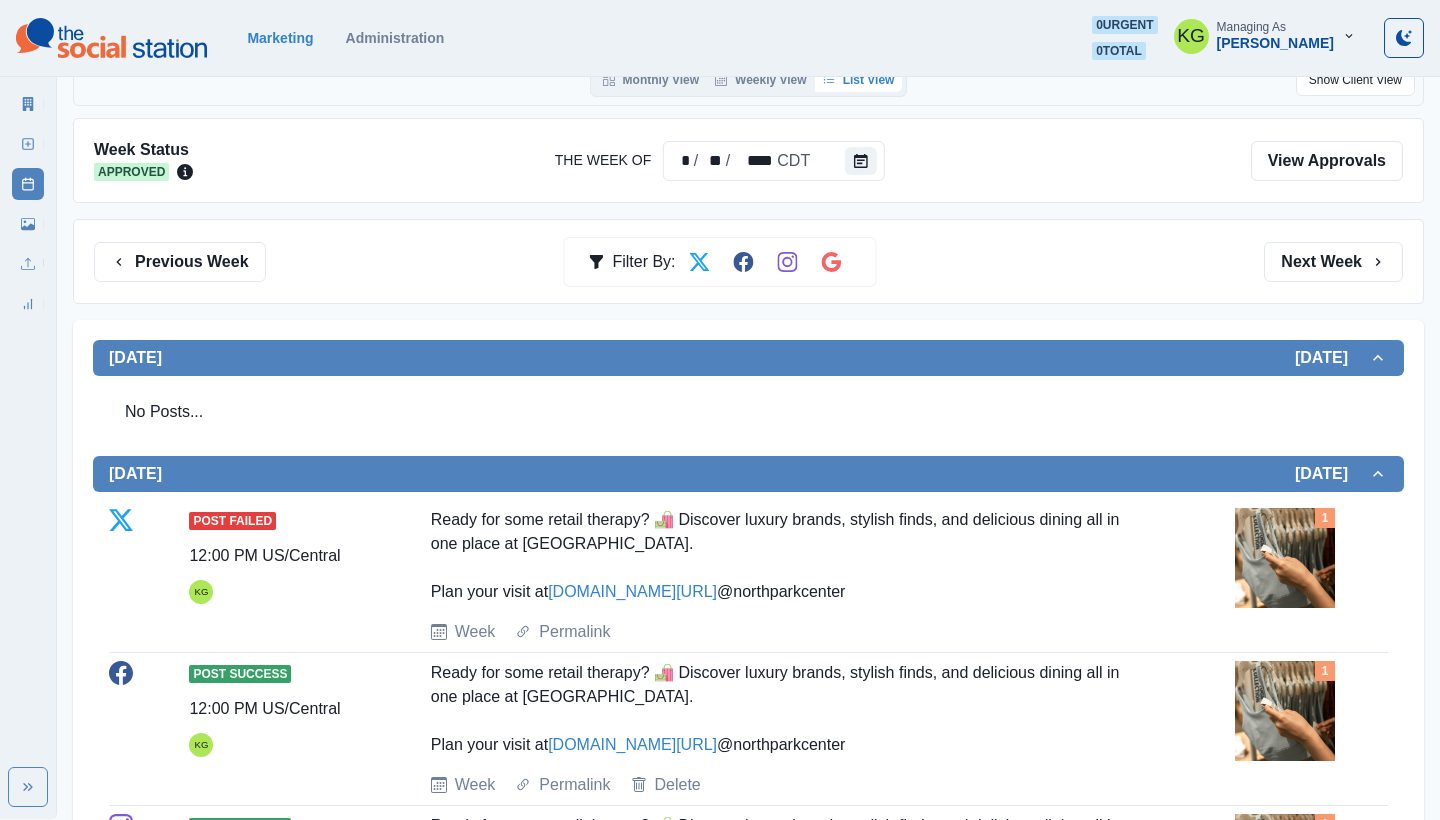 scroll, scrollTop: 73, scrollLeft: 0, axis: vertical 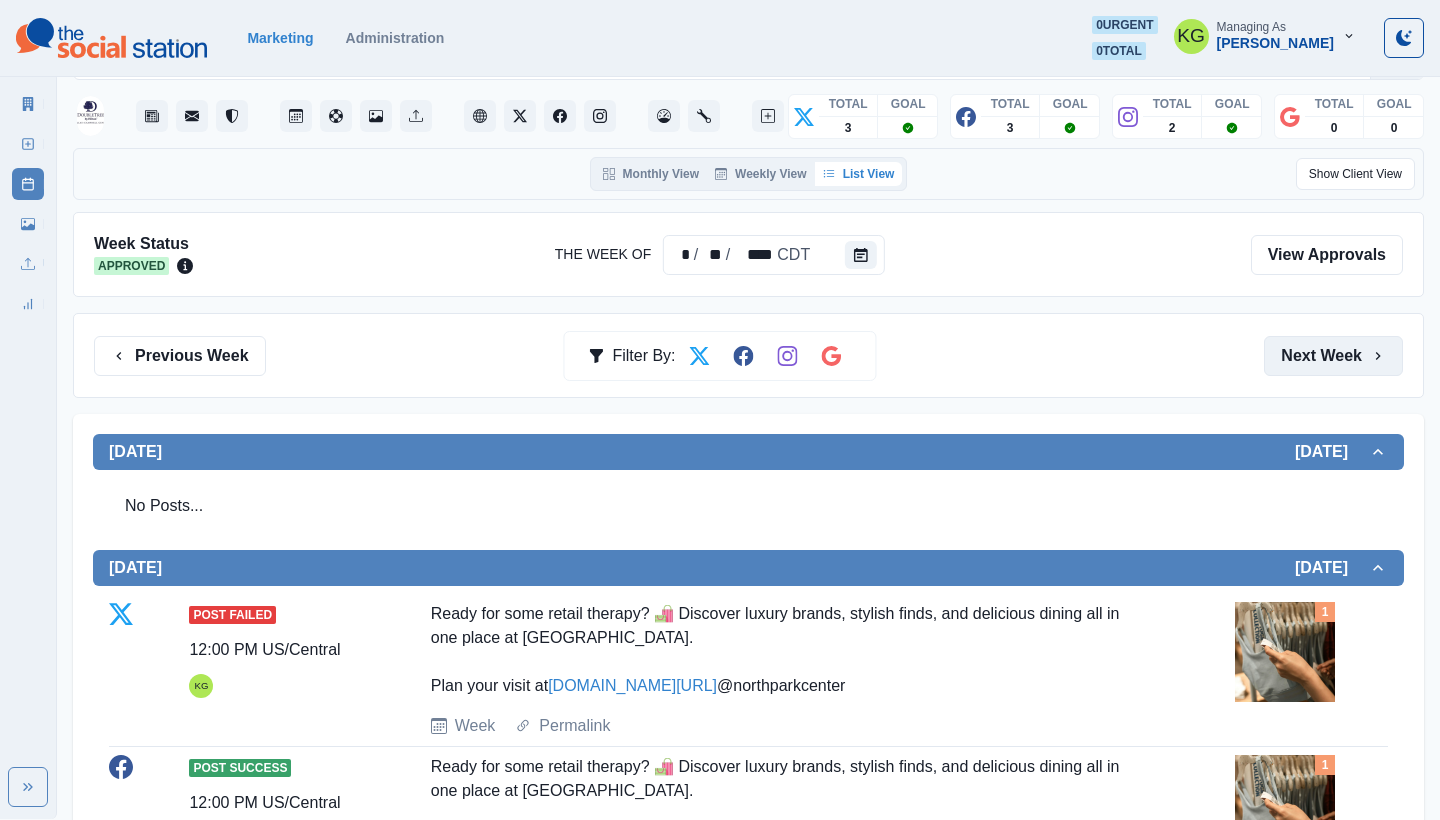 click on "Next Week" at bounding box center (1333, 356) 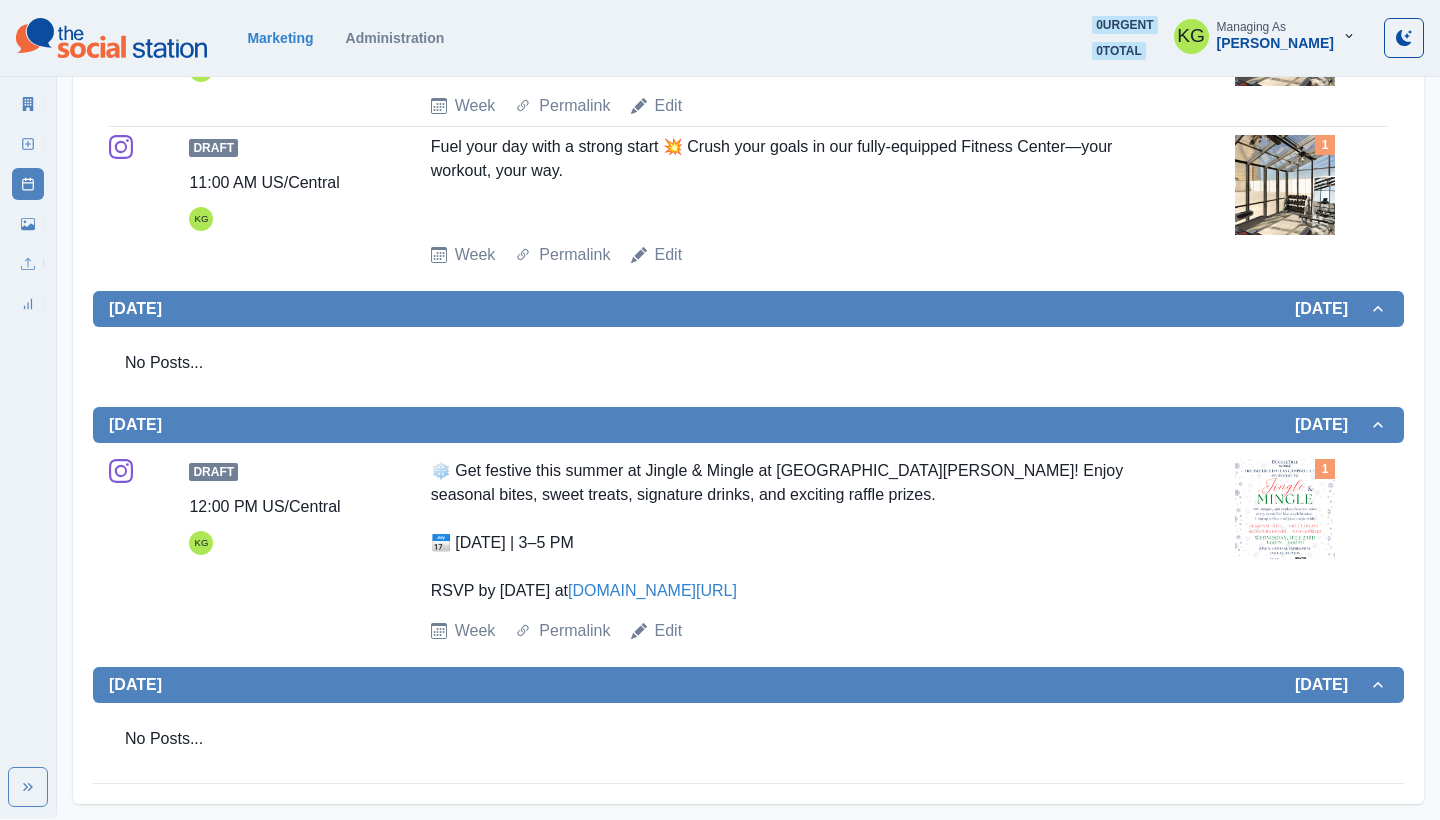 scroll, scrollTop: 1616, scrollLeft: 0, axis: vertical 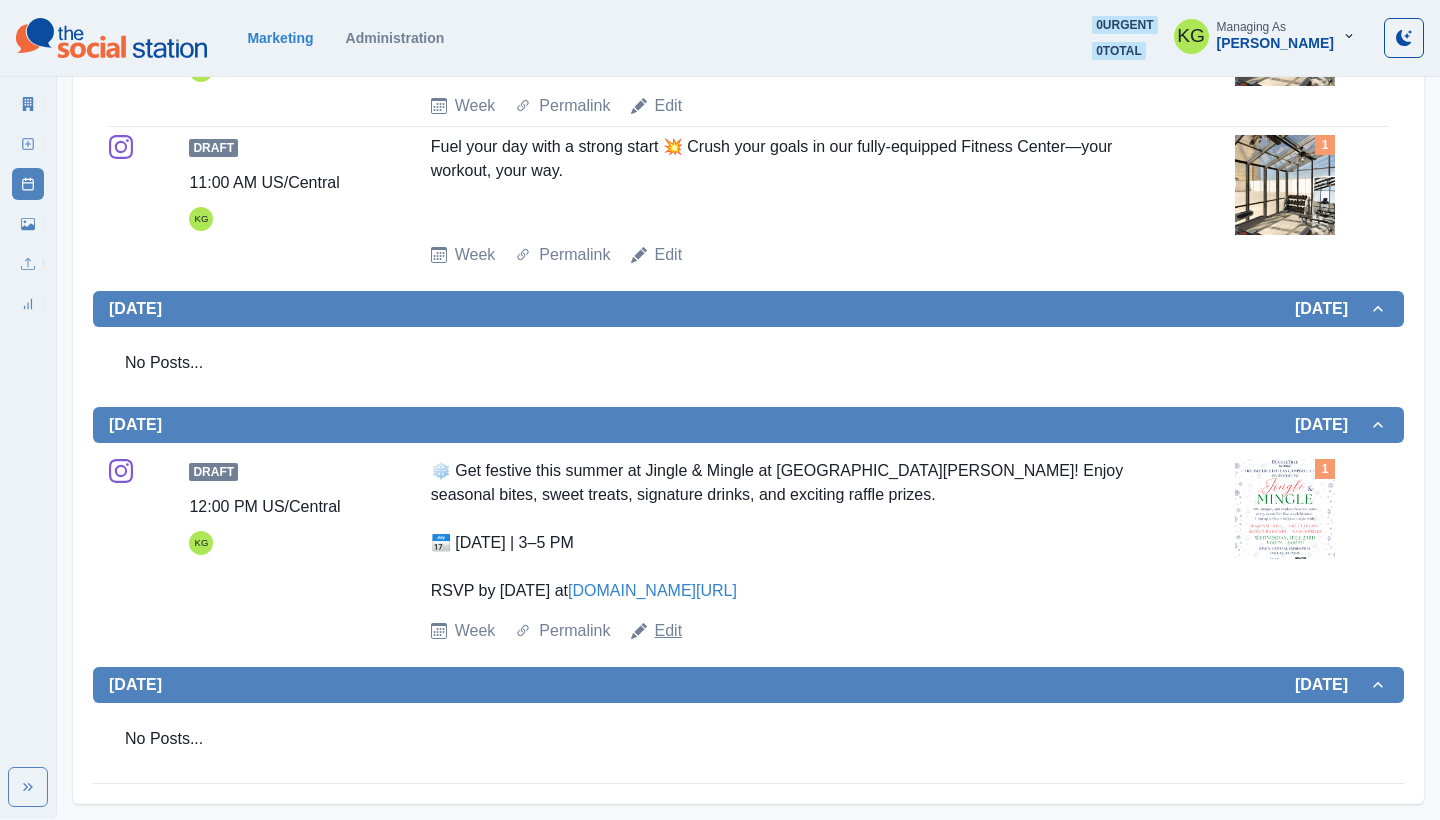click on "Edit" at bounding box center [669, 631] 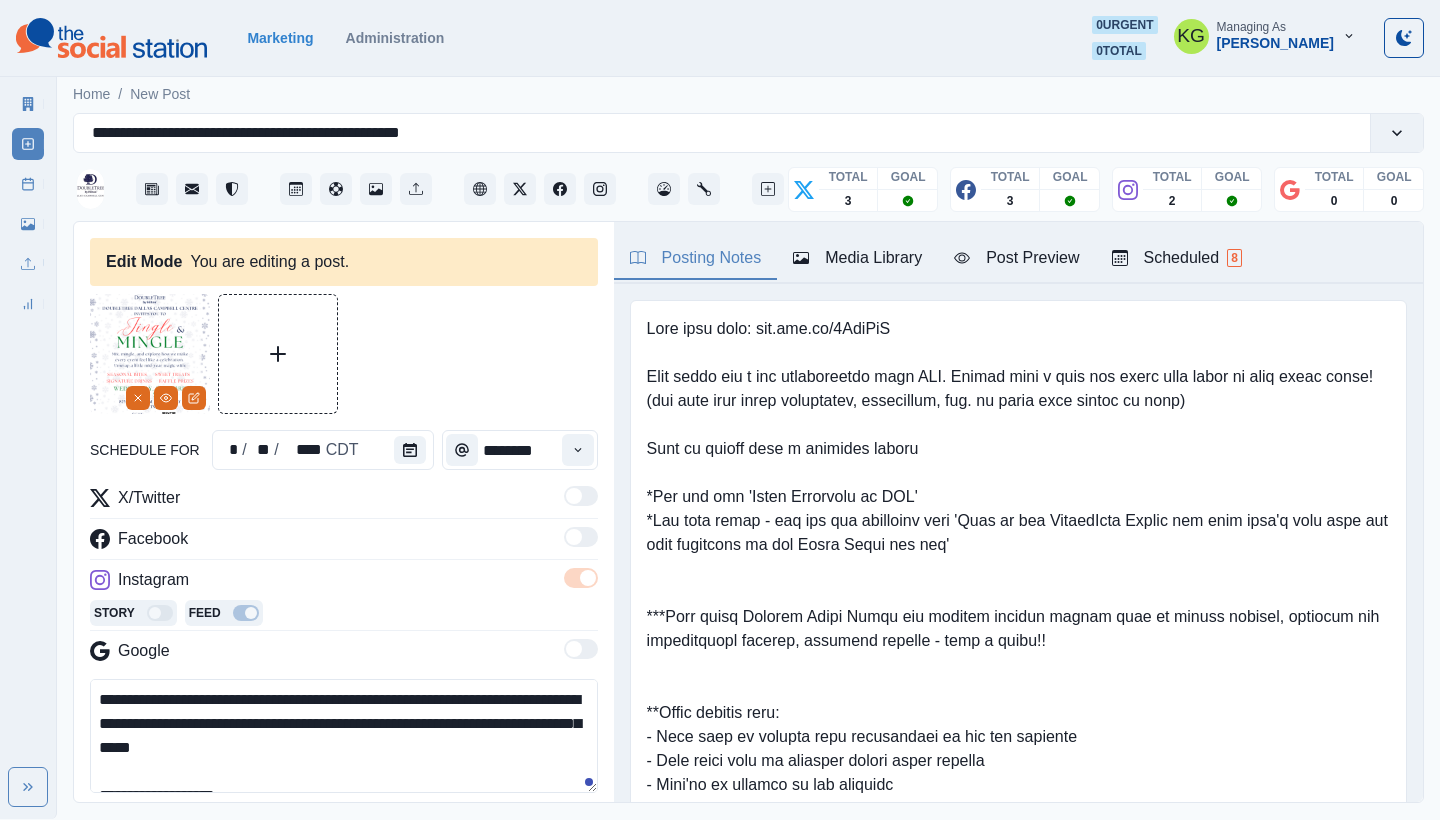 click on "schedule for  * / ** / **** CDT ********" at bounding box center [344, 450] 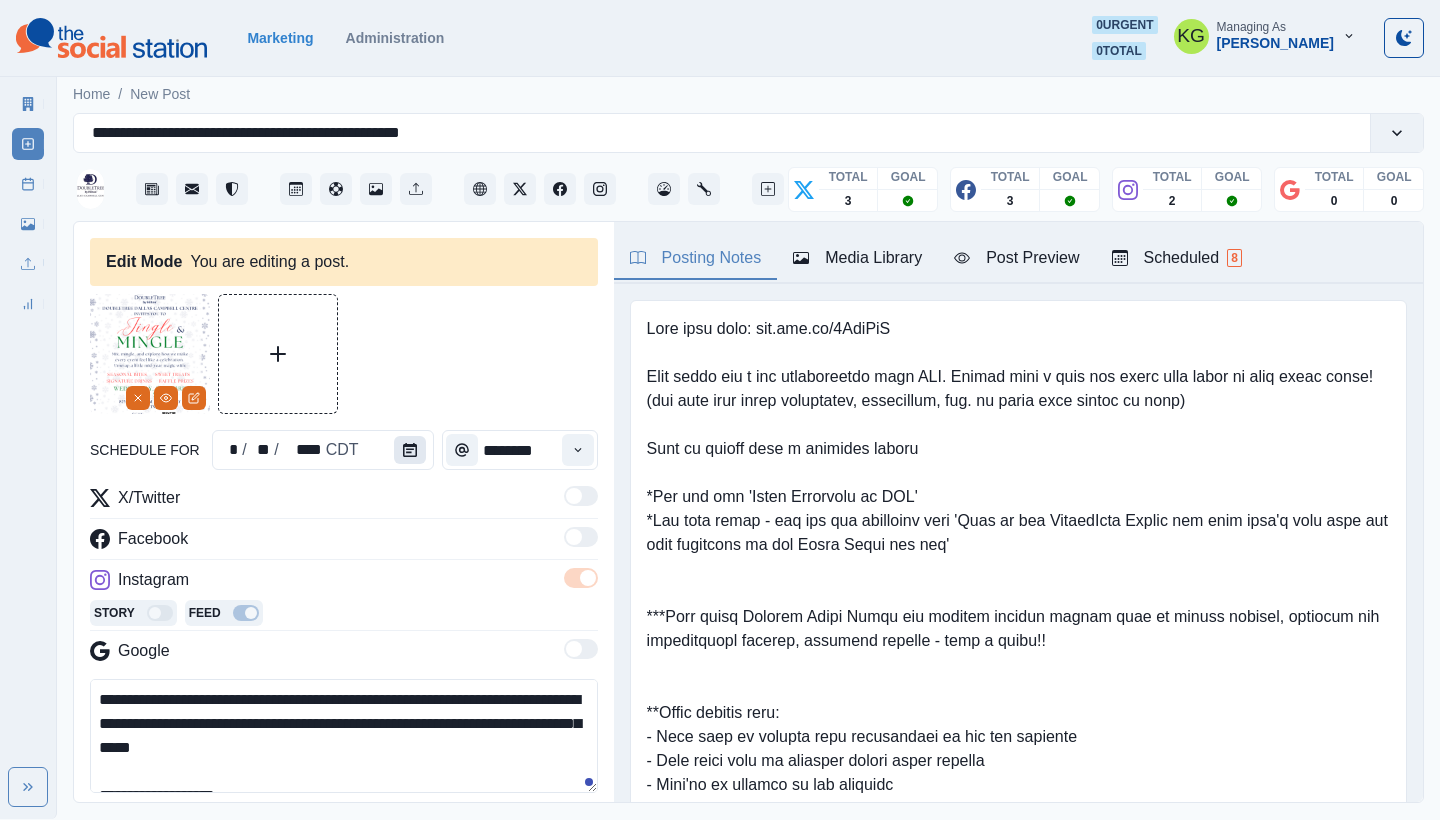 click 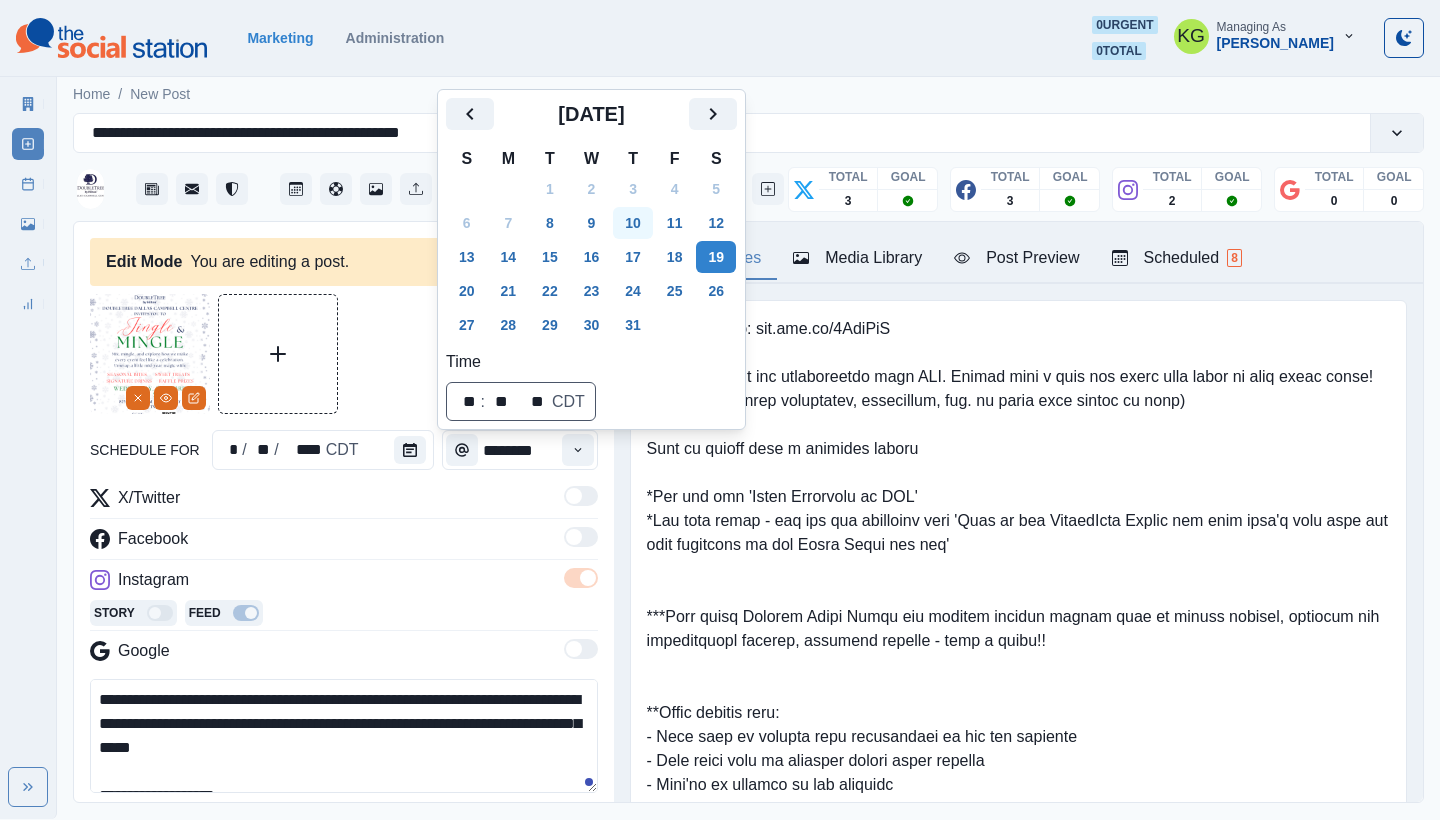 click on "10" at bounding box center [633, 223] 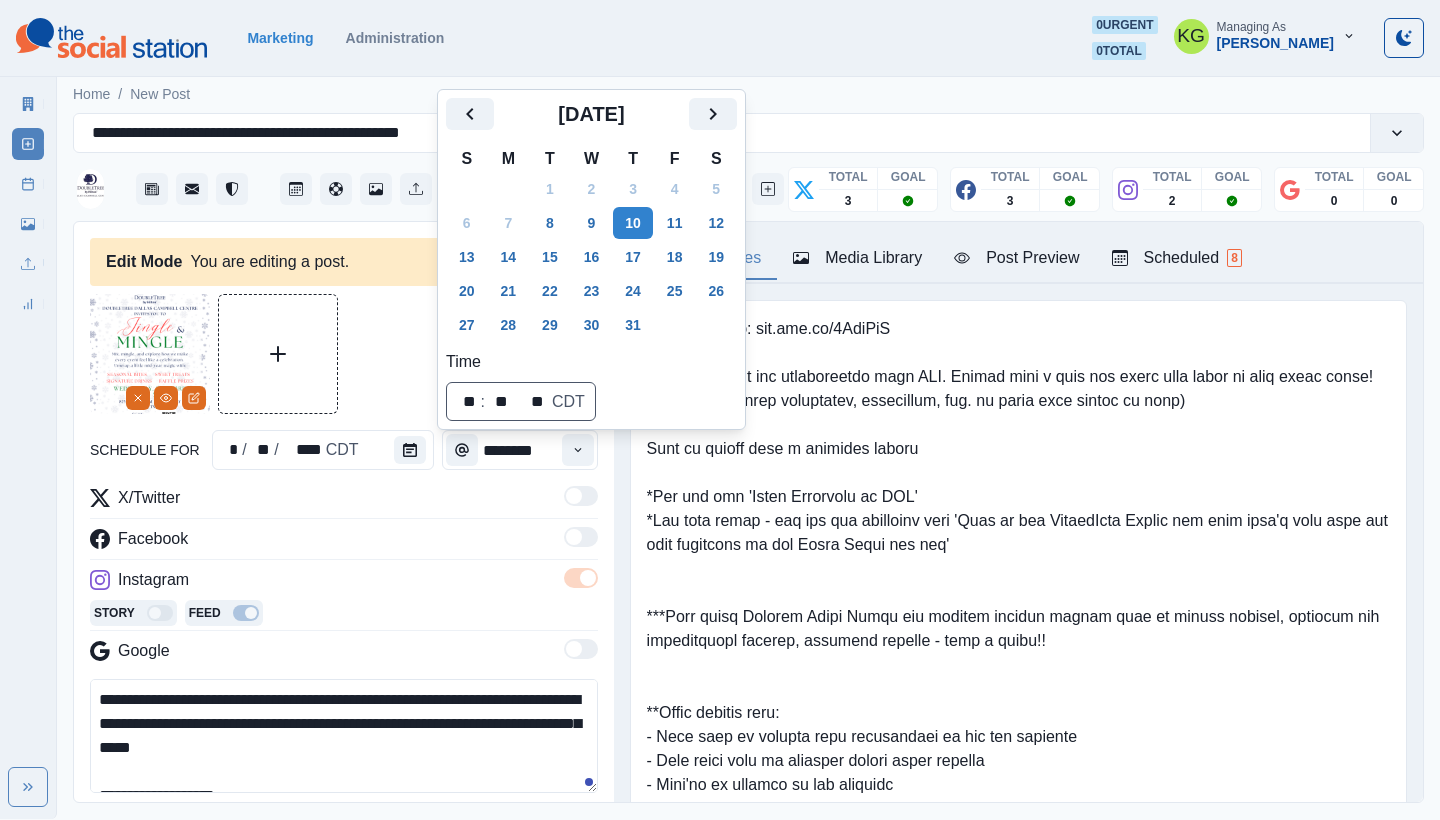 click at bounding box center (344, 354) 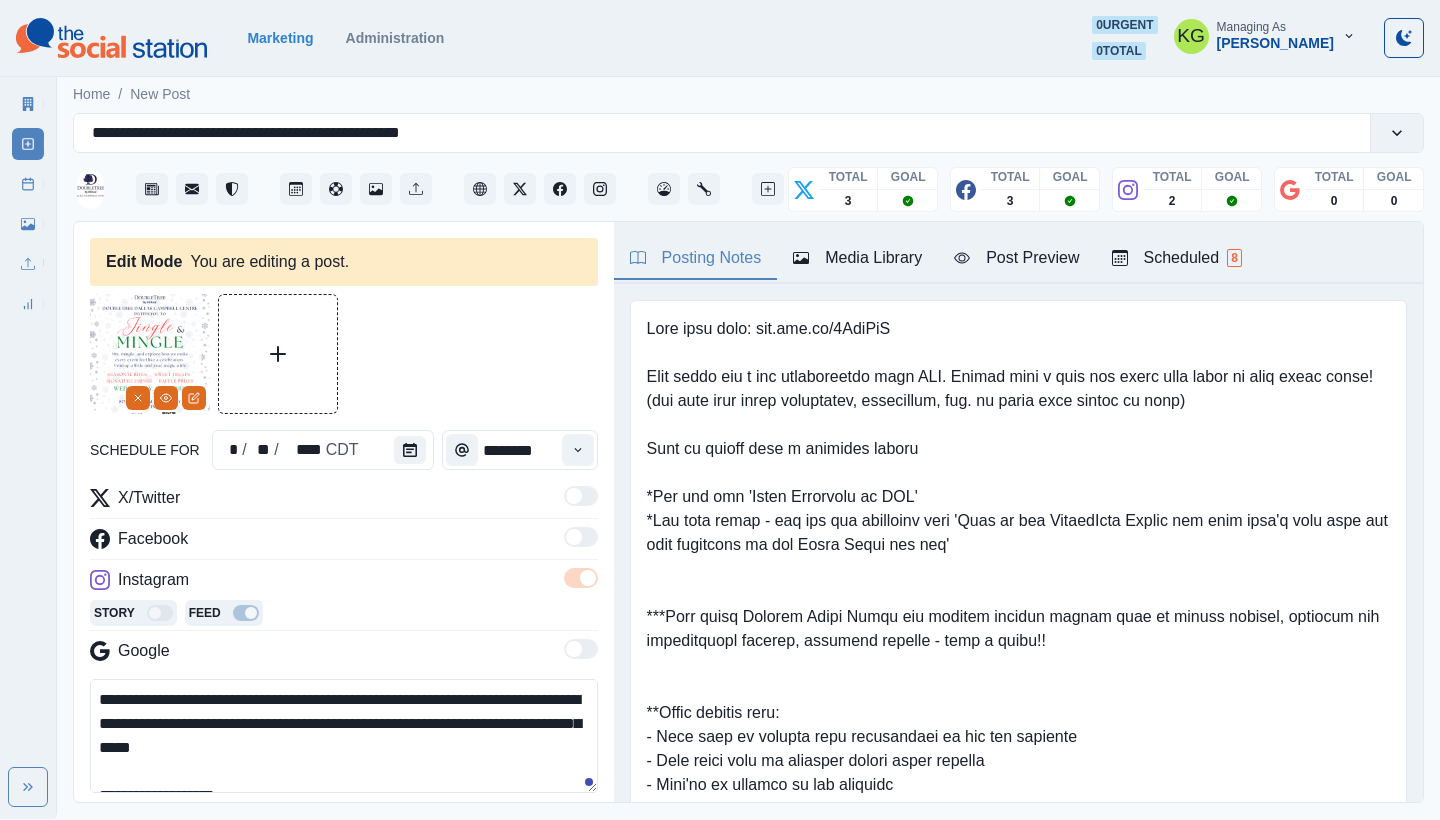 scroll, scrollTop: 192, scrollLeft: 0, axis: vertical 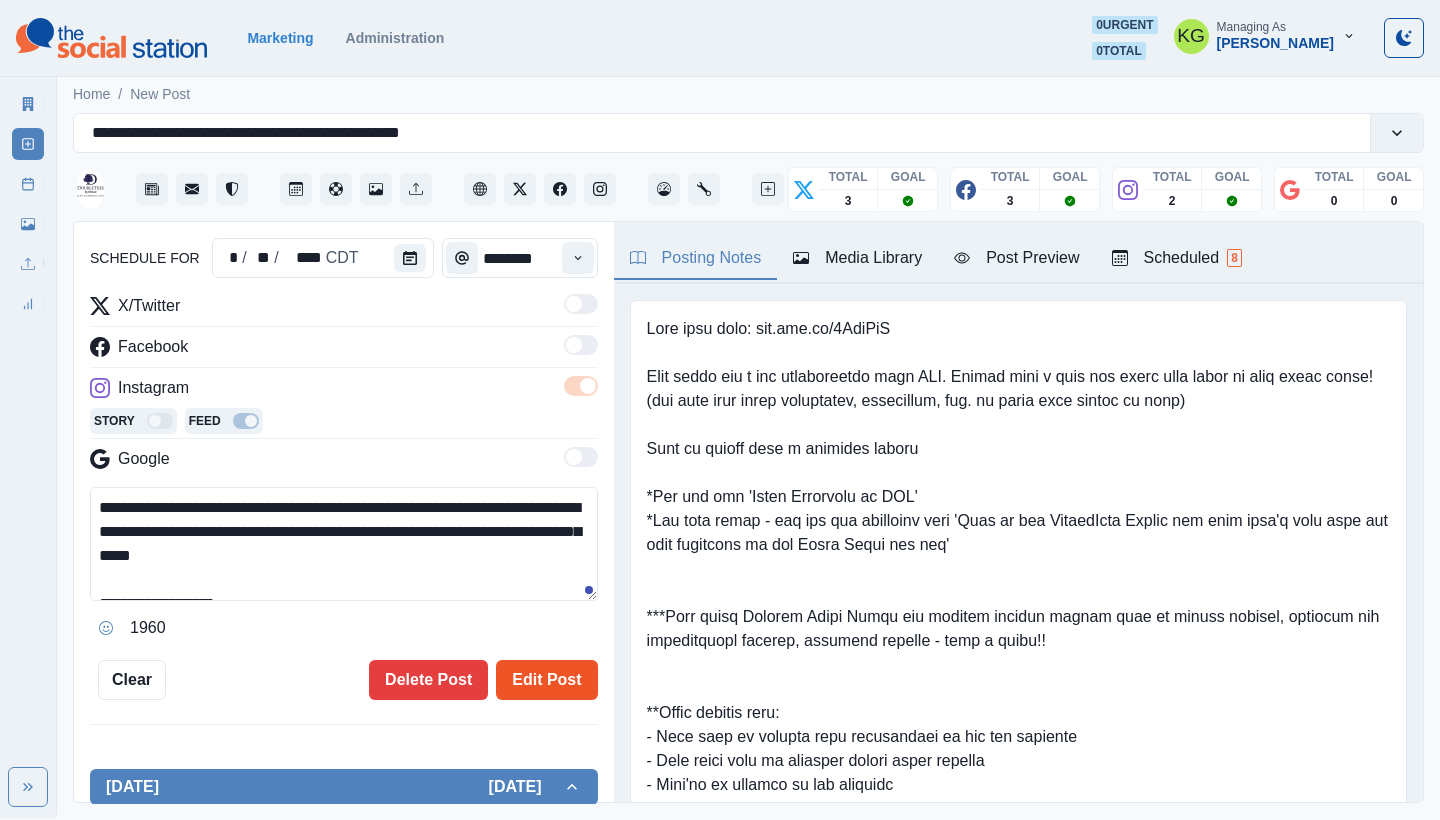 click on "Edit Post" at bounding box center (546, 680) 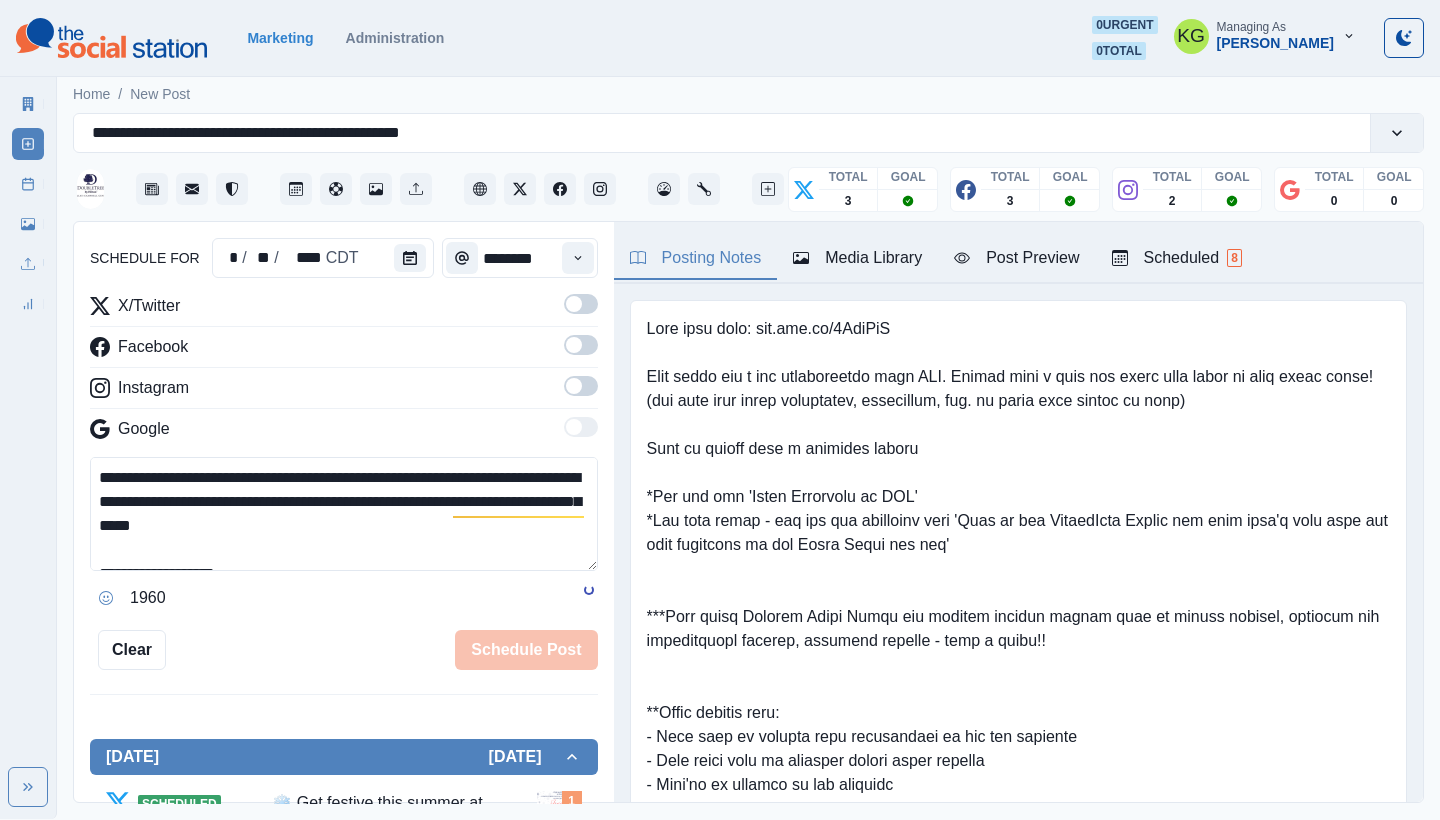type 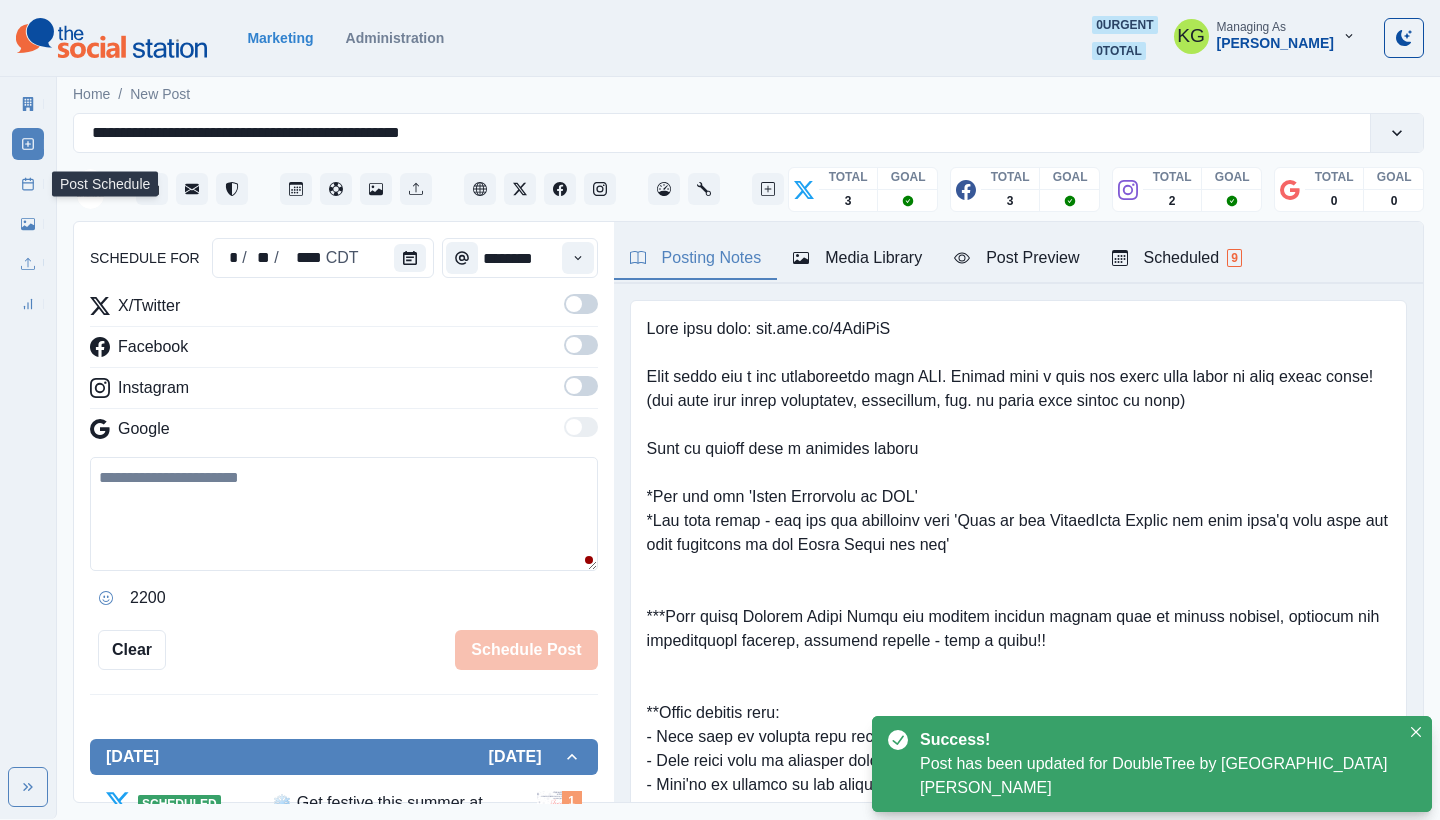 click 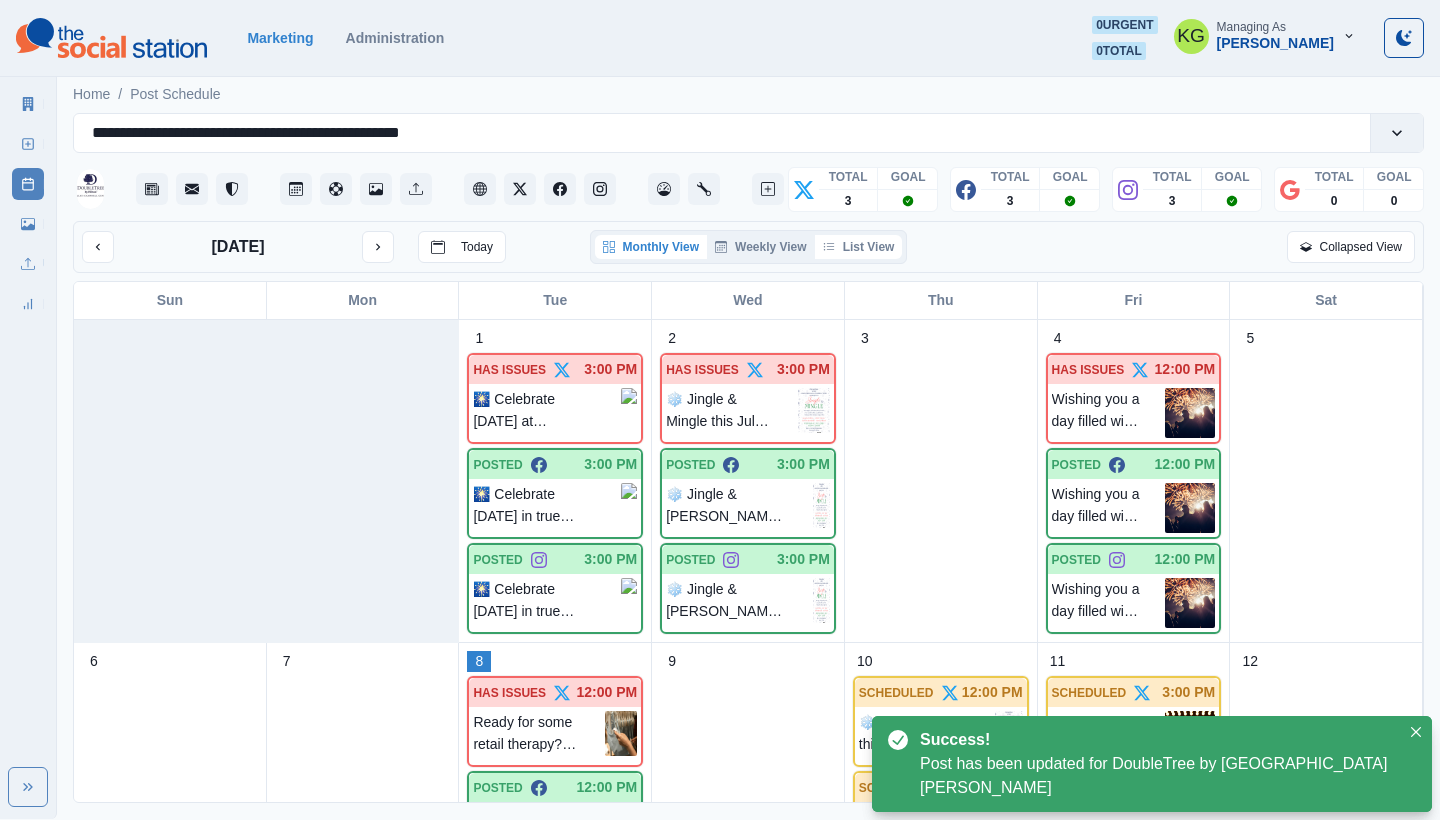 click on "List View" at bounding box center (859, 247) 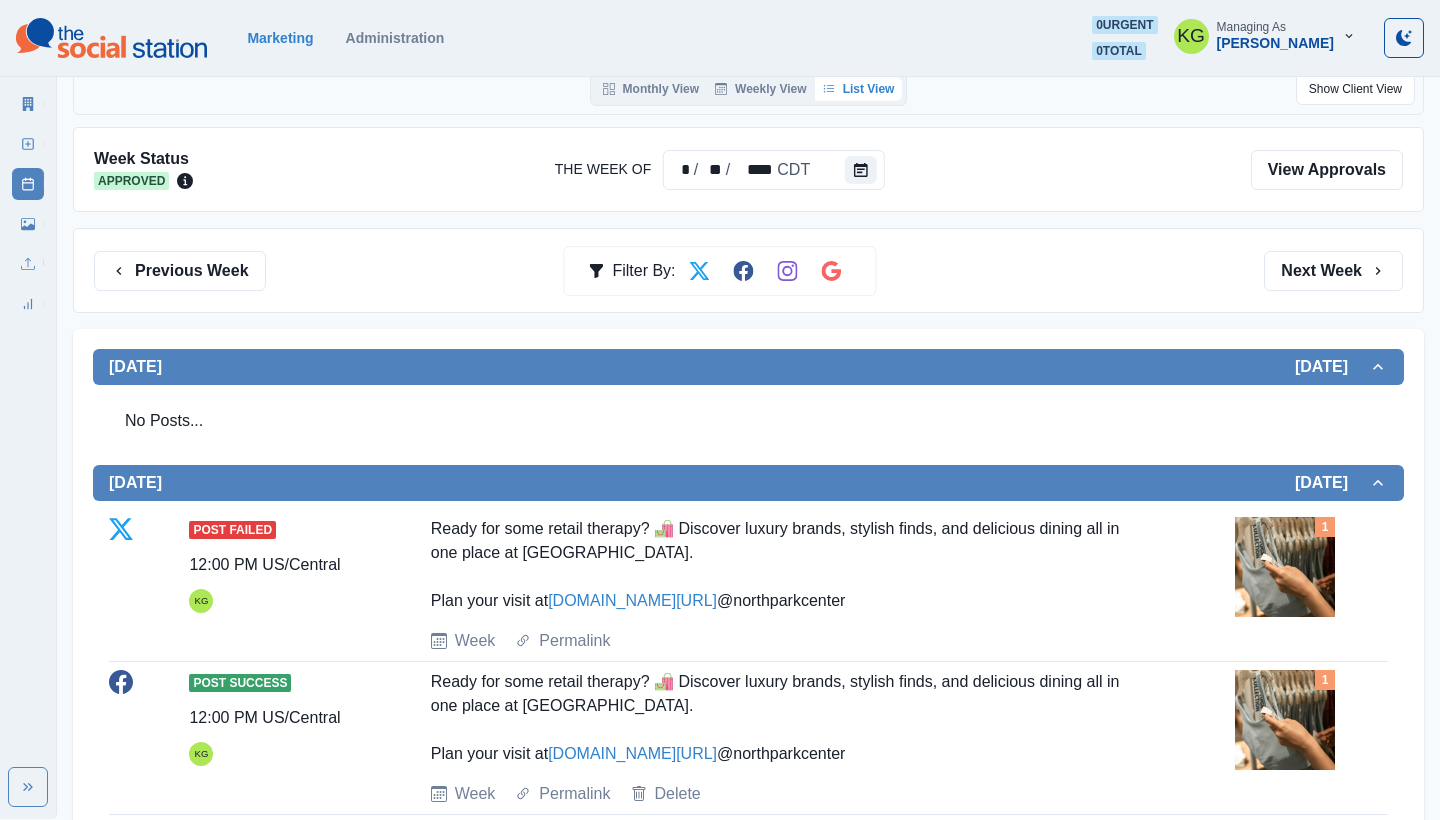 scroll, scrollTop: 41, scrollLeft: 0, axis: vertical 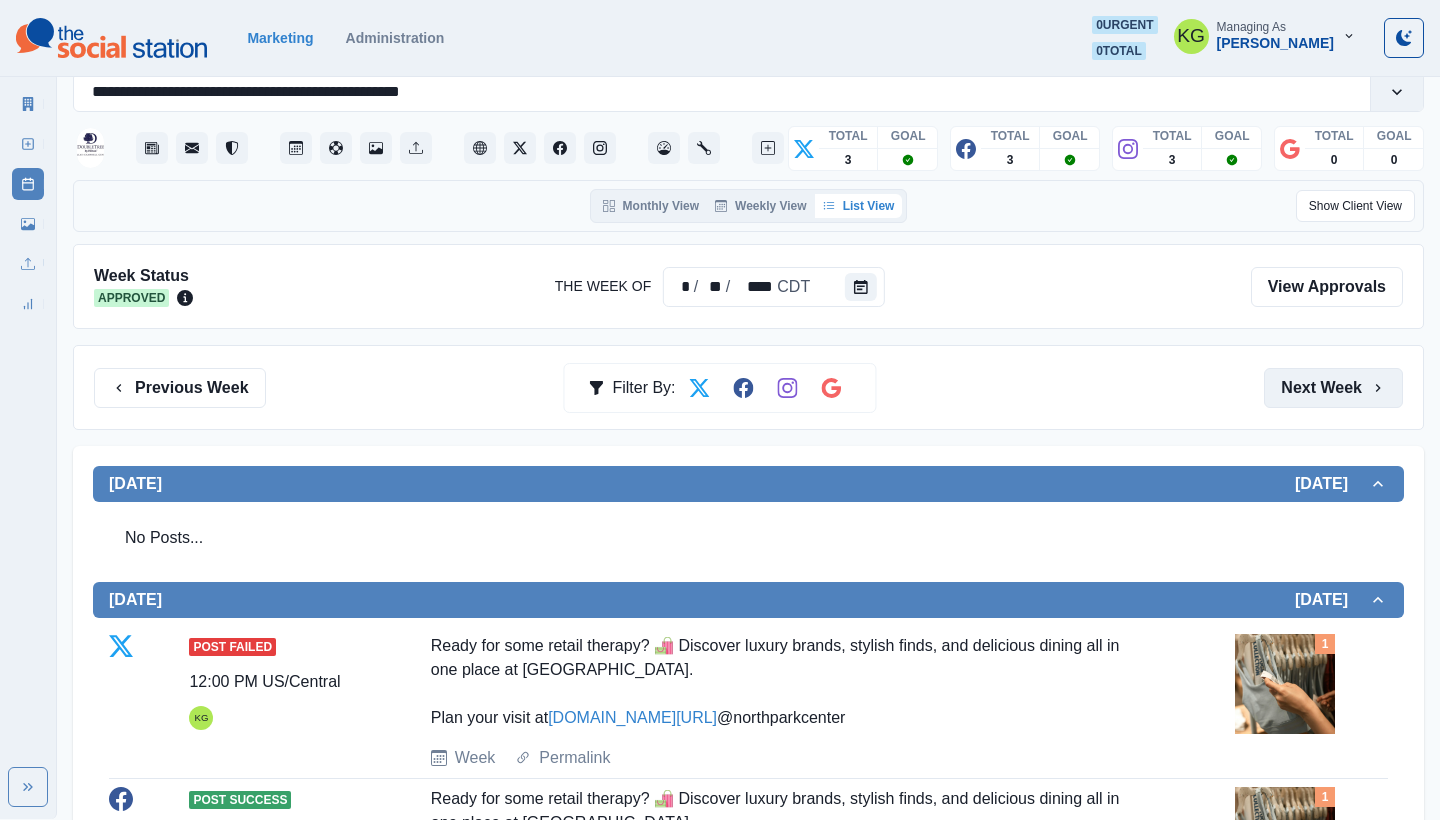 click on "Next Week" at bounding box center (1333, 388) 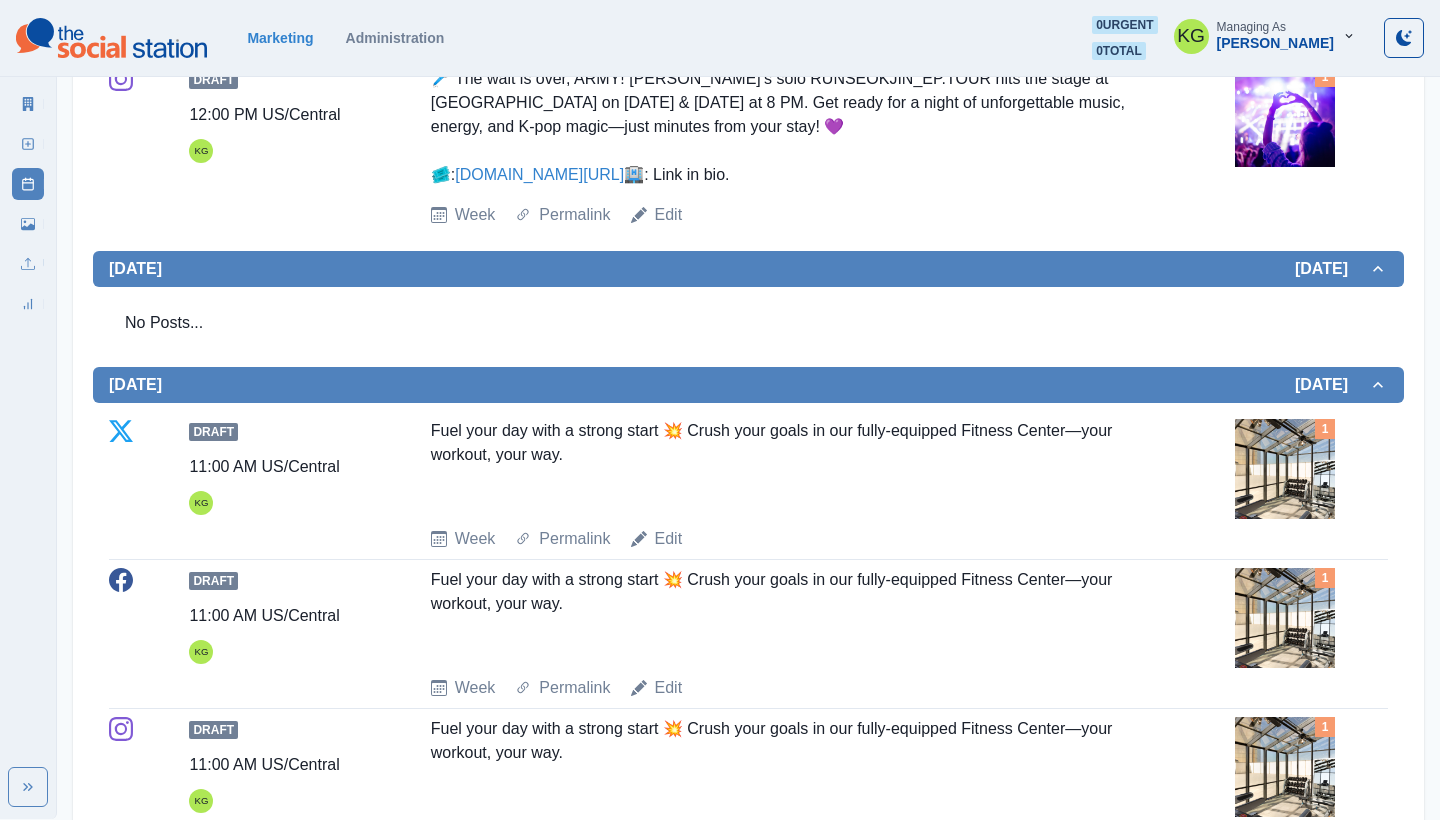 scroll, scrollTop: 924, scrollLeft: 0, axis: vertical 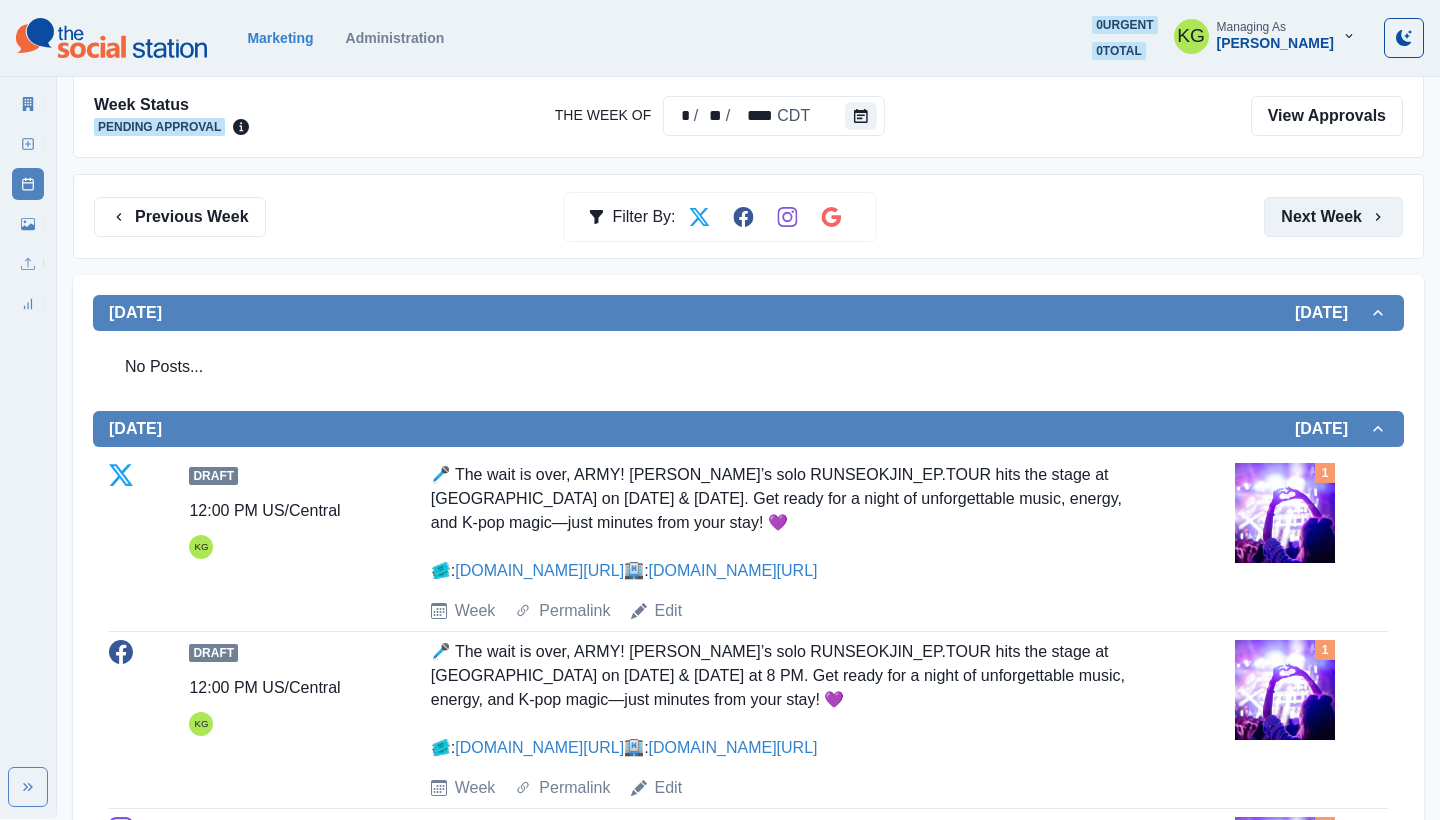 click on "Next Week" at bounding box center (1333, 217) 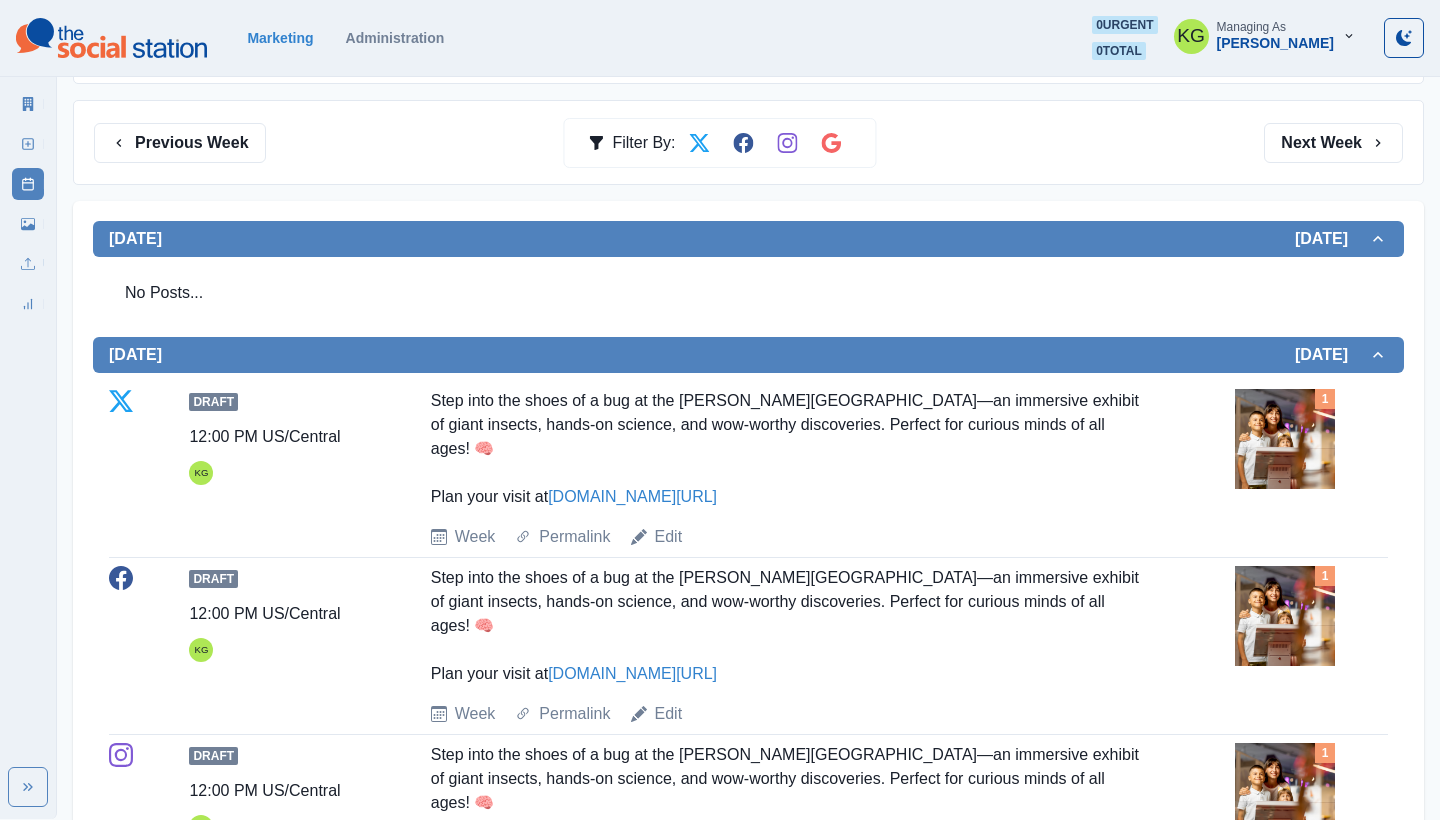 scroll, scrollTop: 166, scrollLeft: 0, axis: vertical 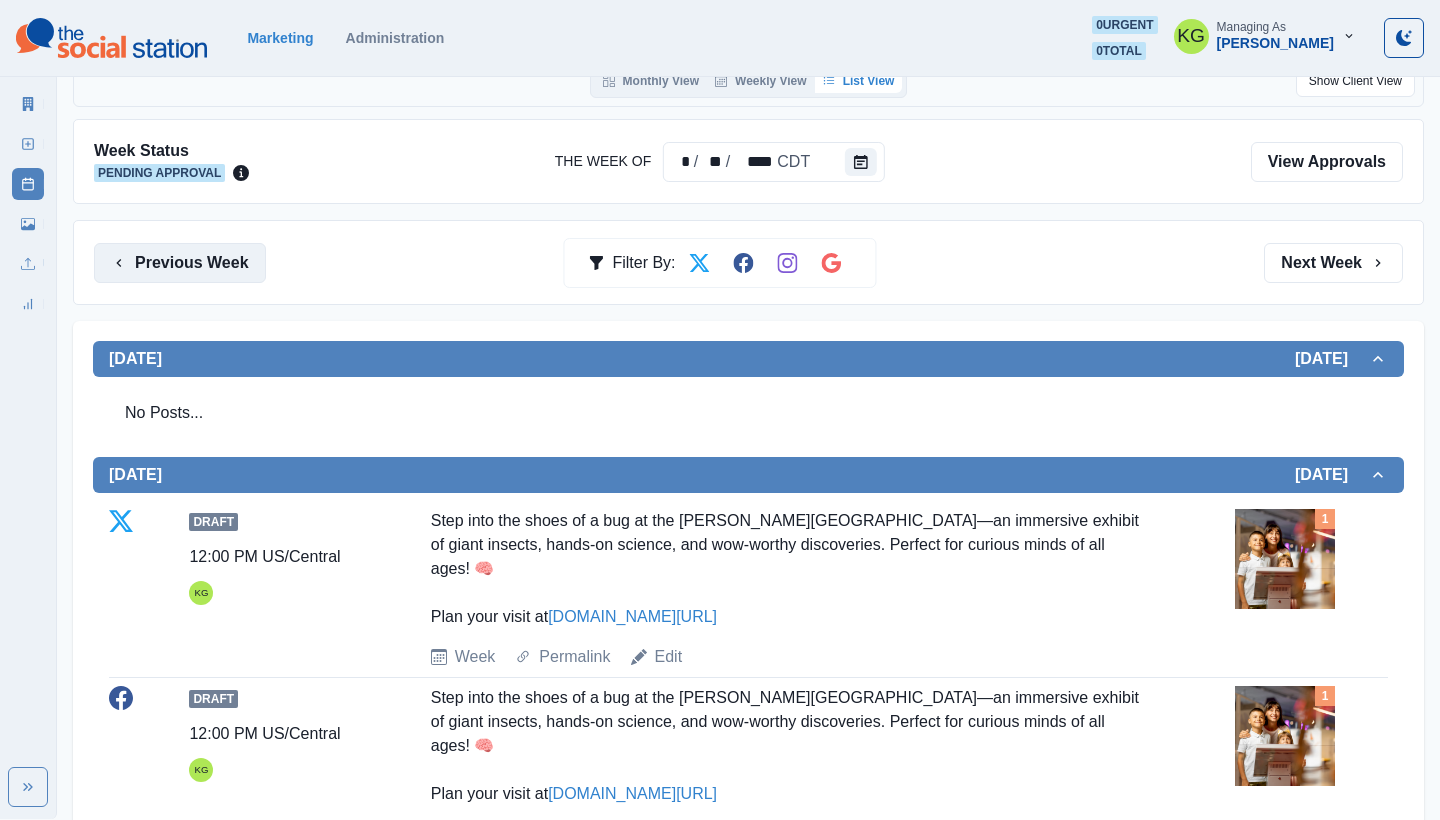 click on "Previous Week" at bounding box center (180, 263) 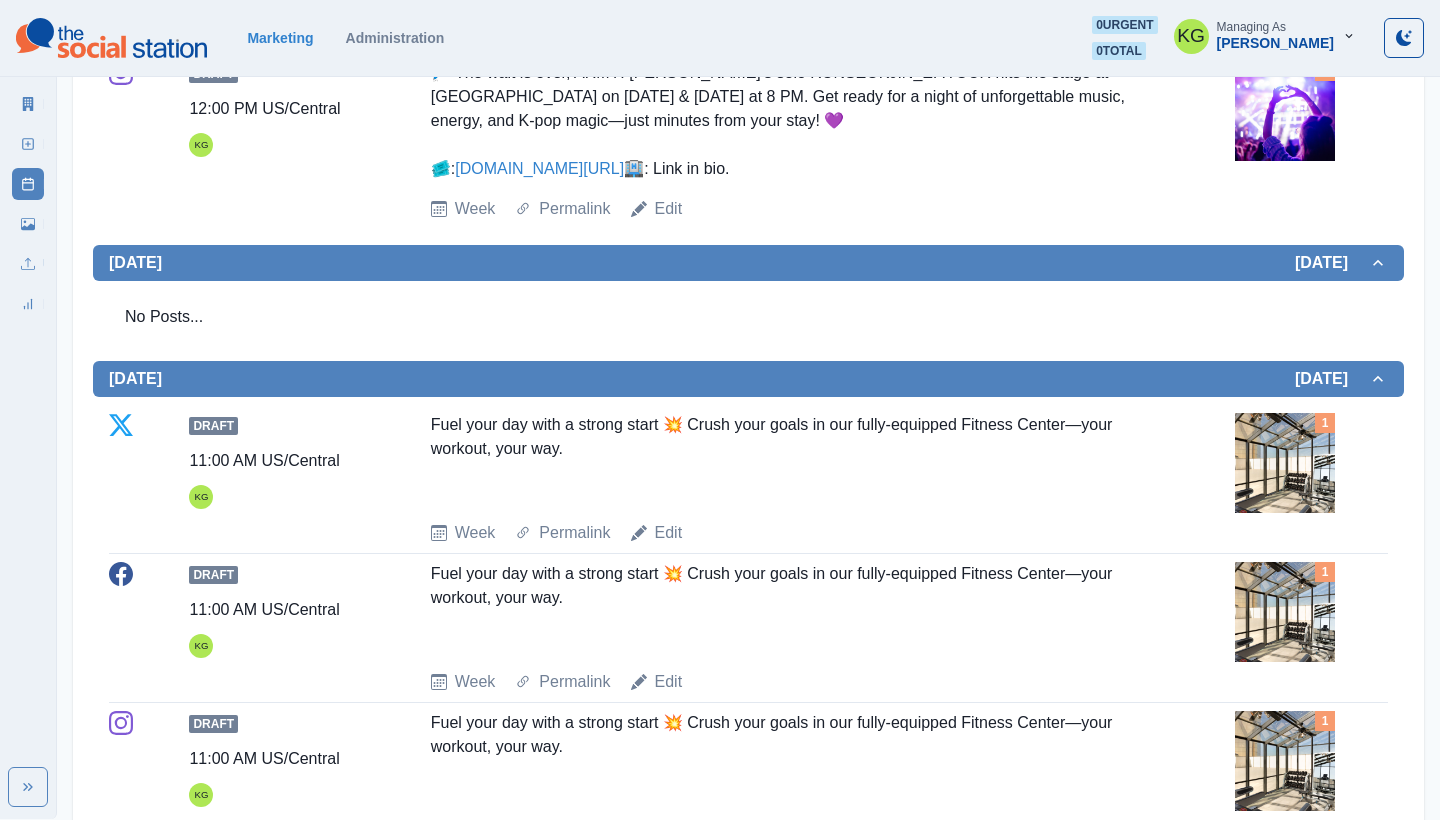 scroll, scrollTop: 968, scrollLeft: 0, axis: vertical 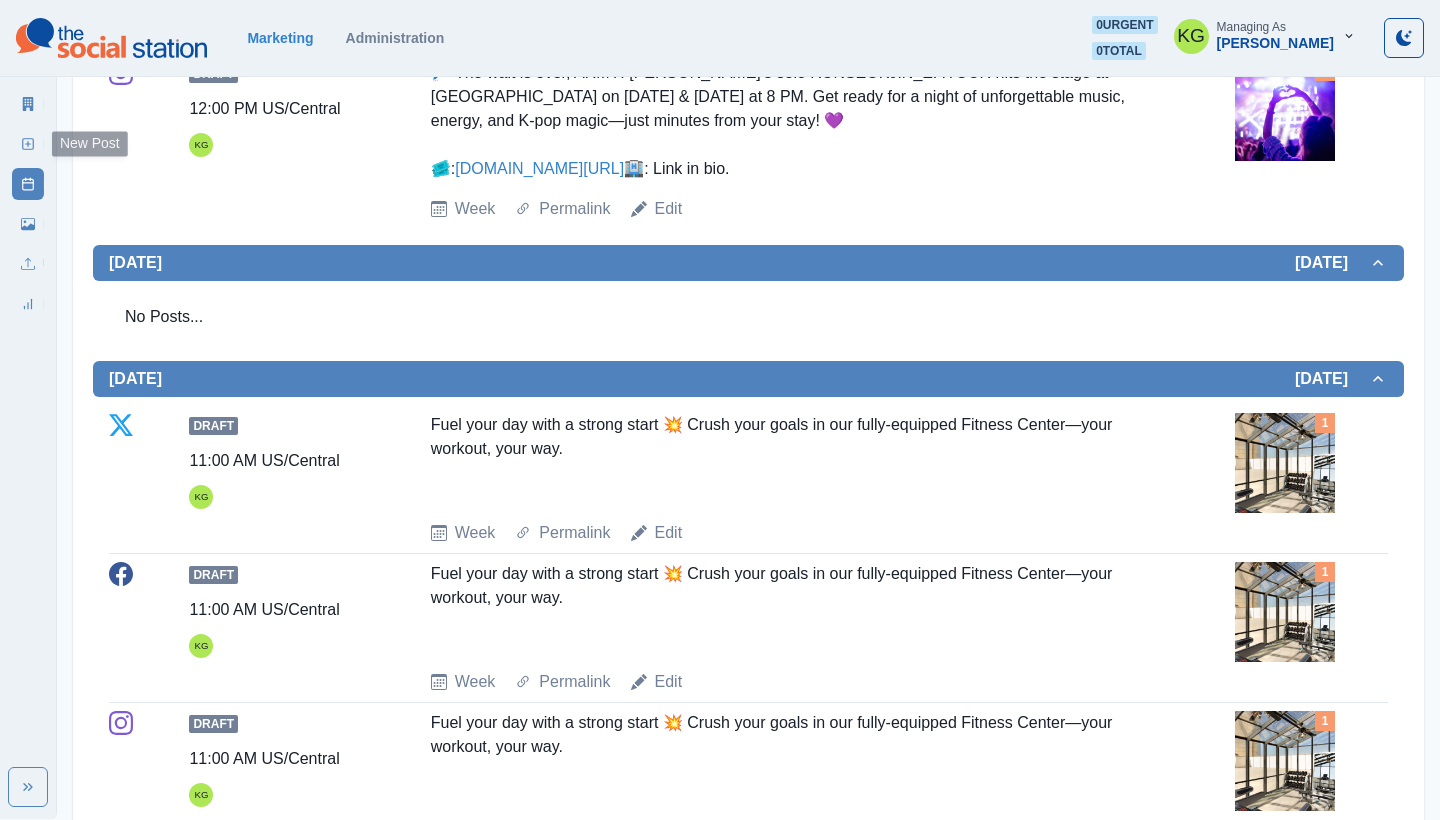 click 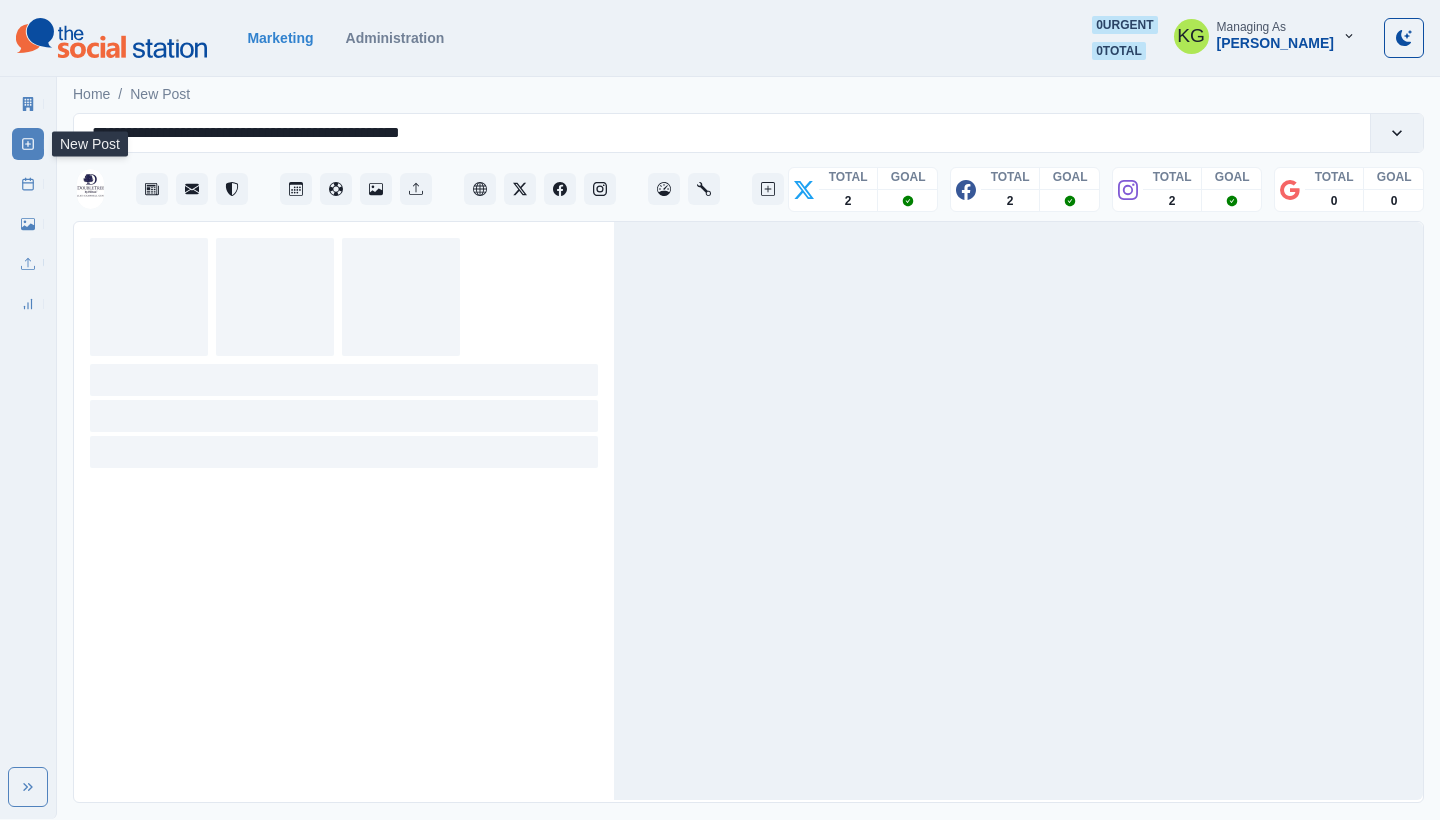 scroll, scrollTop: 0, scrollLeft: 0, axis: both 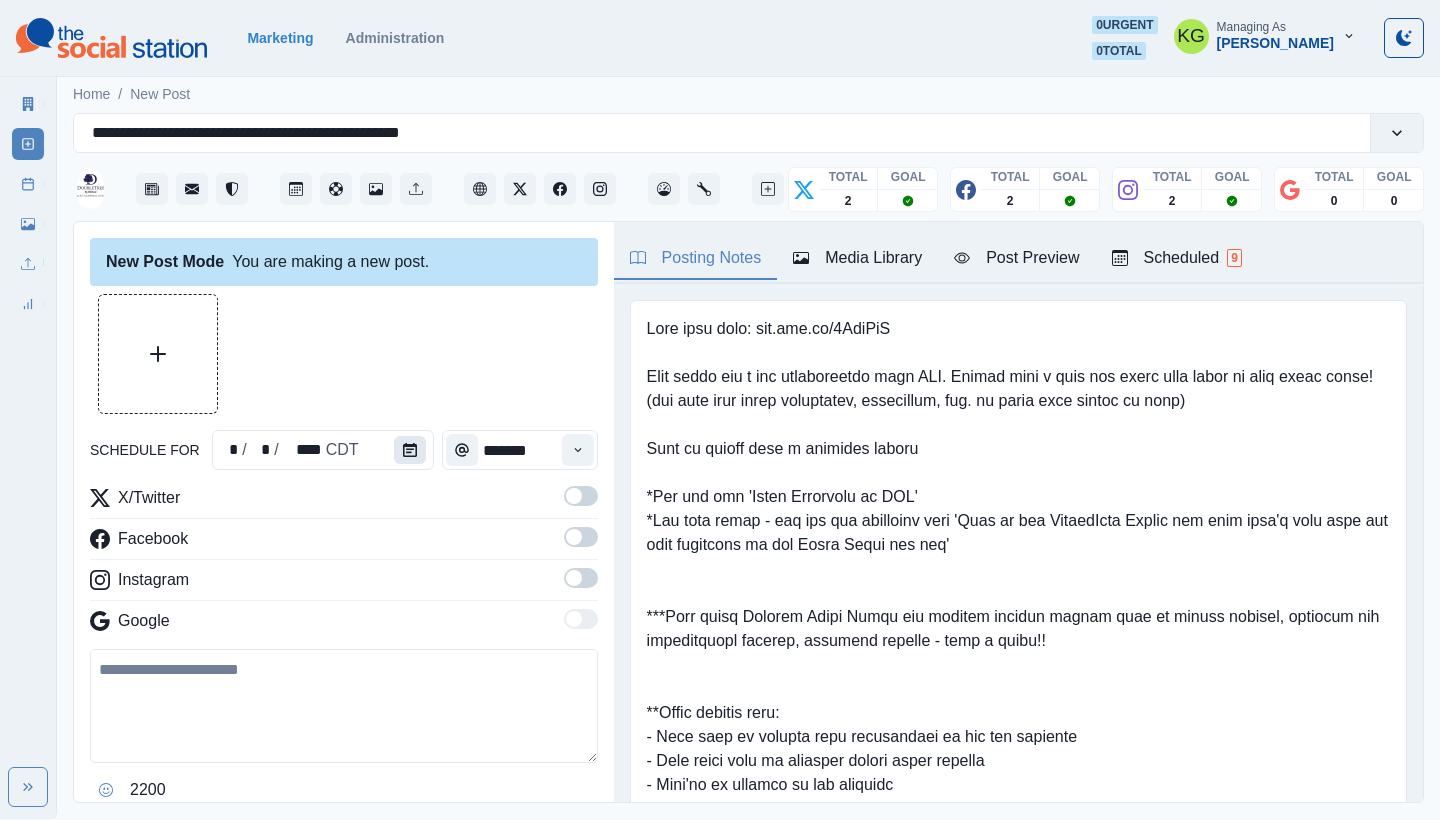 click 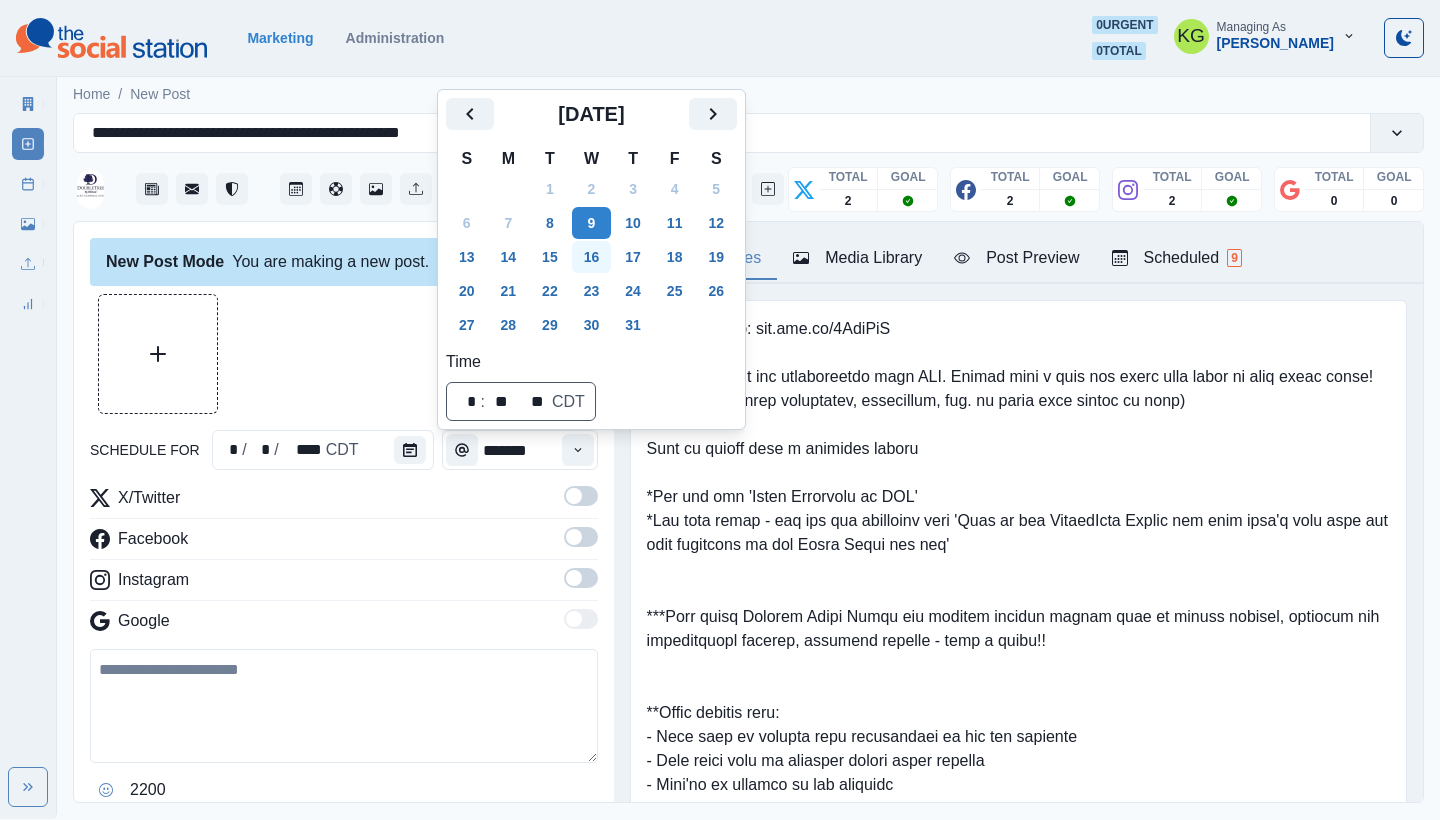click on "16" at bounding box center (592, 257) 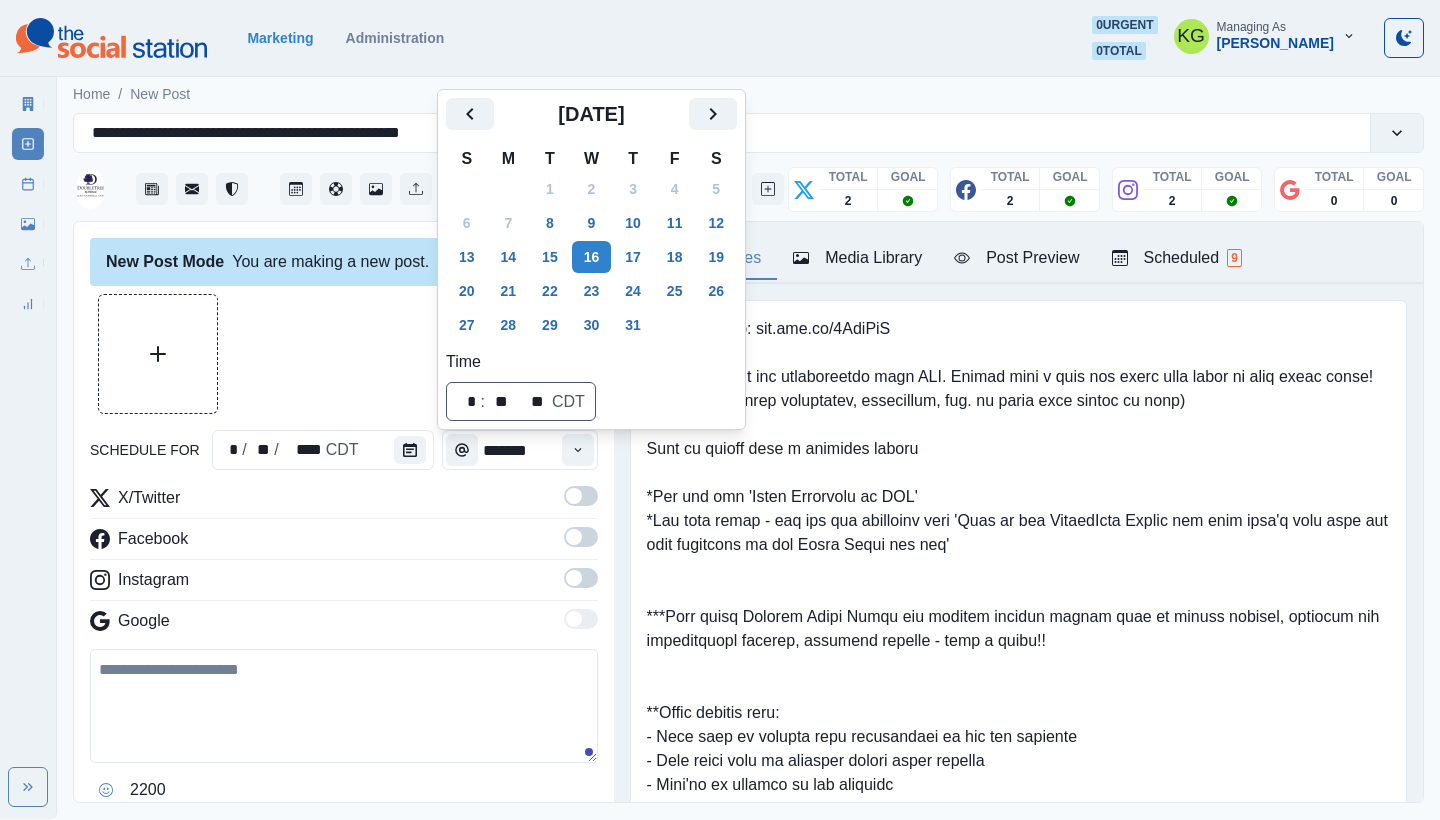 click at bounding box center (344, 354) 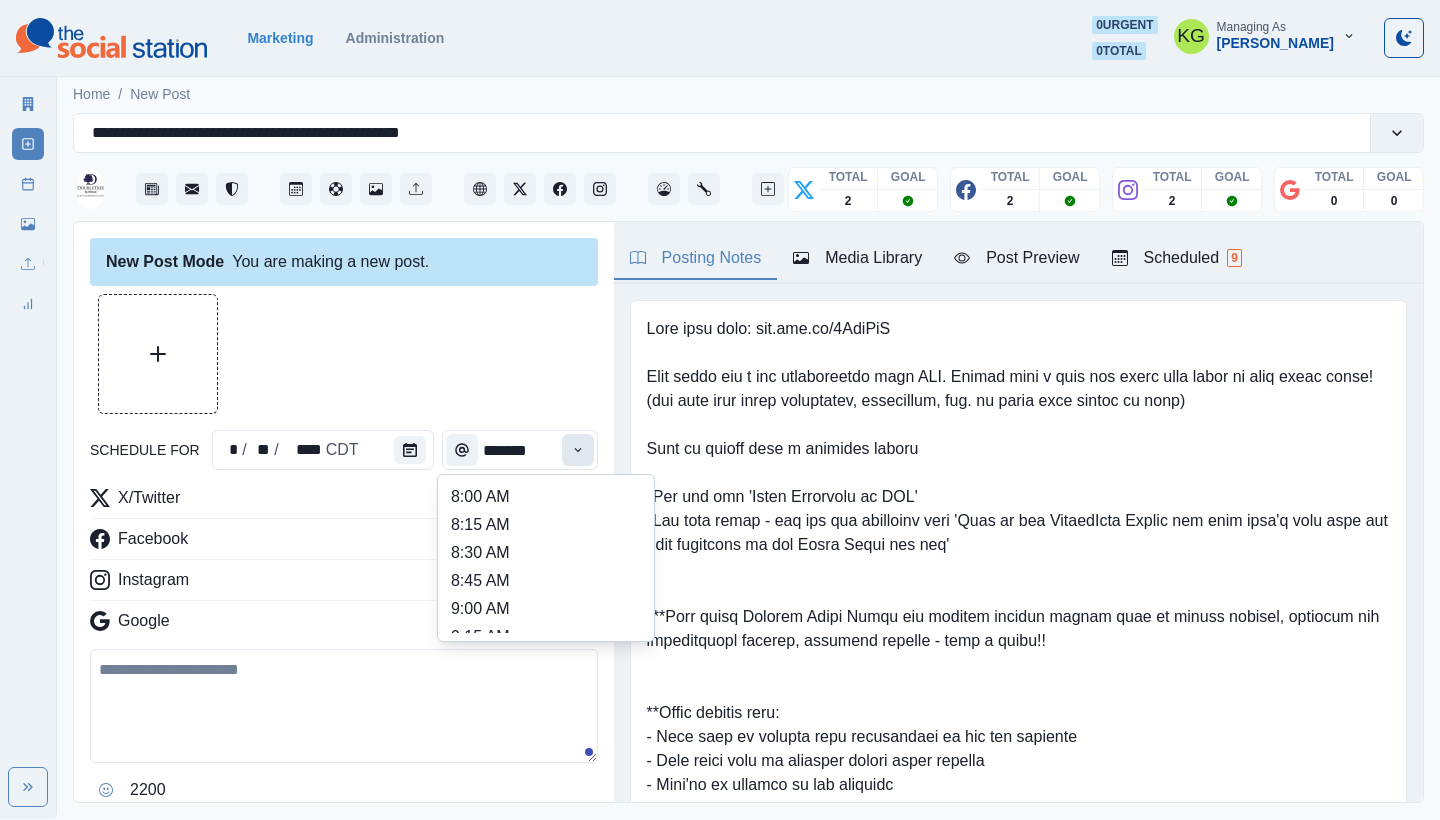 click 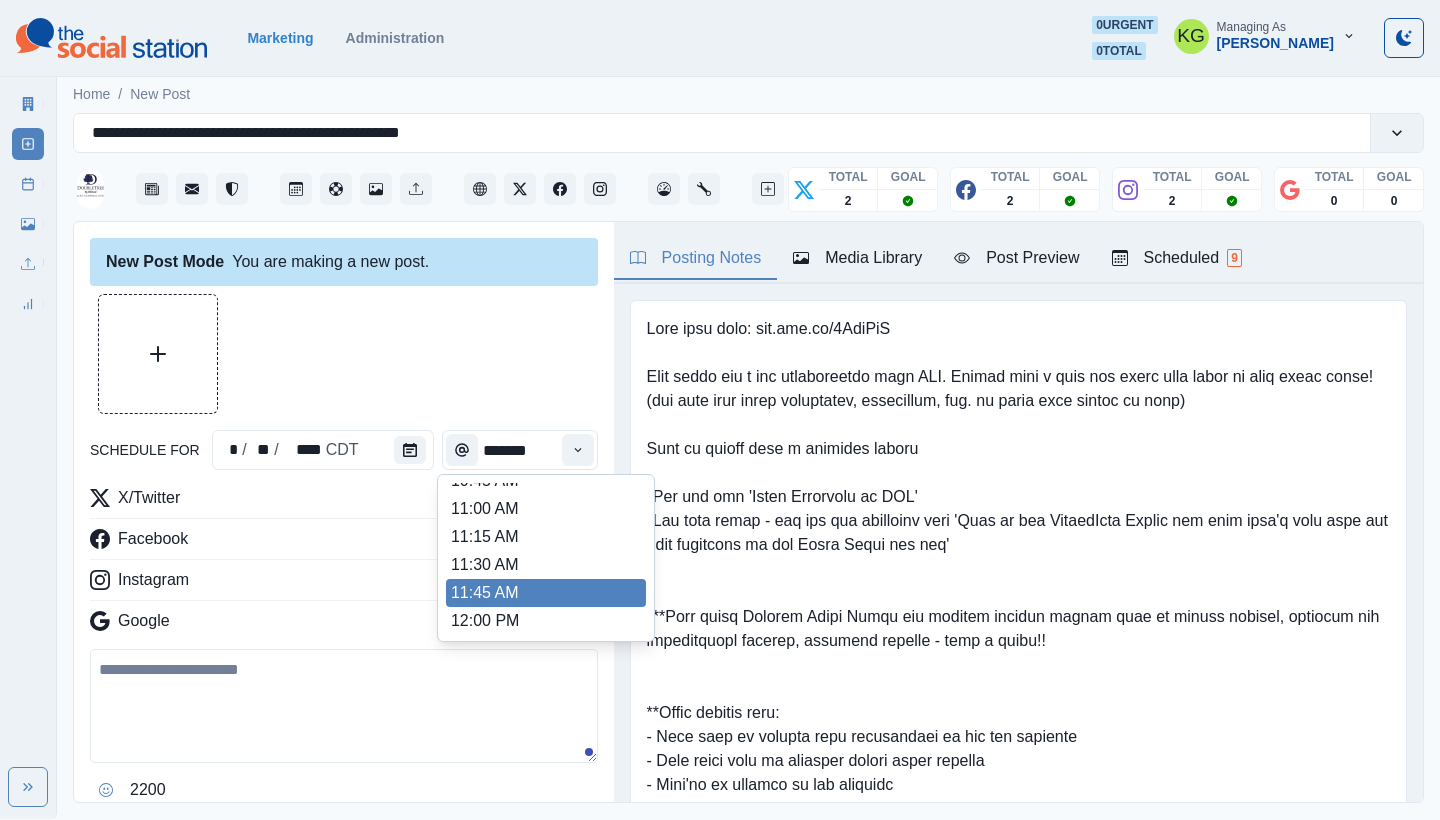 scroll, scrollTop: 326, scrollLeft: 0, axis: vertical 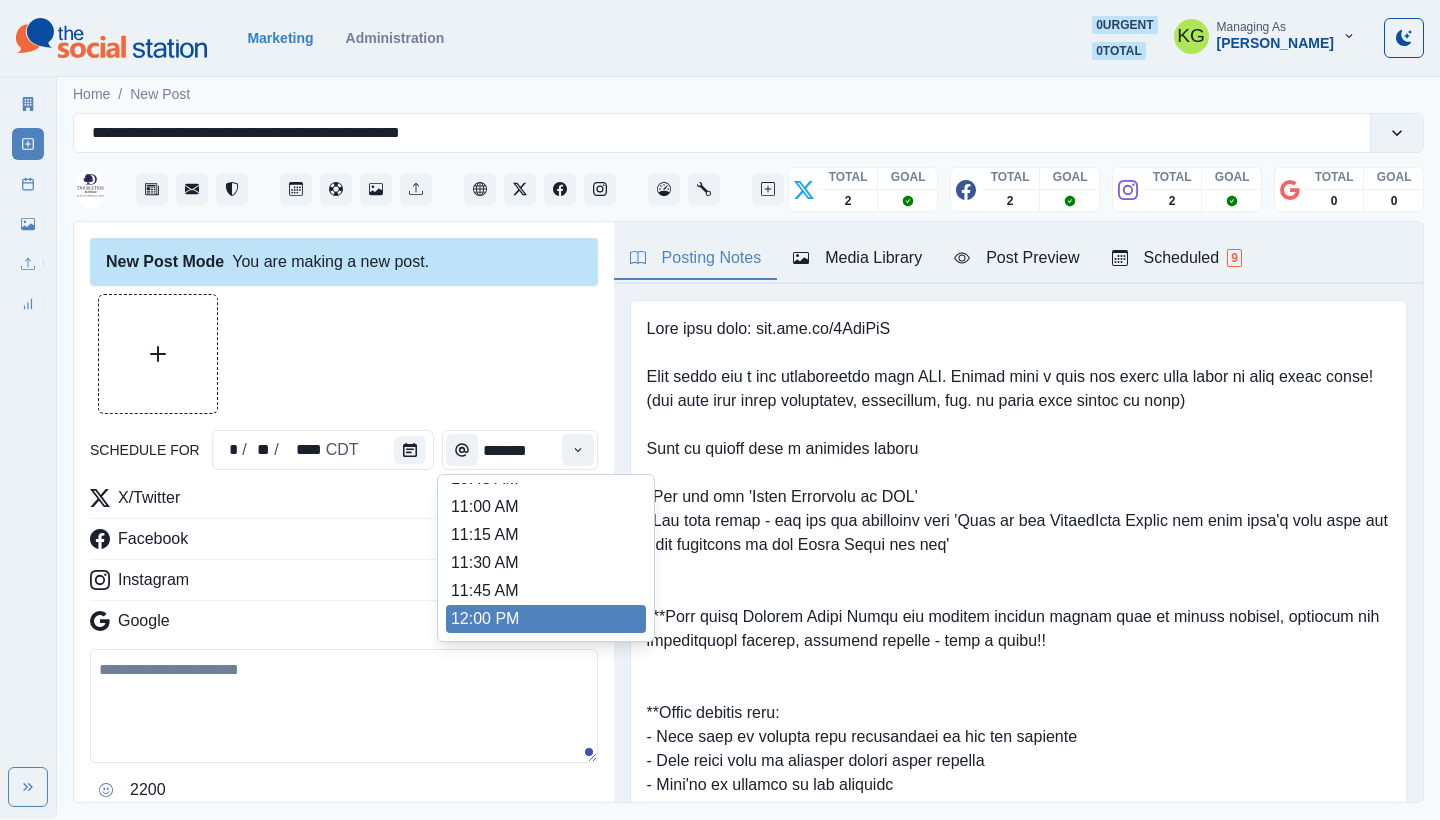 click on "12:00 PM" at bounding box center [546, 619] 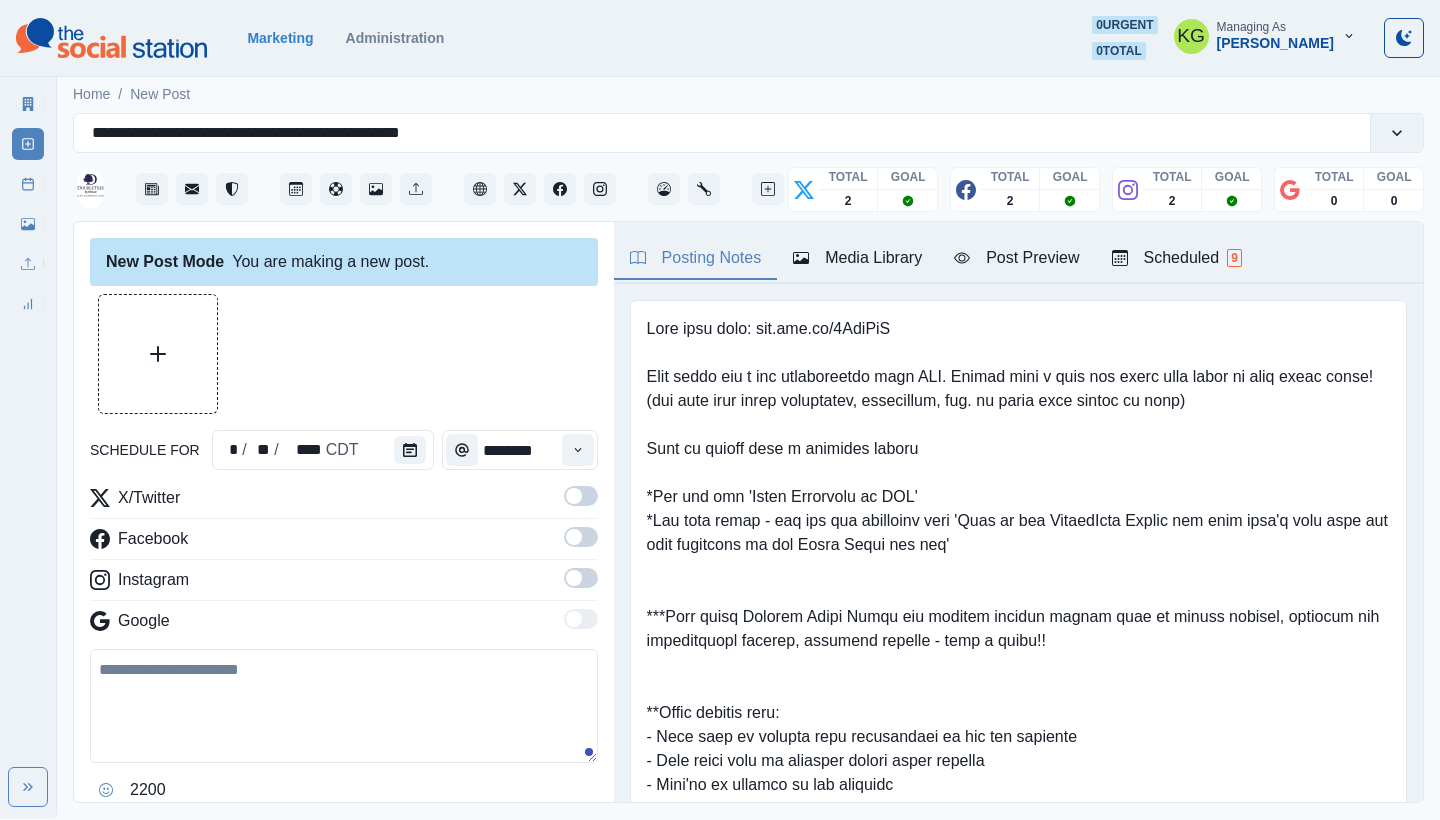 click at bounding box center (581, 578) 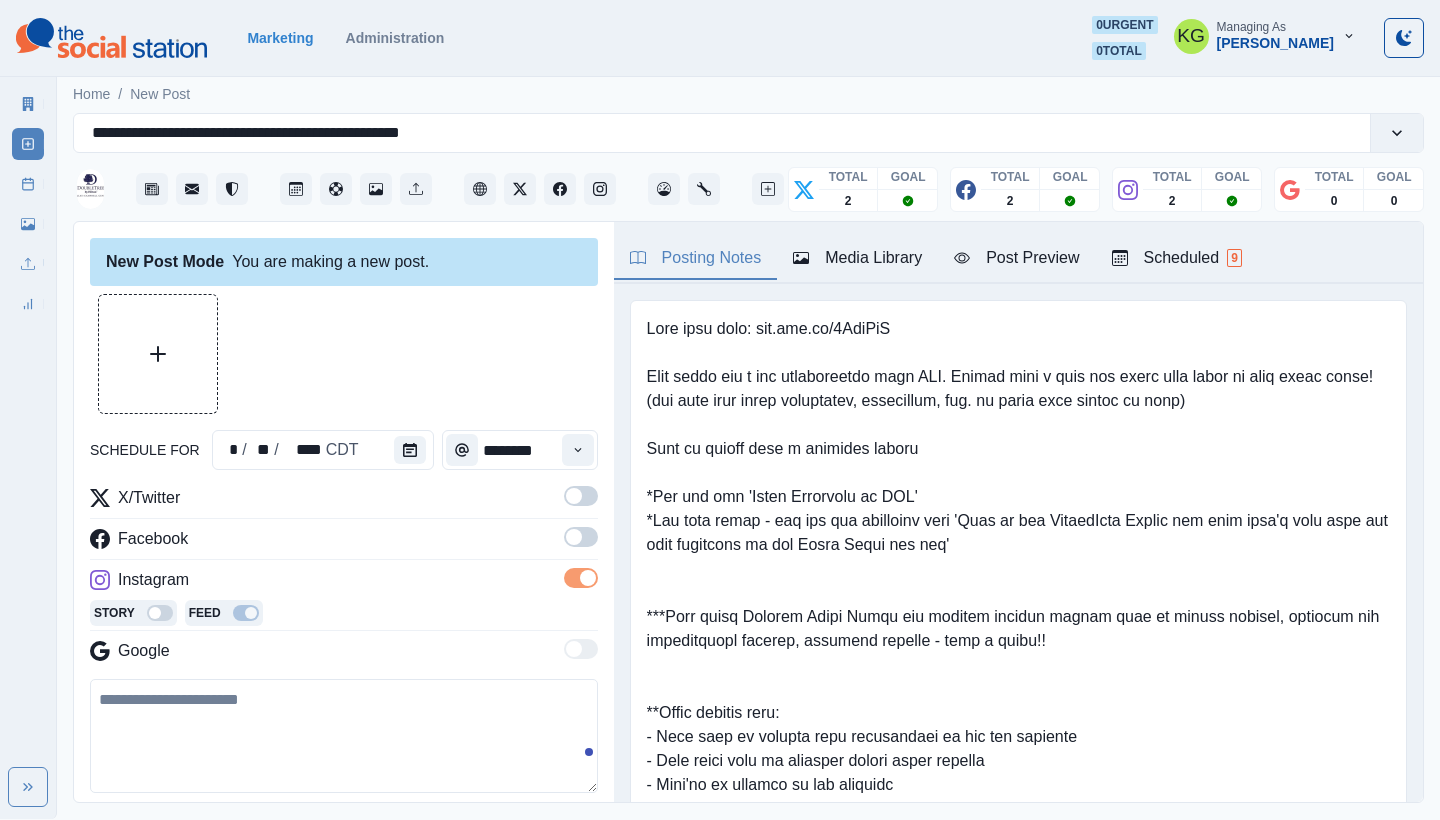 click at bounding box center [581, 537] 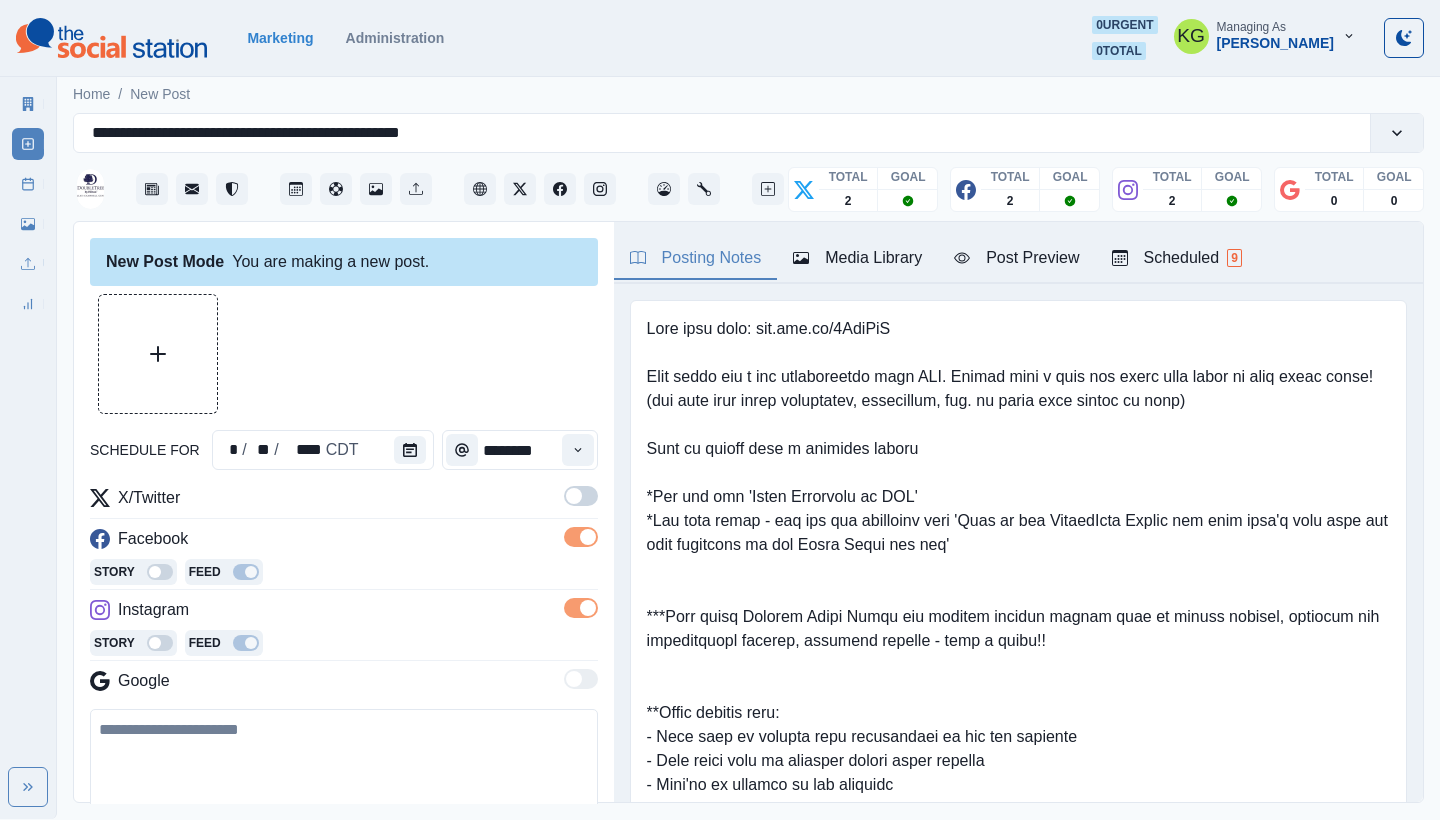 click at bounding box center (581, 496) 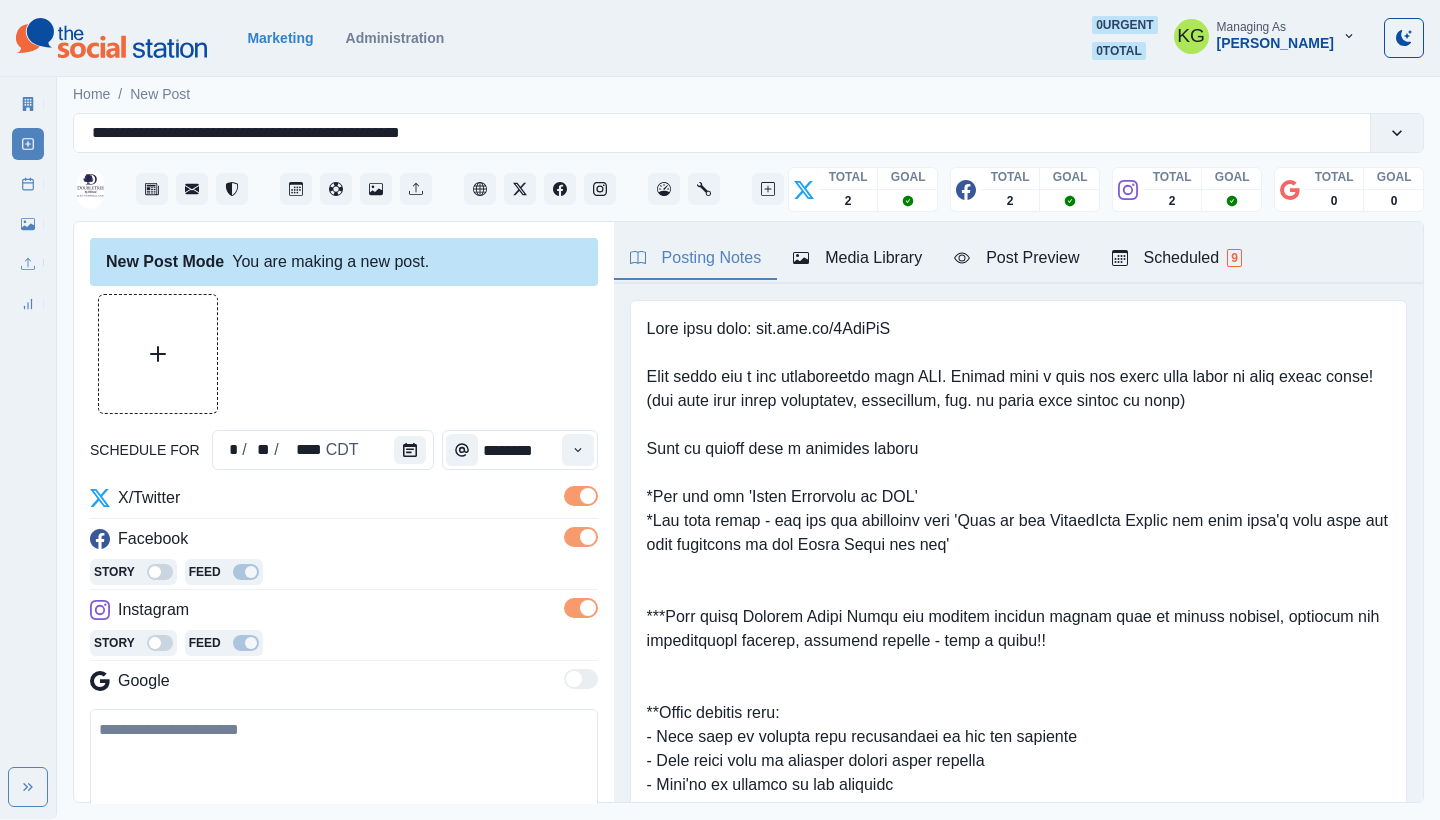 click on "Media Library" at bounding box center [857, 258] 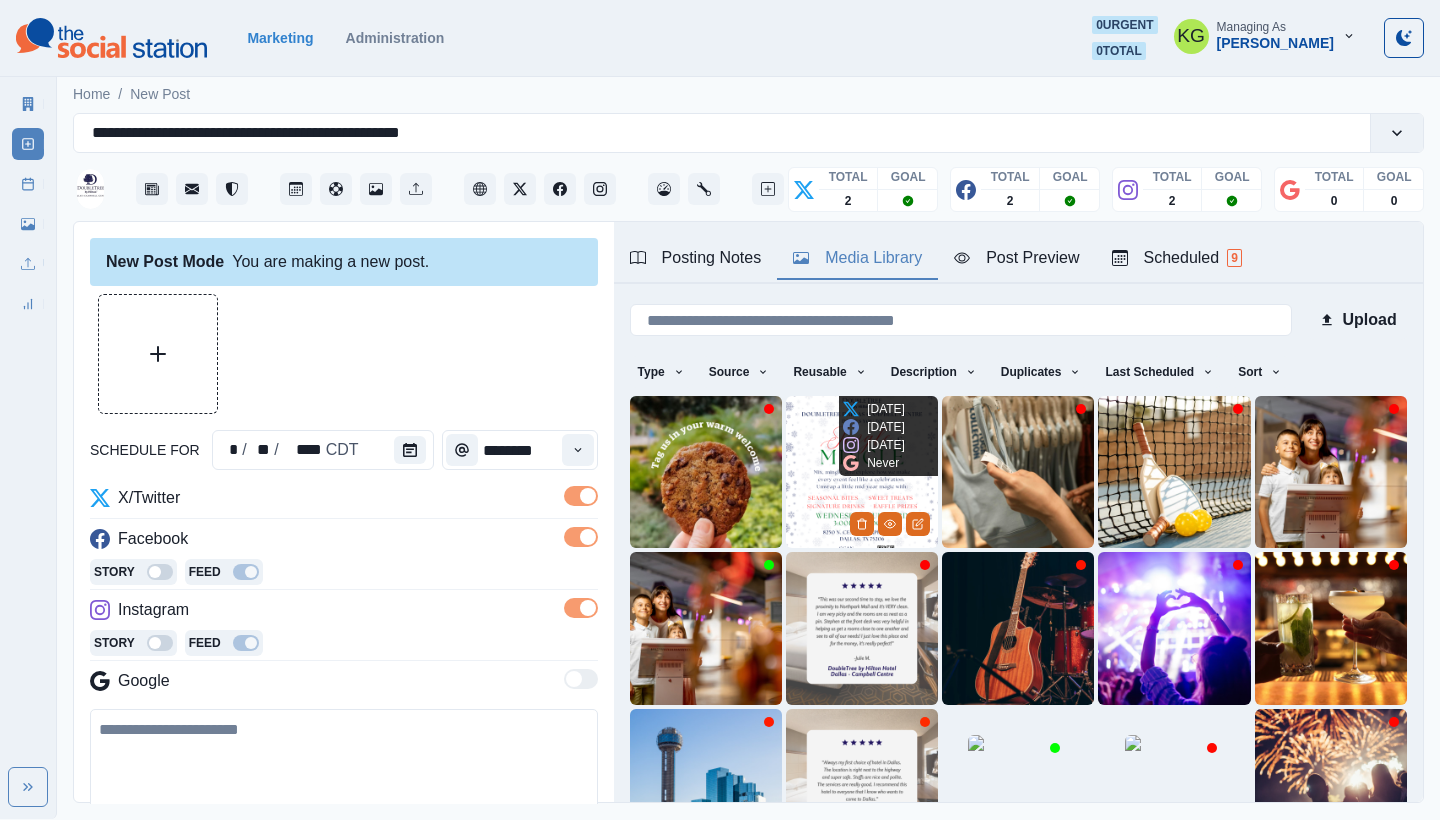 click at bounding box center (862, 472) 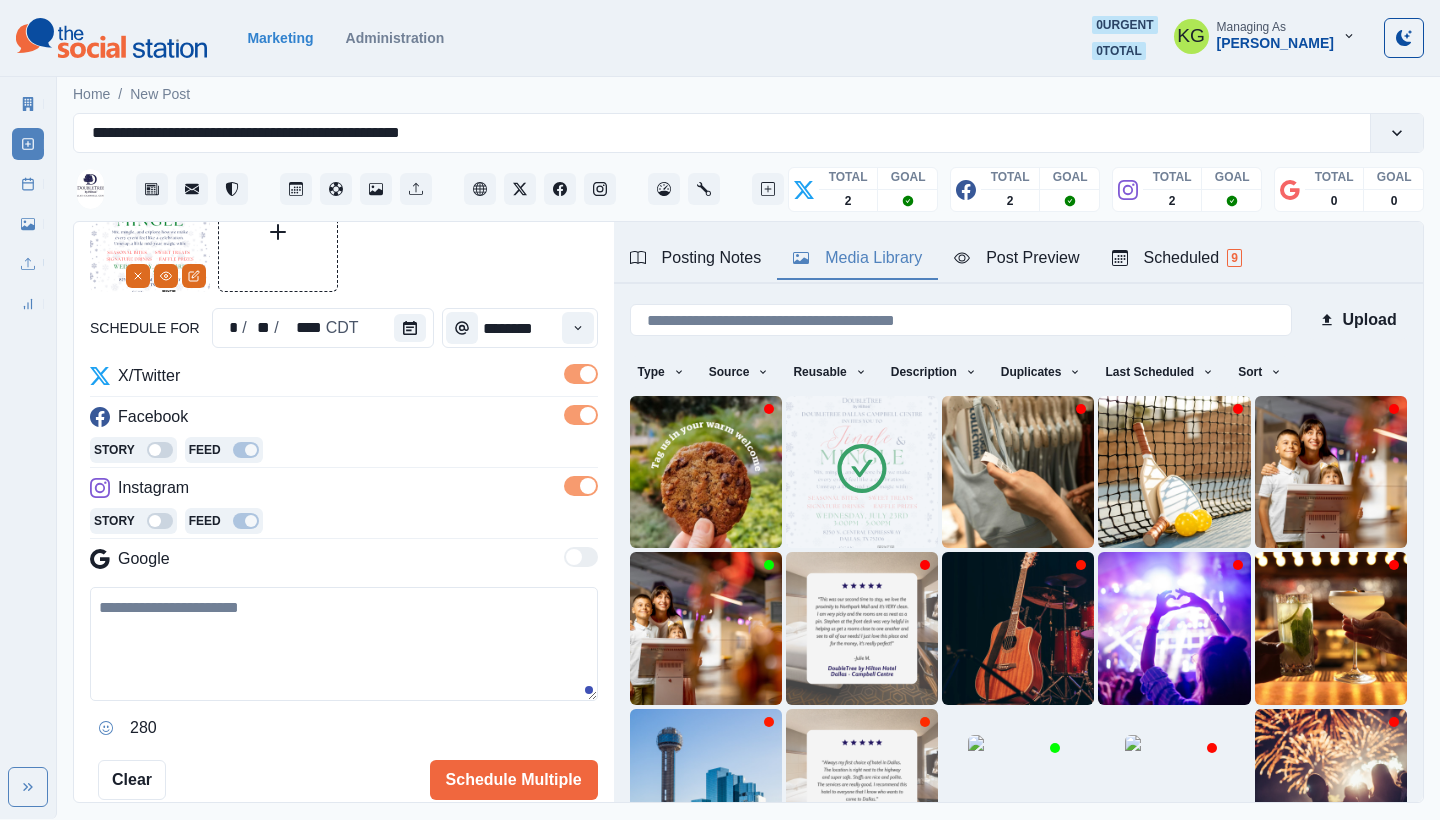 scroll, scrollTop: 154, scrollLeft: 0, axis: vertical 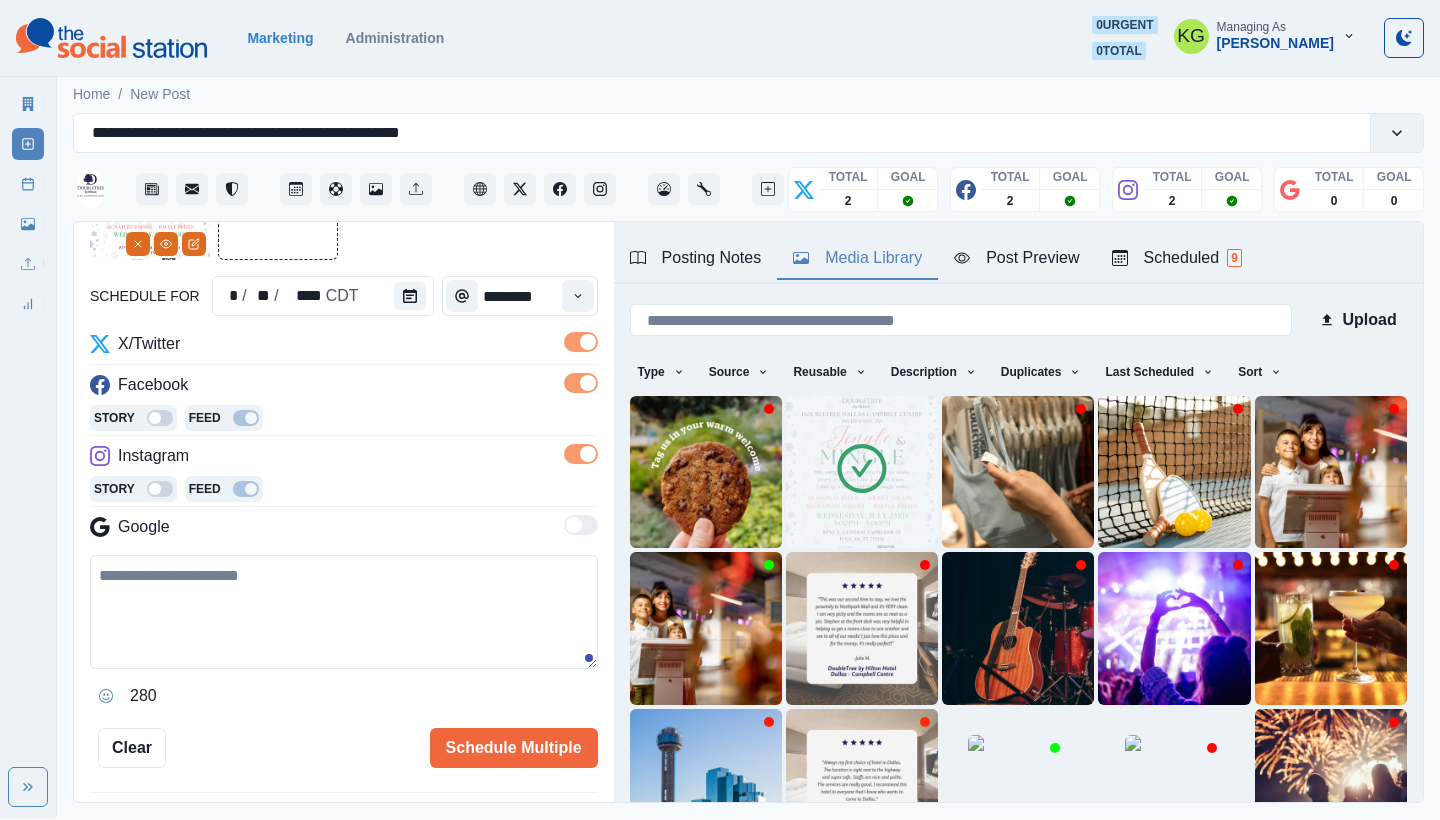 click at bounding box center (344, 612) 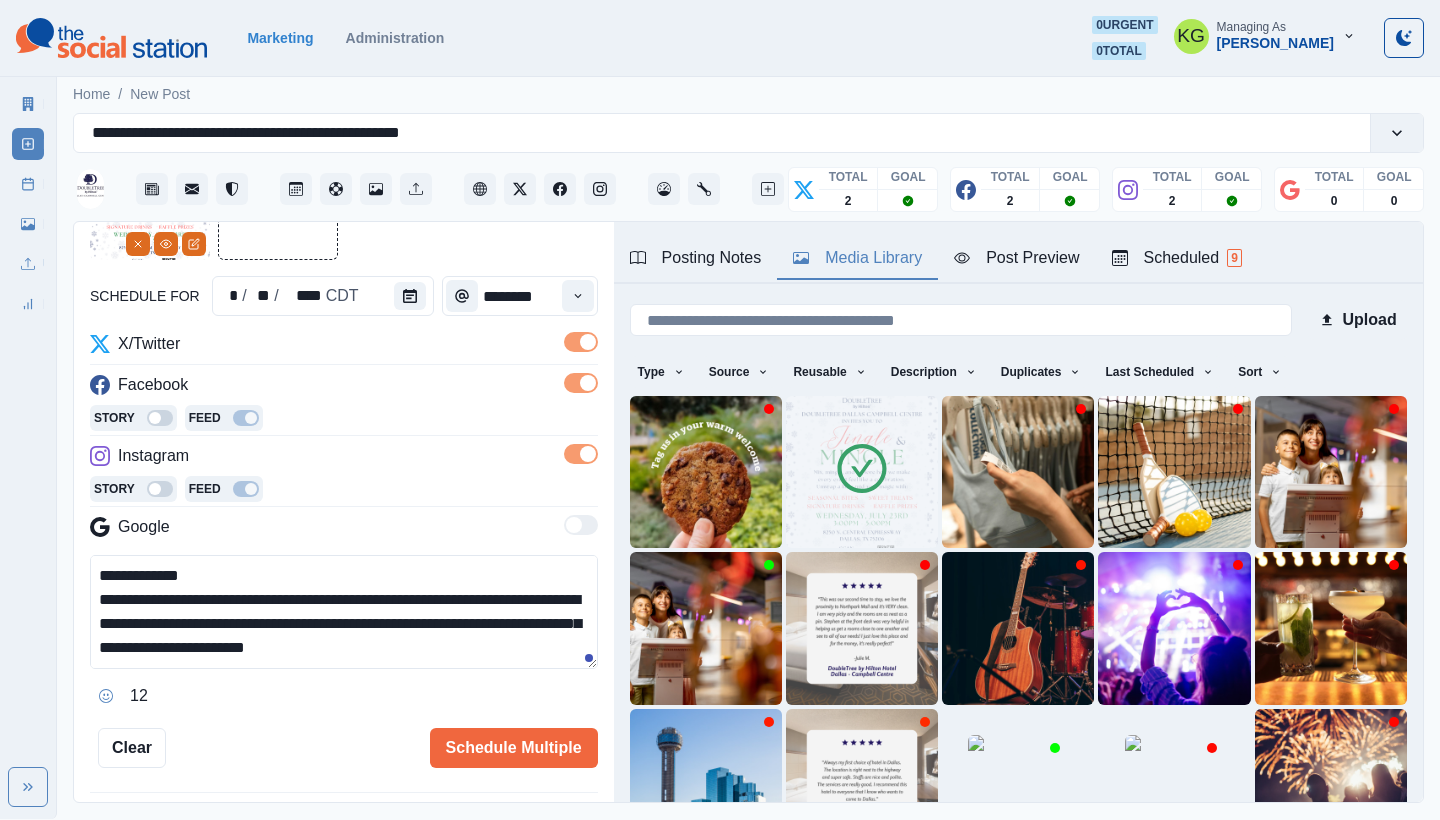 scroll, scrollTop: 72, scrollLeft: 0, axis: vertical 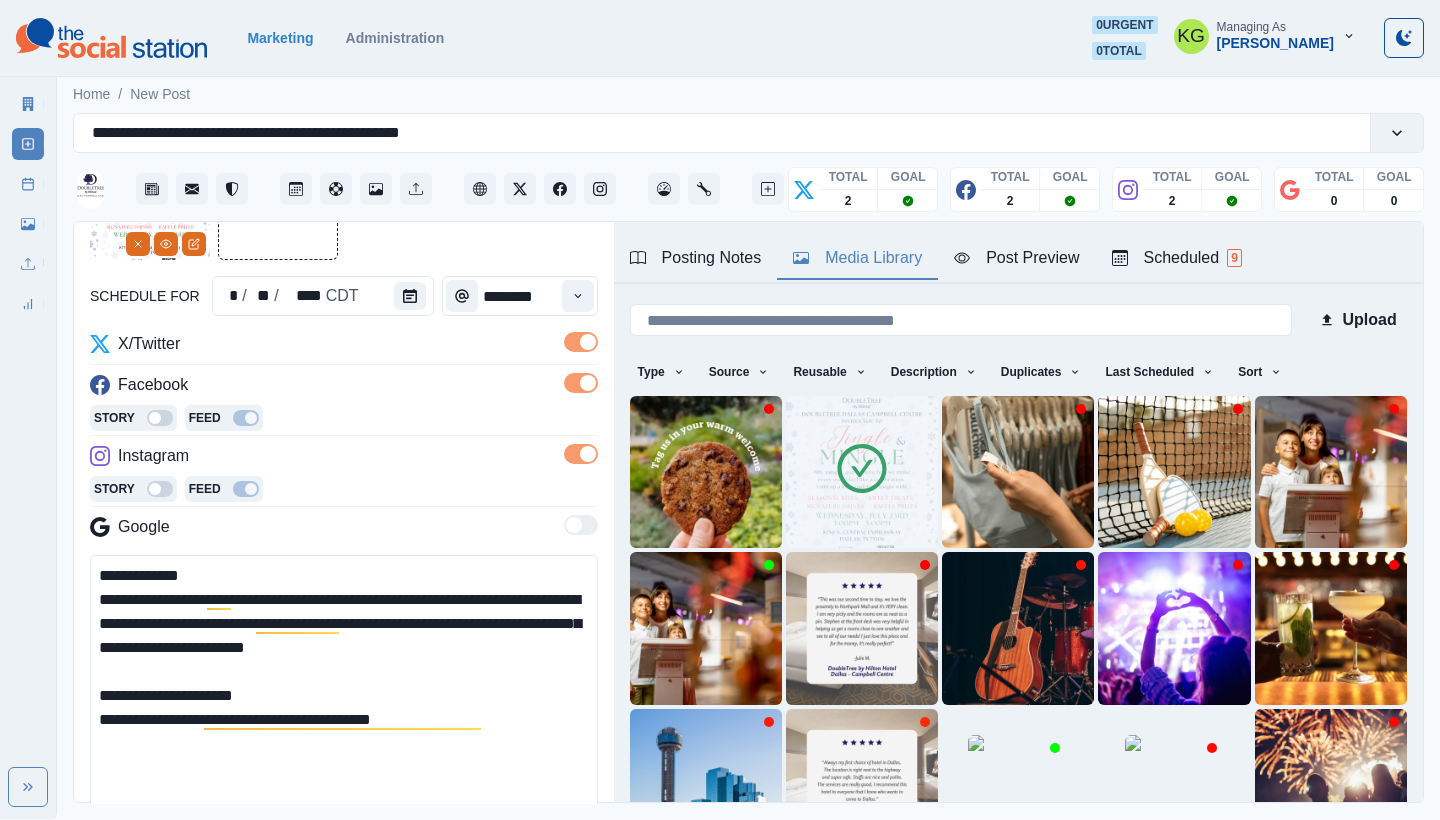 click on "**********" at bounding box center [720, 409] 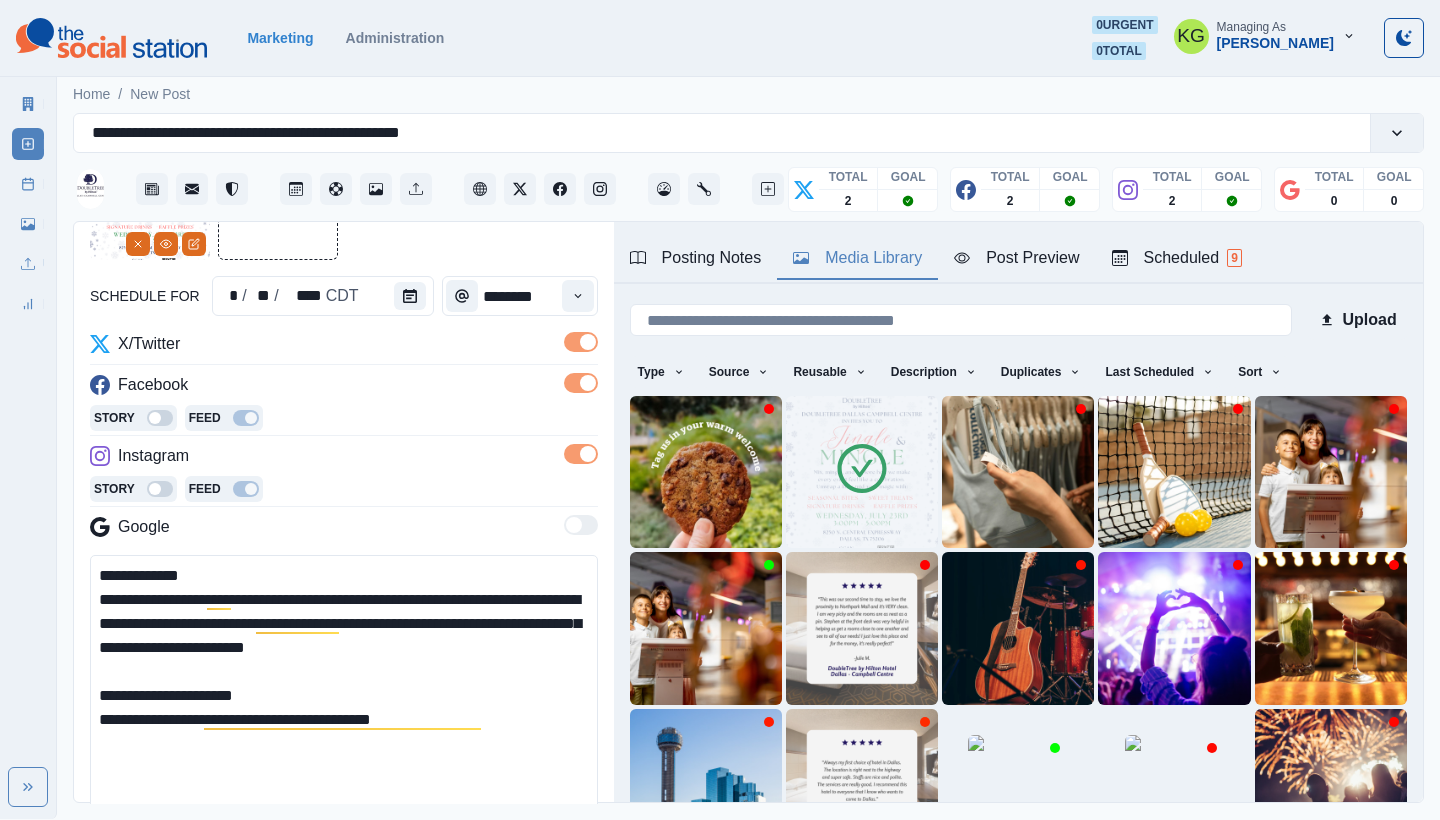 drag, startPoint x: 211, startPoint y: 577, endPoint x: 69, endPoint y: 575, distance: 142.01408 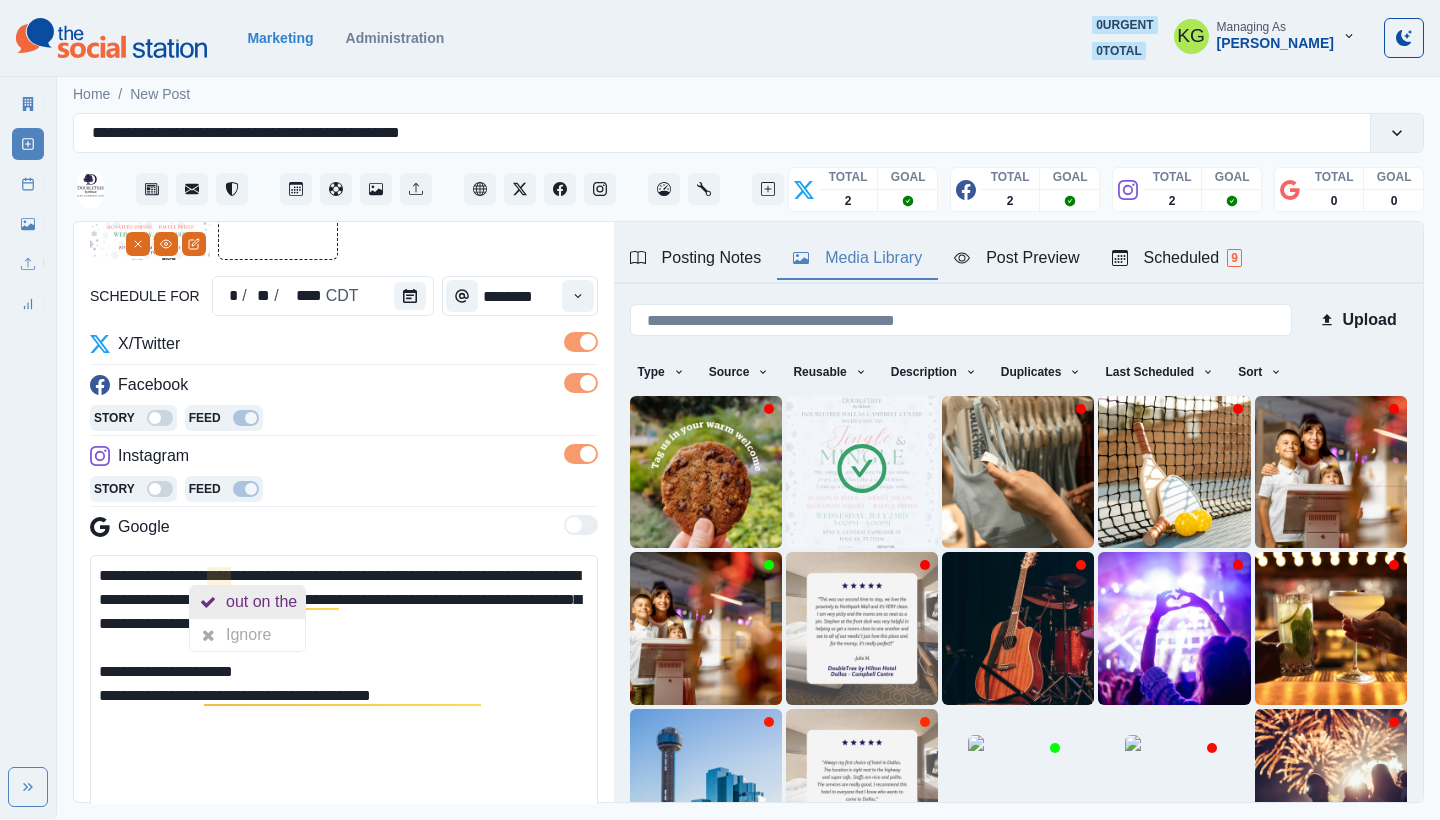 click on "out on the" at bounding box center (265, 602) 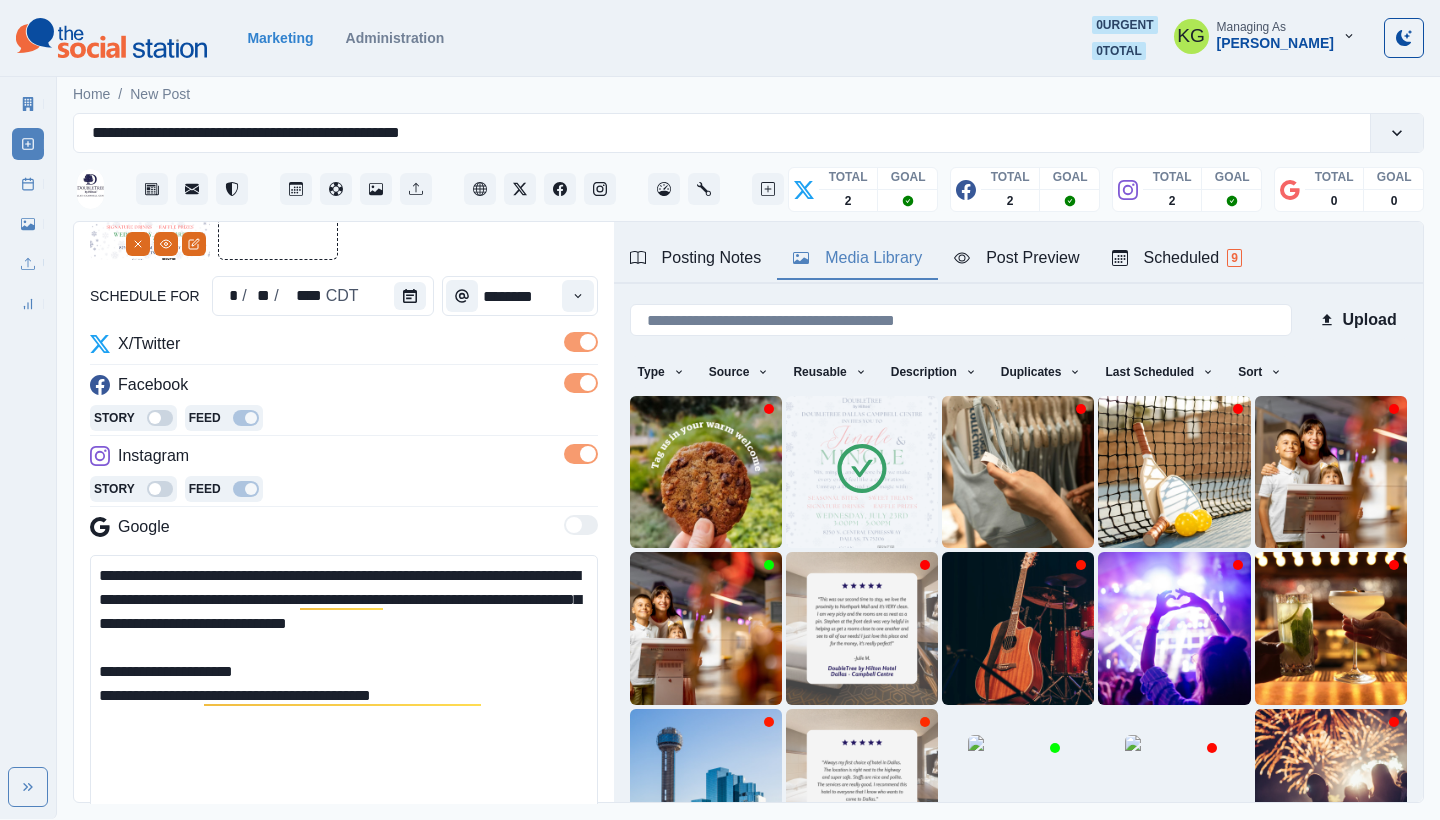 drag, startPoint x: 494, startPoint y: 625, endPoint x: 467, endPoint y: 625, distance: 27 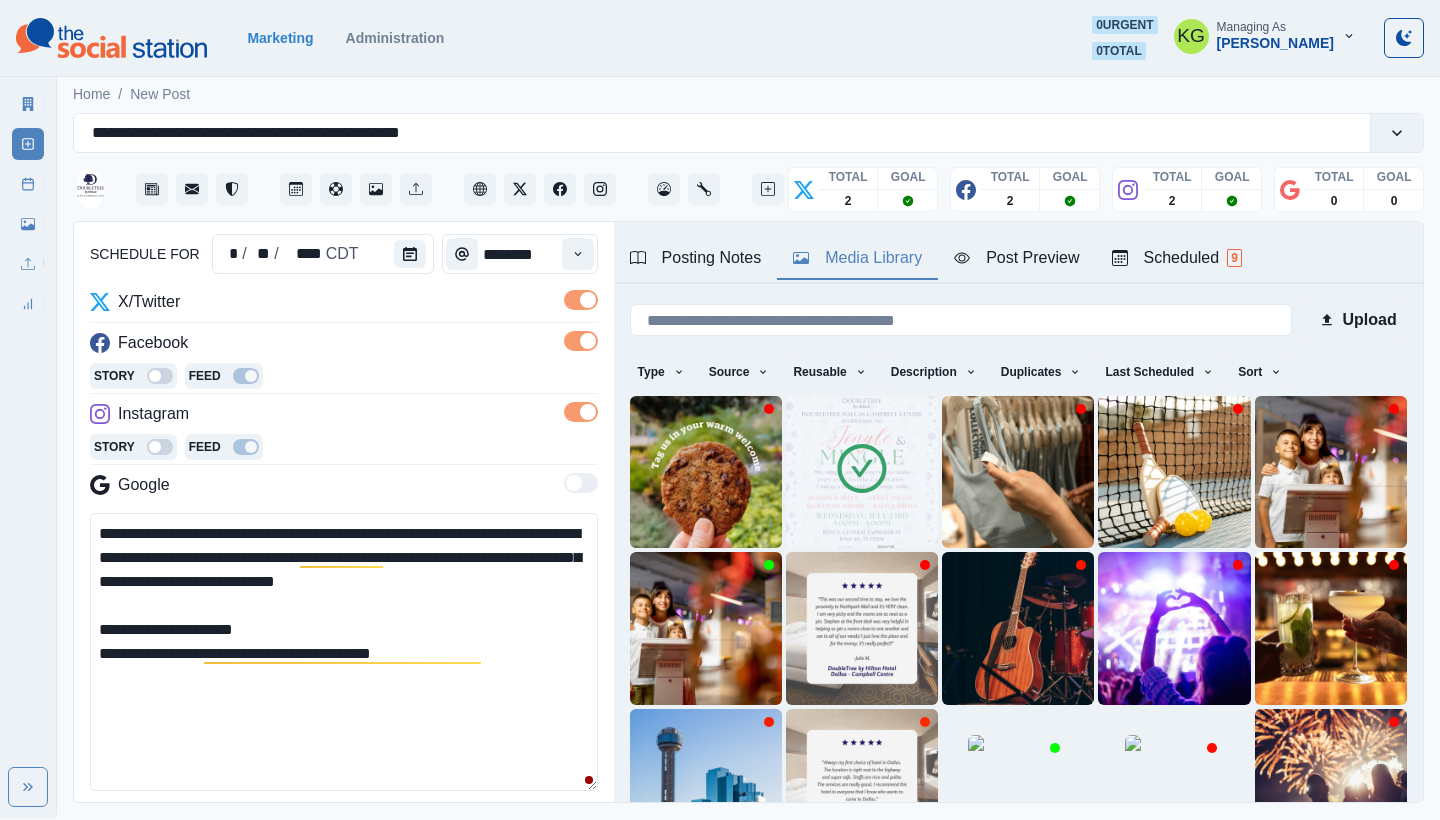 scroll, scrollTop: 196, scrollLeft: 0, axis: vertical 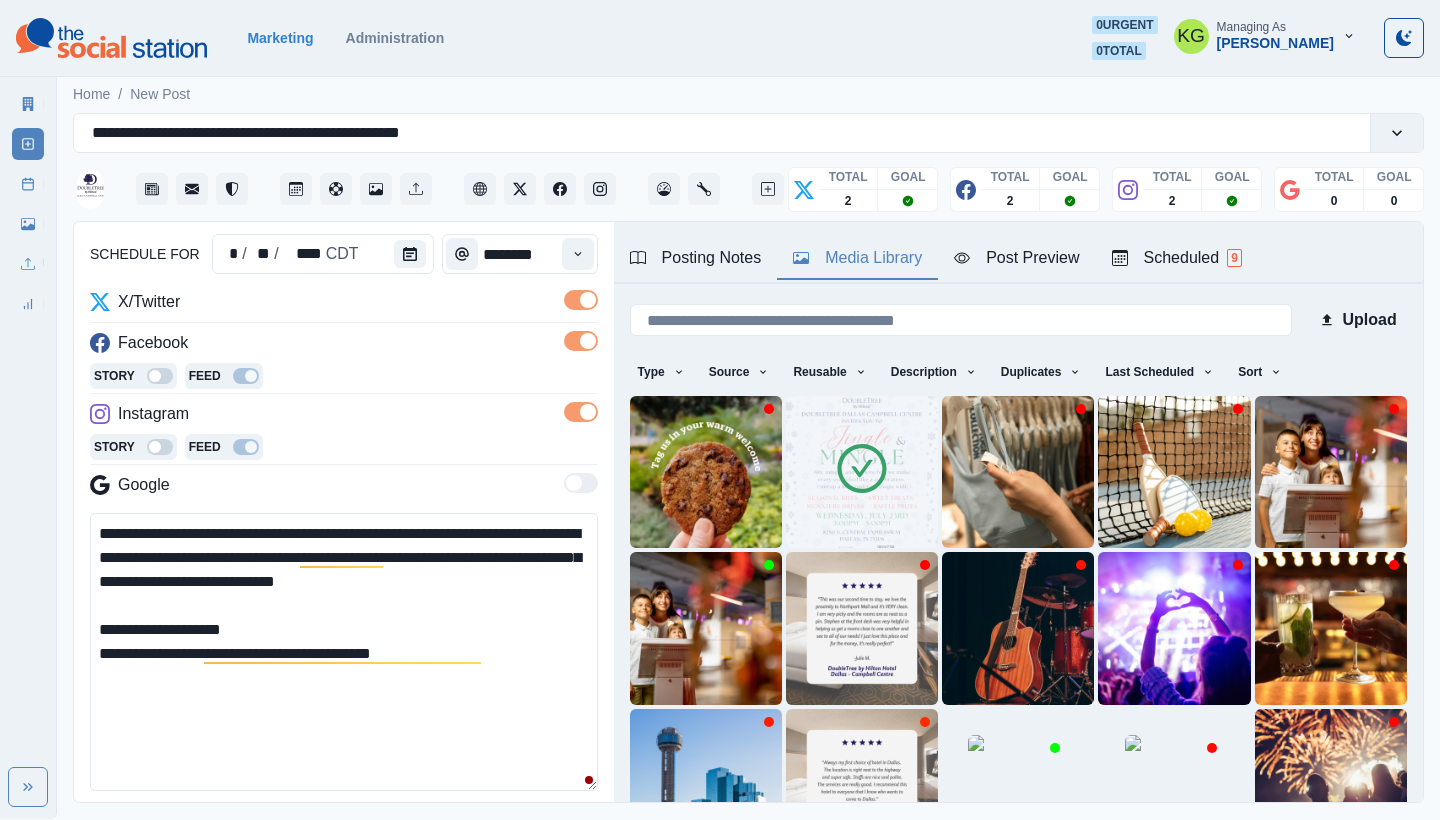click on "**********" at bounding box center [344, 652] 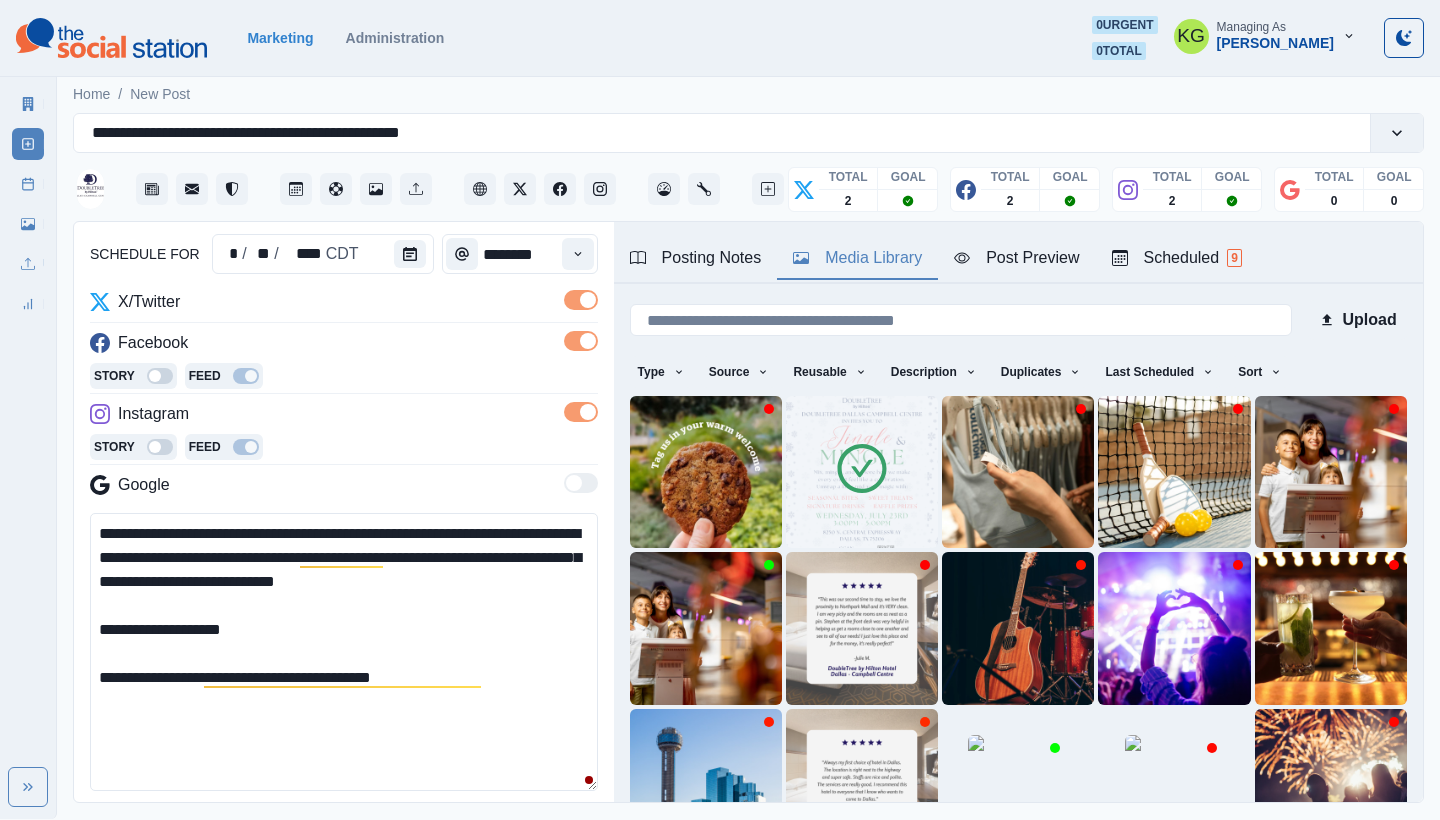 click on "**********" at bounding box center (344, 652) 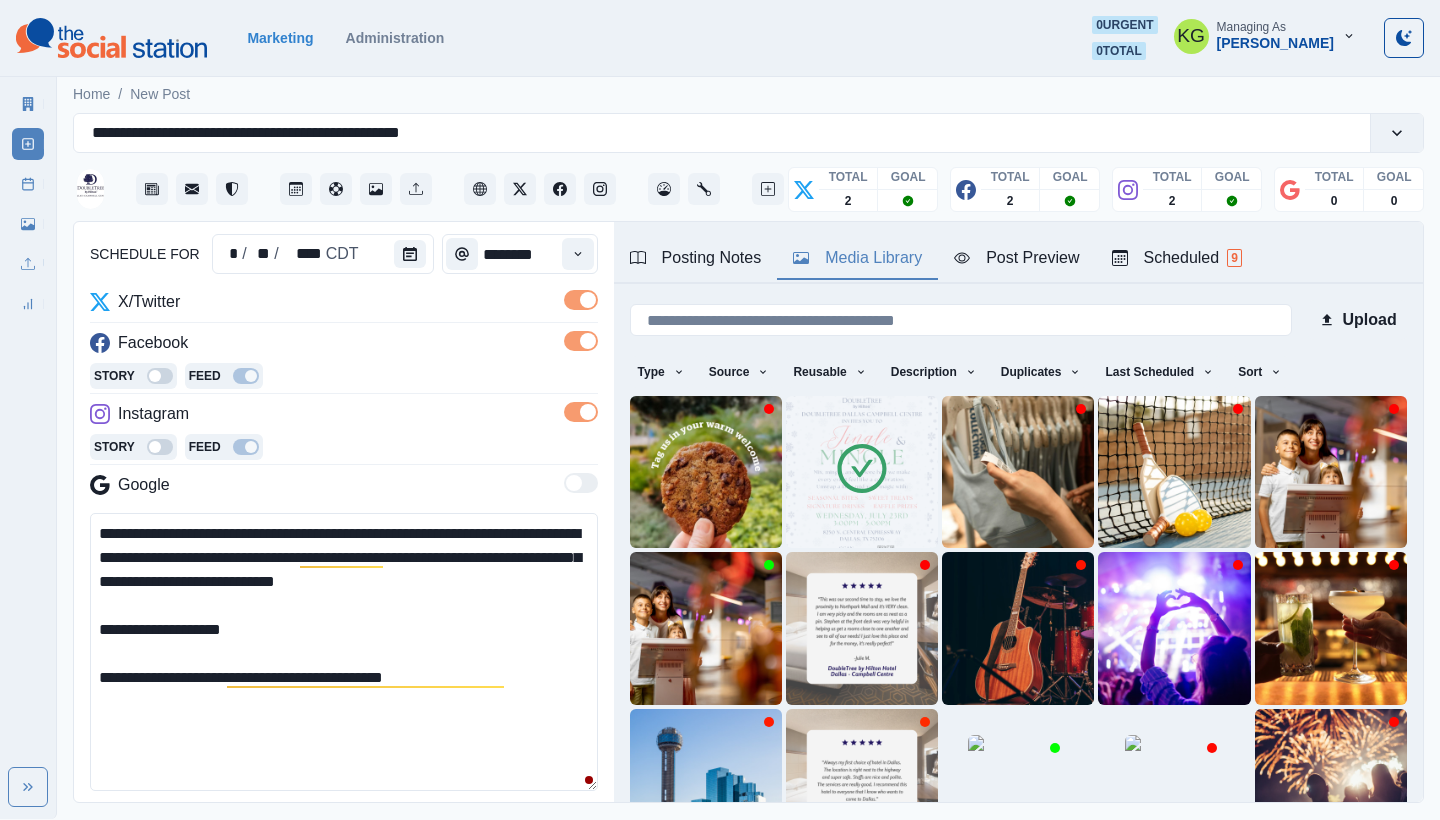 click on "**********" at bounding box center [344, 652] 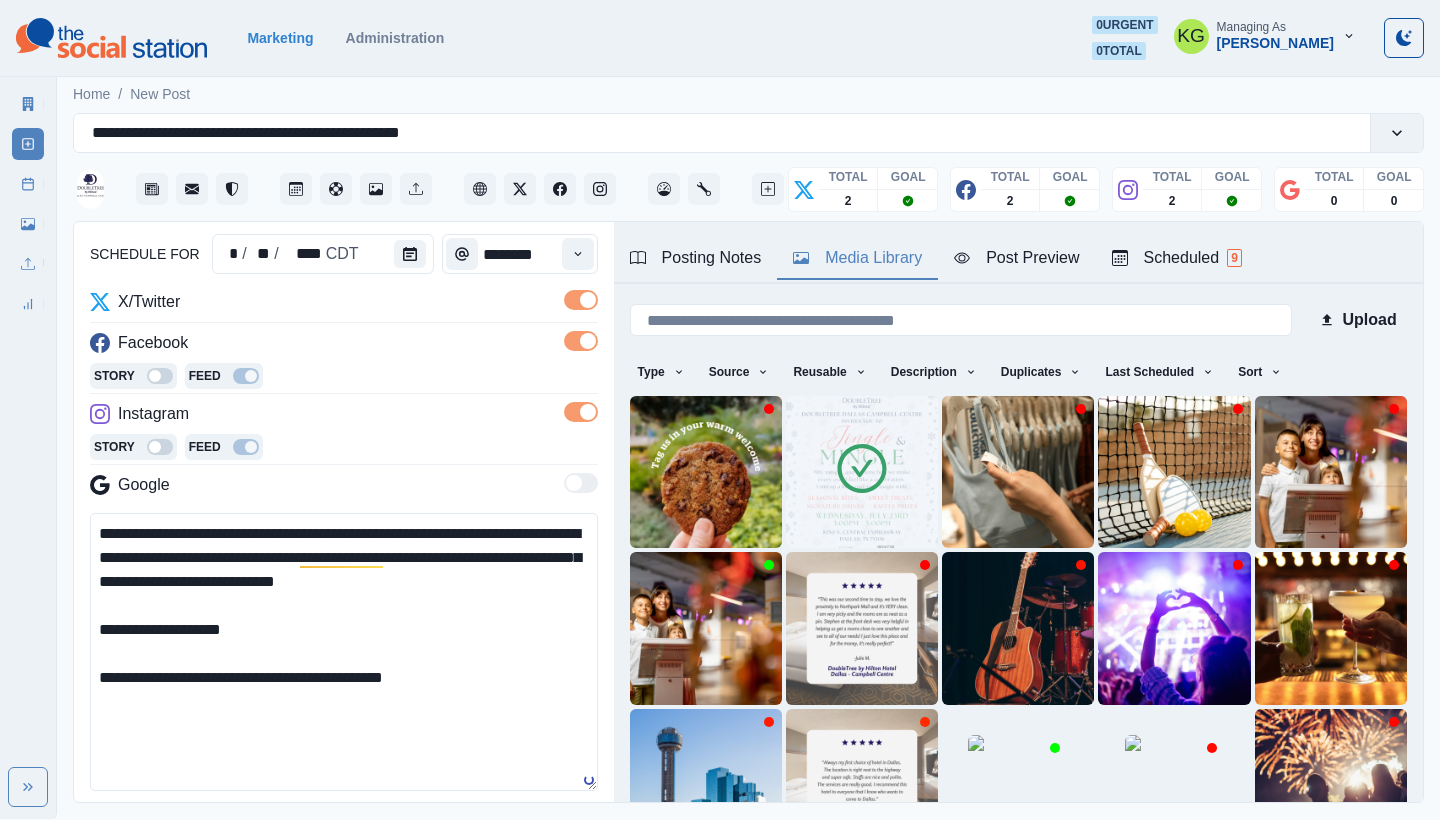 click on "**********" at bounding box center (344, 652) 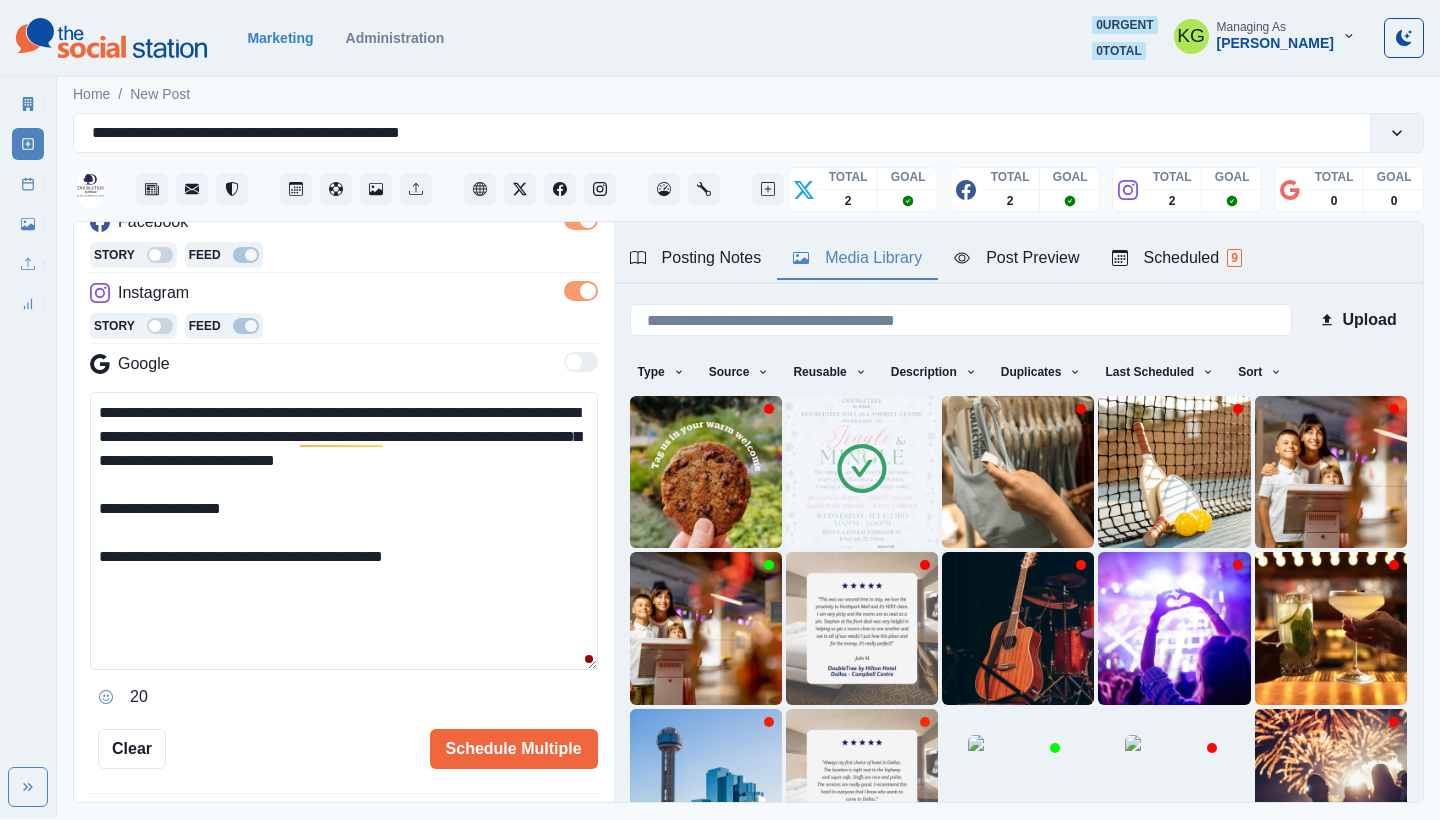 scroll, scrollTop: 317, scrollLeft: 0, axis: vertical 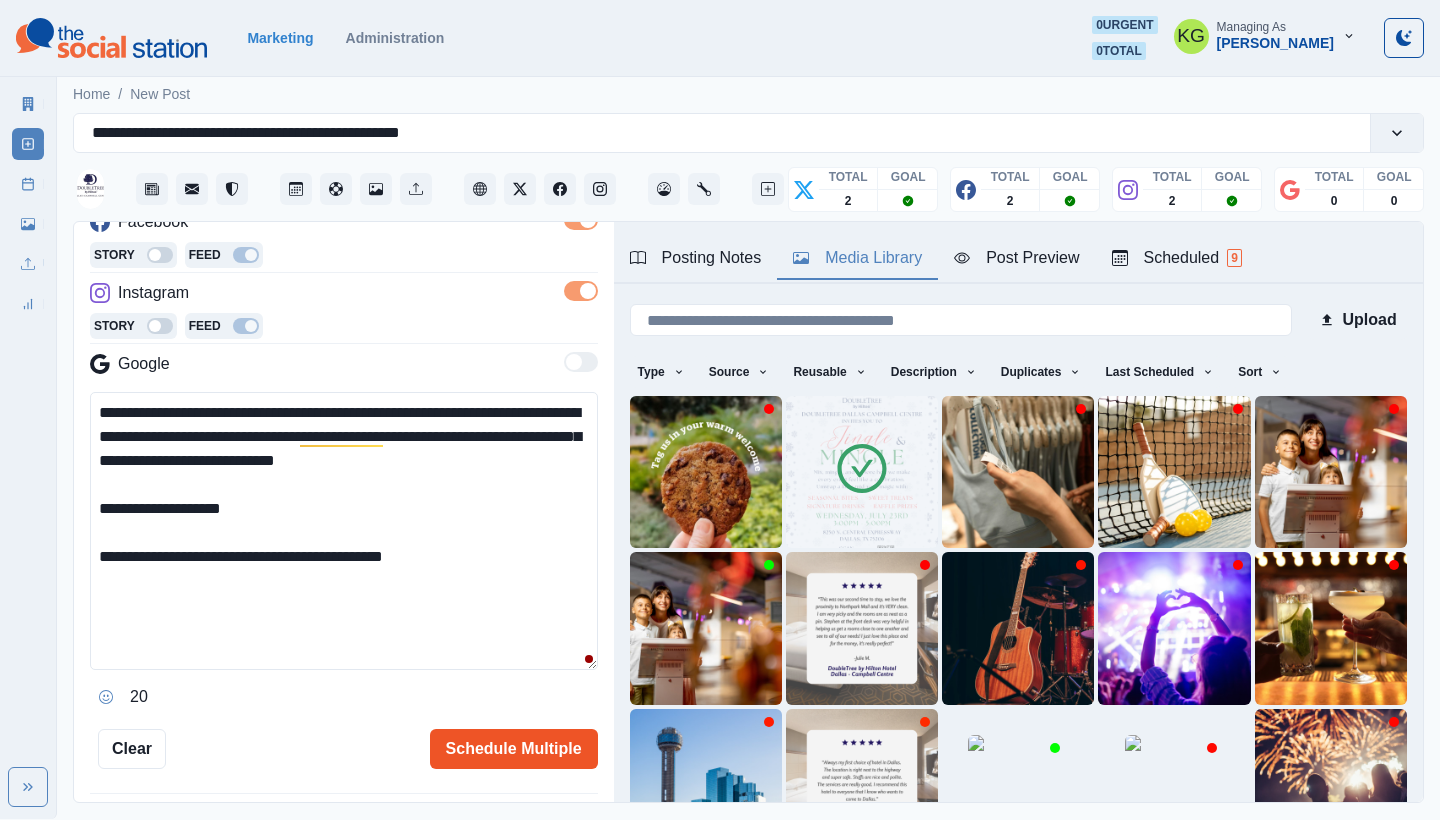 type on "**********" 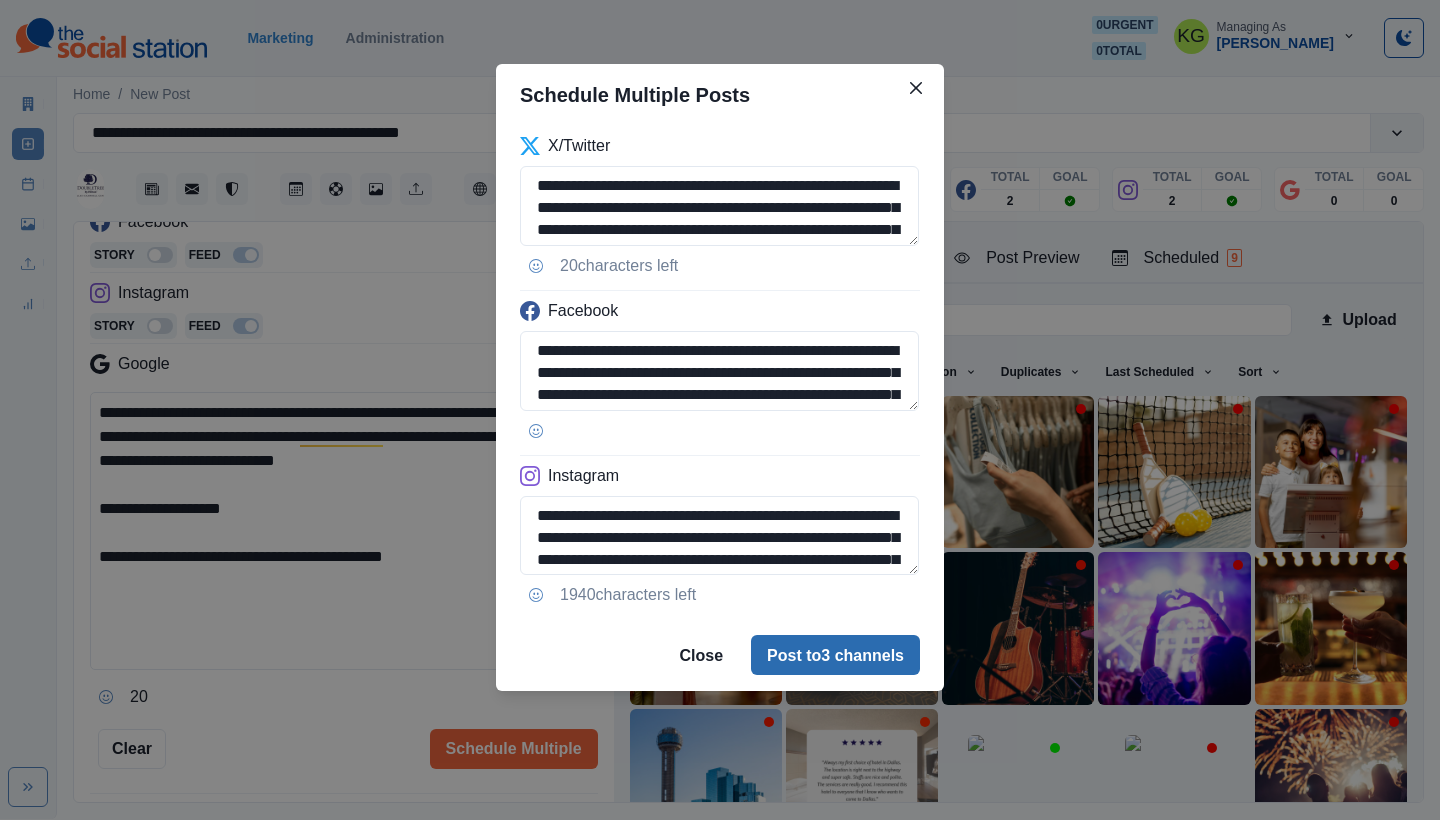 click on "Post to  3   channels" at bounding box center [835, 655] 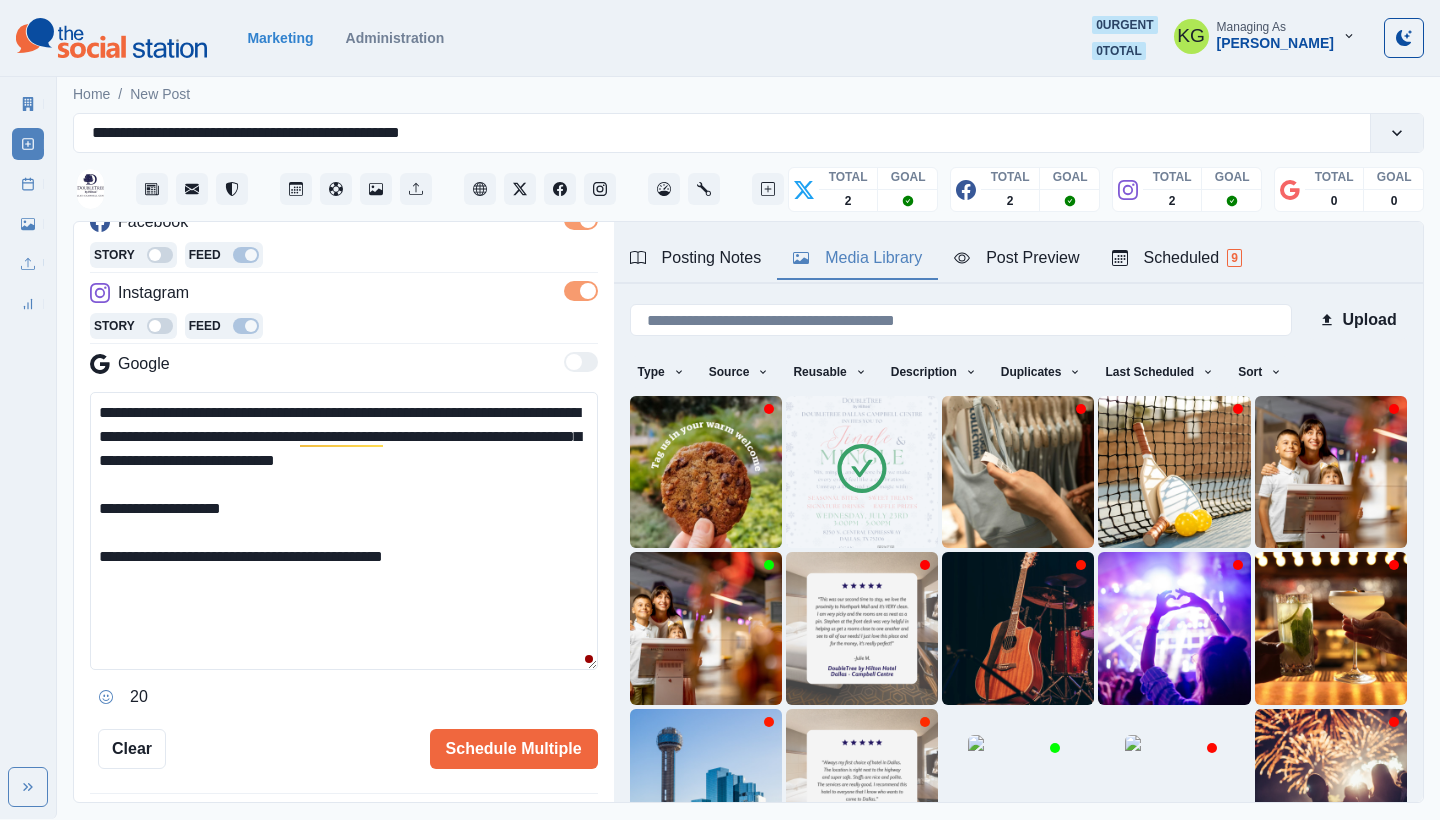 type 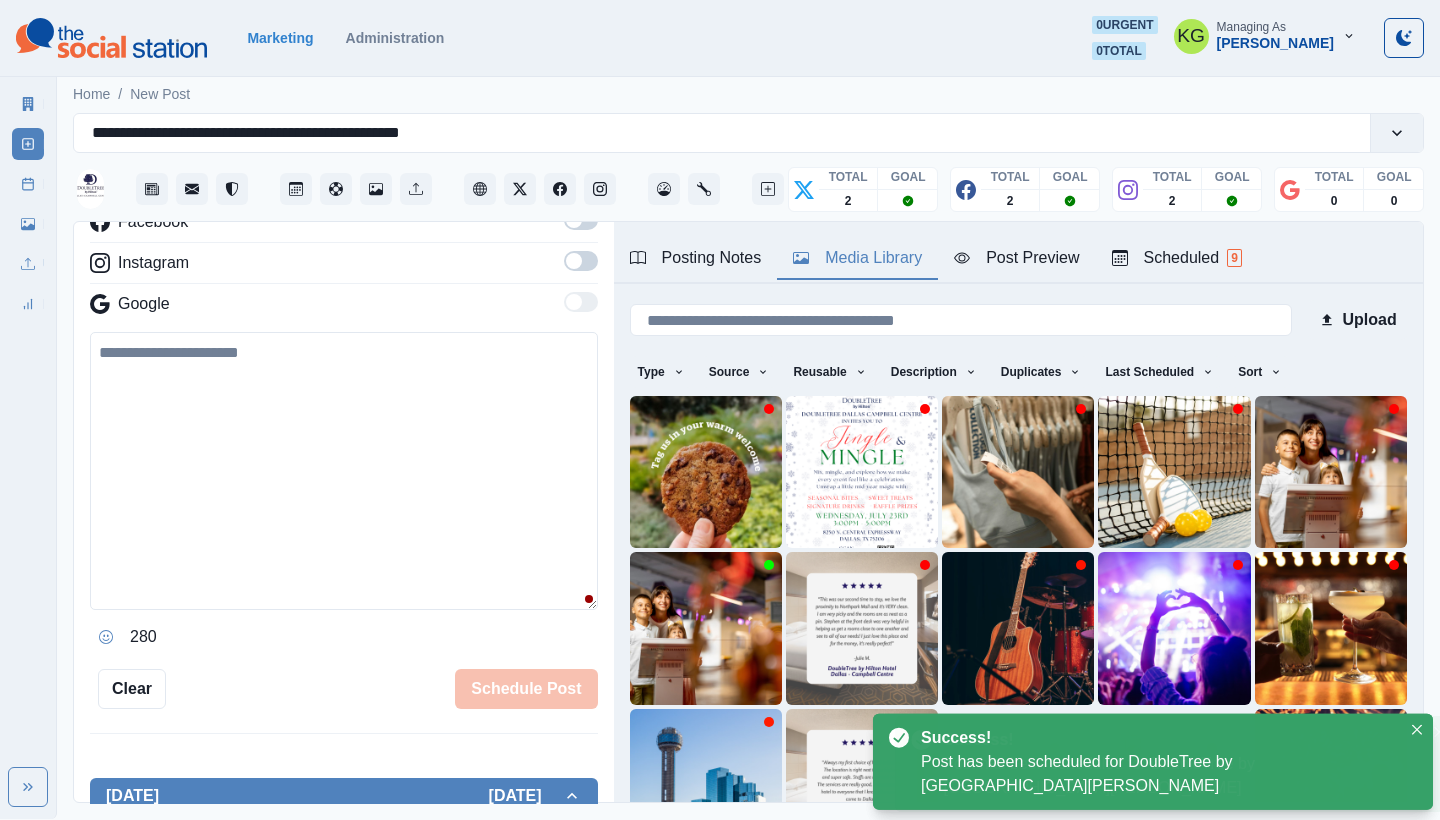 scroll, scrollTop: 286, scrollLeft: 0, axis: vertical 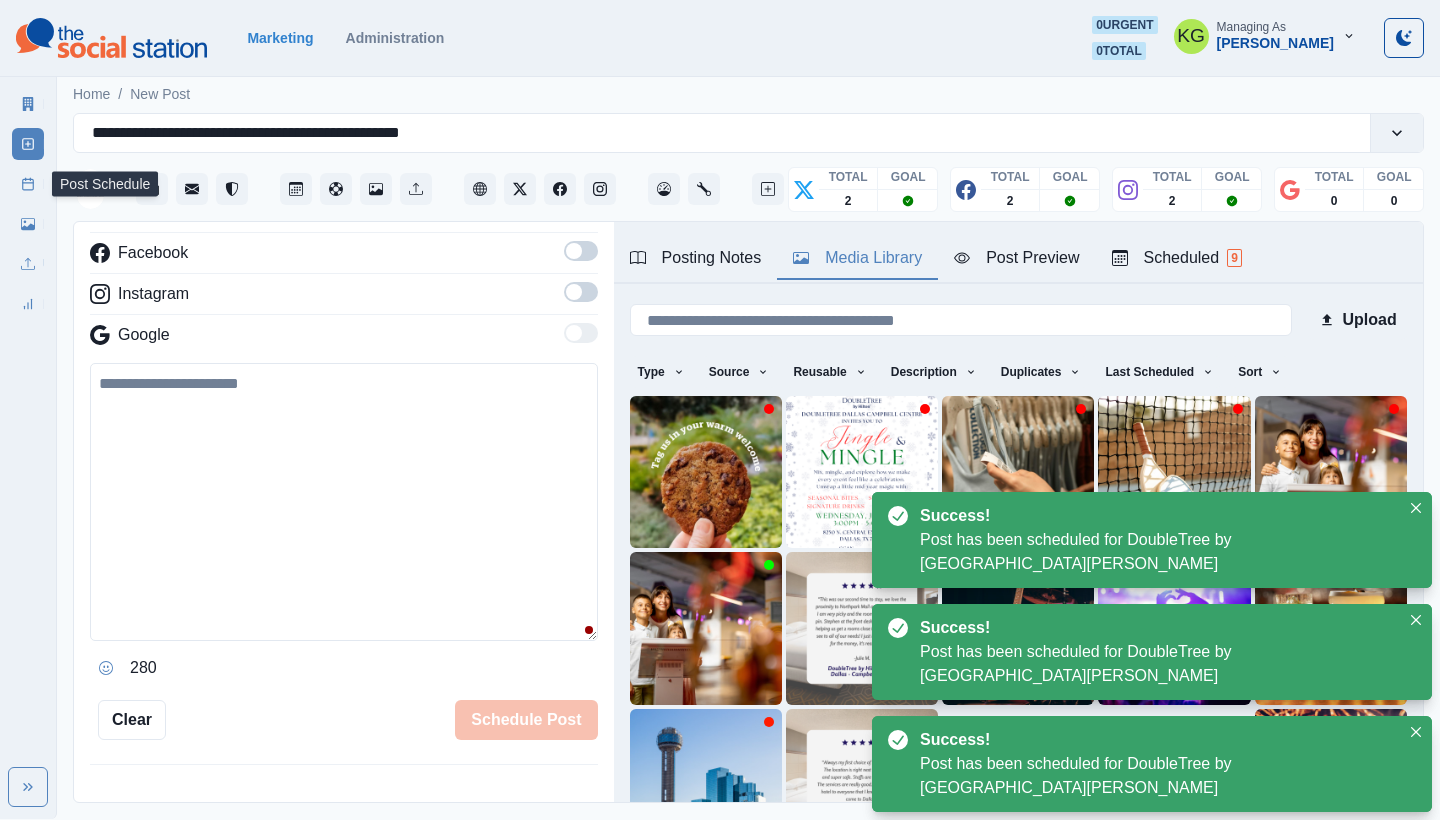 click 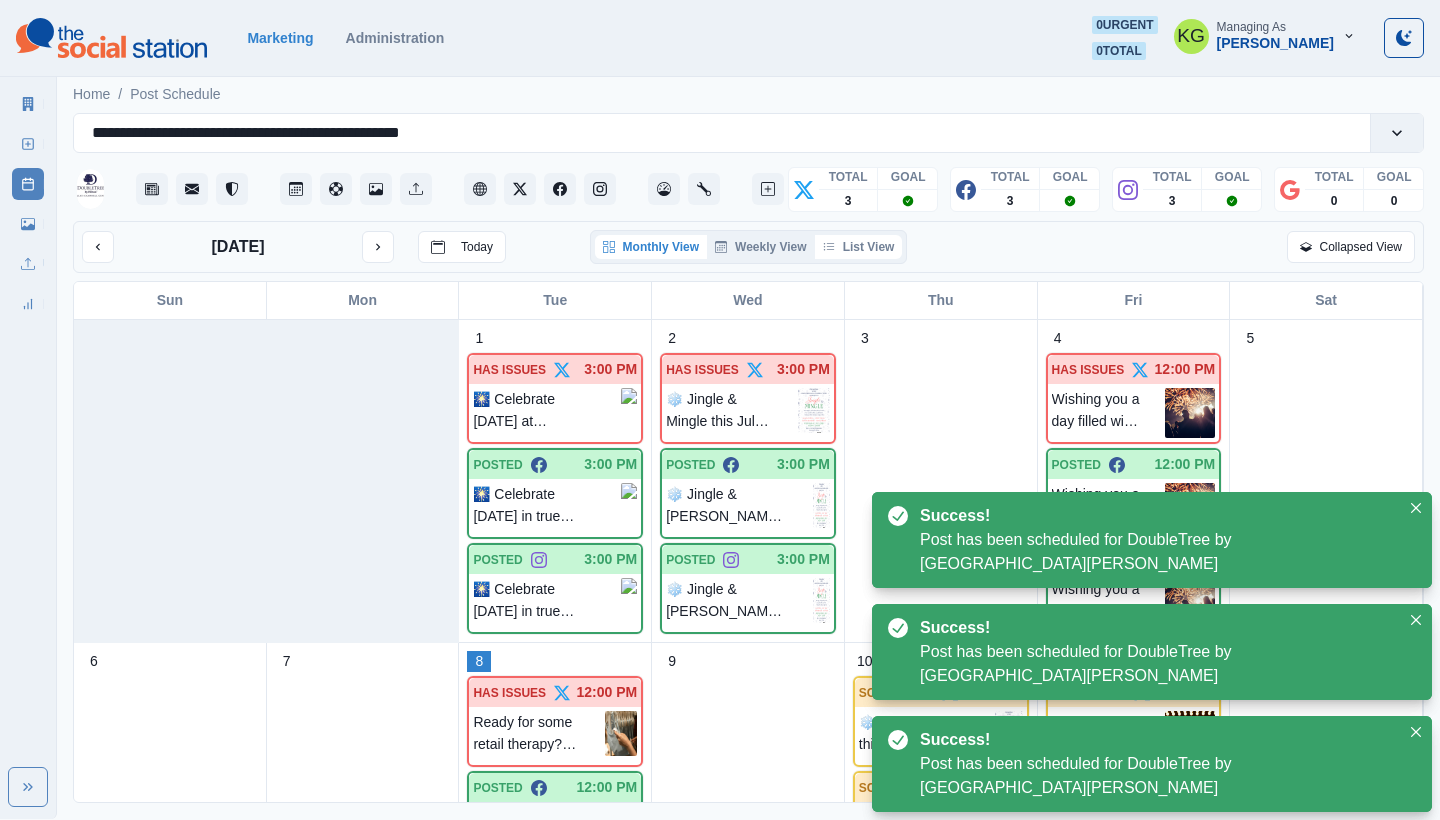 click on "List View" at bounding box center (859, 247) 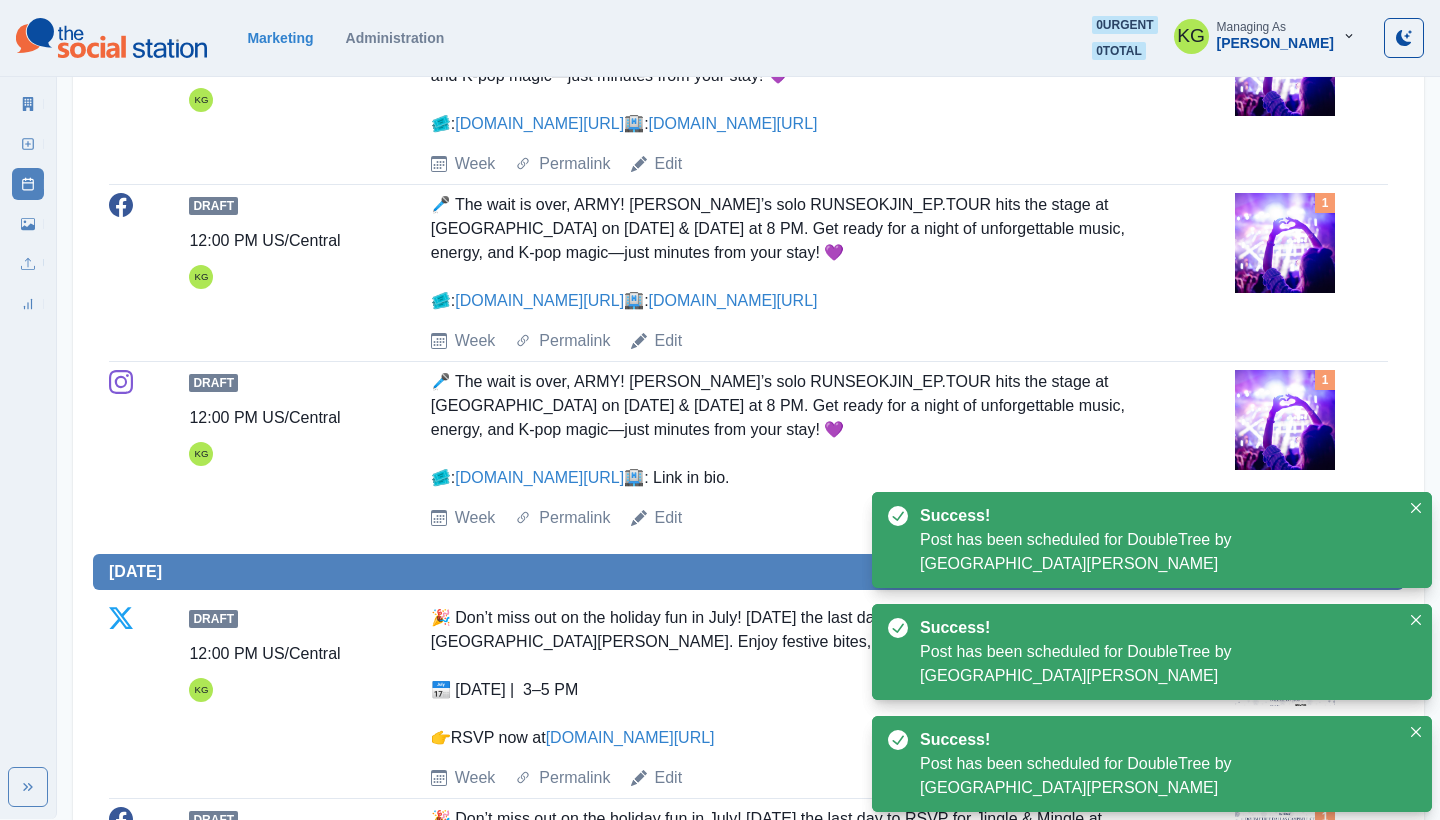 scroll, scrollTop: 987, scrollLeft: 0, axis: vertical 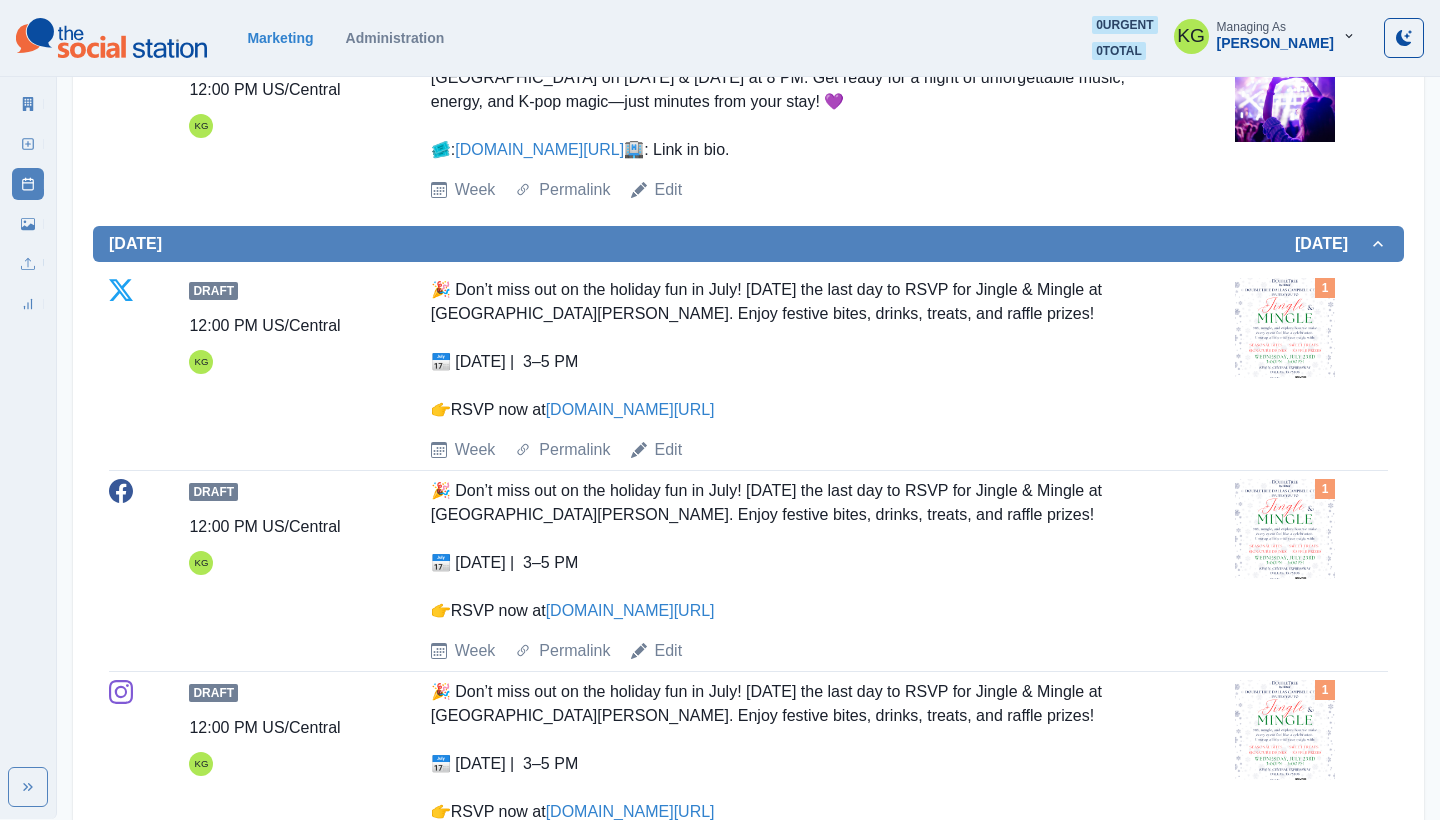 click at bounding box center [1285, 328] 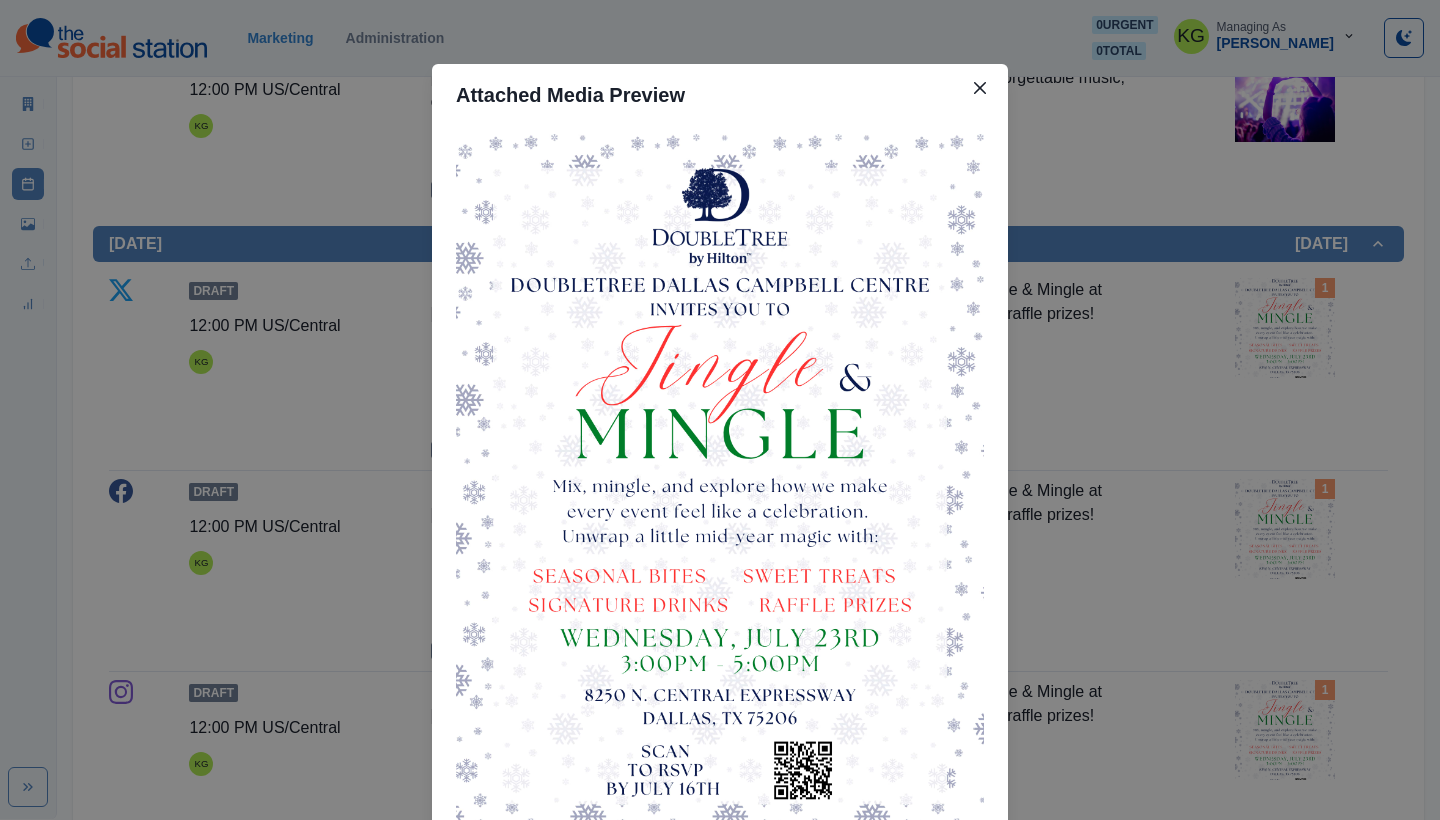 click on "Attached Media Preview" at bounding box center [720, 410] 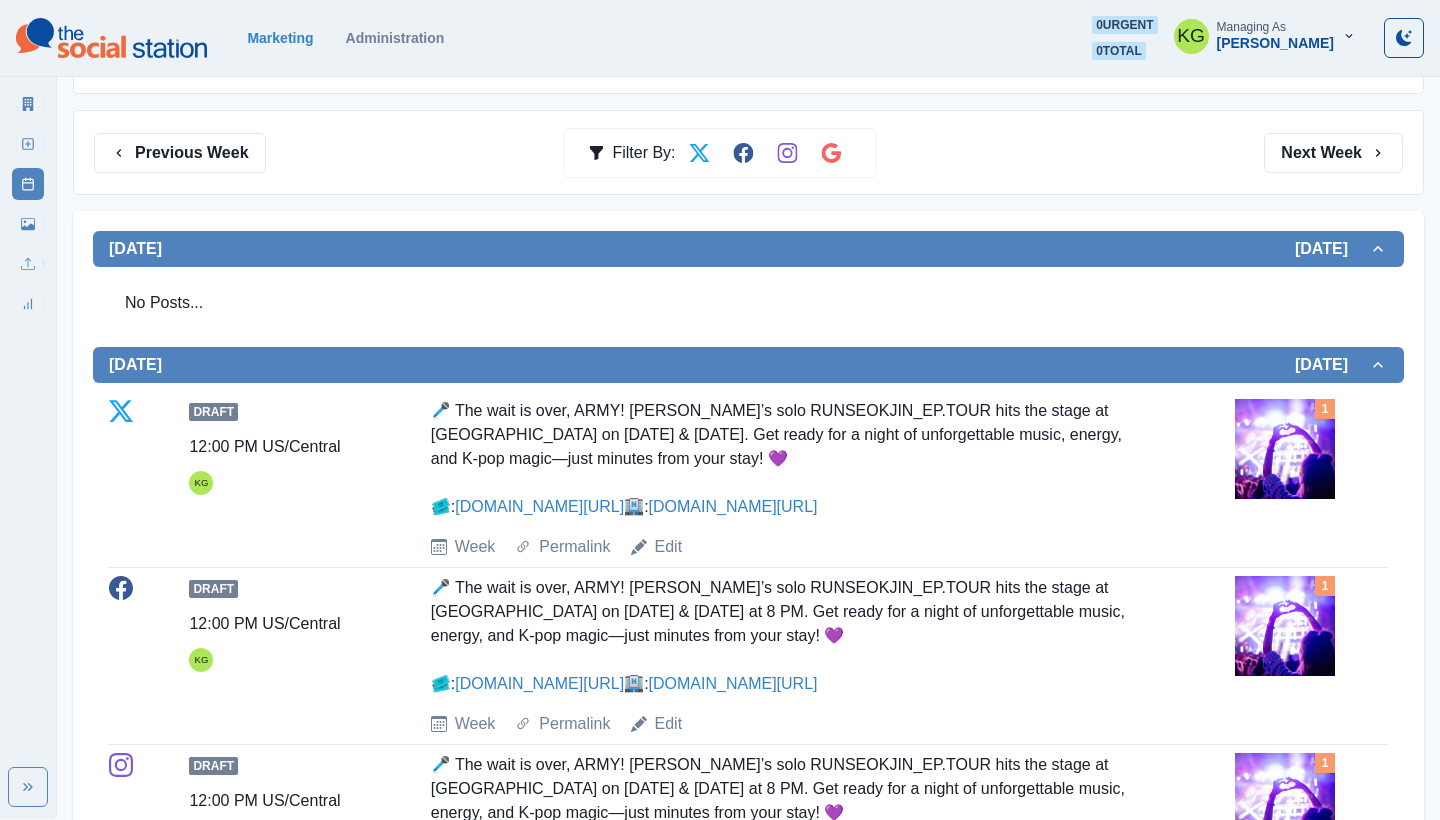 scroll, scrollTop: 113, scrollLeft: 0, axis: vertical 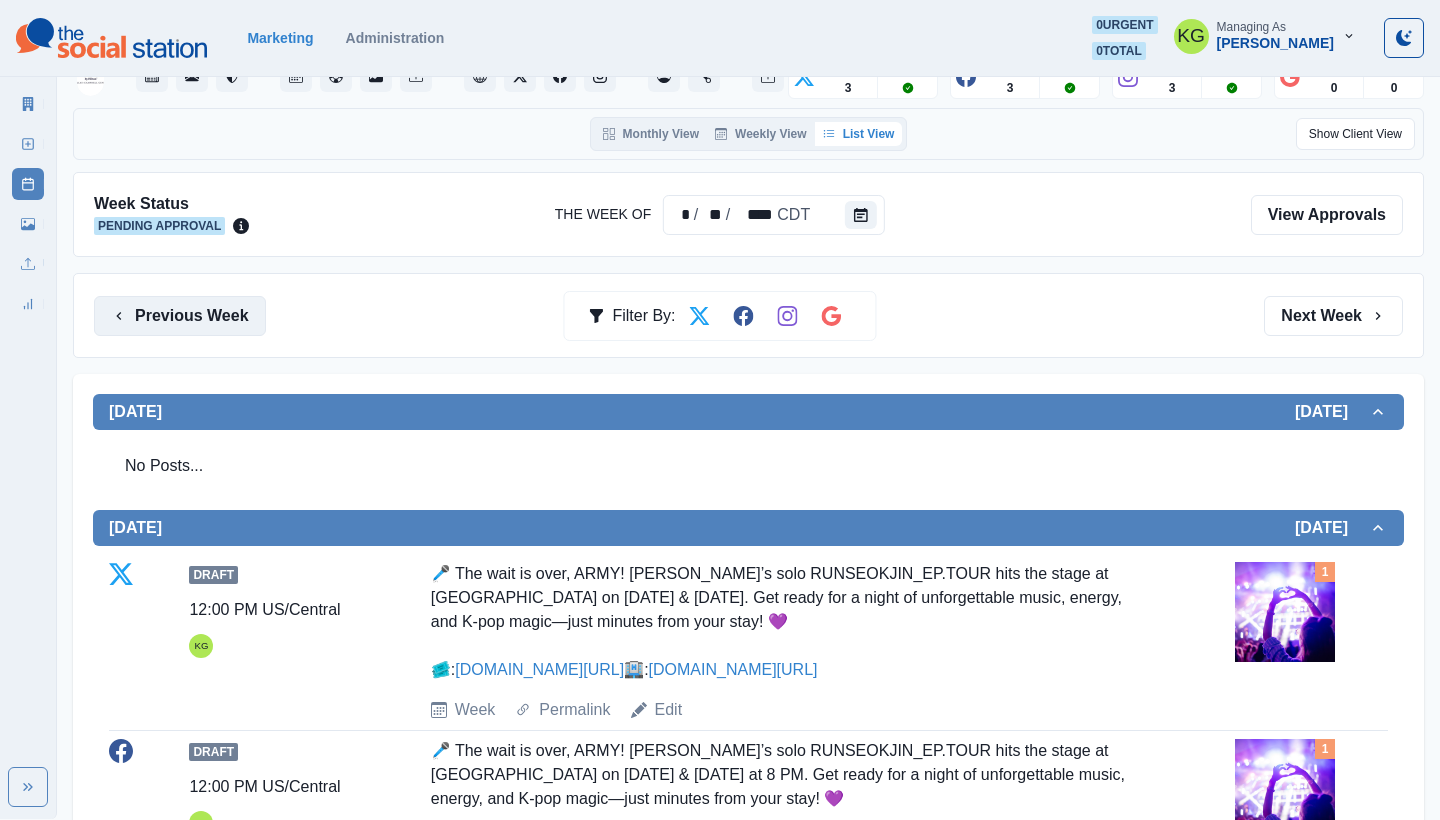 click on "Previous Week" at bounding box center [180, 316] 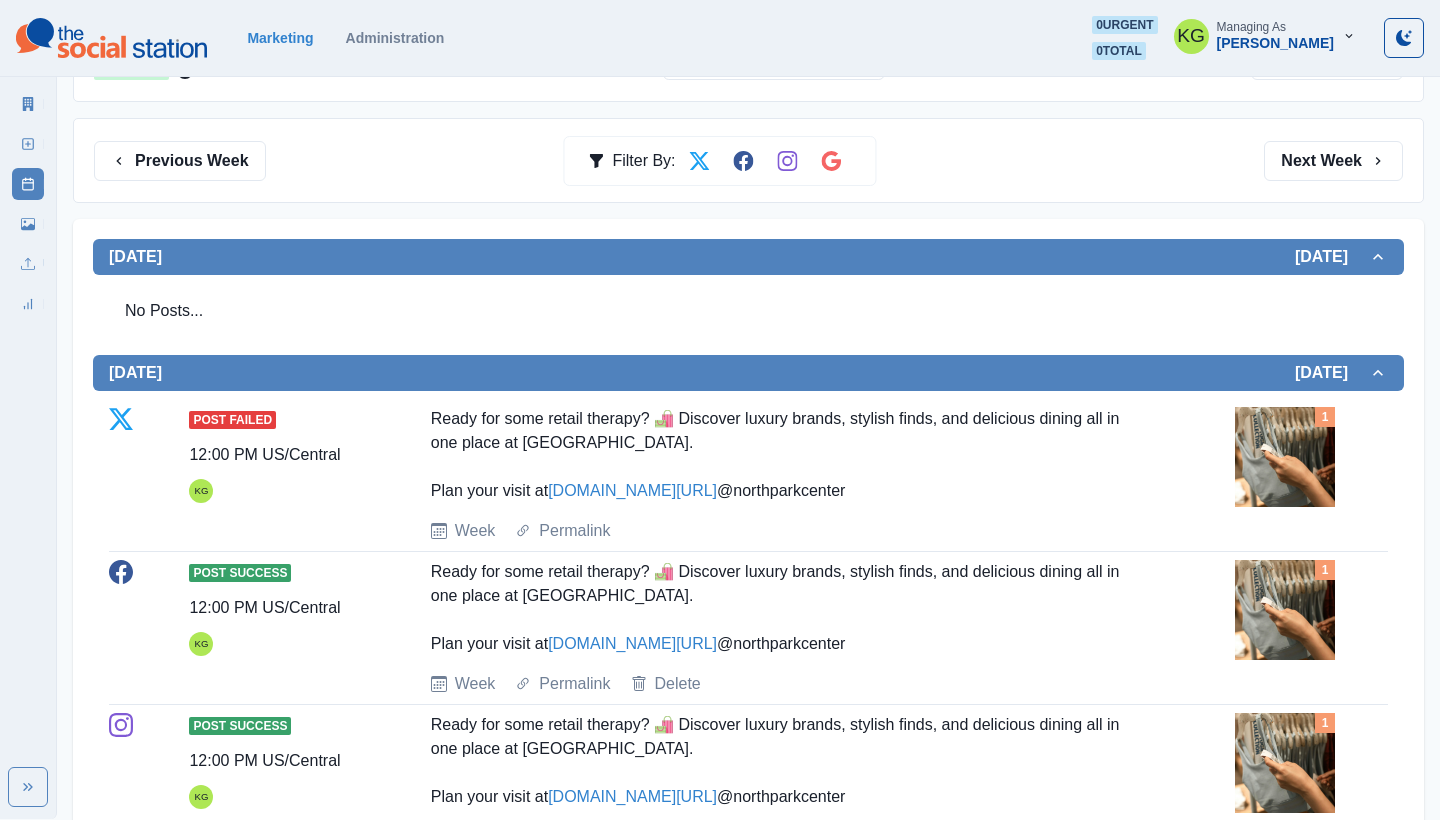 scroll, scrollTop: 73, scrollLeft: 0, axis: vertical 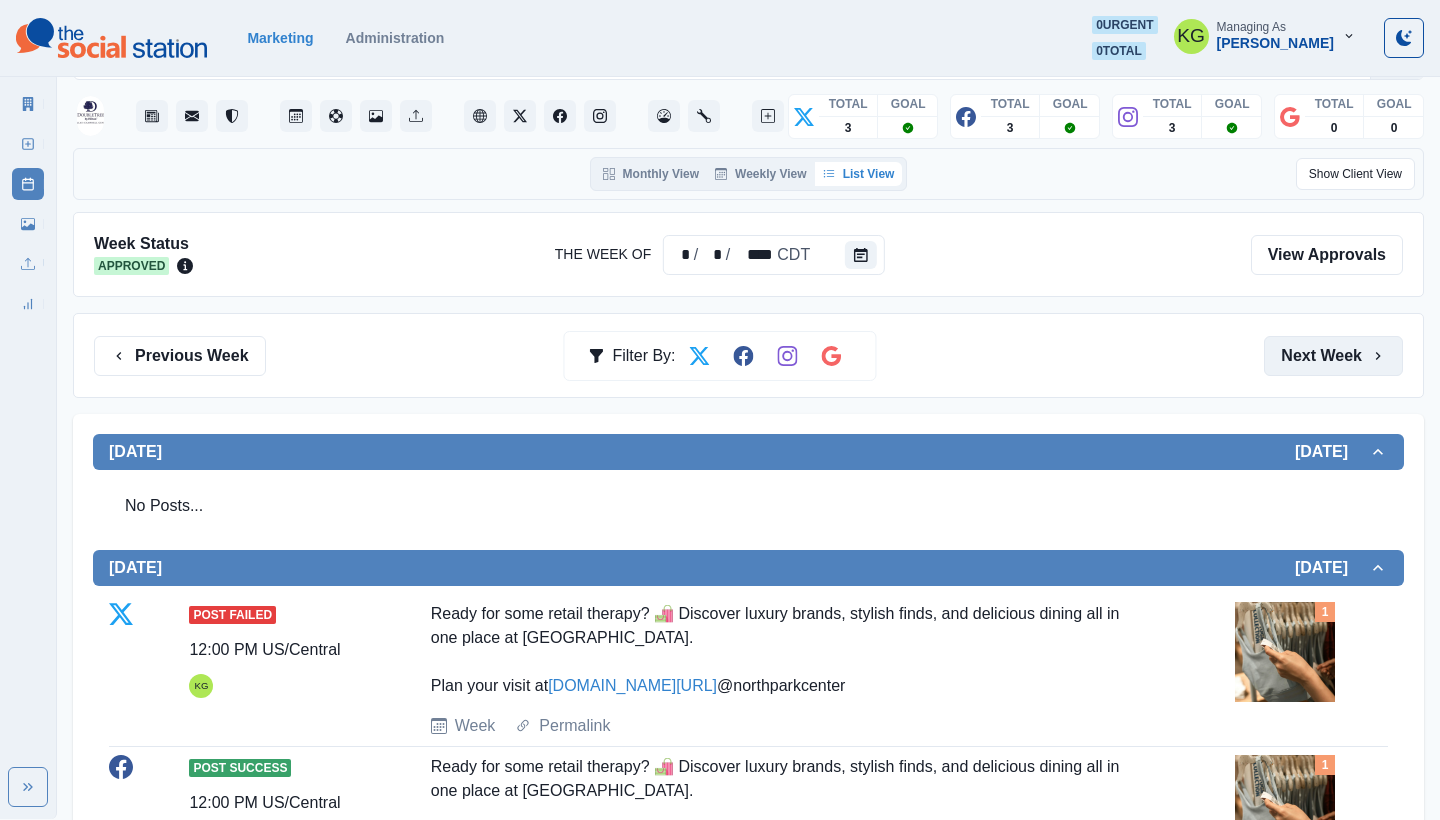 click on "Next Week" at bounding box center (1333, 356) 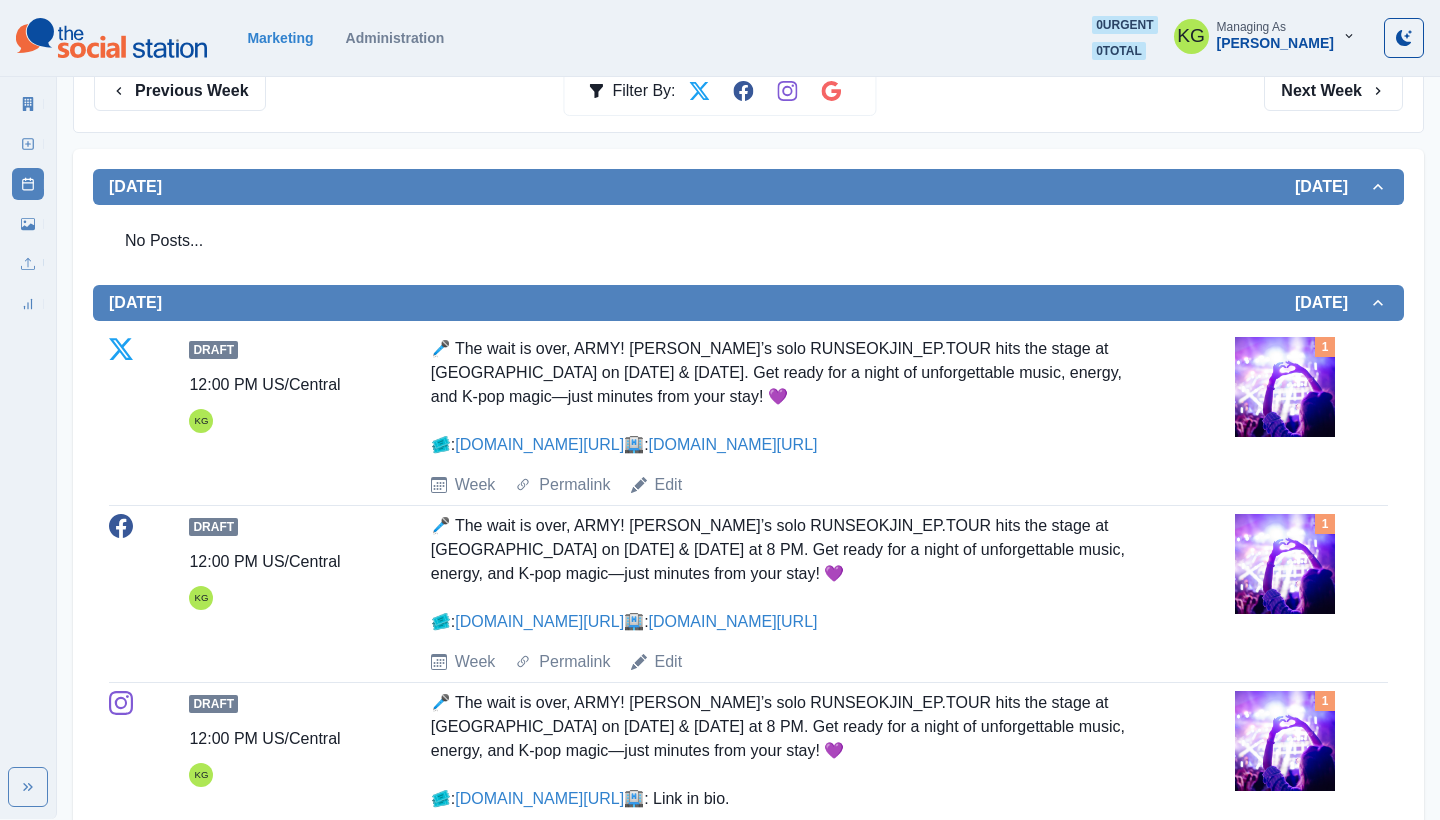 scroll, scrollTop: 253, scrollLeft: 0, axis: vertical 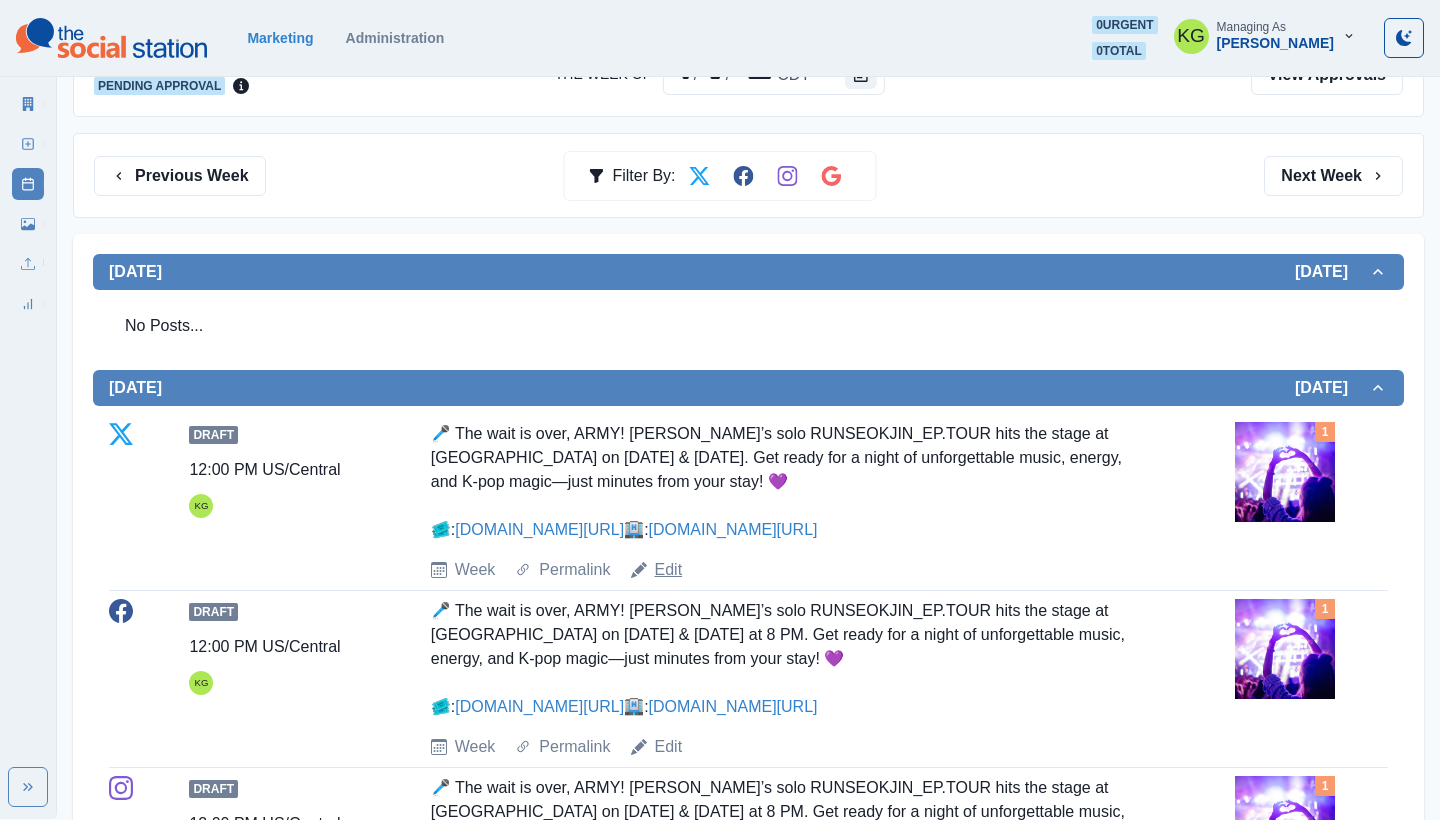 click on "Edit" at bounding box center [669, 570] 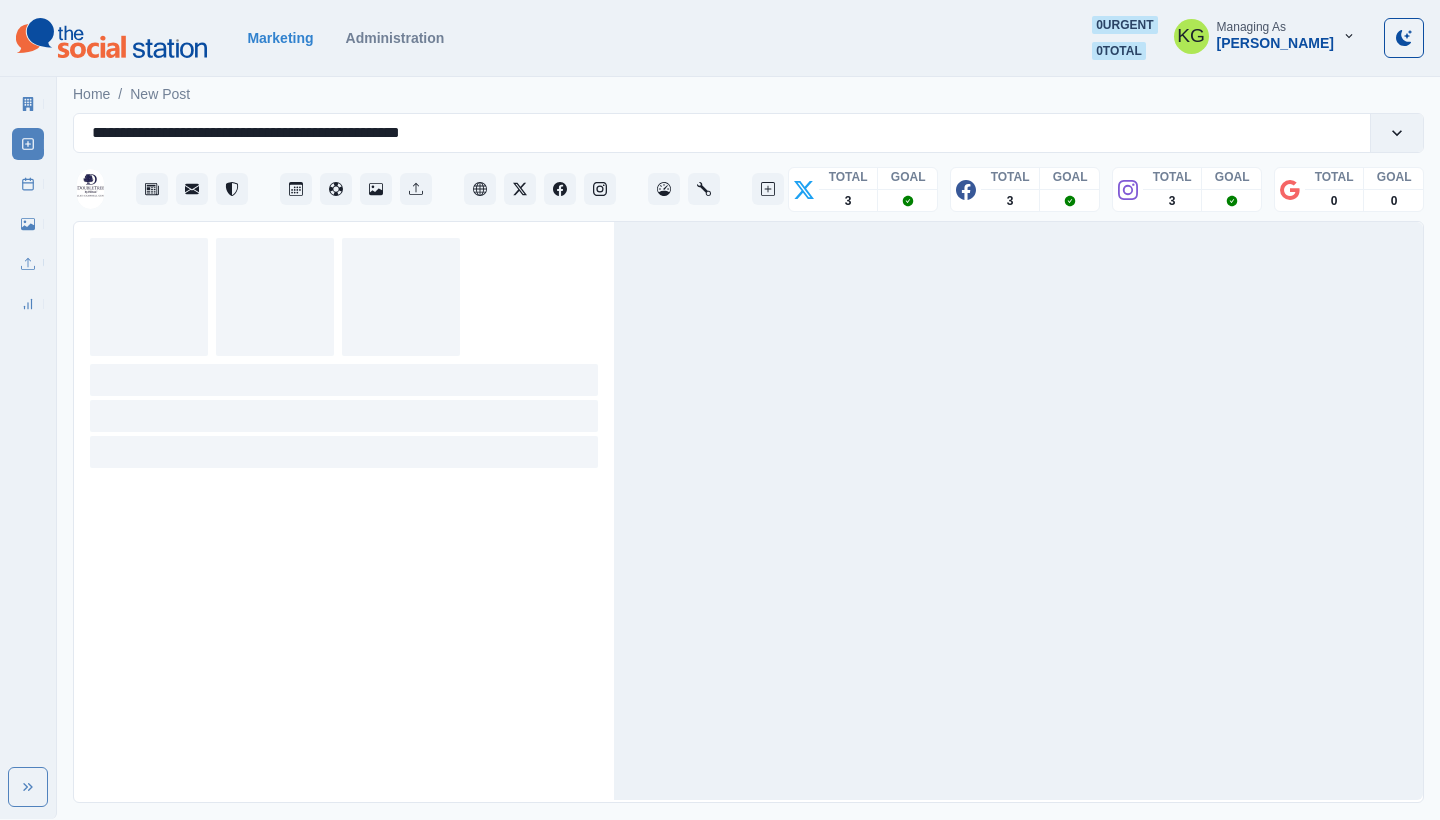 scroll, scrollTop: 0, scrollLeft: 0, axis: both 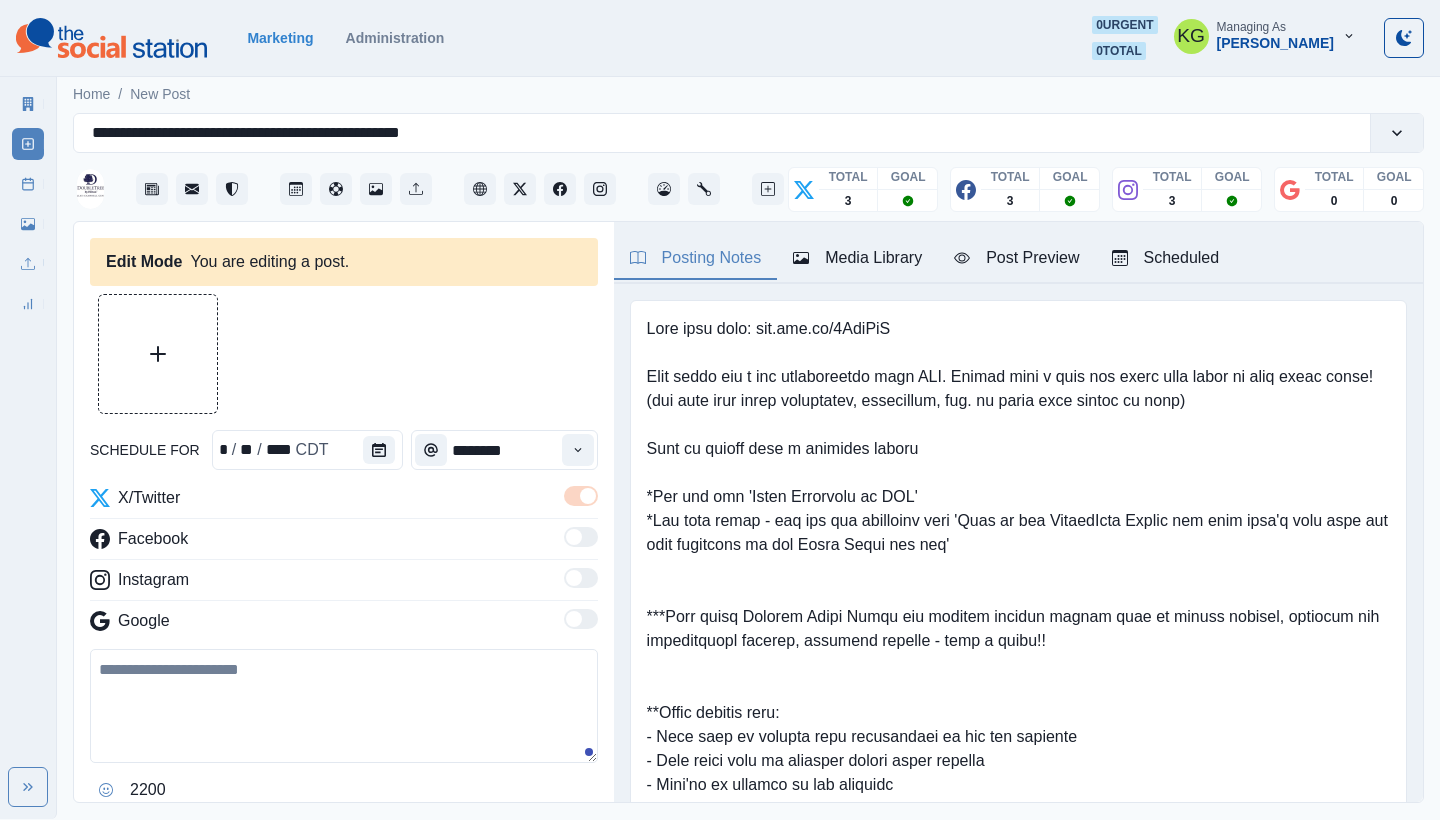 type on "**********" 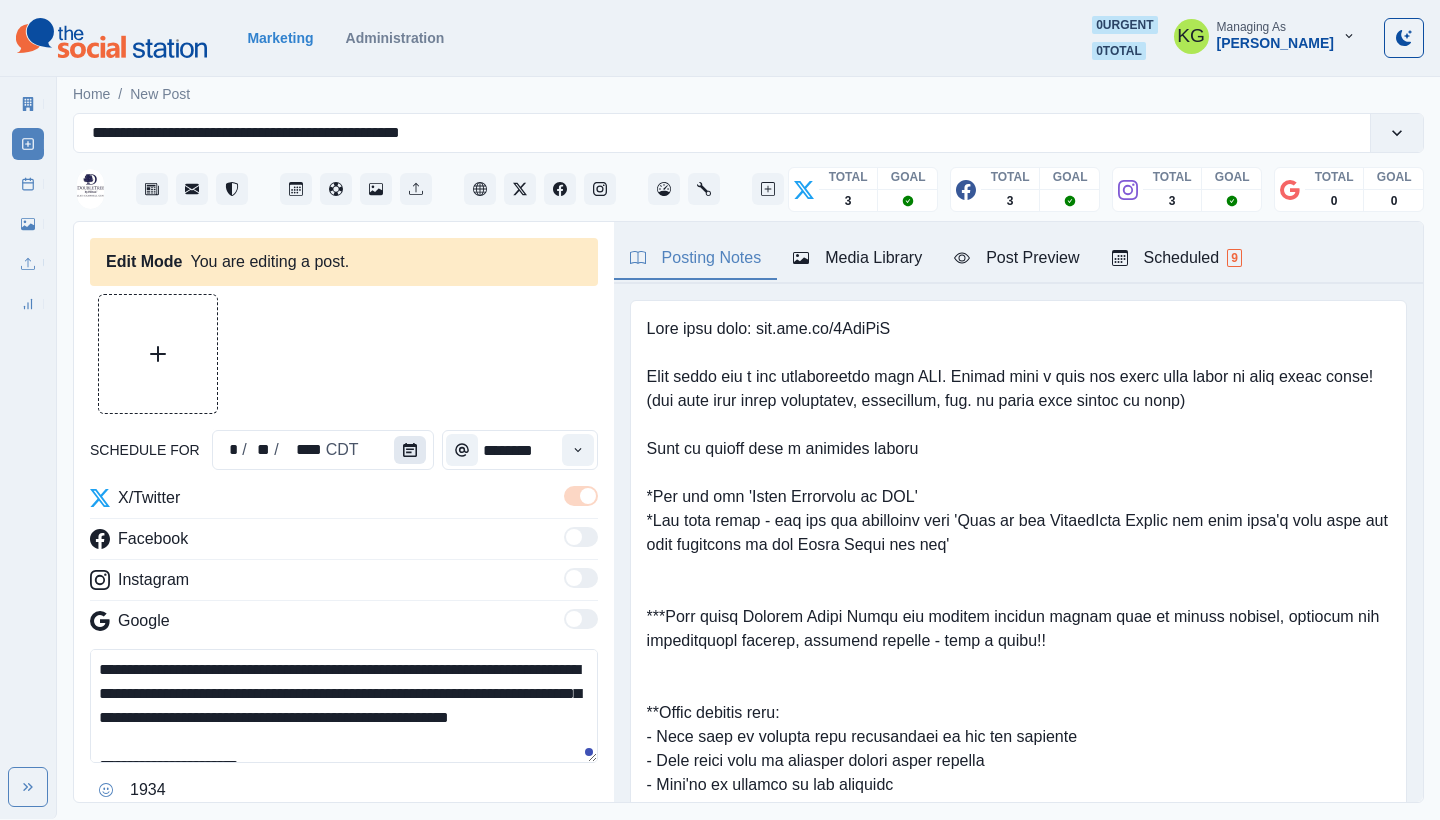 click 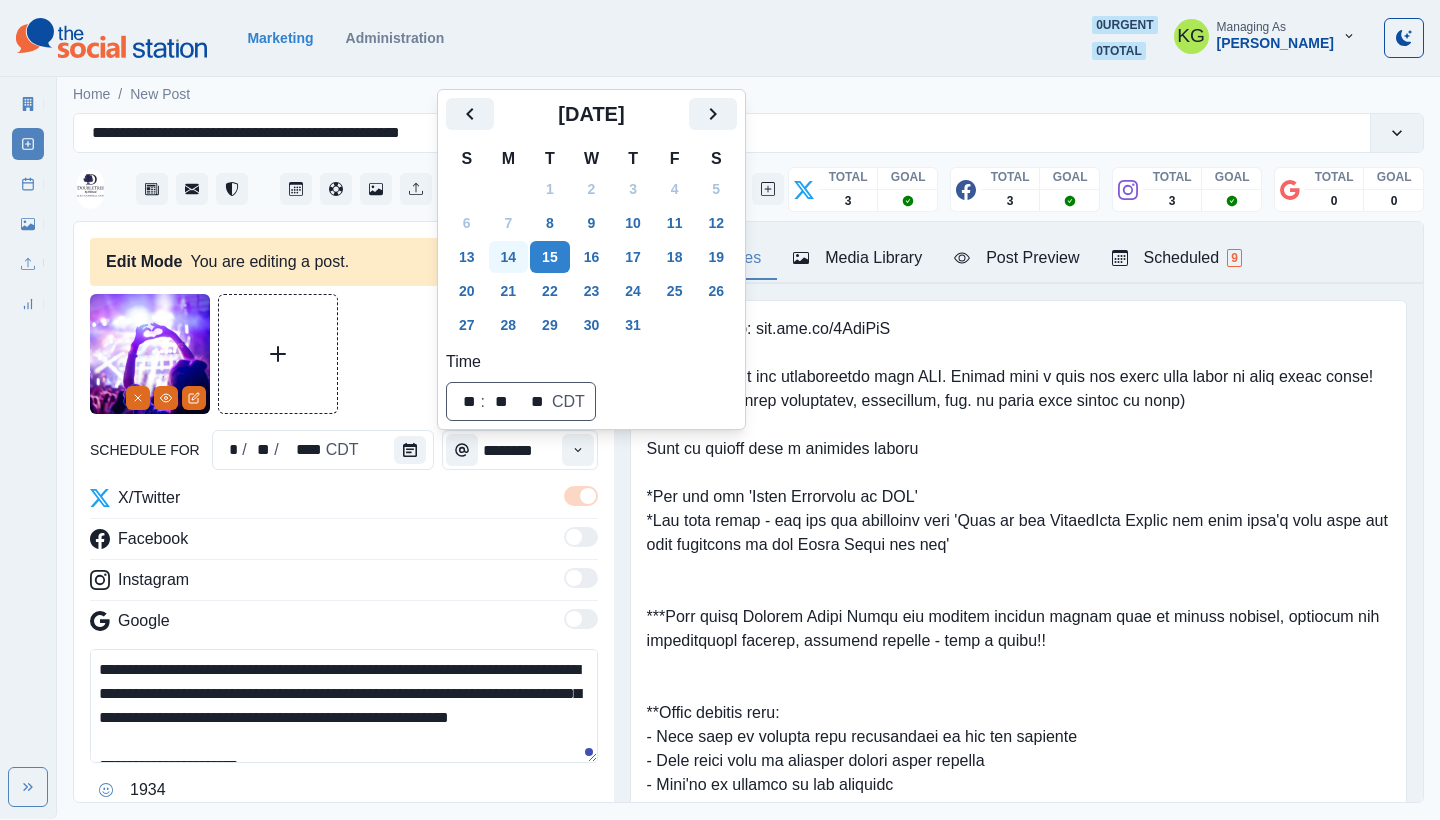 click on "14" at bounding box center (509, 257) 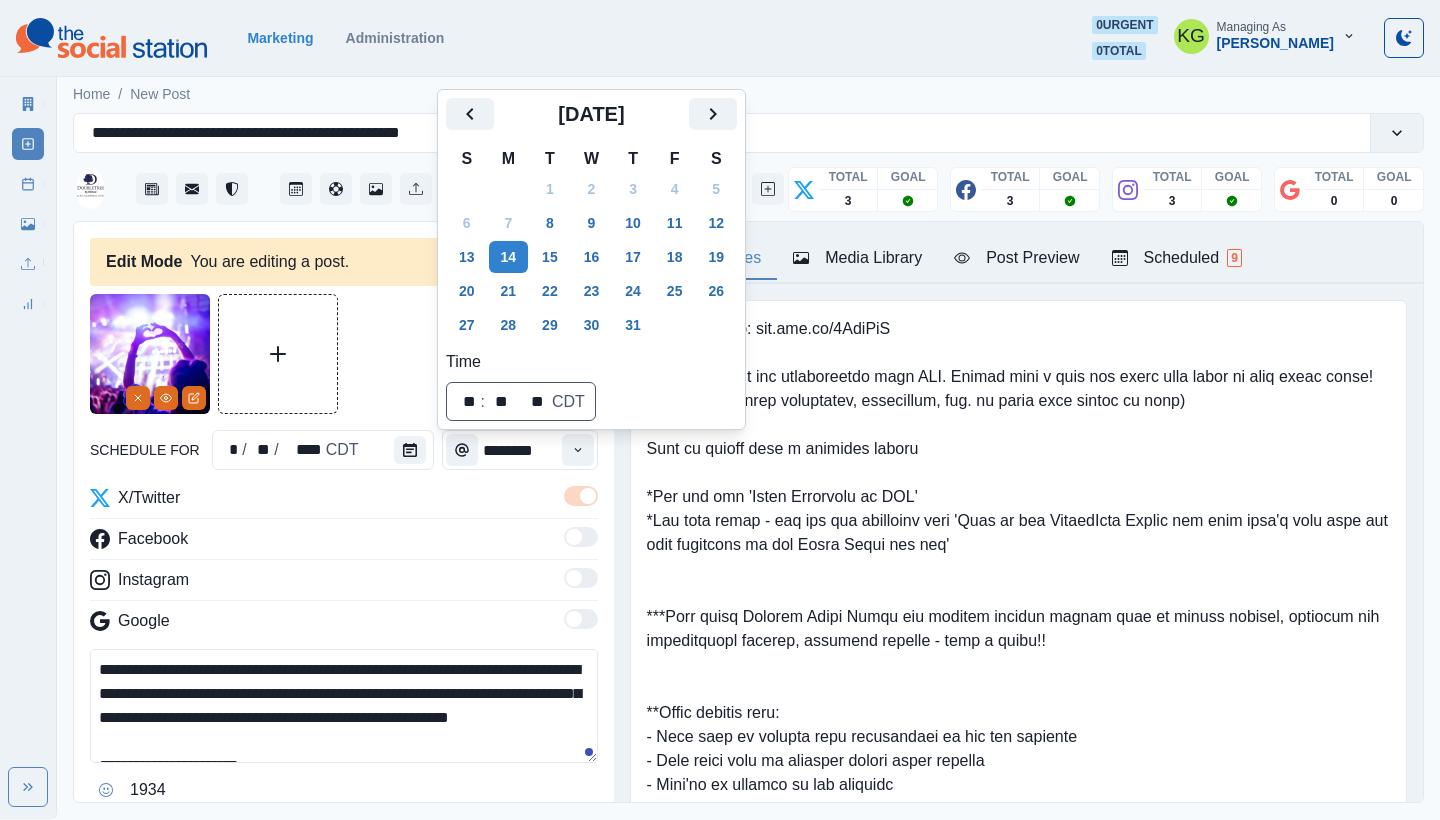 click at bounding box center [344, 354] 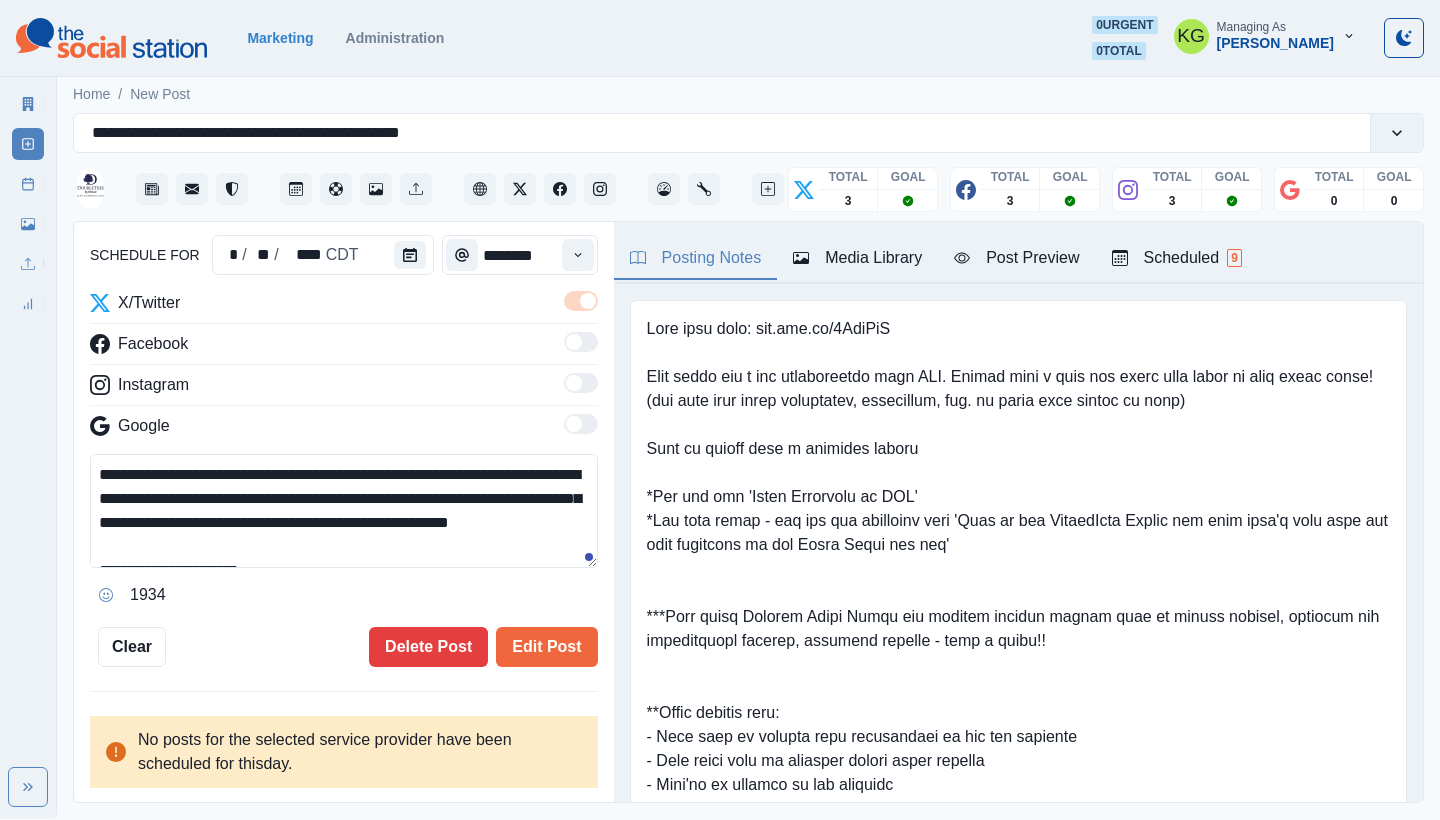 scroll, scrollTop: 194, scrollLeft: 0, axis: vertical 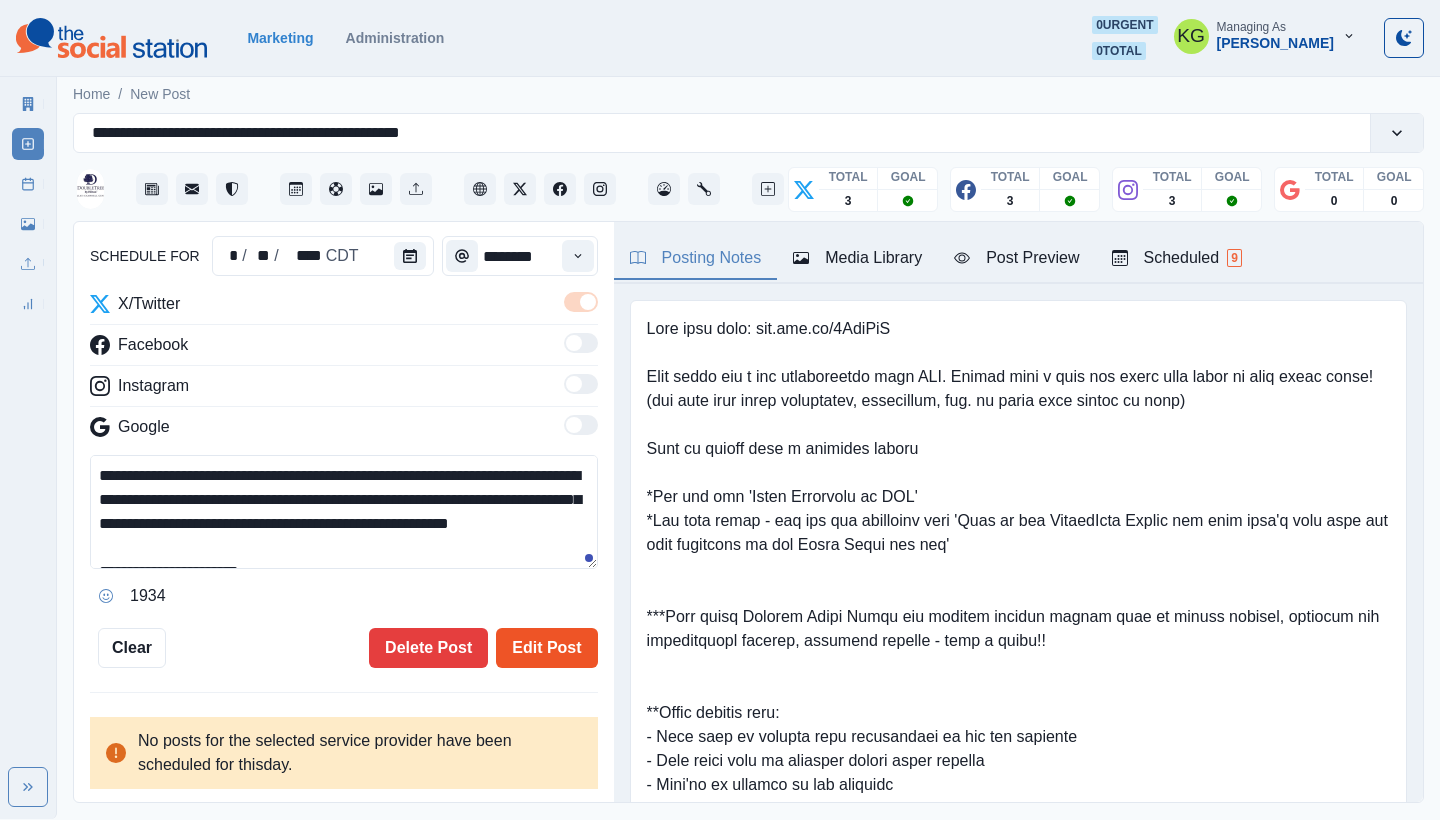 click on "Edit Post" at bounding box center [546, 648] 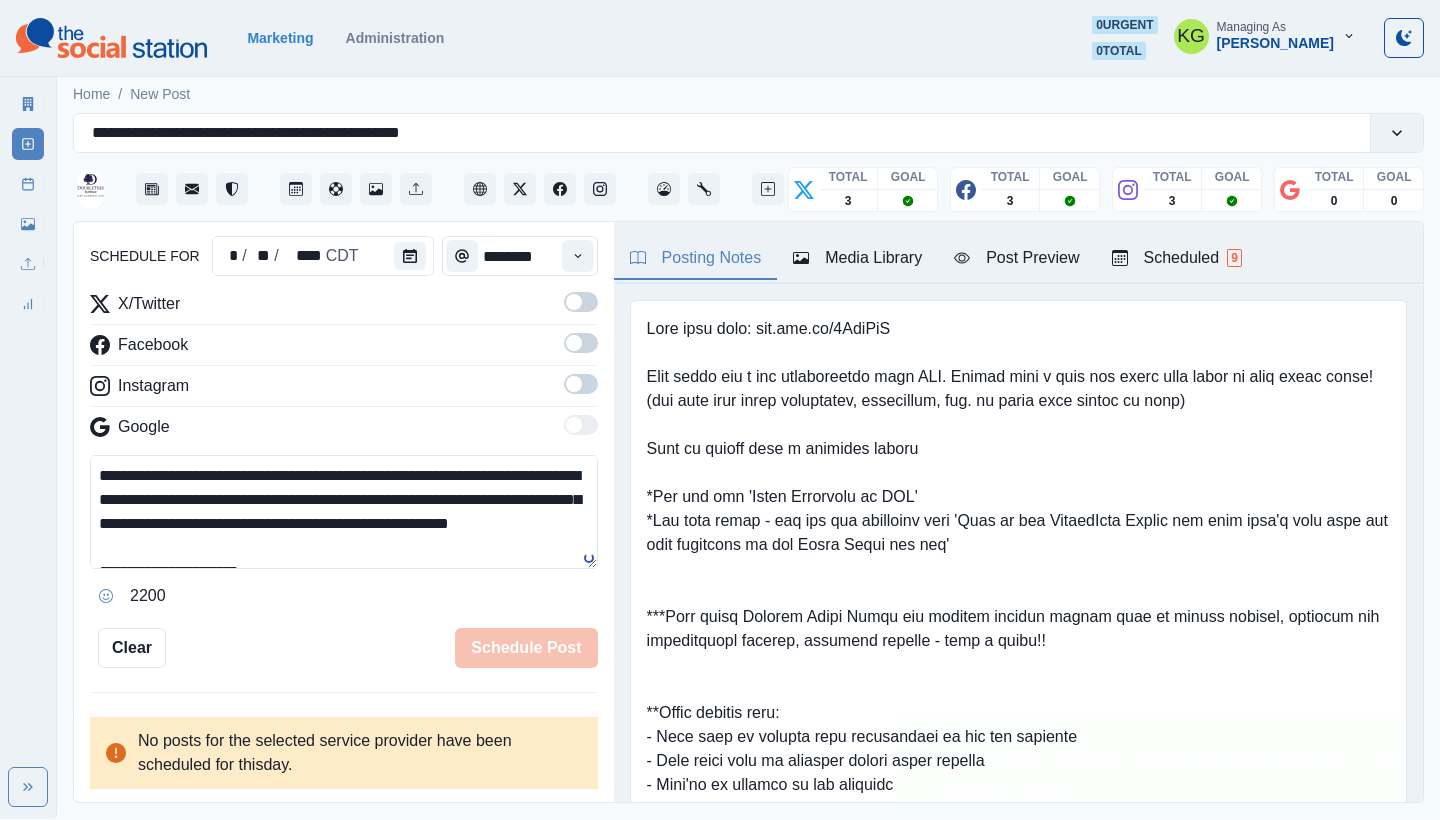 type 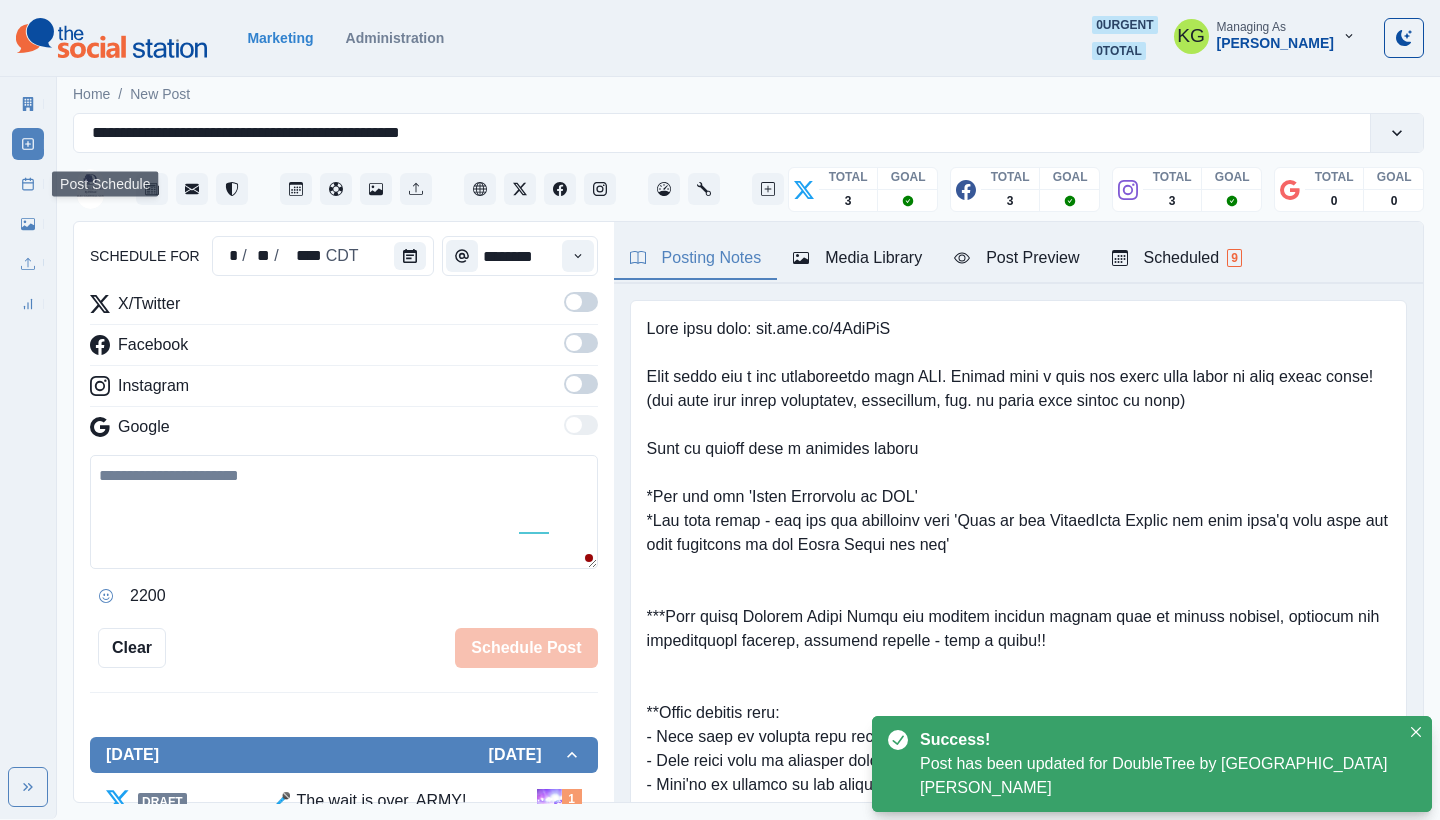click on "Post Schedule" at bounding box center [28, 184] 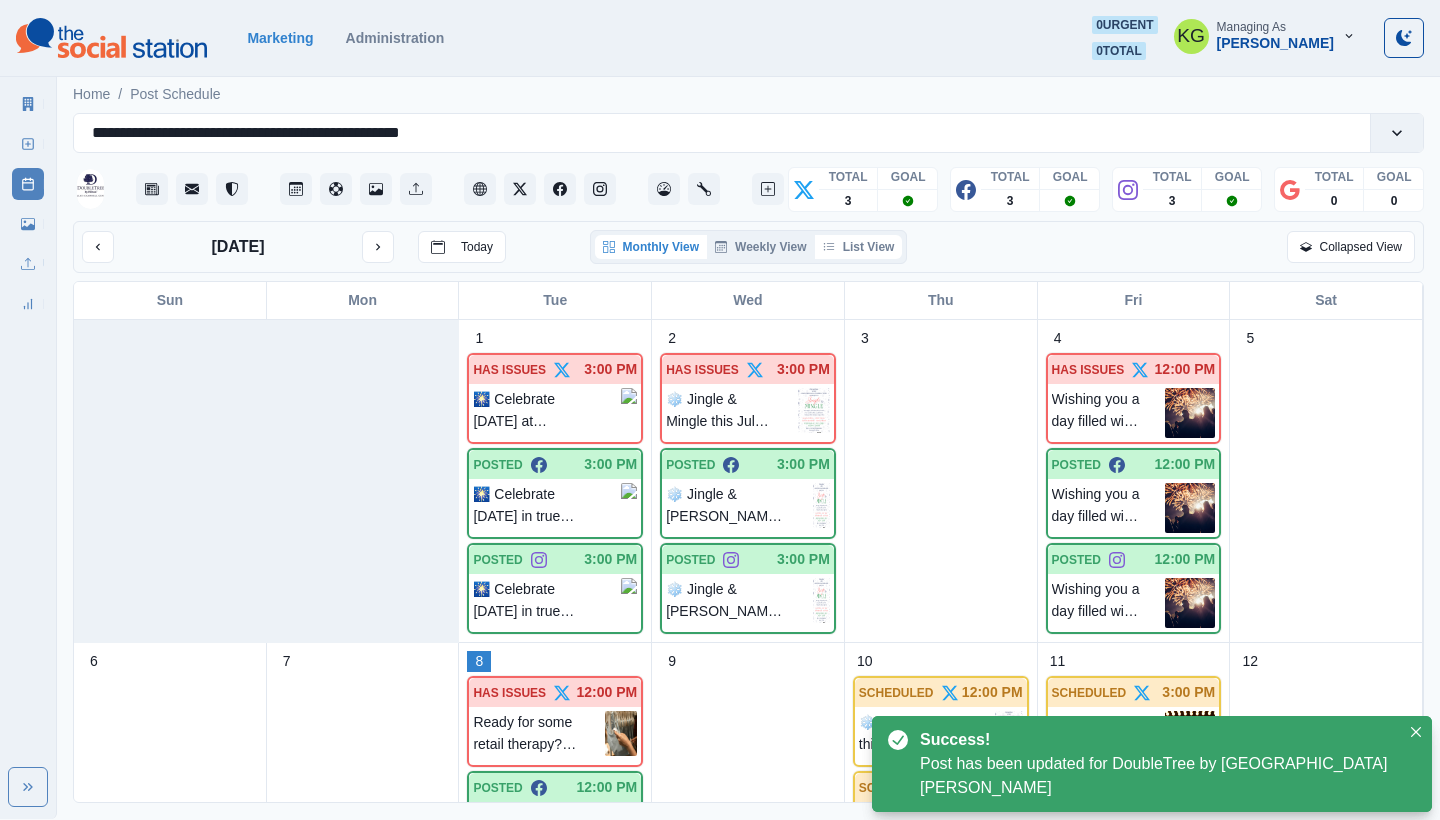 click on "List View" at bounding box center (859, 247) 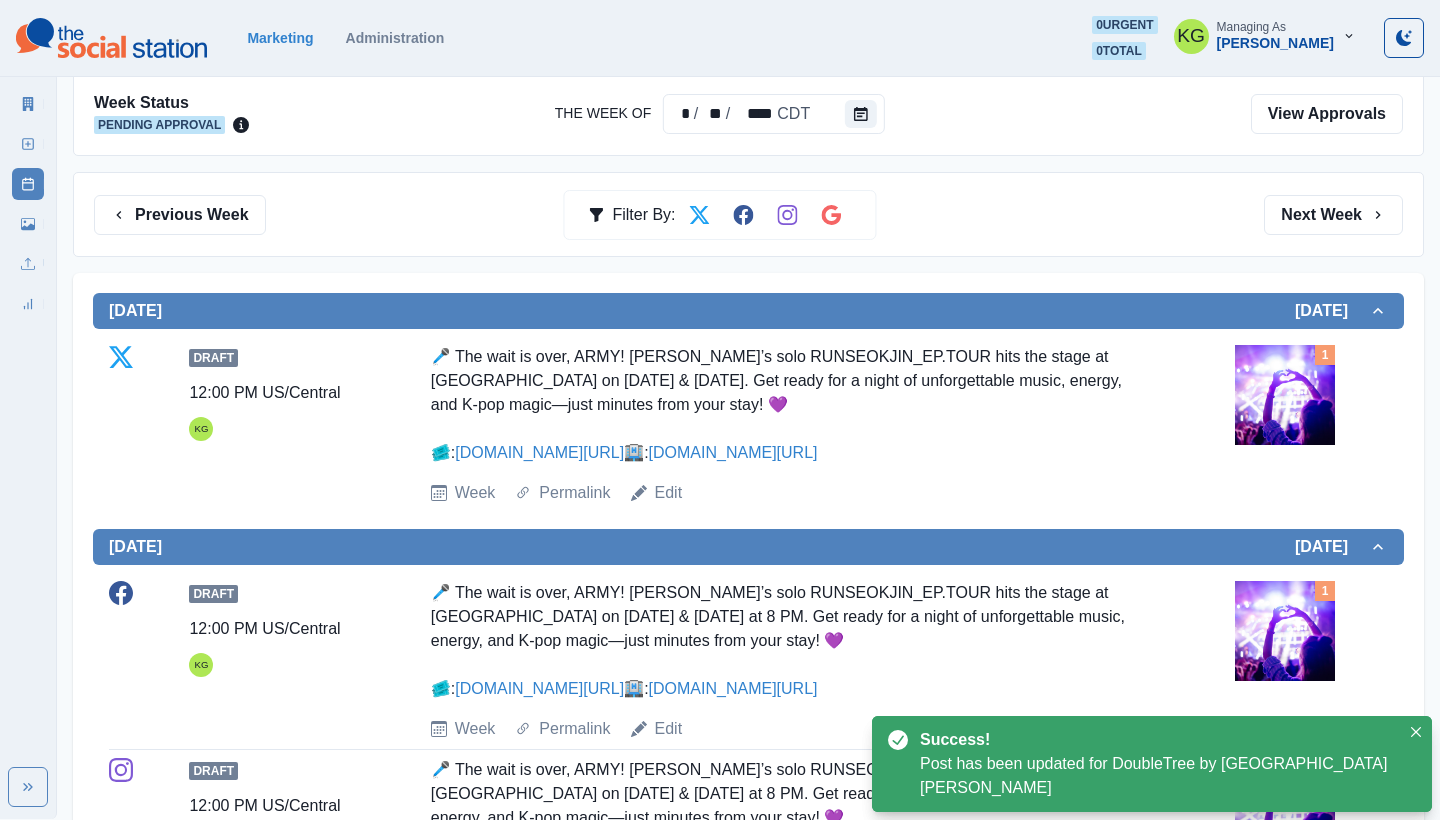 scroll, scrollTop: 391, scrollLeft: 0, axis: vertical 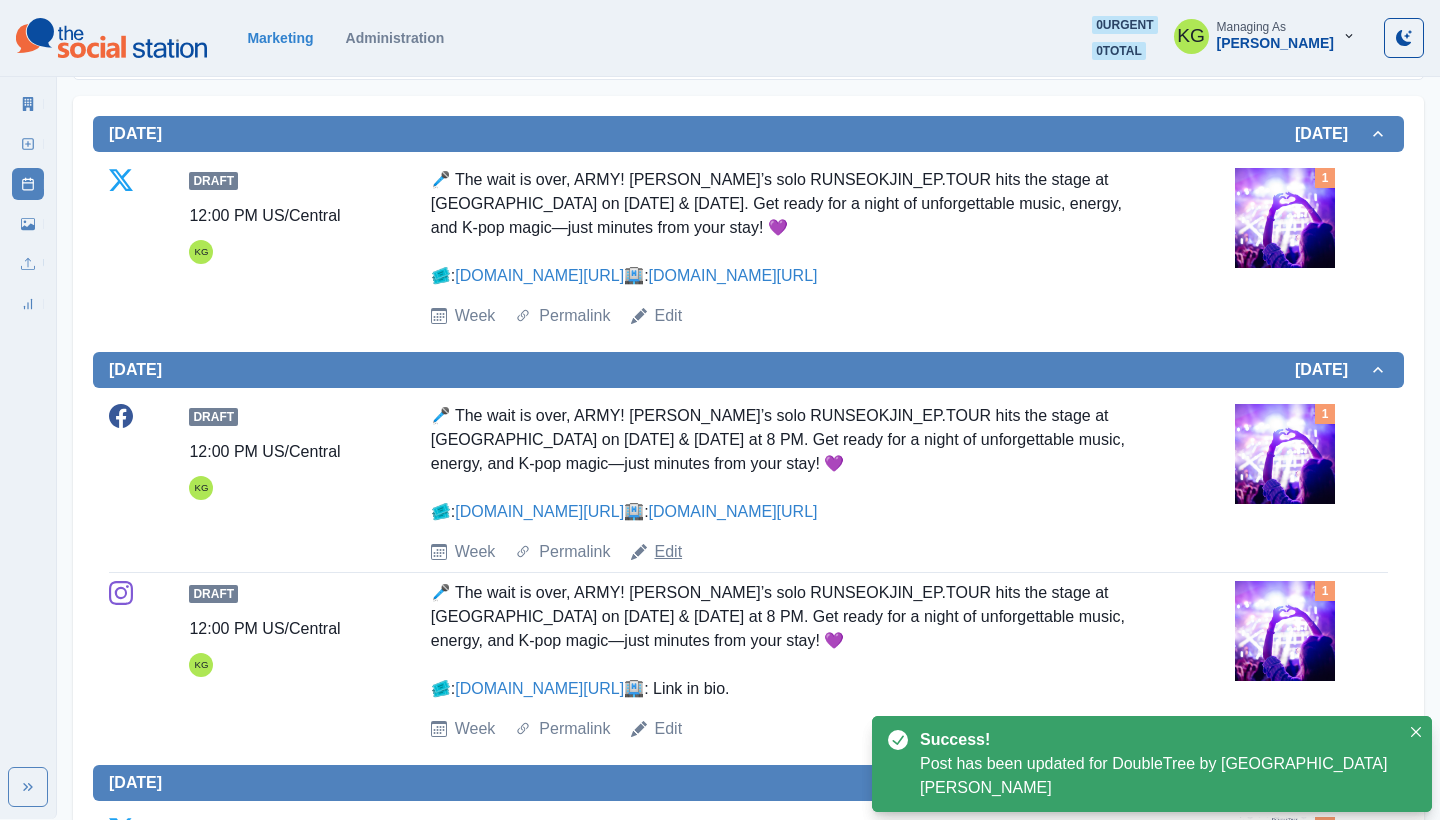 click on "Edit" at bounding box center (669, 552) 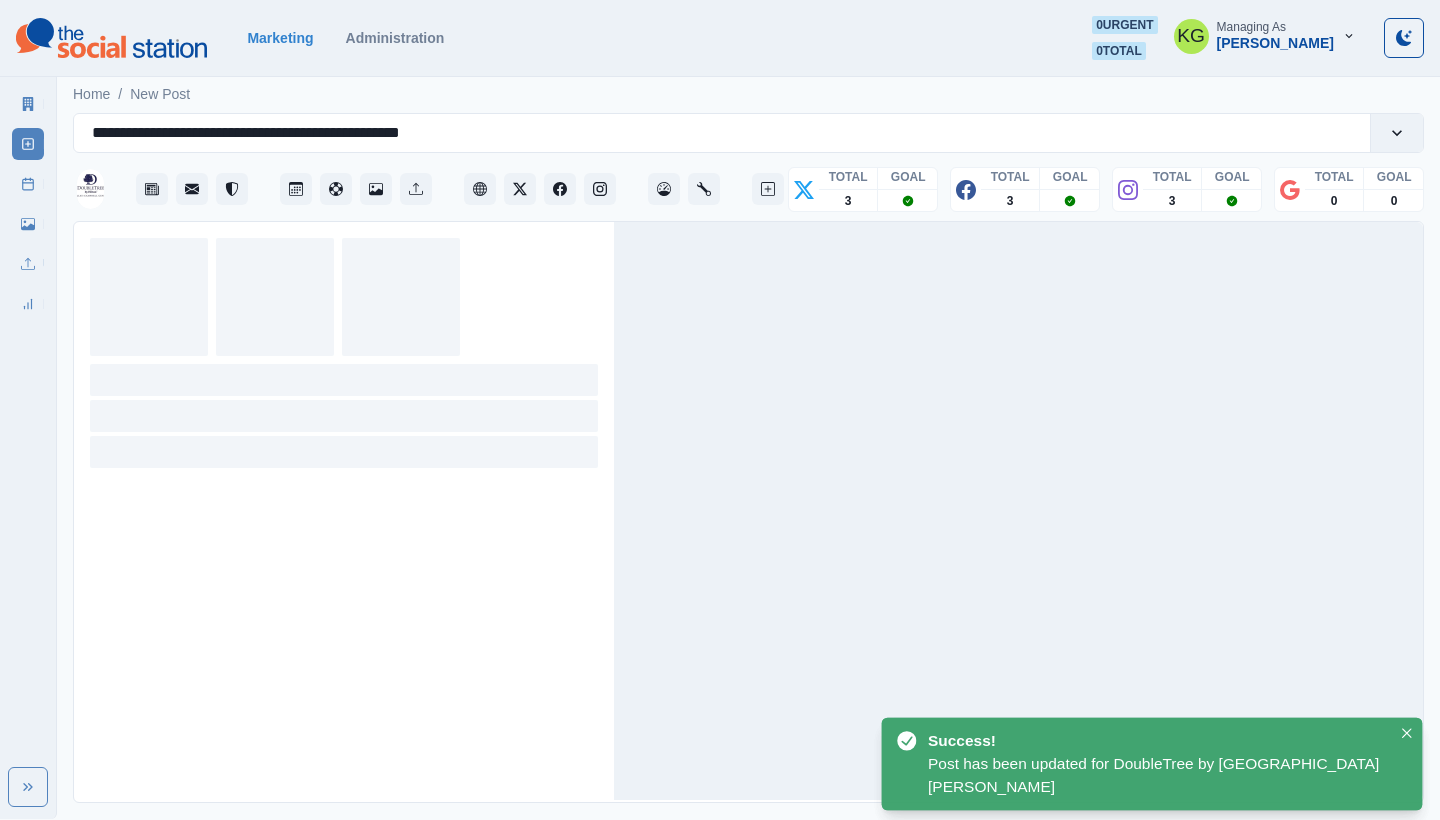 scroll, scrollTop: 0, scrollLeft: 0, axis: both 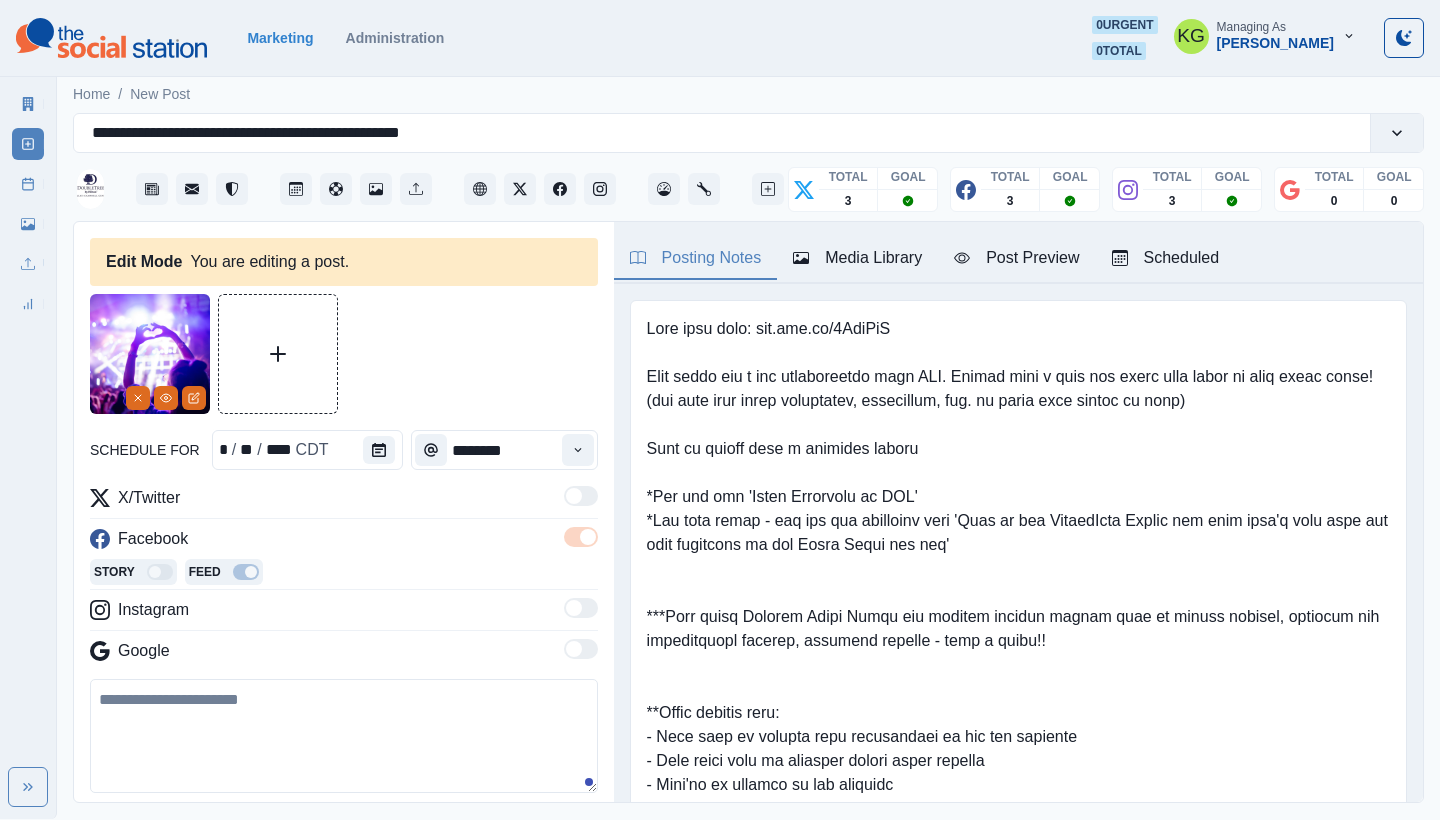 type on "**********" 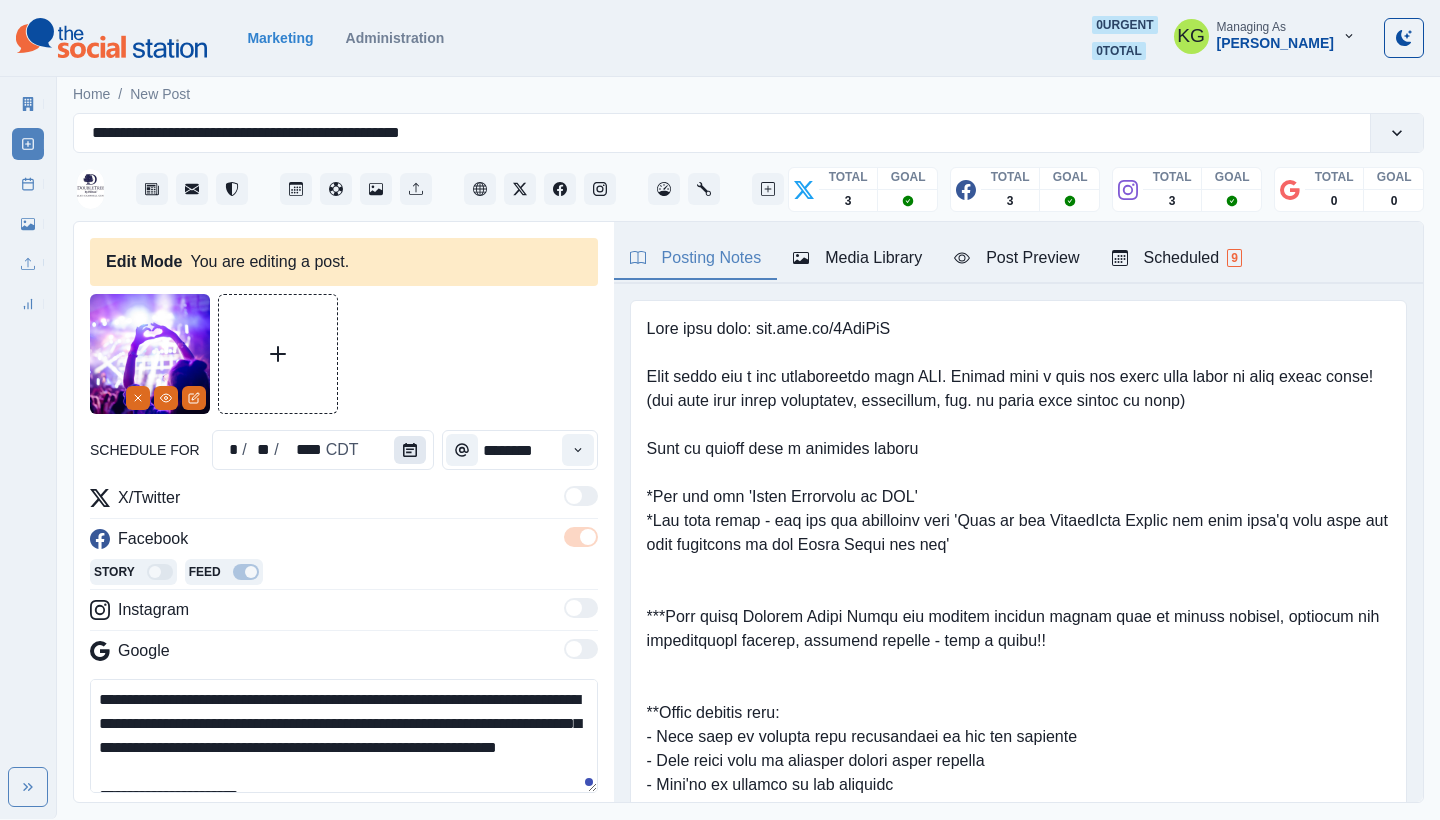 click at bounding box center [410, 450] 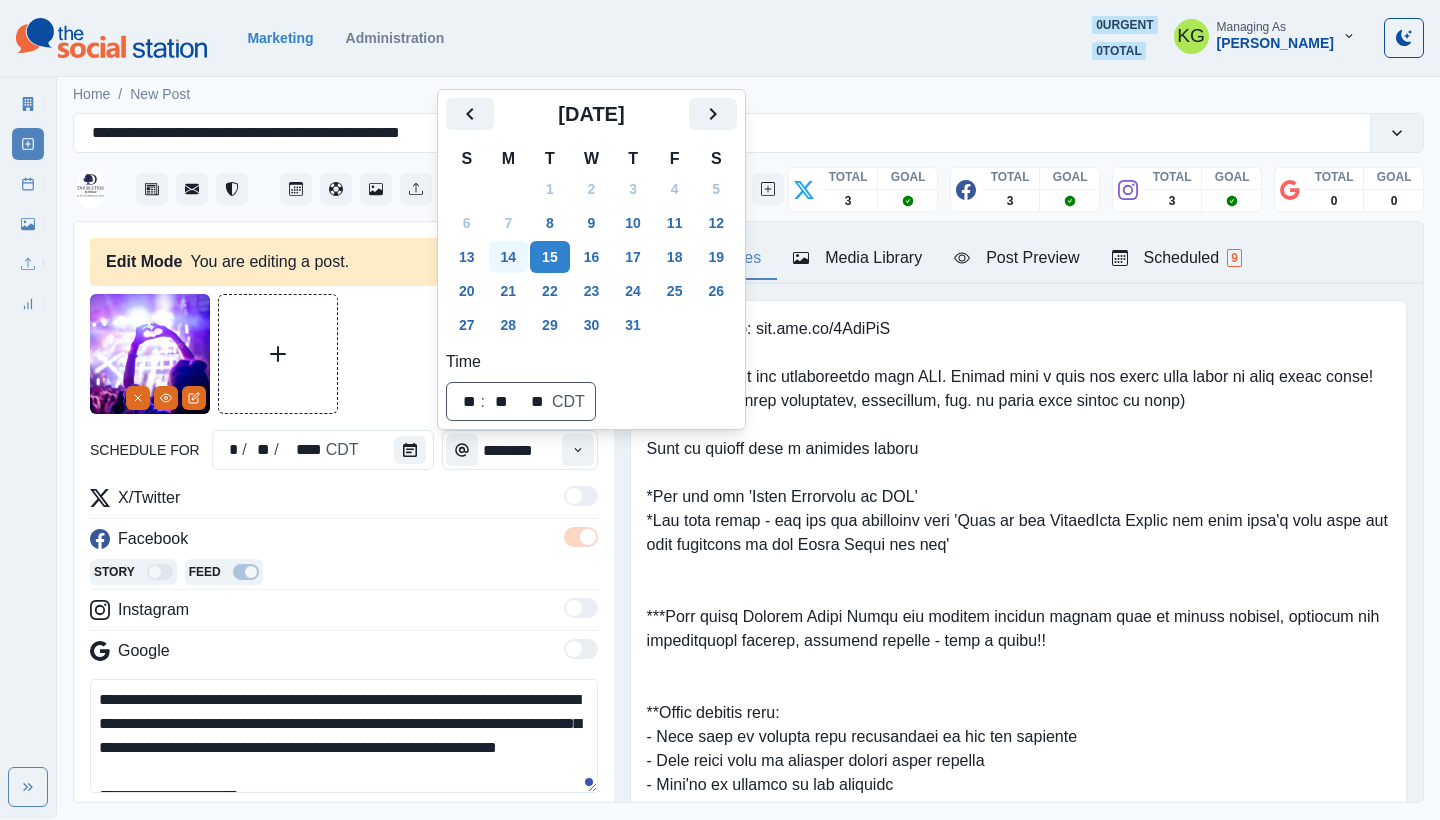 click on "14" at bounding box center (509, 257) 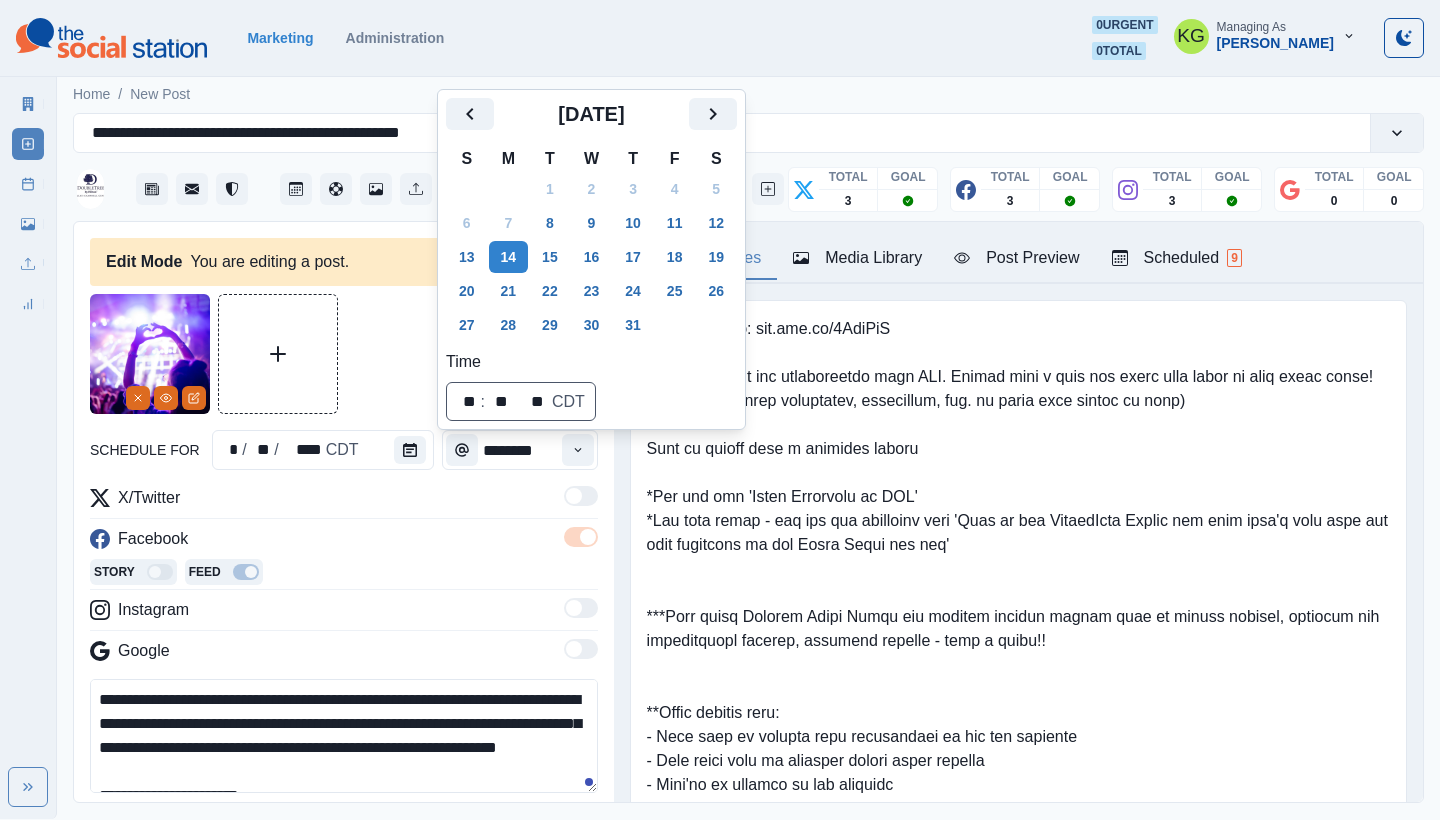 click at bounding box center [344, 354] 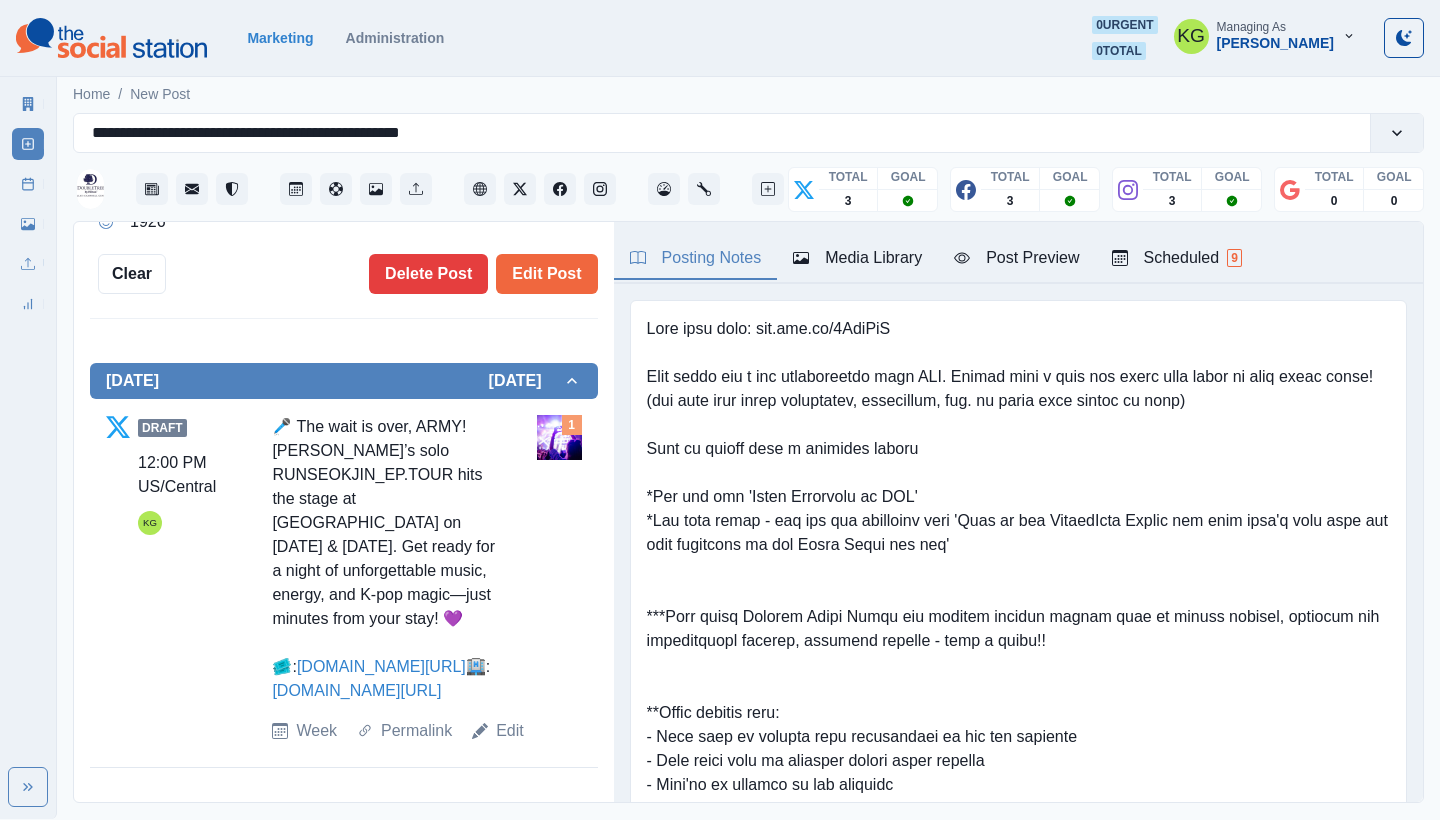 scroll, scrollTop: 597, scrollLeft: 0, axis: vertical 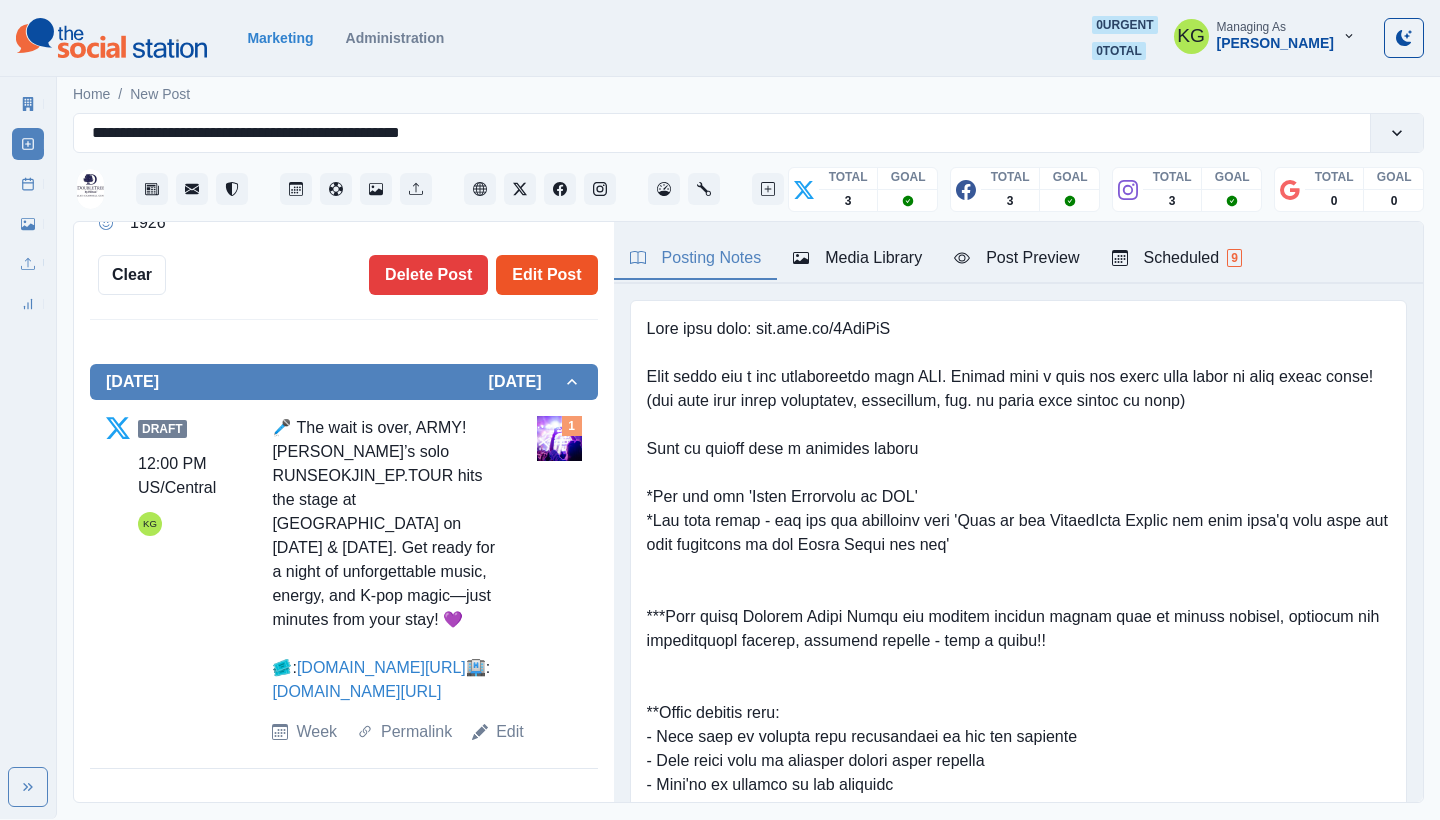 click on "Edit Post" at bounding box center [546, 275] 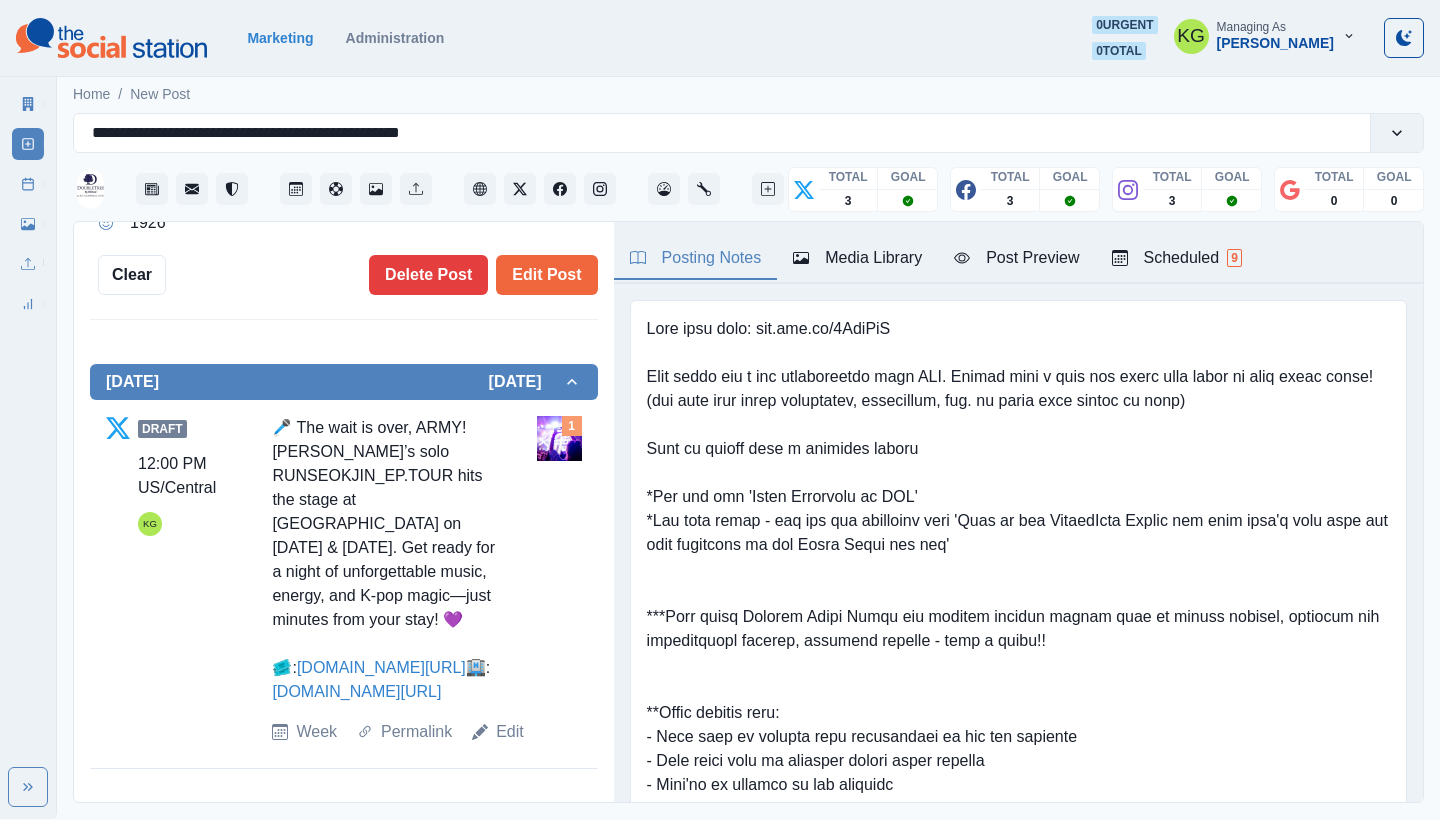 type 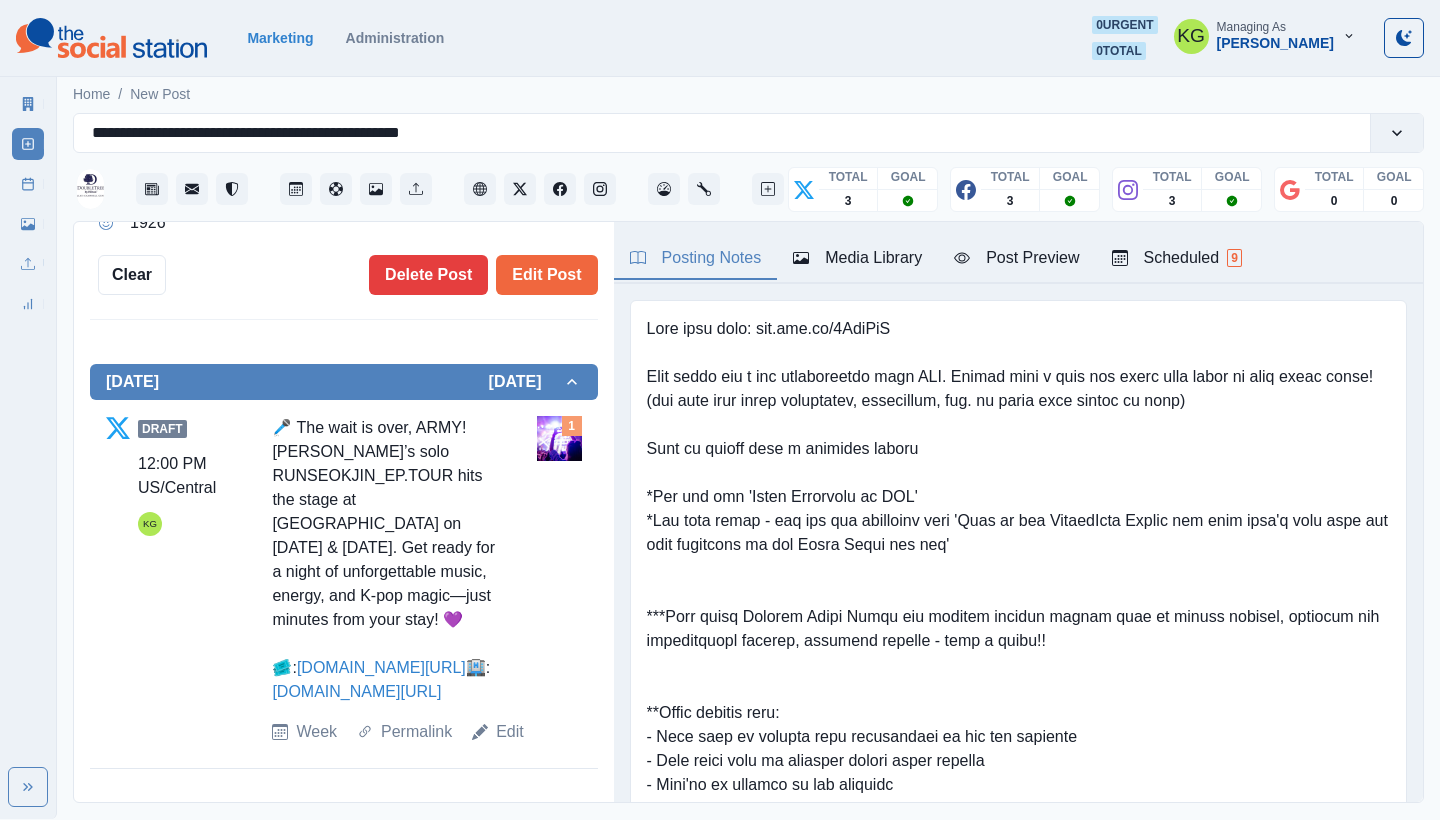 scroll, scrollTop: 567, scrollLeft: 0, axis: vertical 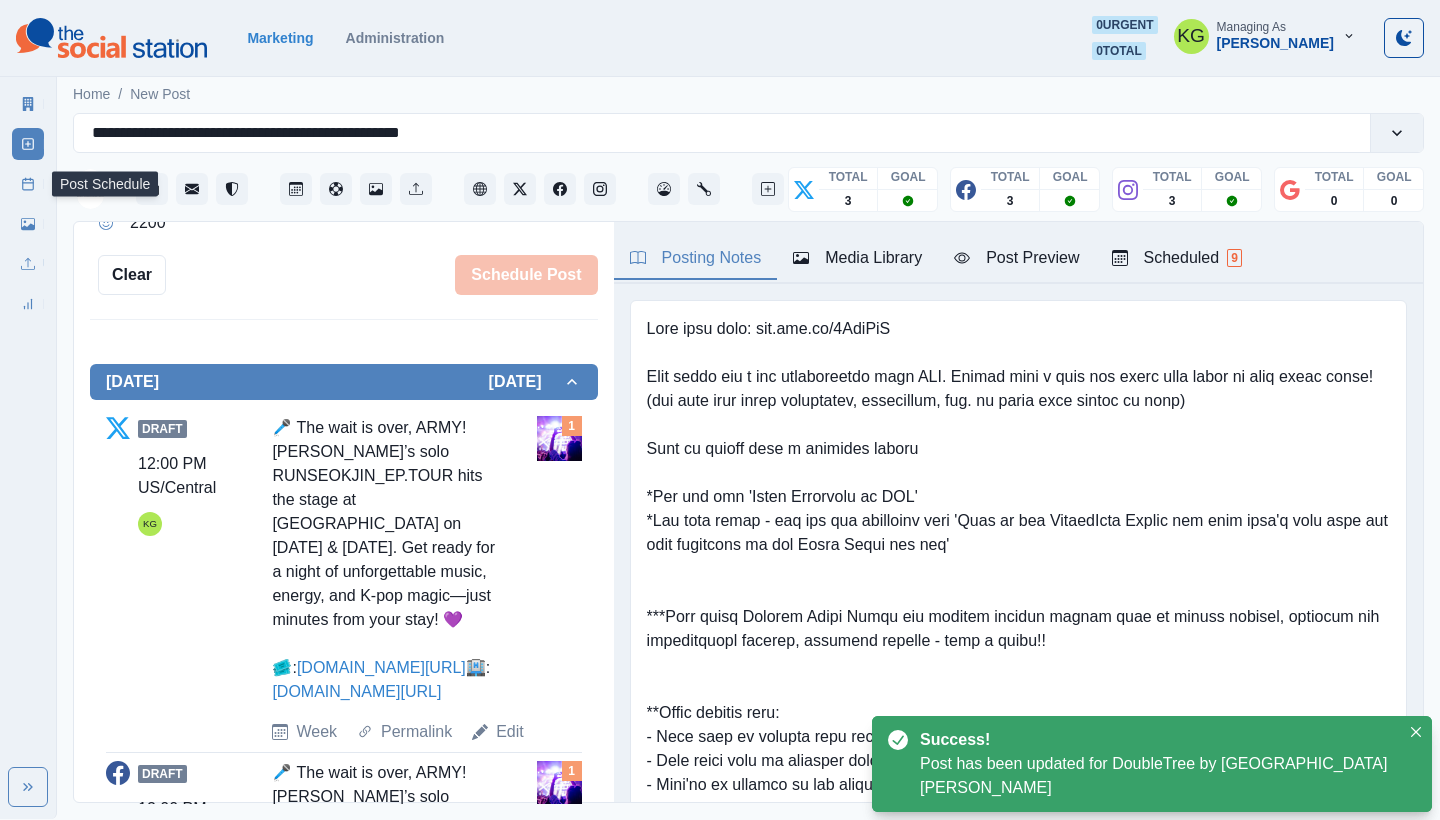click 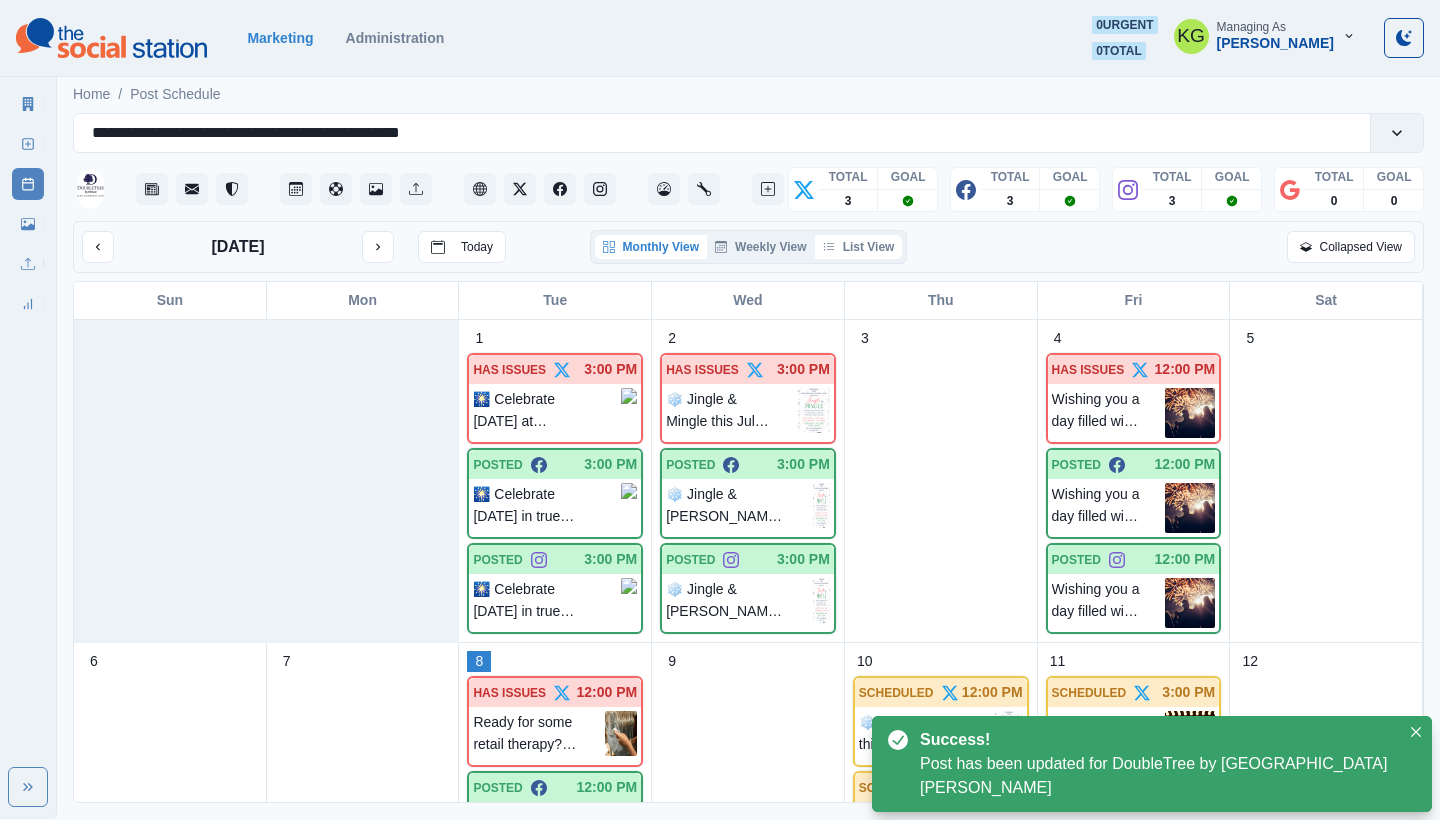 click on "List View" at bounding box center (859, 247) 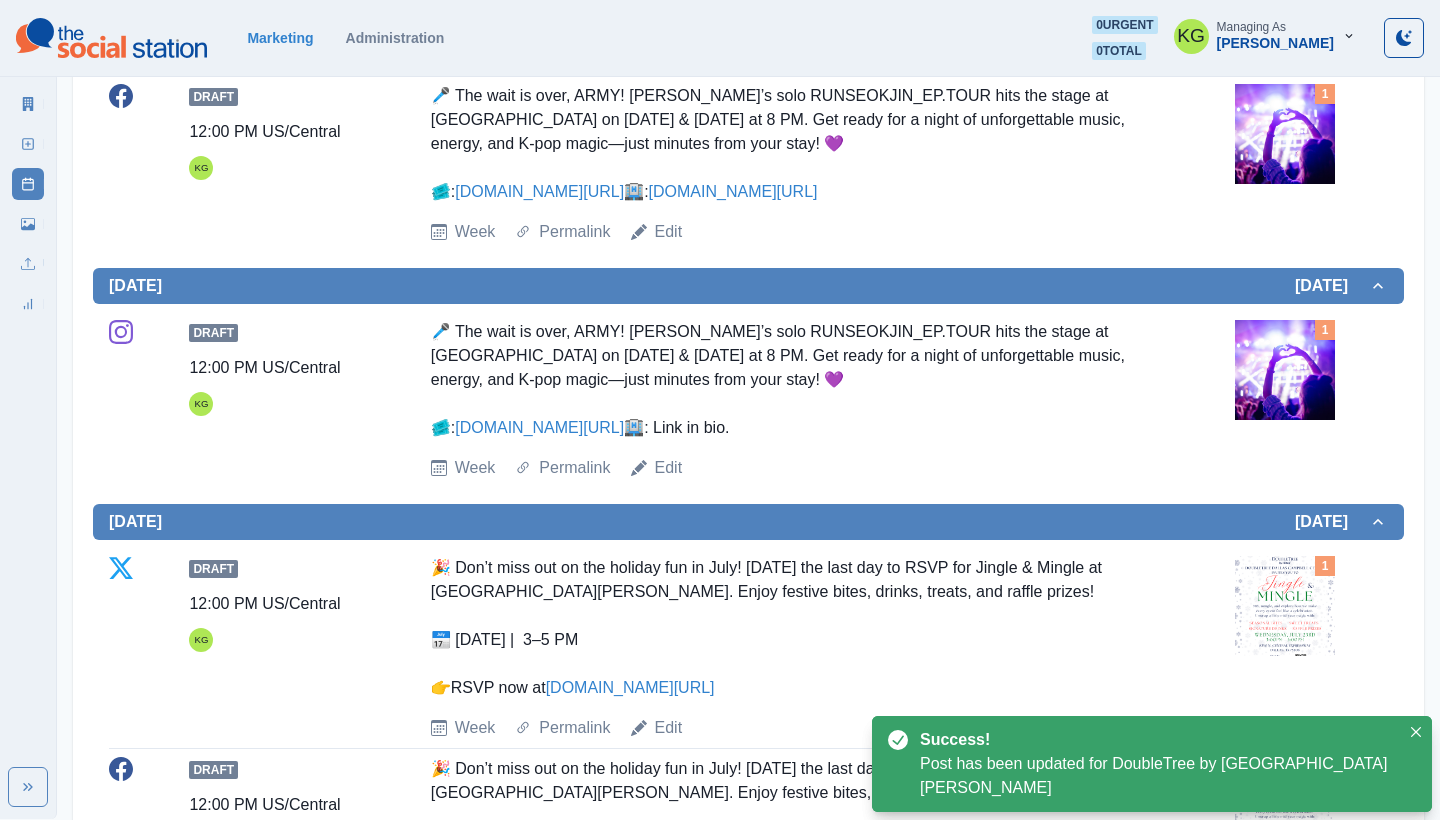 scroll, scrollTop: 665, scrollLeft: 0, axis: vertical 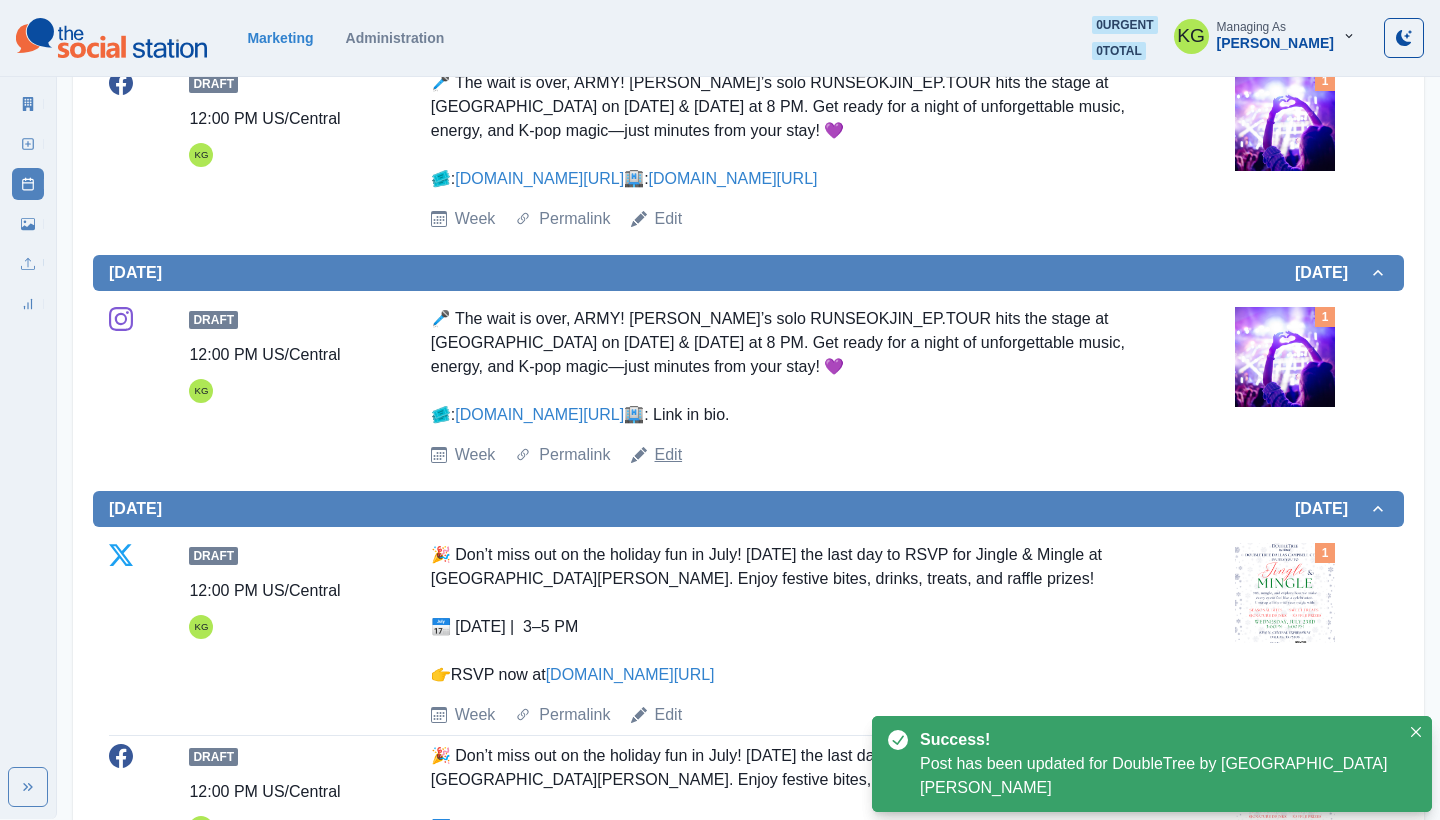 click on "Edit" at bounding box center (669, 455) 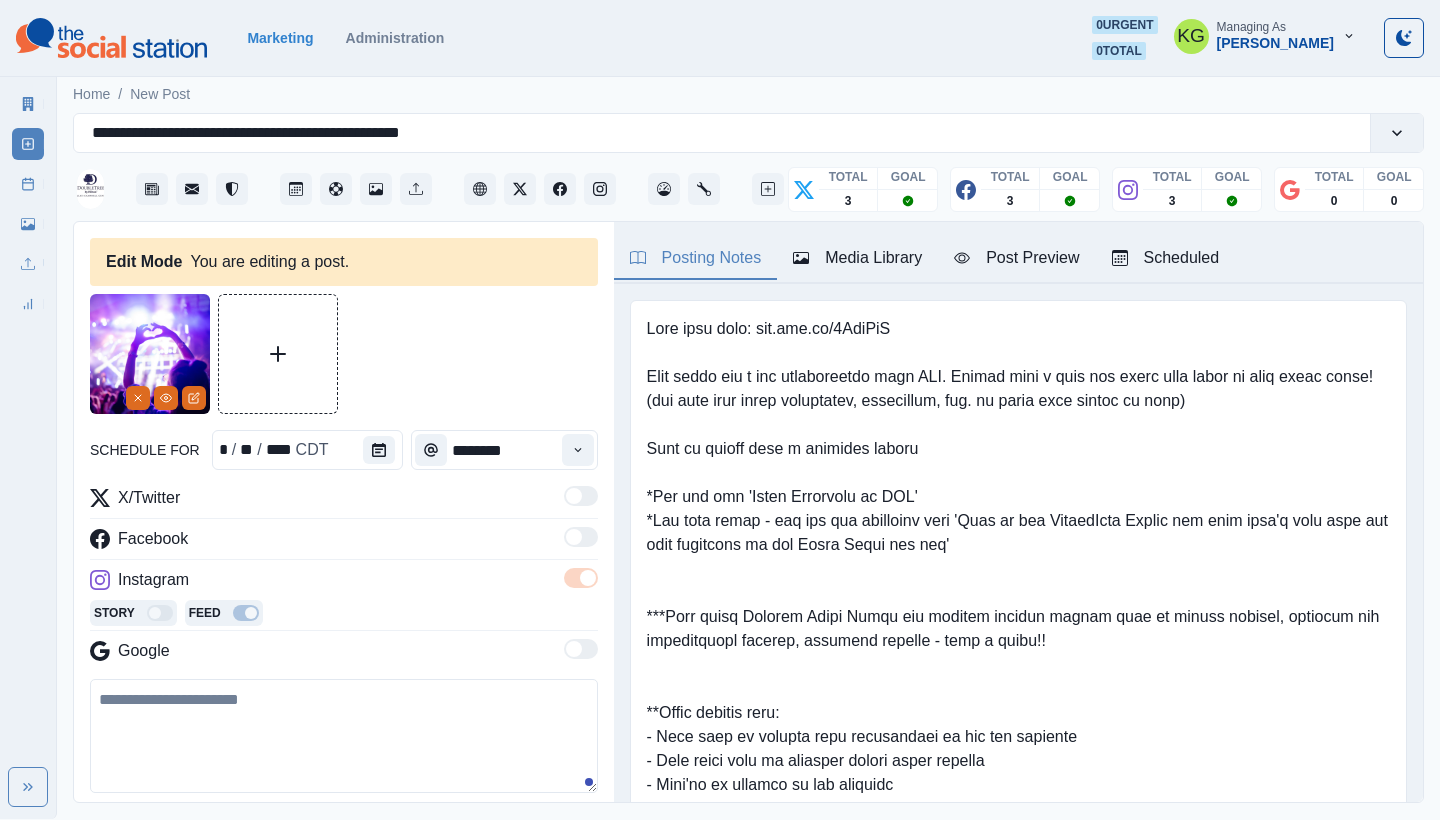 type on "**********" 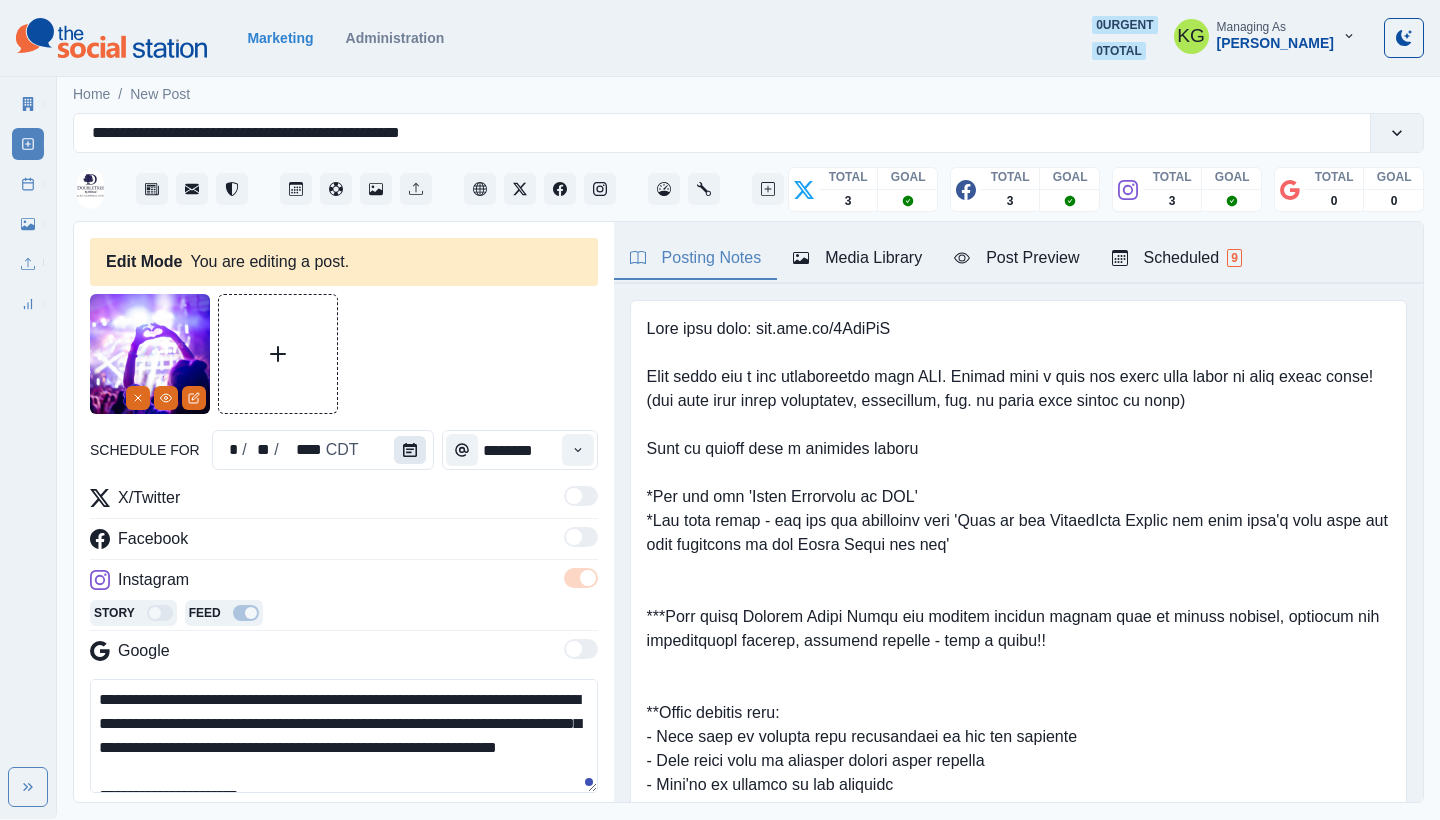 click at bounding box center (410, 450) 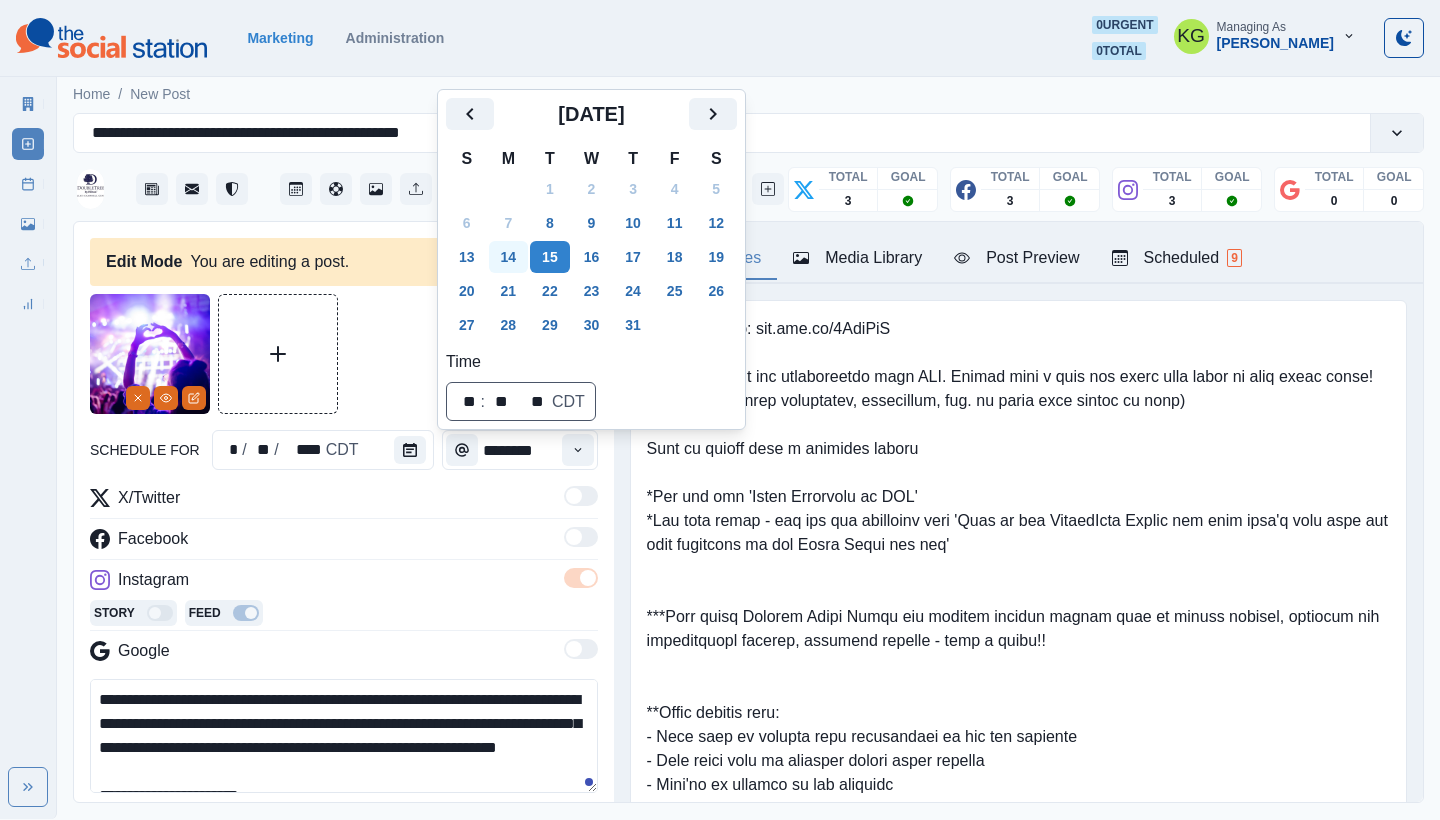 click on "14" at bounding box center (509, 257) 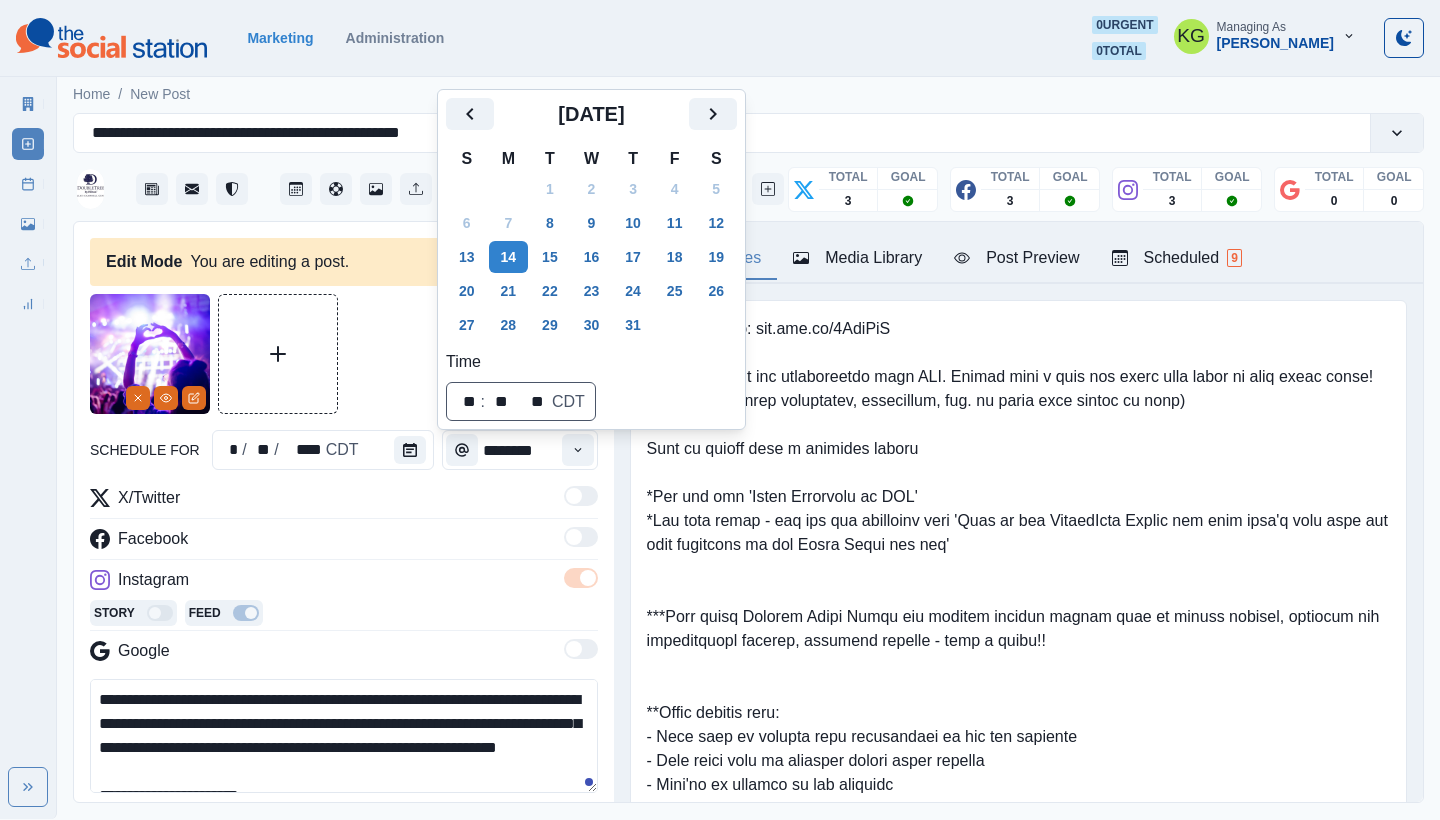click at bounding box center (344, 354) 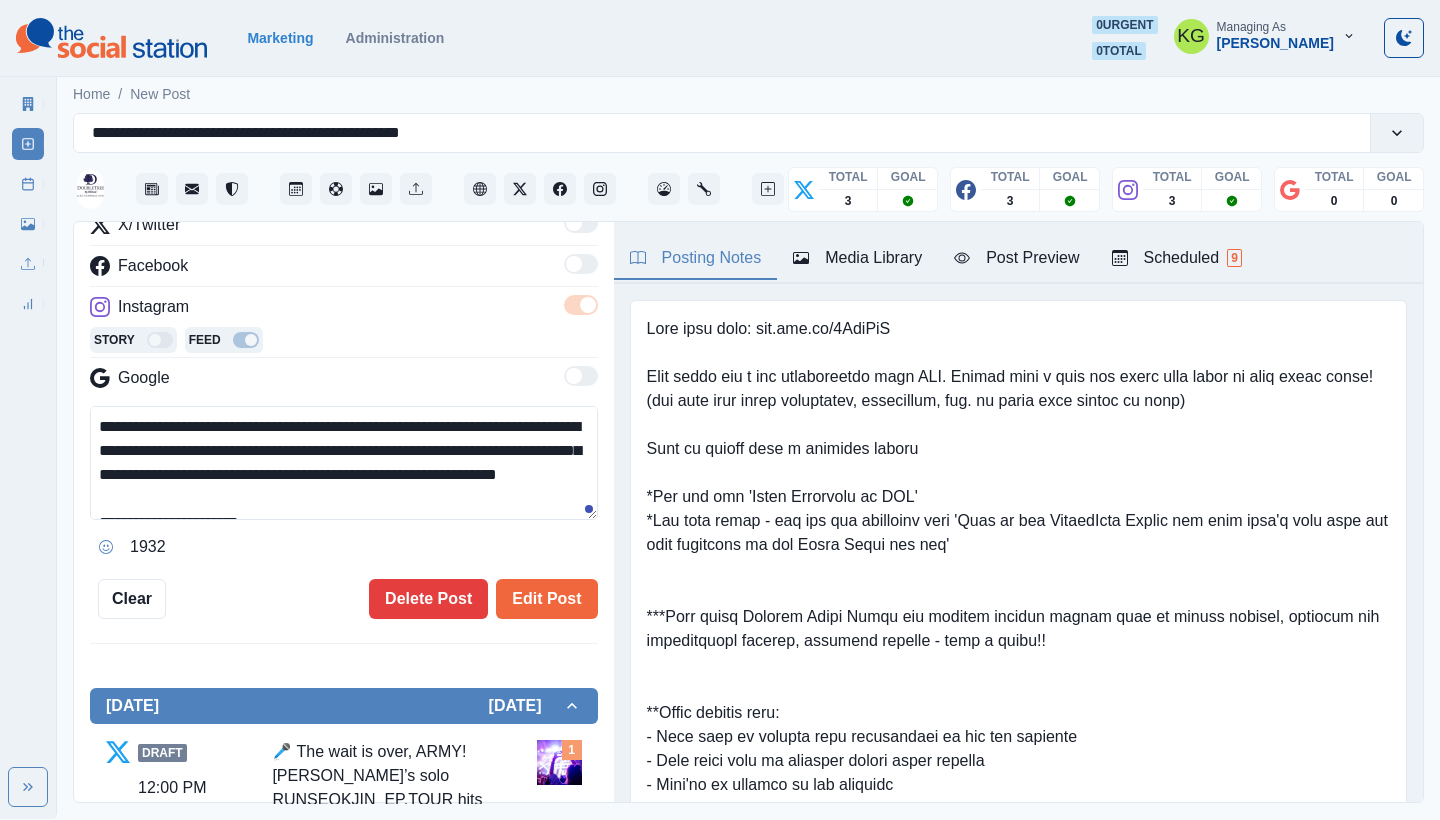 scroll, scrollTop: 320, scrollLeft: 0, axis: vertical 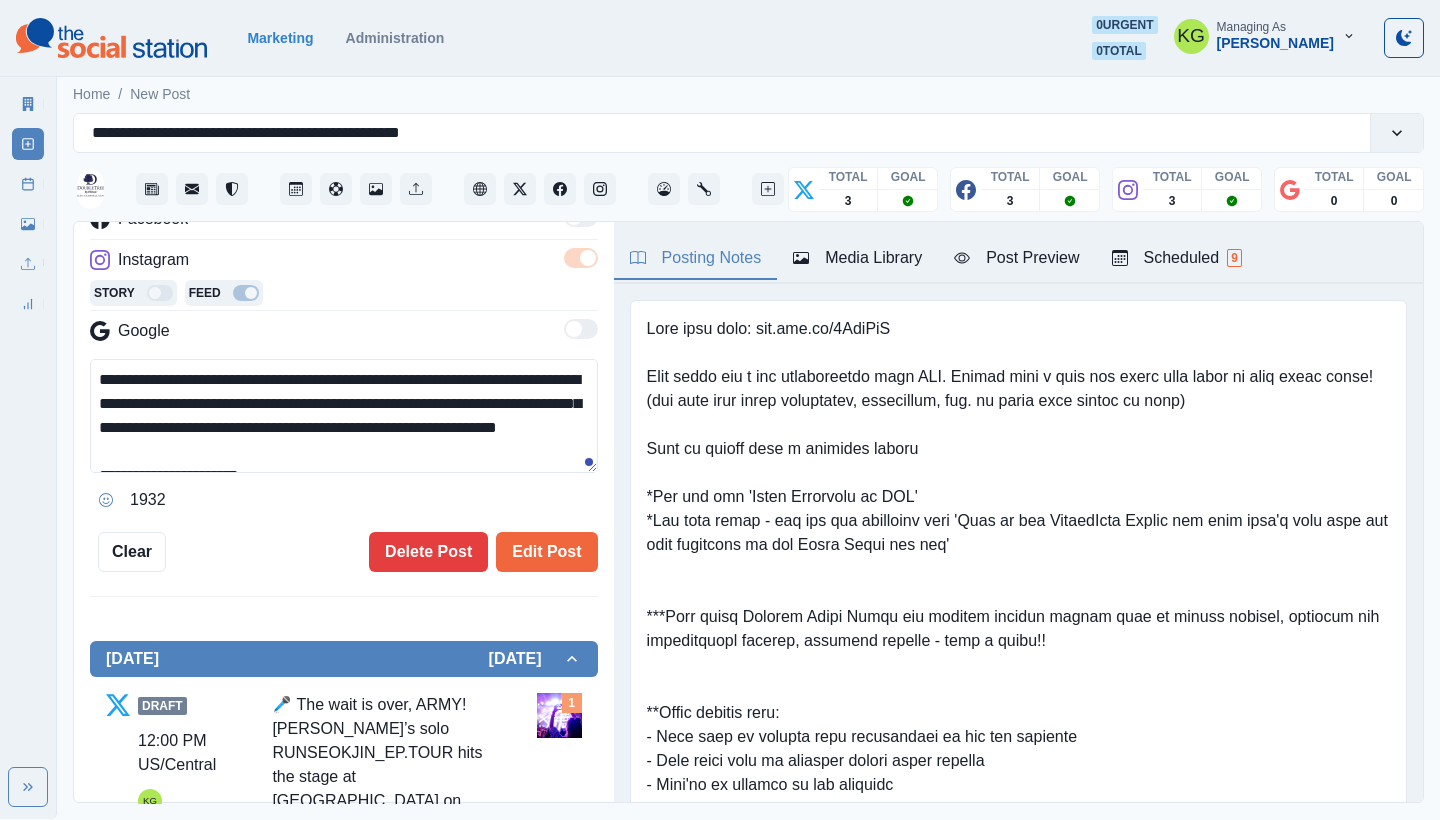 click on "**********" at bounding box center (344, 273) 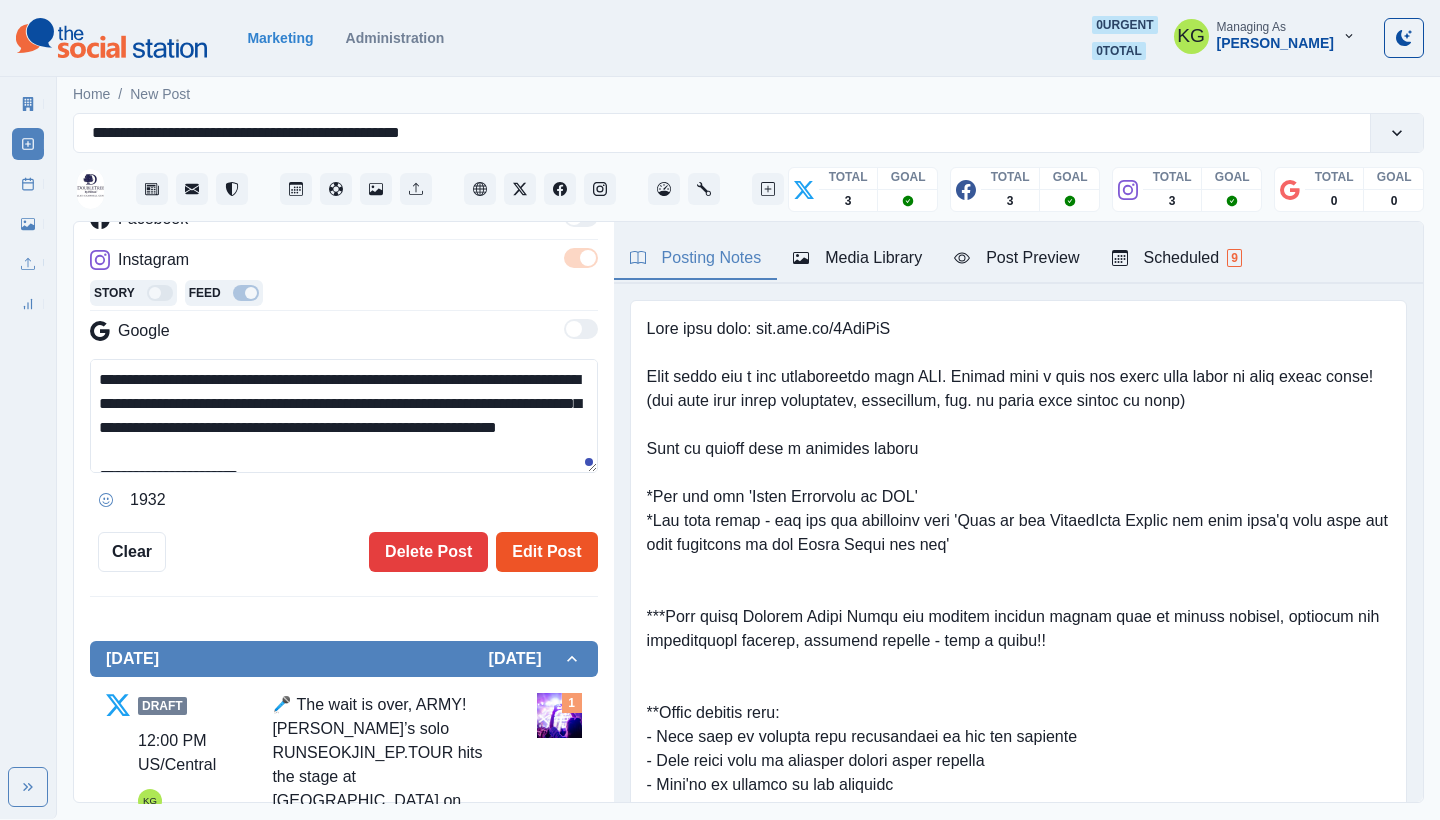 click on "Edit Post" at bounding box center (546, 552) 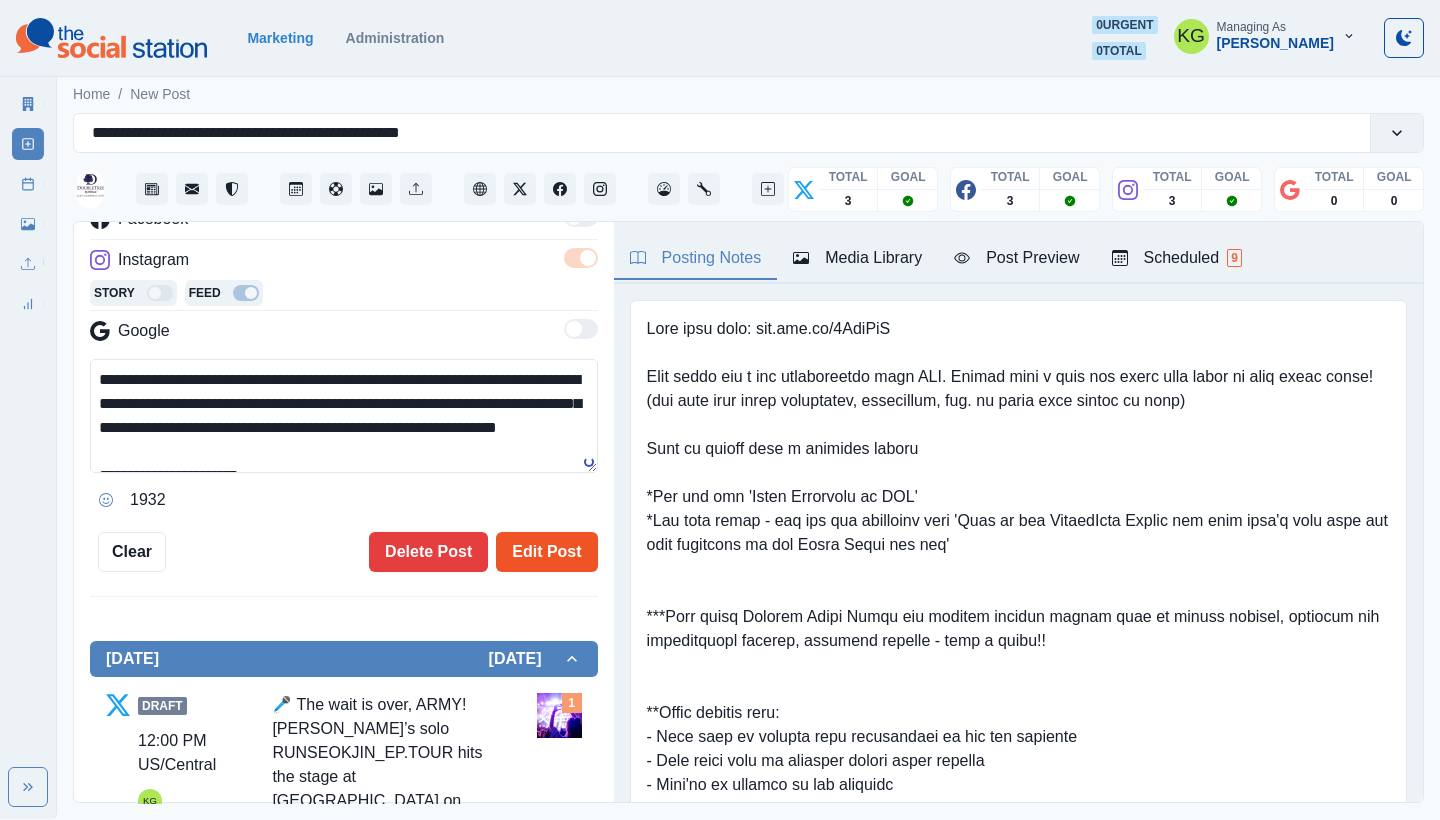 type 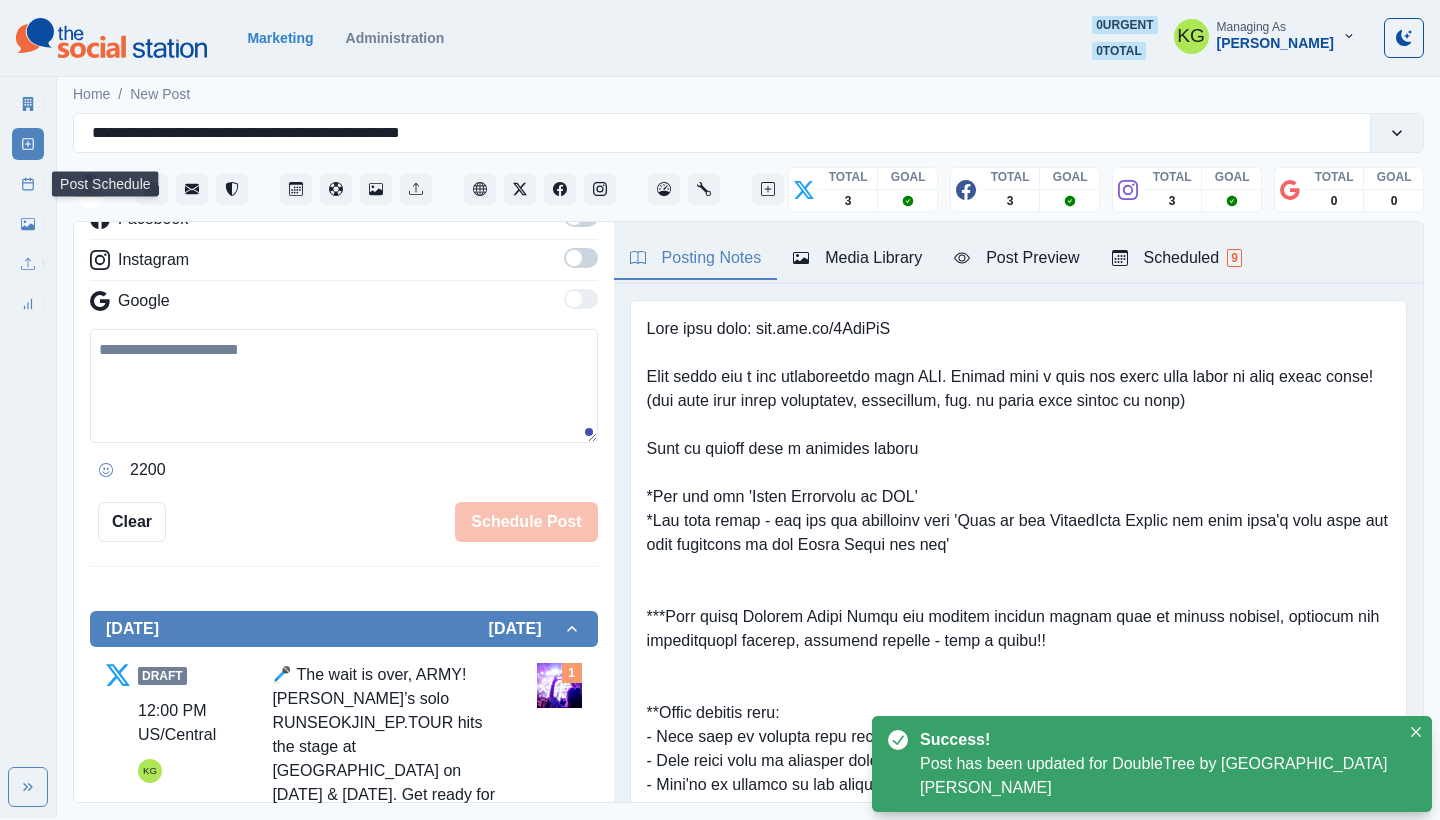 click 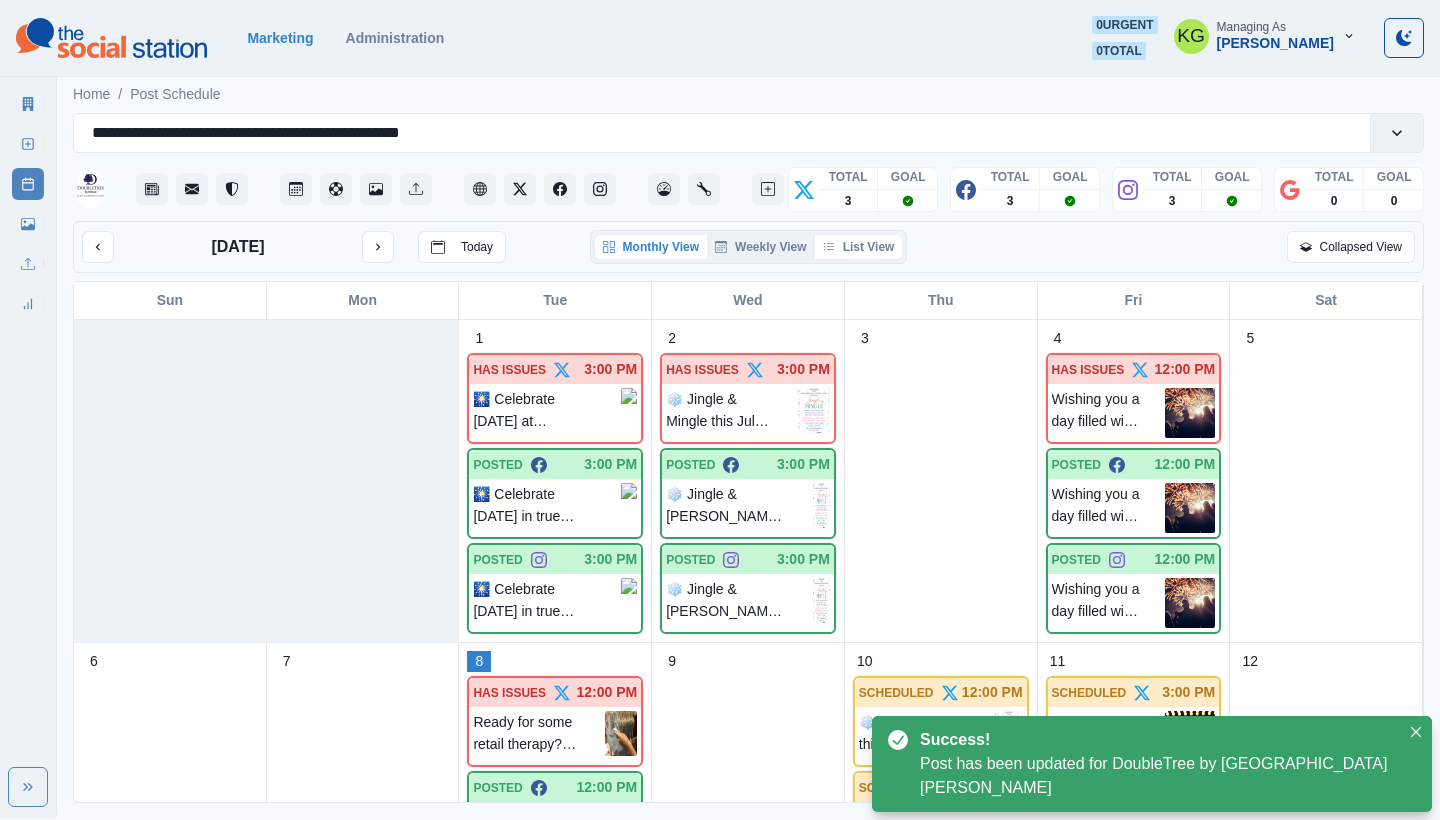 click on "List View" at bounding box center [859, 247] 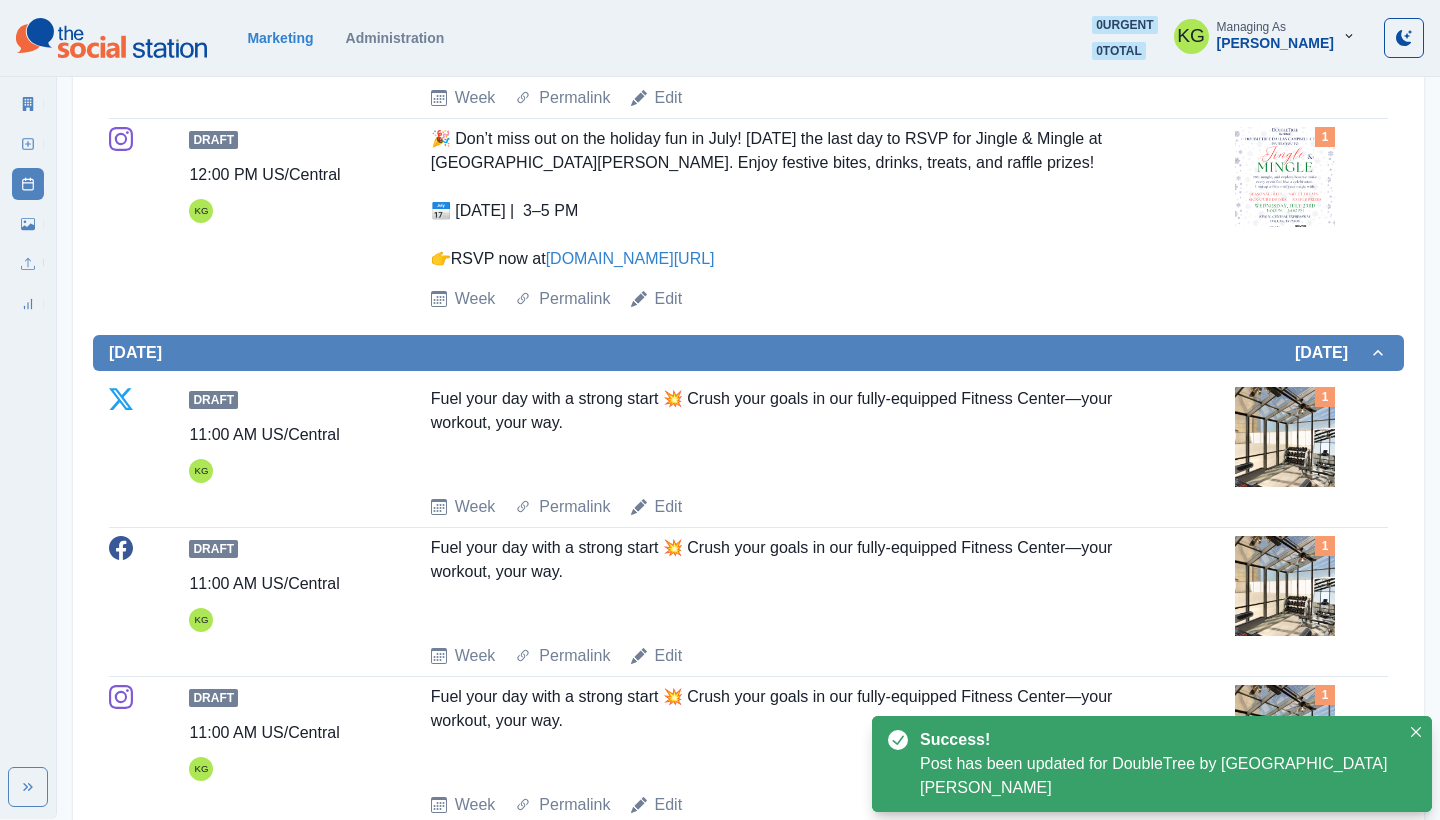 scroll, scrollTop: 1794, scrollLeft: 0, axis: vertical 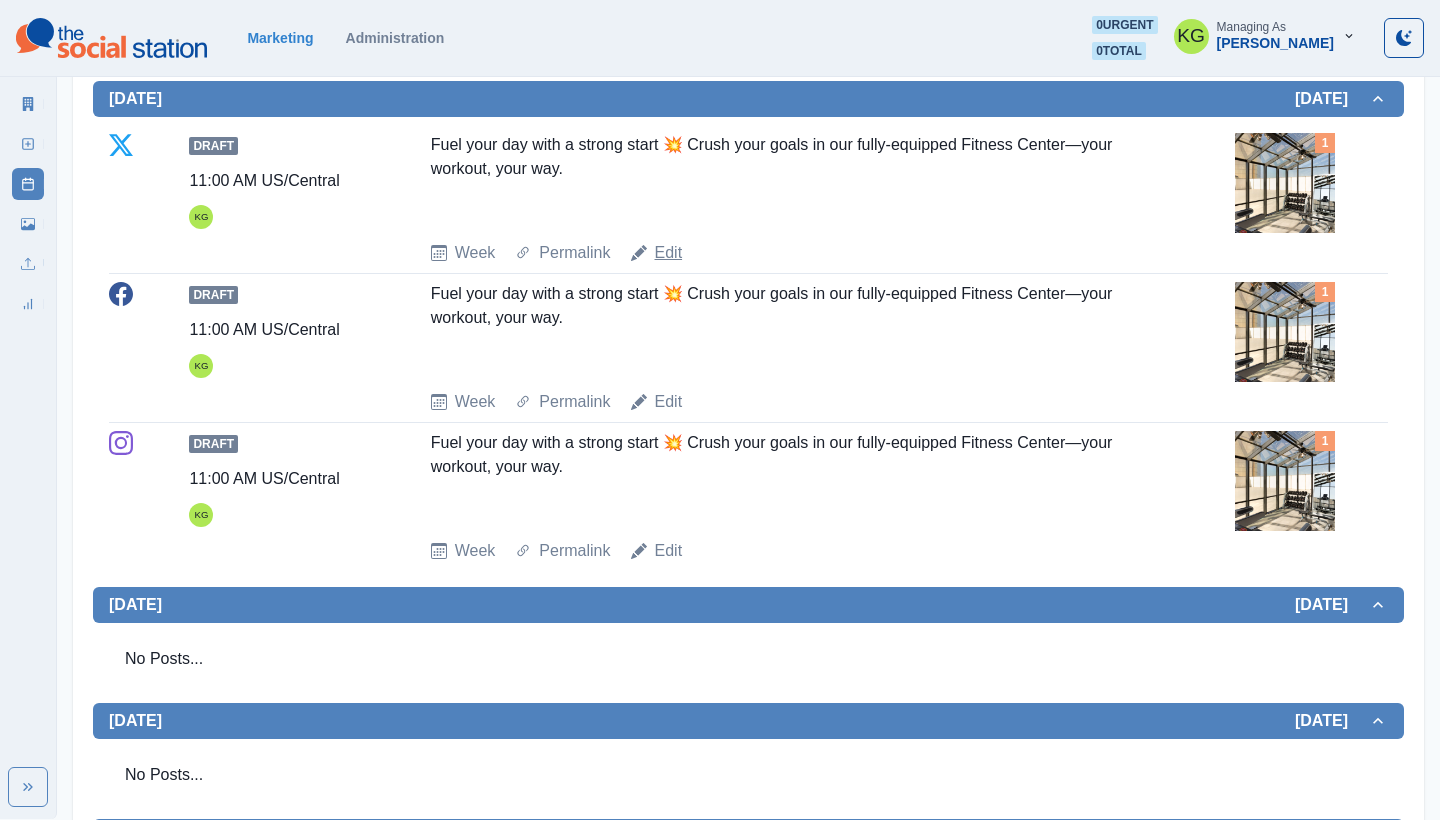 click on "Edit" at bounding box center [669, 253] 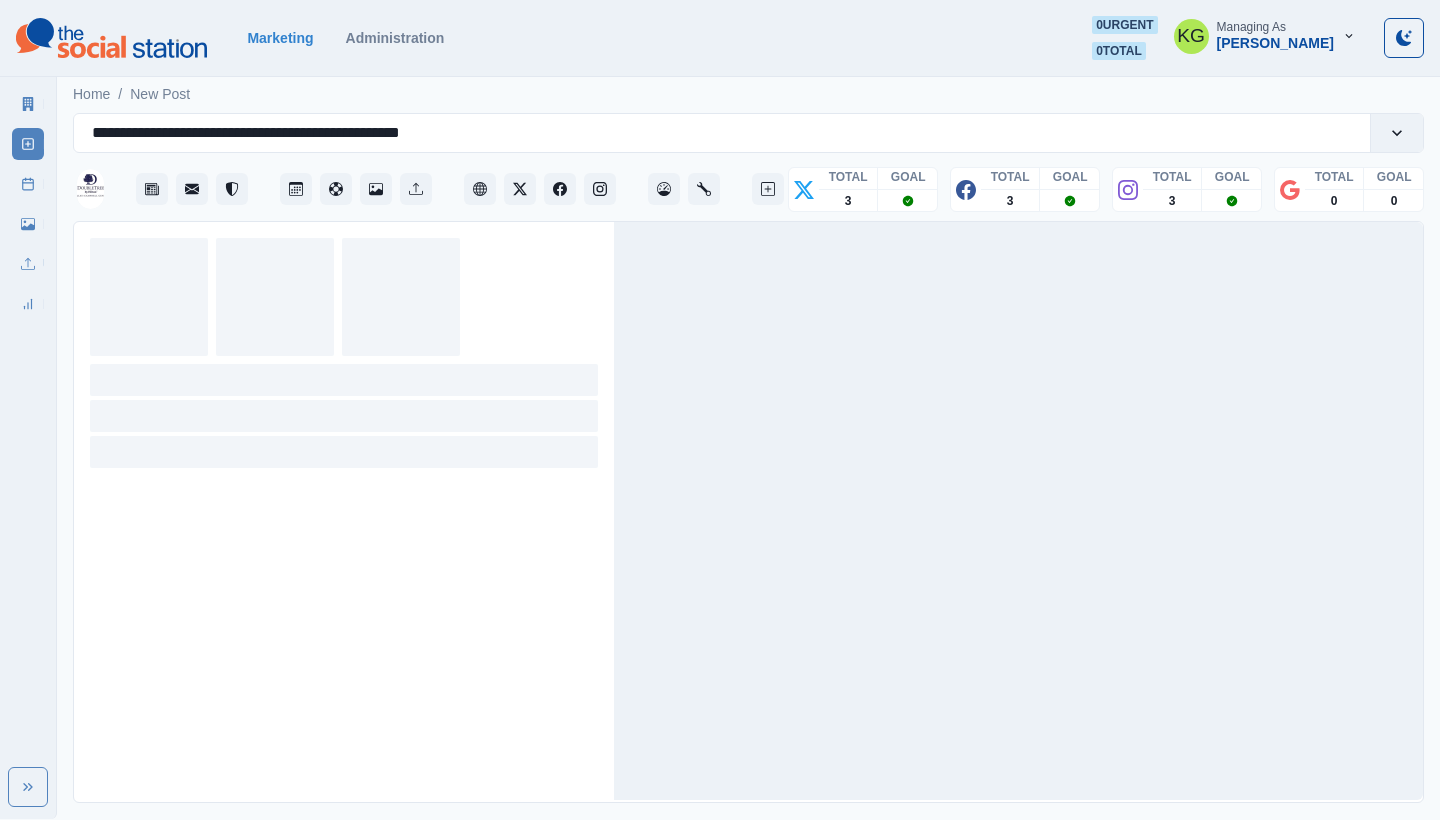 scroll, scrollTop: 0, scrollLeft: 0, axis: both 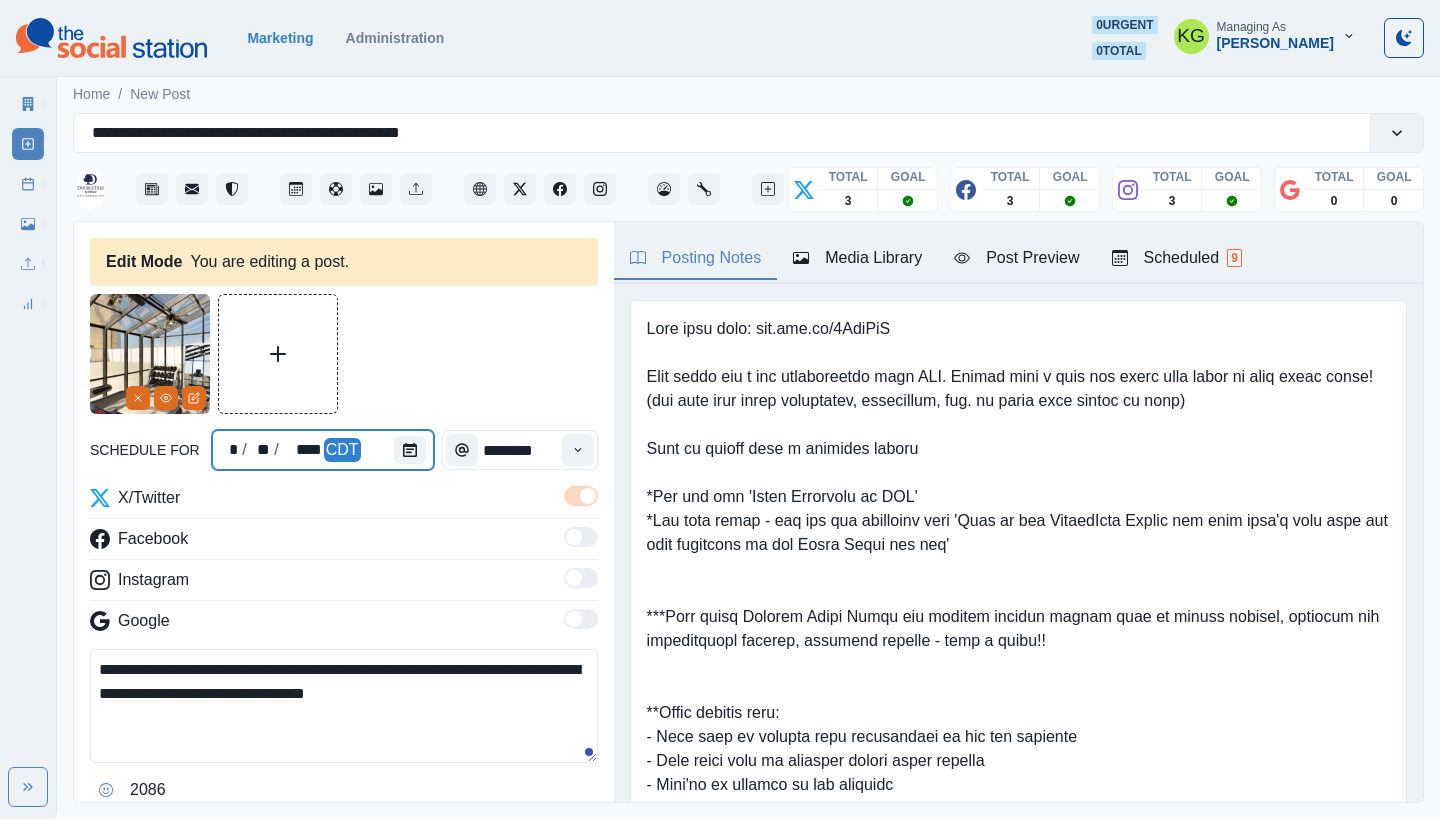 click at bounding box center (414, 450) 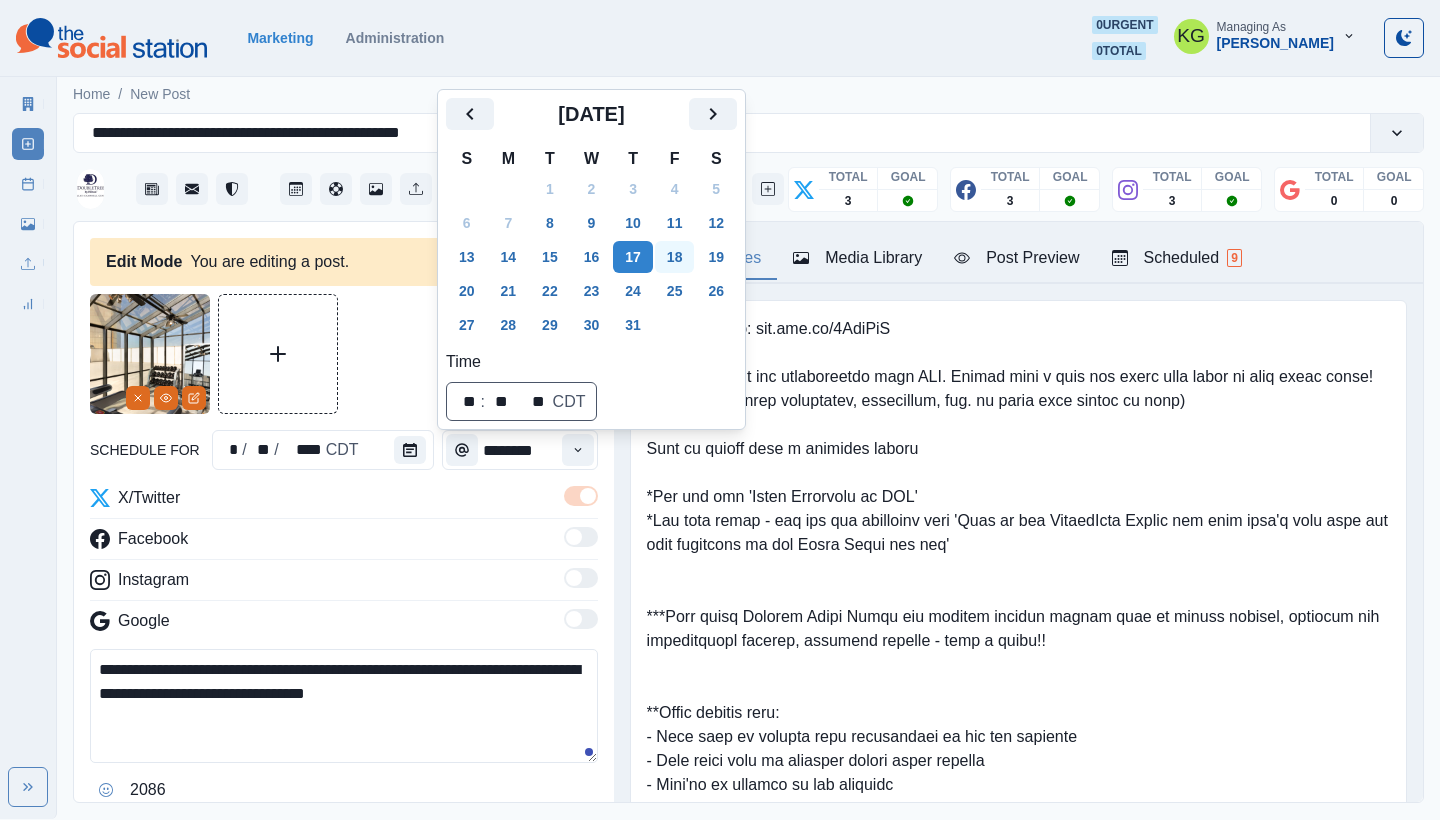 click on "18" at bounding box center [675, 257] 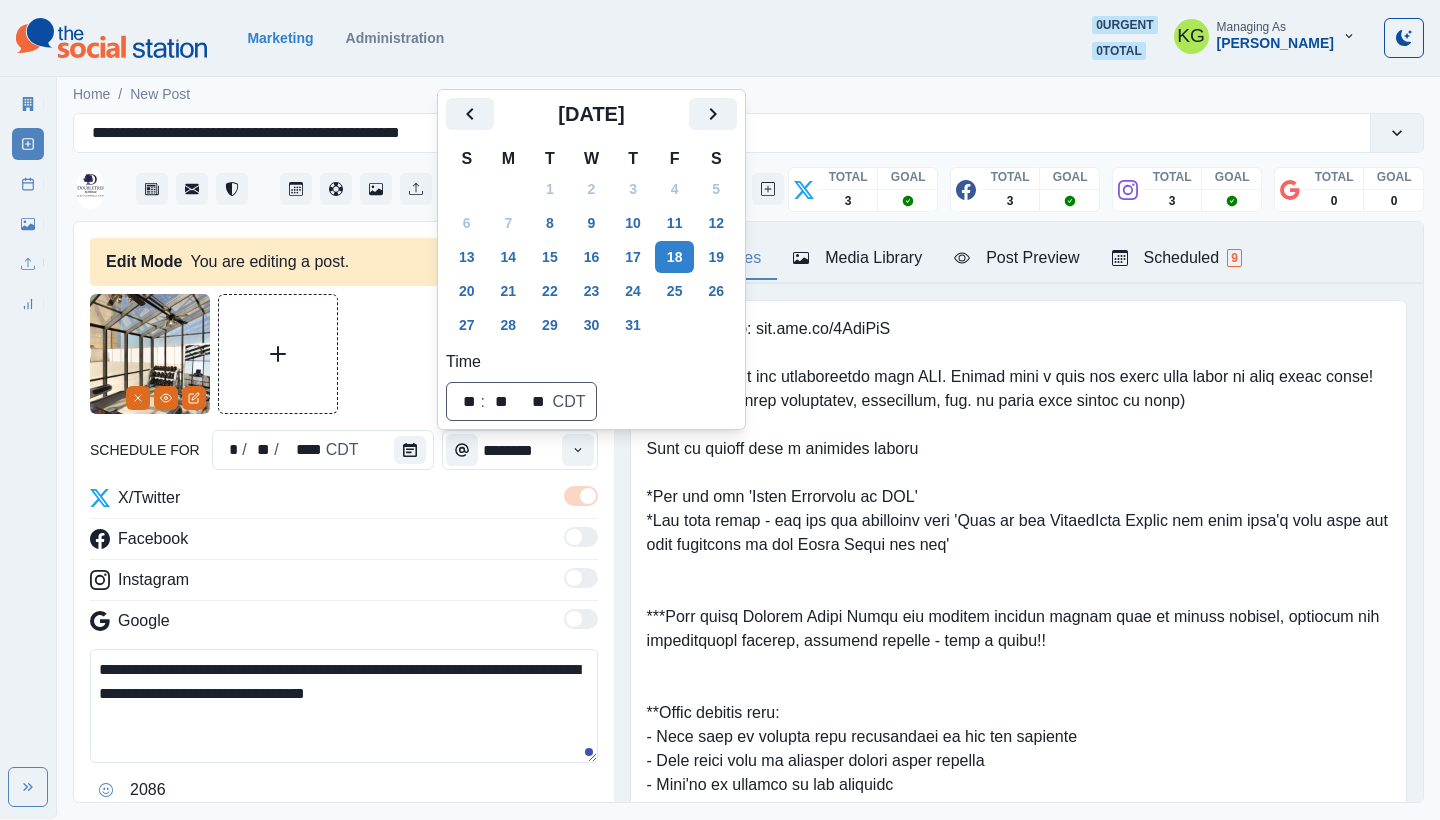 click at bounding box center (344, 354) 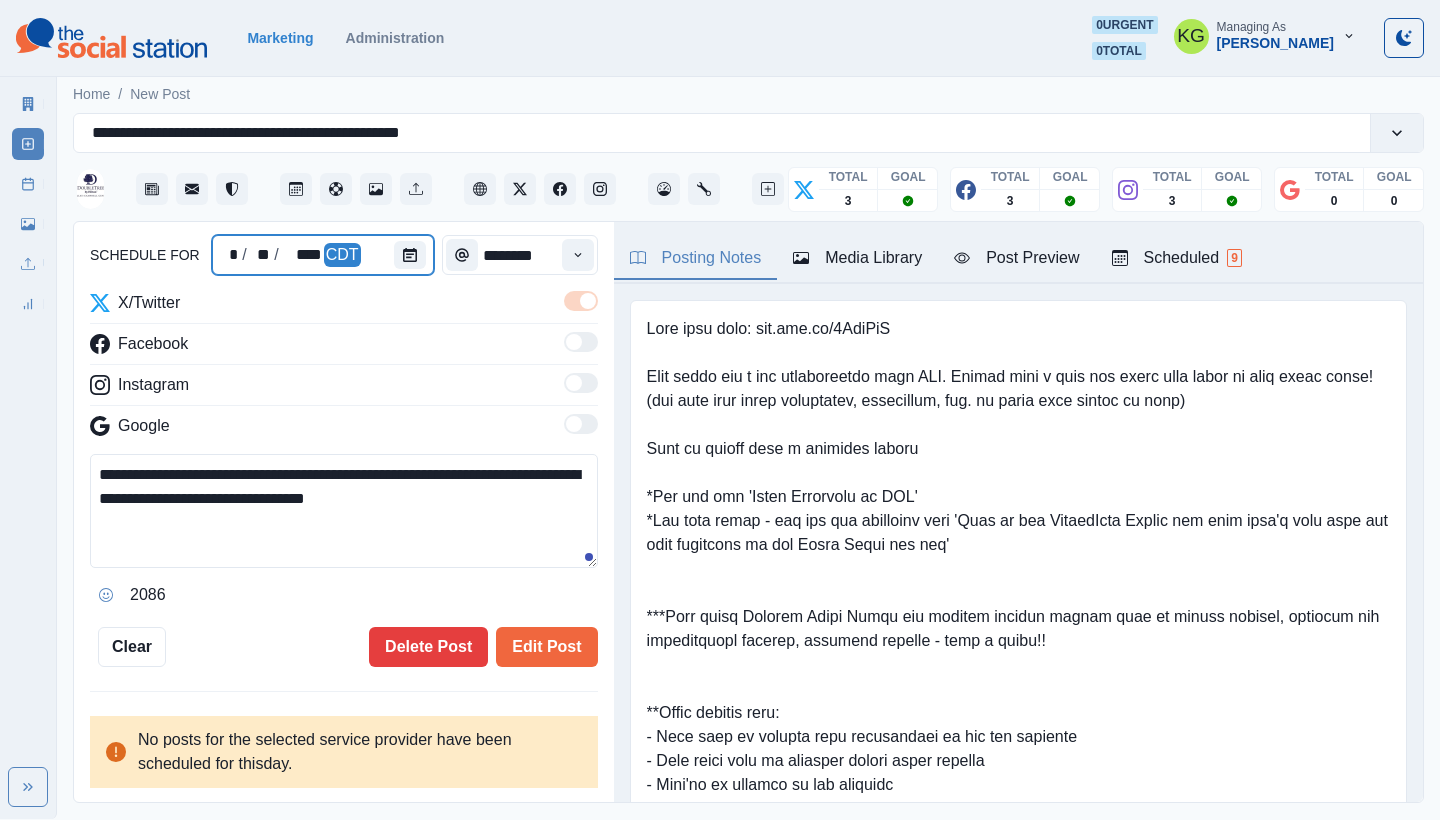 scroll, scrollTop: 194, scrollLeft: 0, axis: vertical 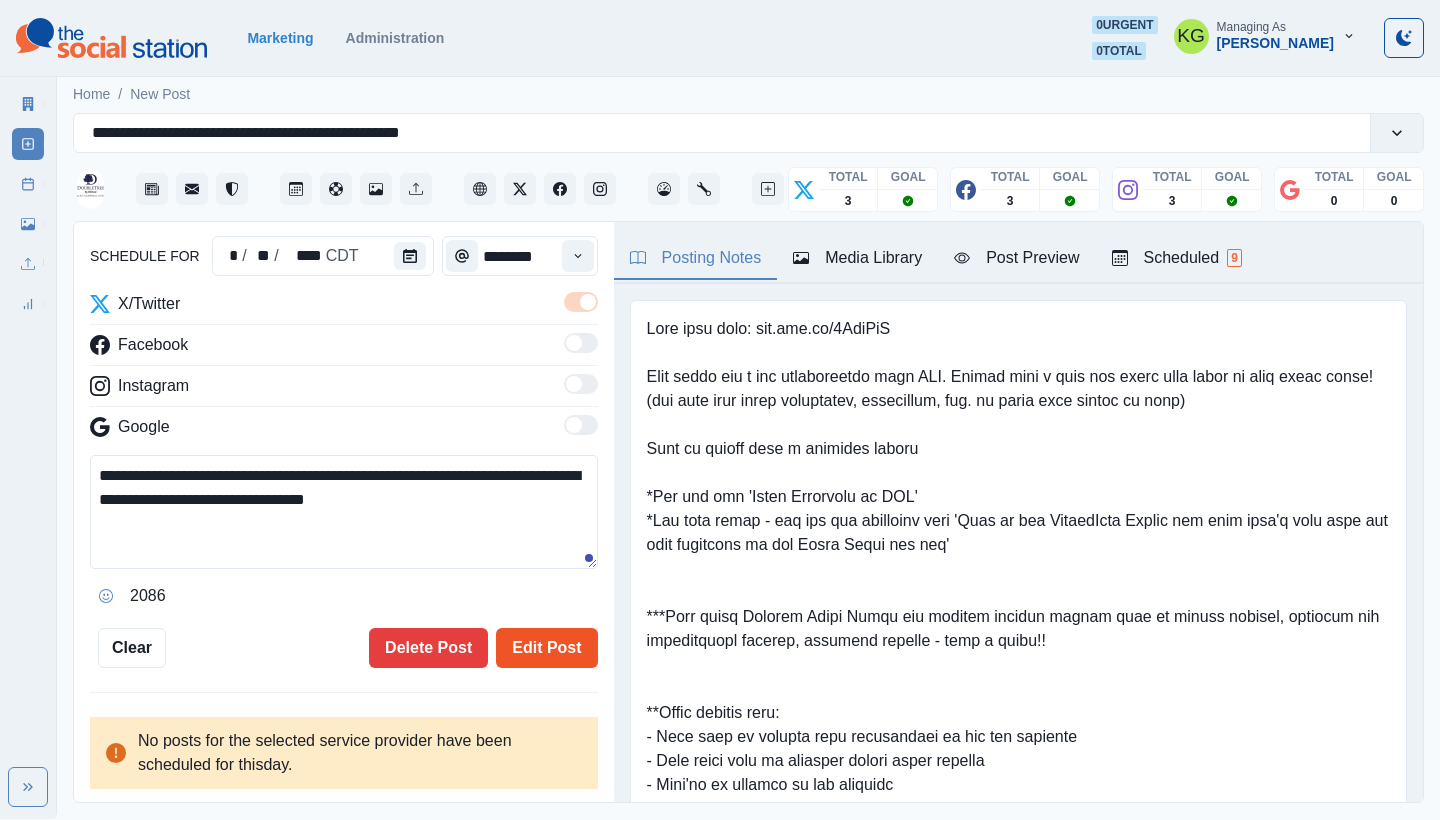 click on "Edit Post" at bounding box center (546, 648) 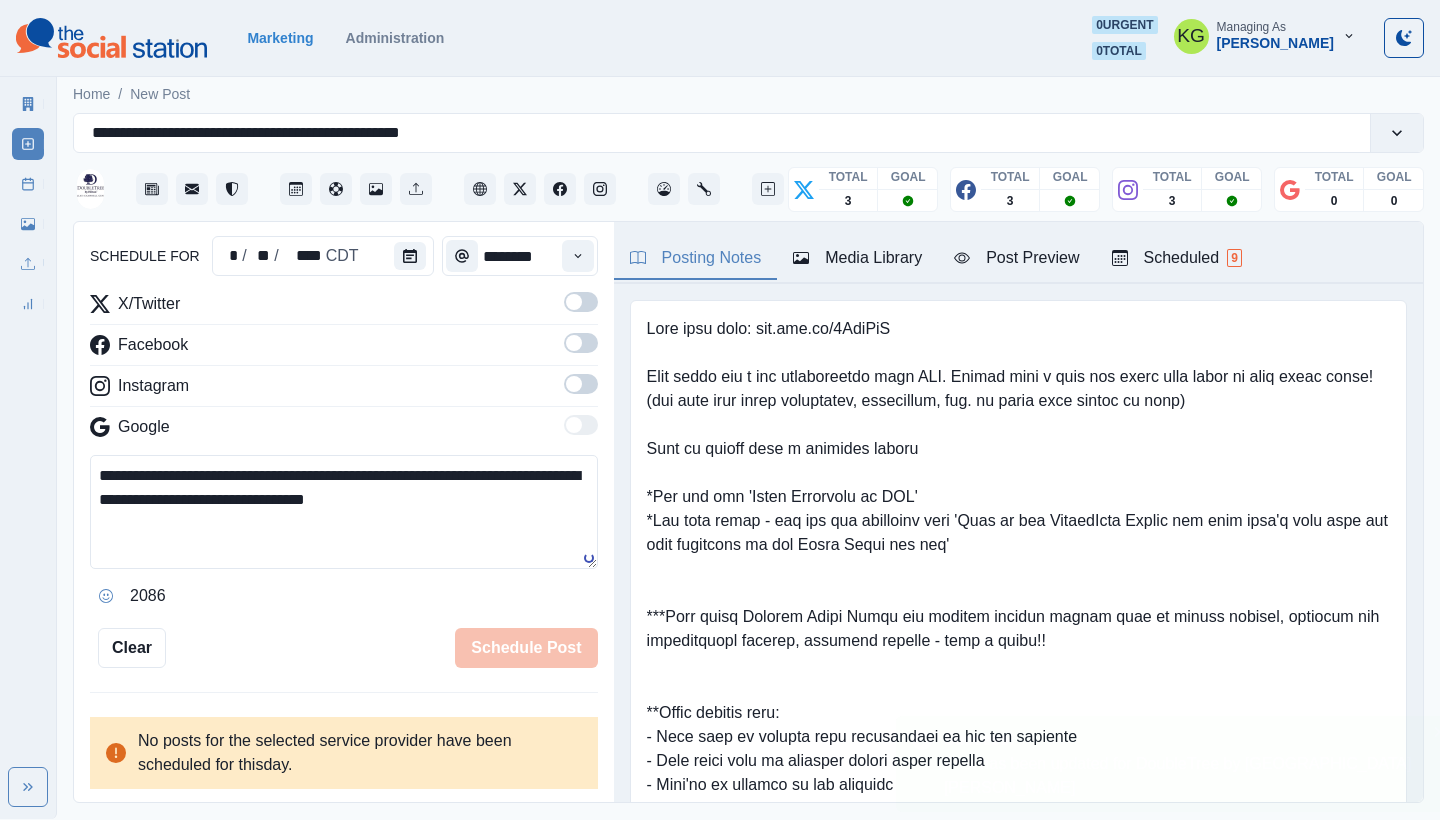 type 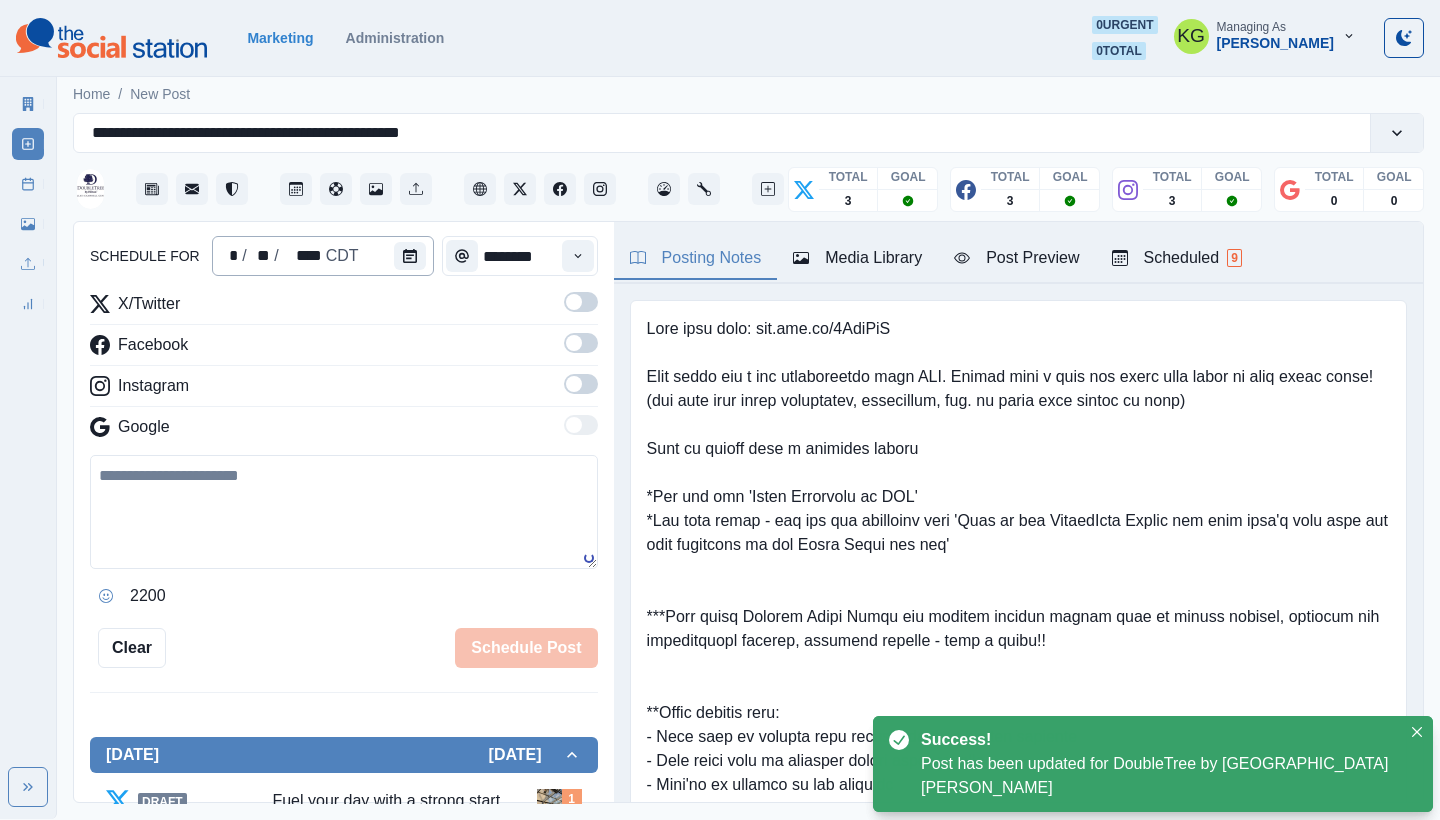 scroll, scrollTop: 122, scrollLeft: 0, axis: vertical 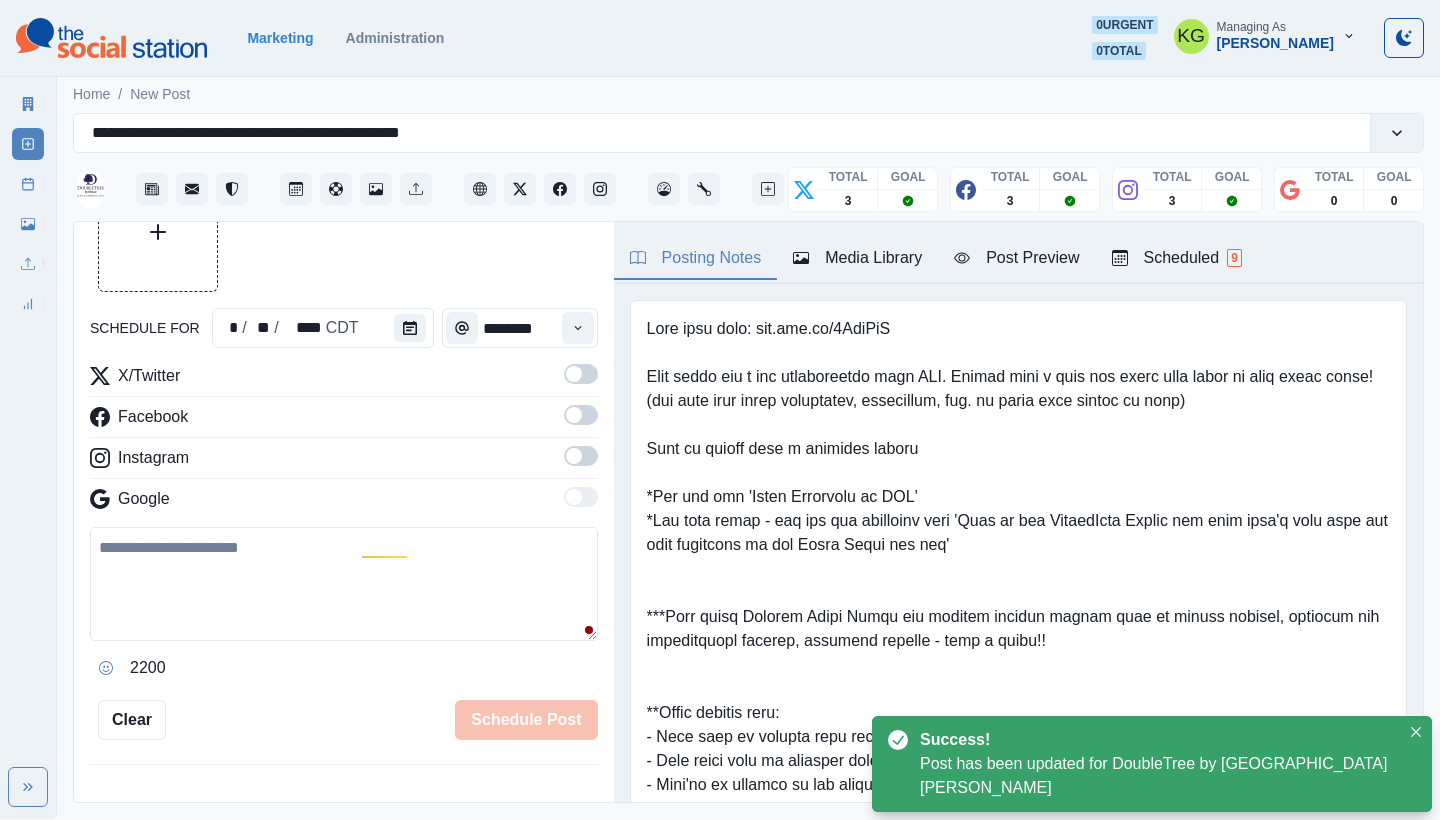 click 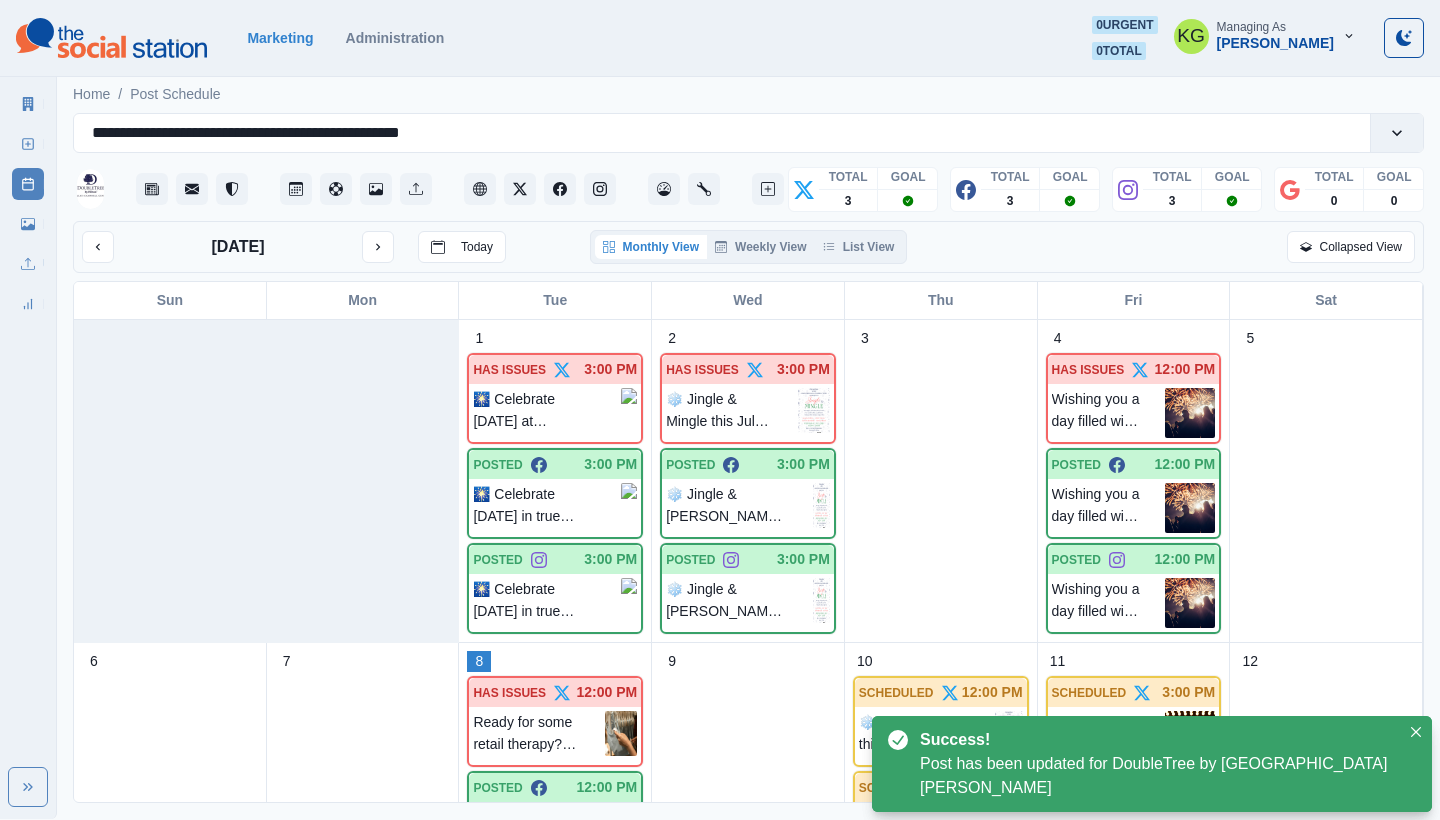click on "Monthly View Weekly View List View" at bounding box center [749, 247] 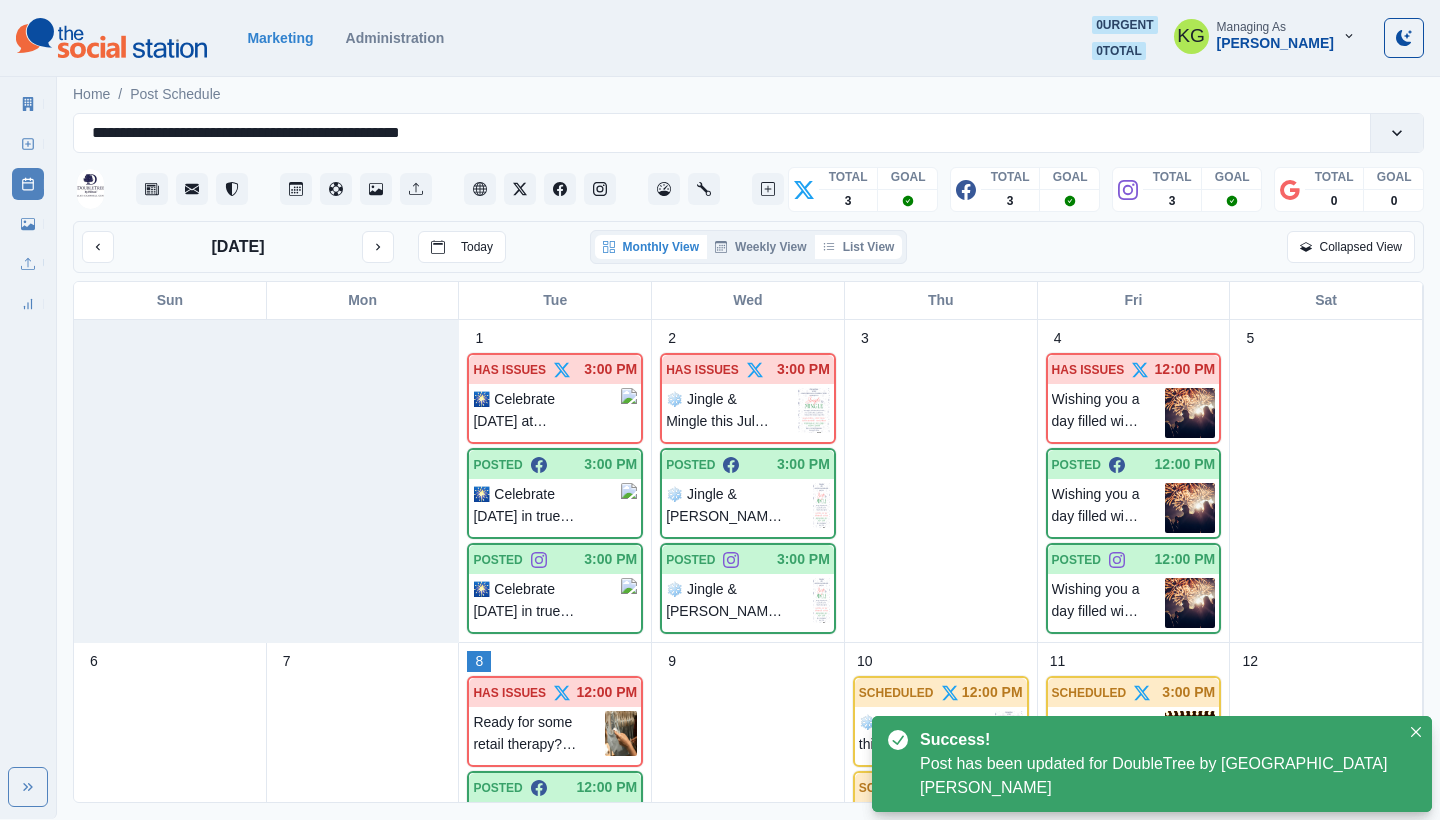 click on "List View" at bounding box center [859, 247] 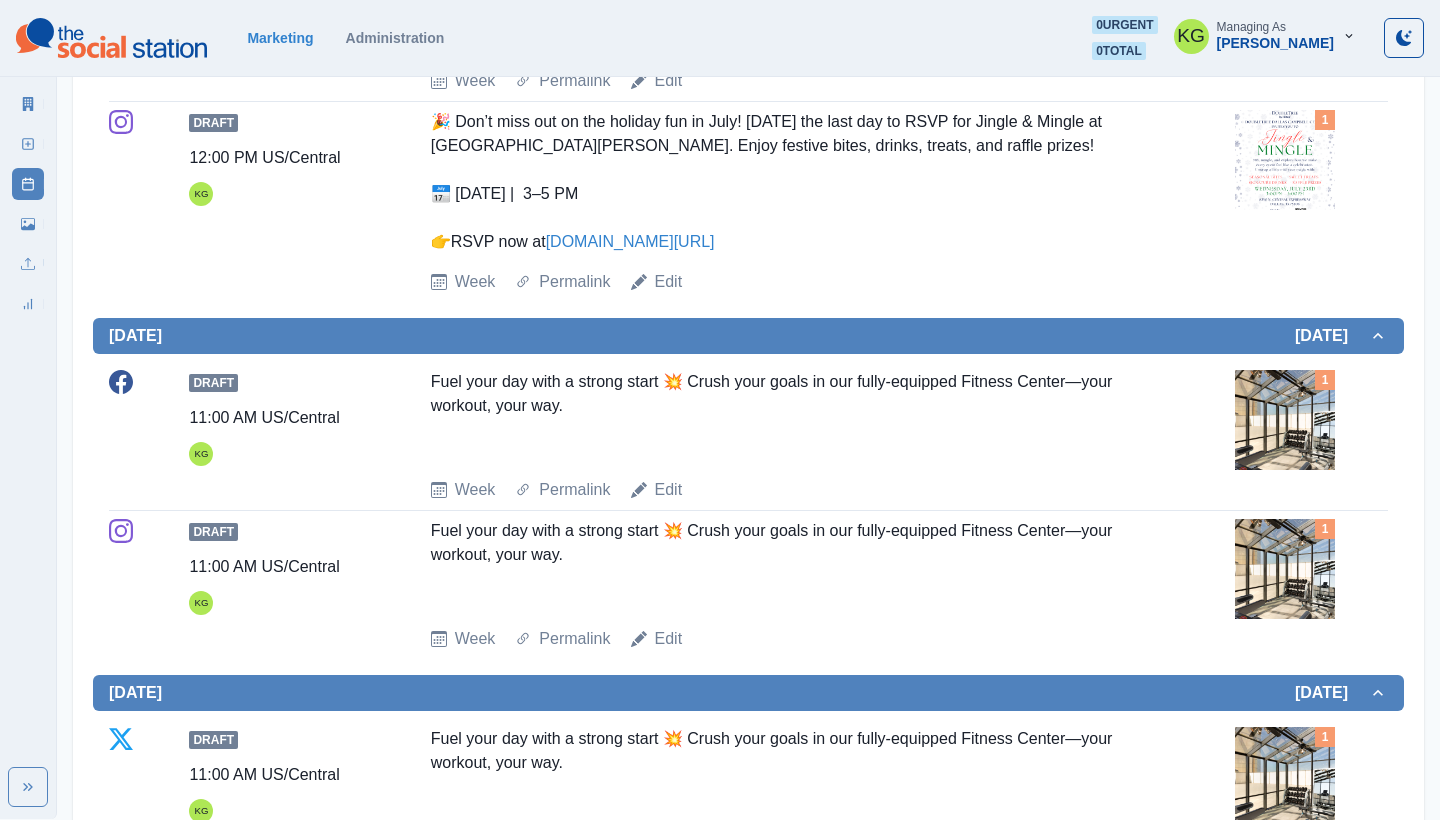 scroll, scrollTop: 1586, scrollLeft: 0, axis: vertical 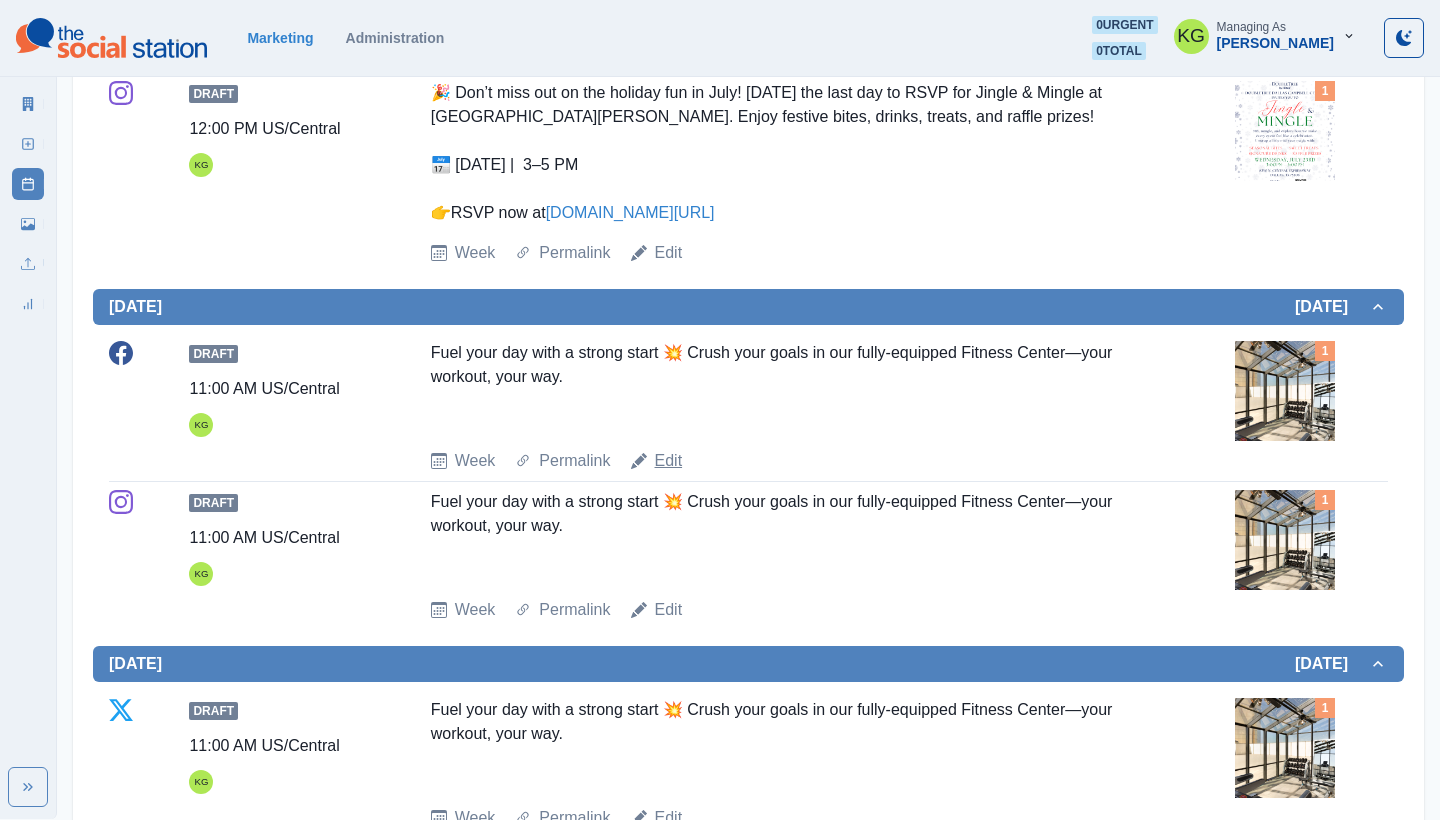 click on "Edit" at bounding box center (669, 461) 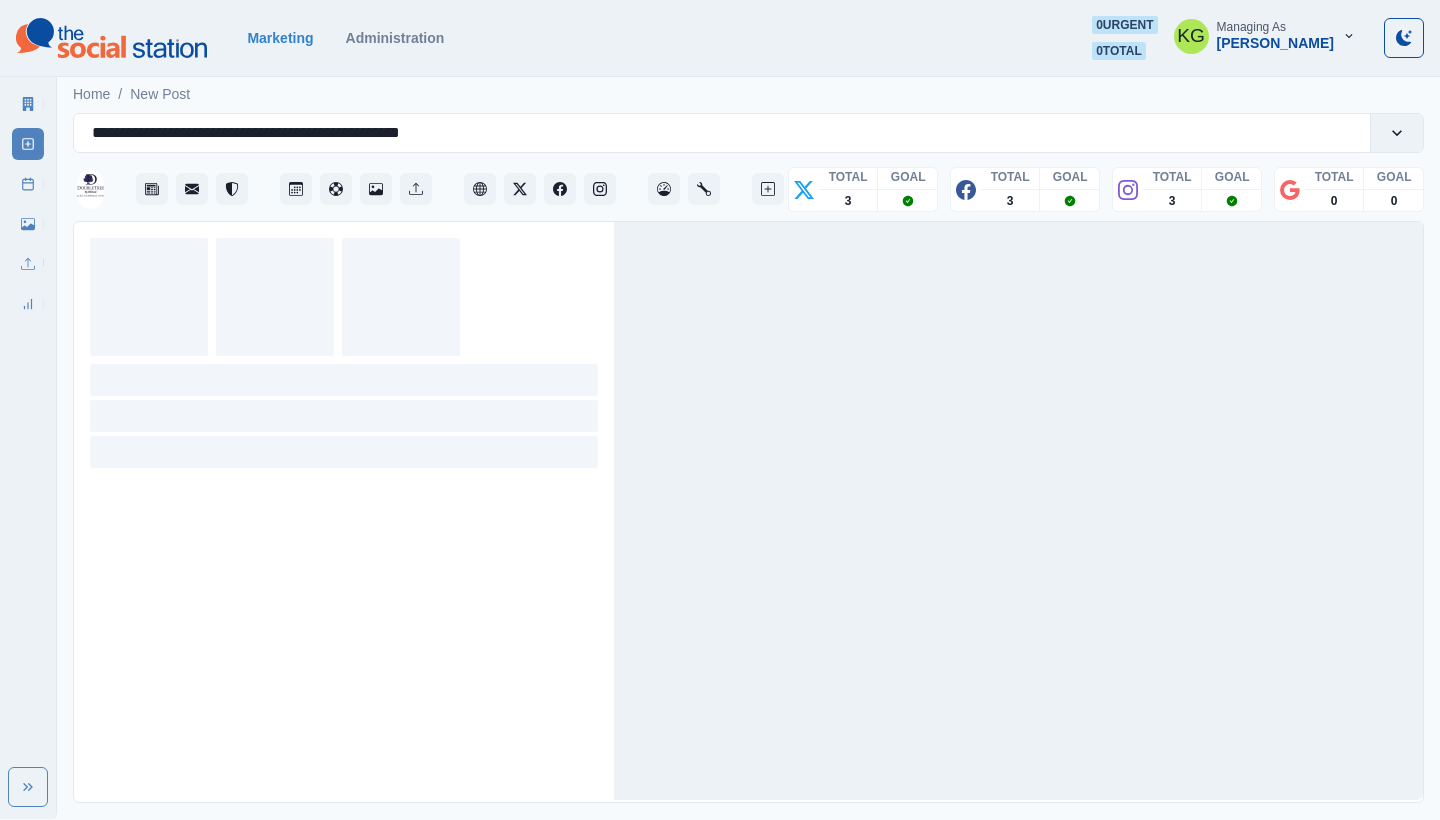 scroll, scrollTop: 0, scrollLeft: 0, axis: both 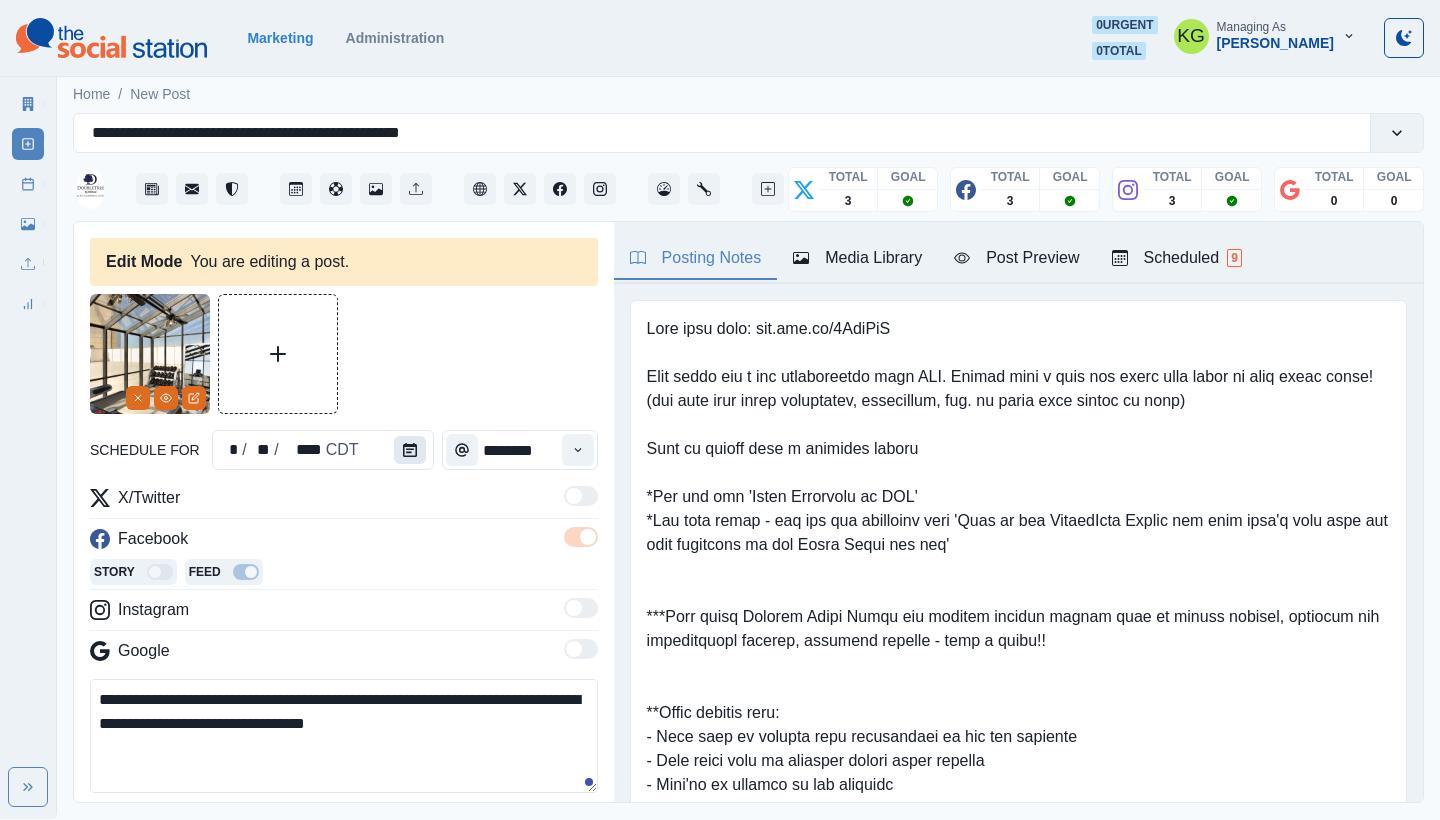 click 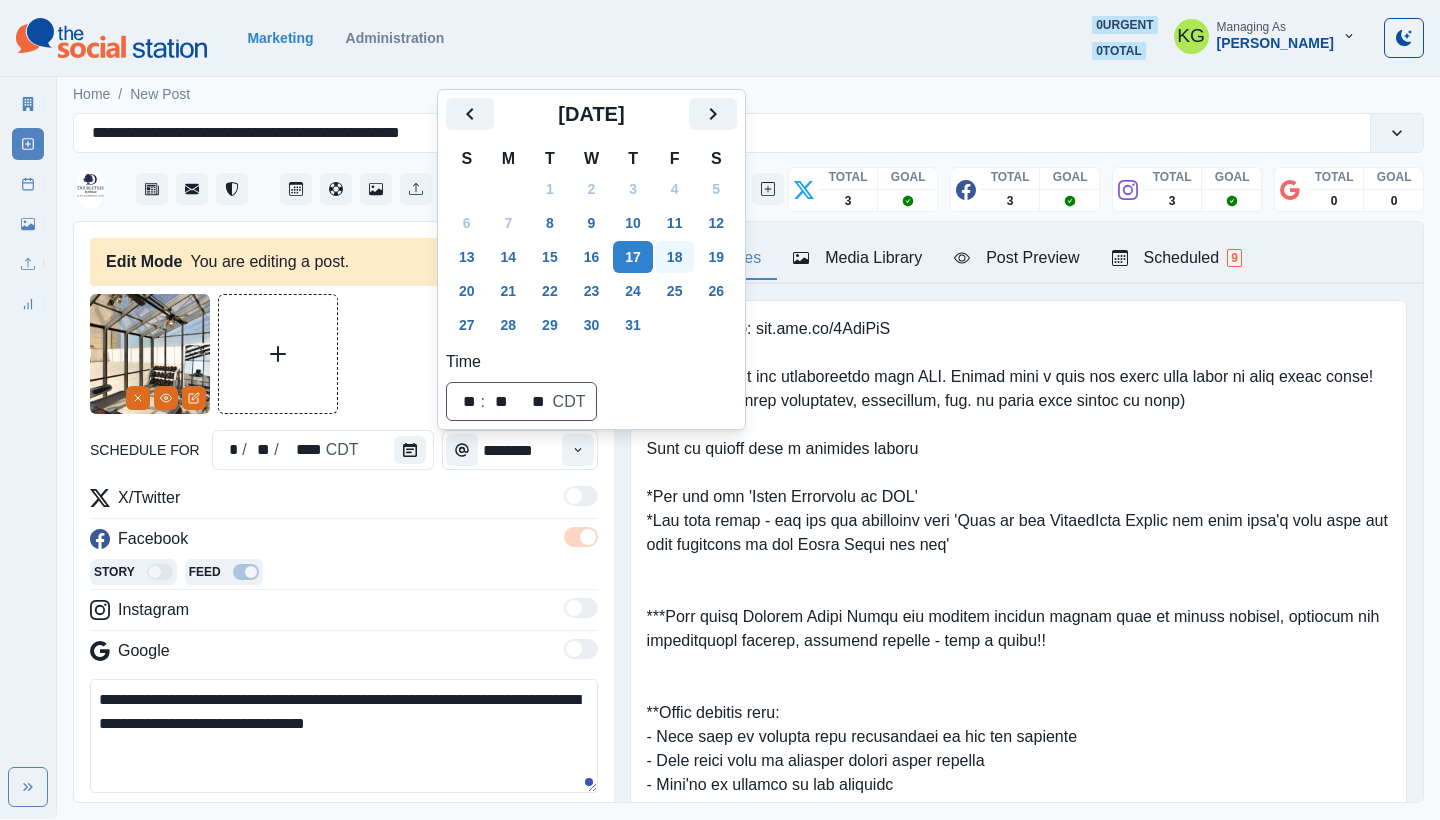click on "18" at bounding box center (675, 257) 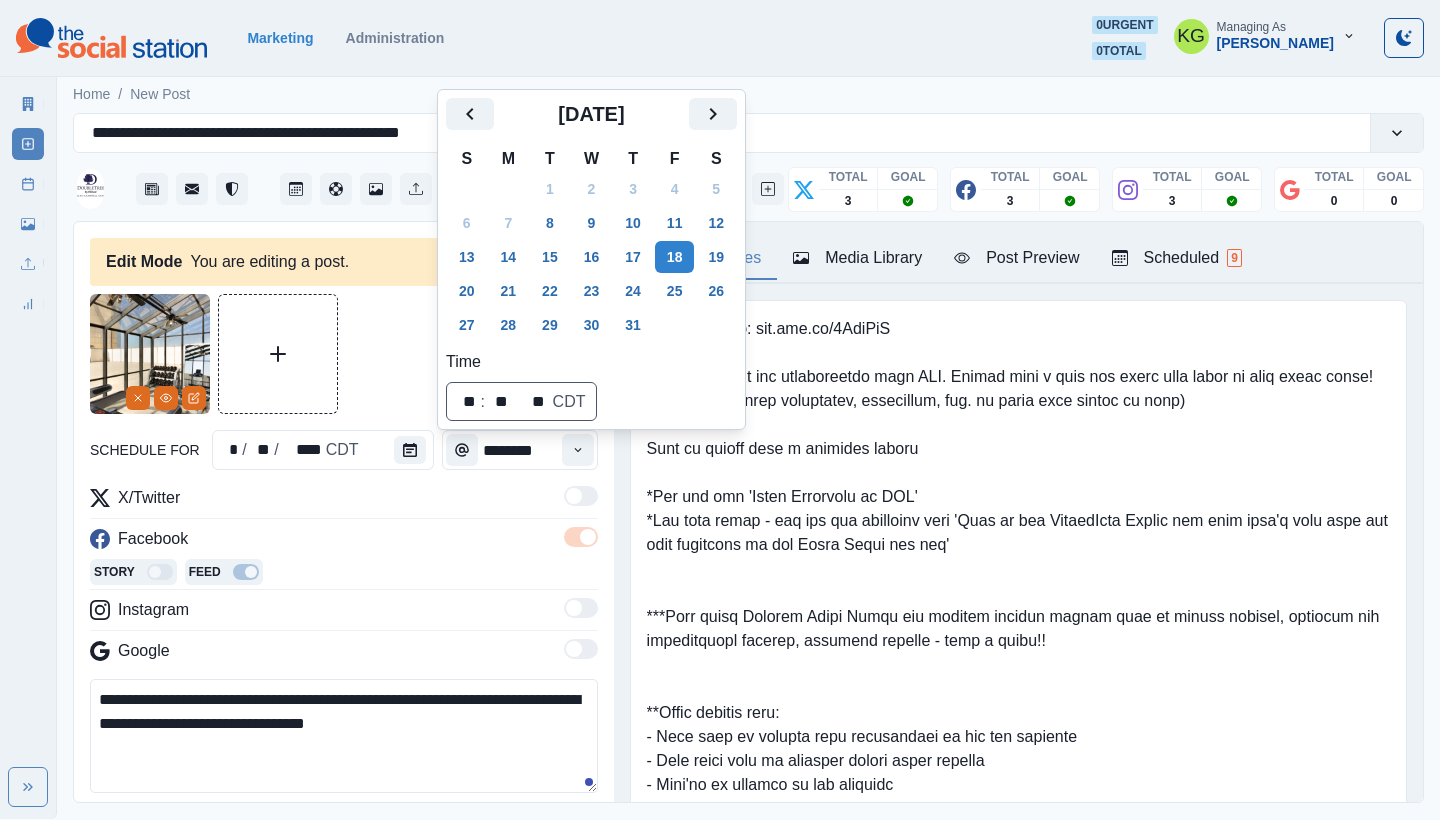 click on "**********" at bounding box center [344, 593] 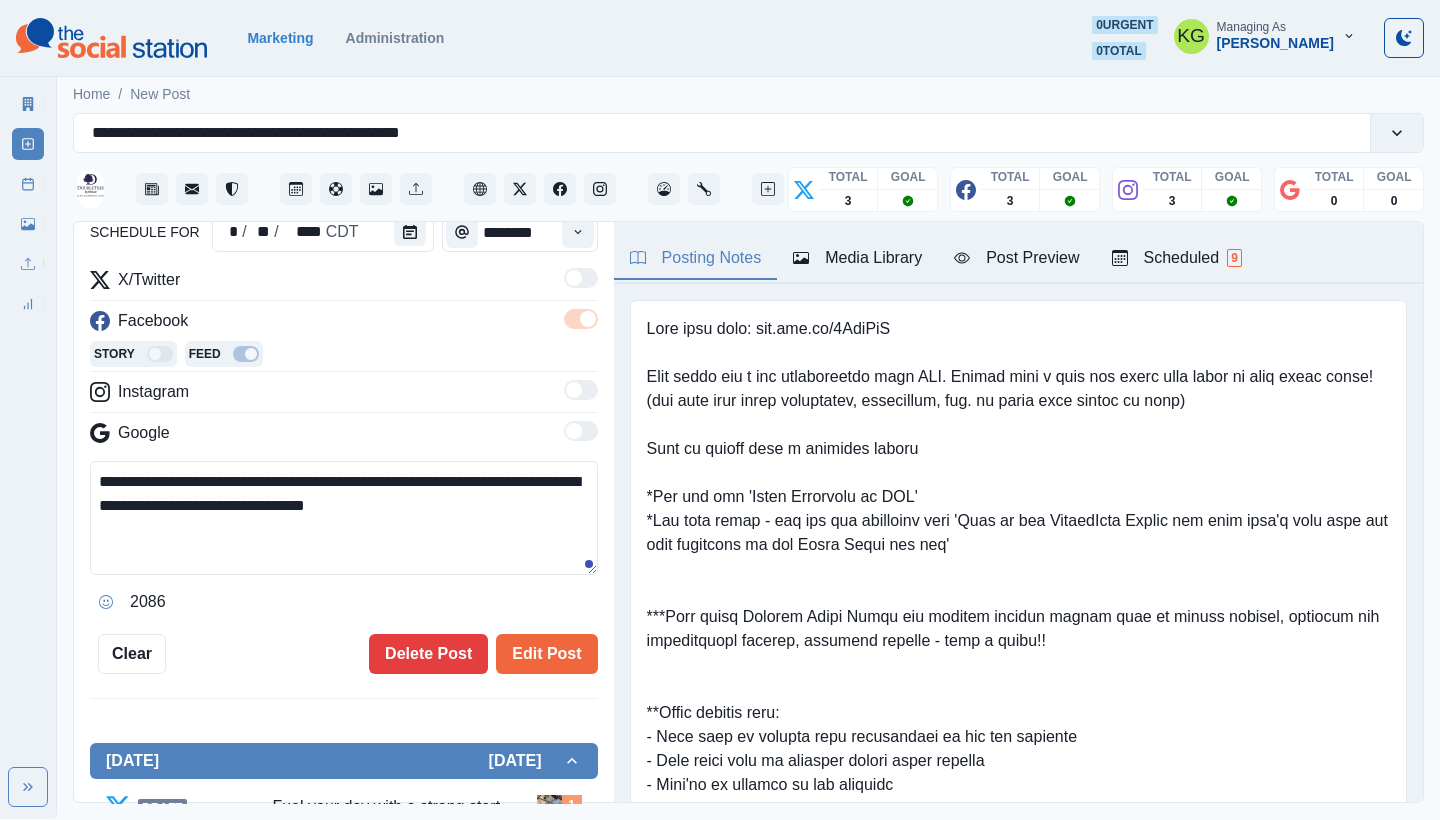 scroll, scrollTop: 270, scrollLeft: 0, axis: vertical 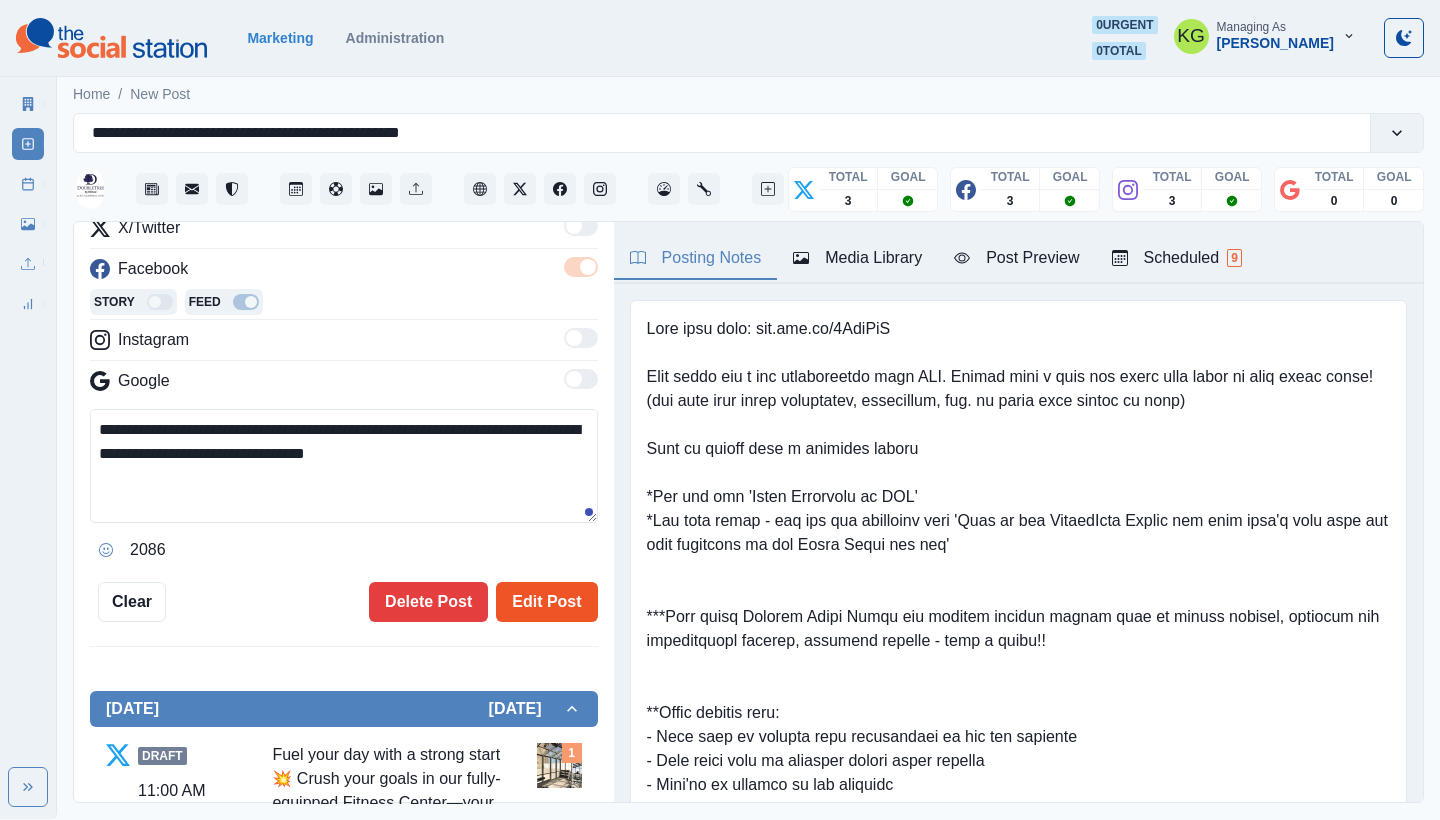 click on "Edit Post" at bounding box center (546, 602) 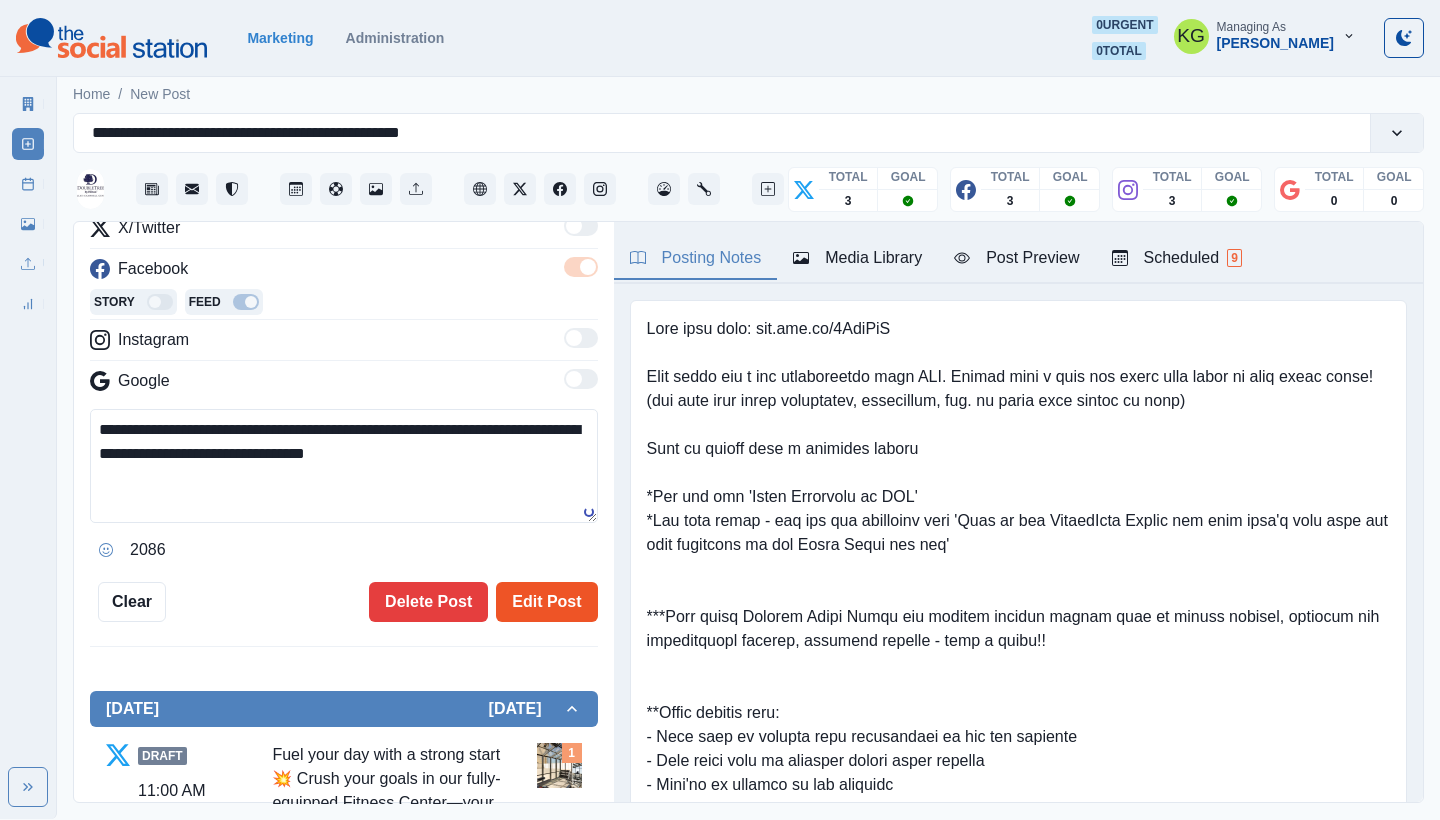 type 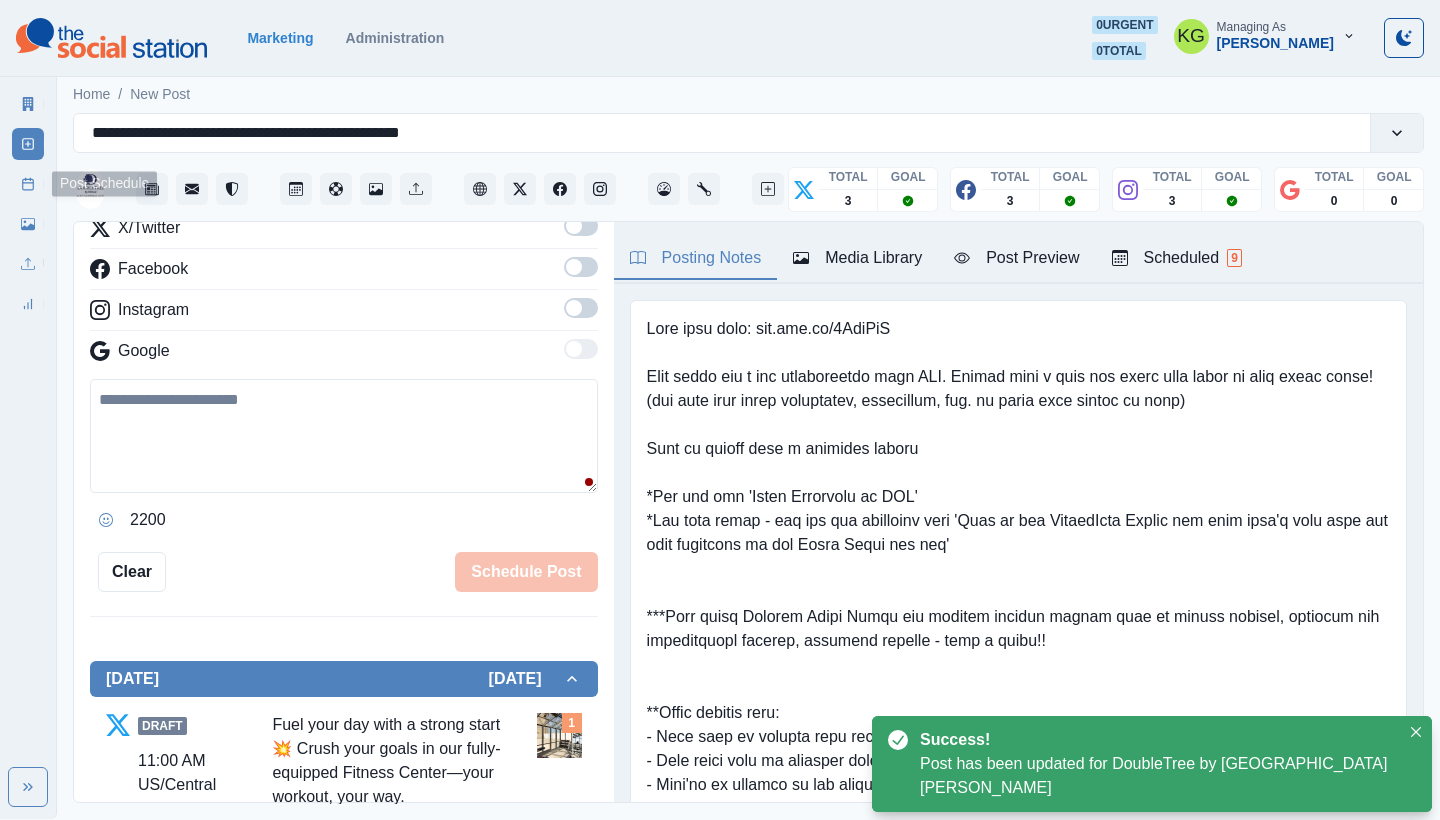 click on "Post Schedule" at bounding box center [28, 184] 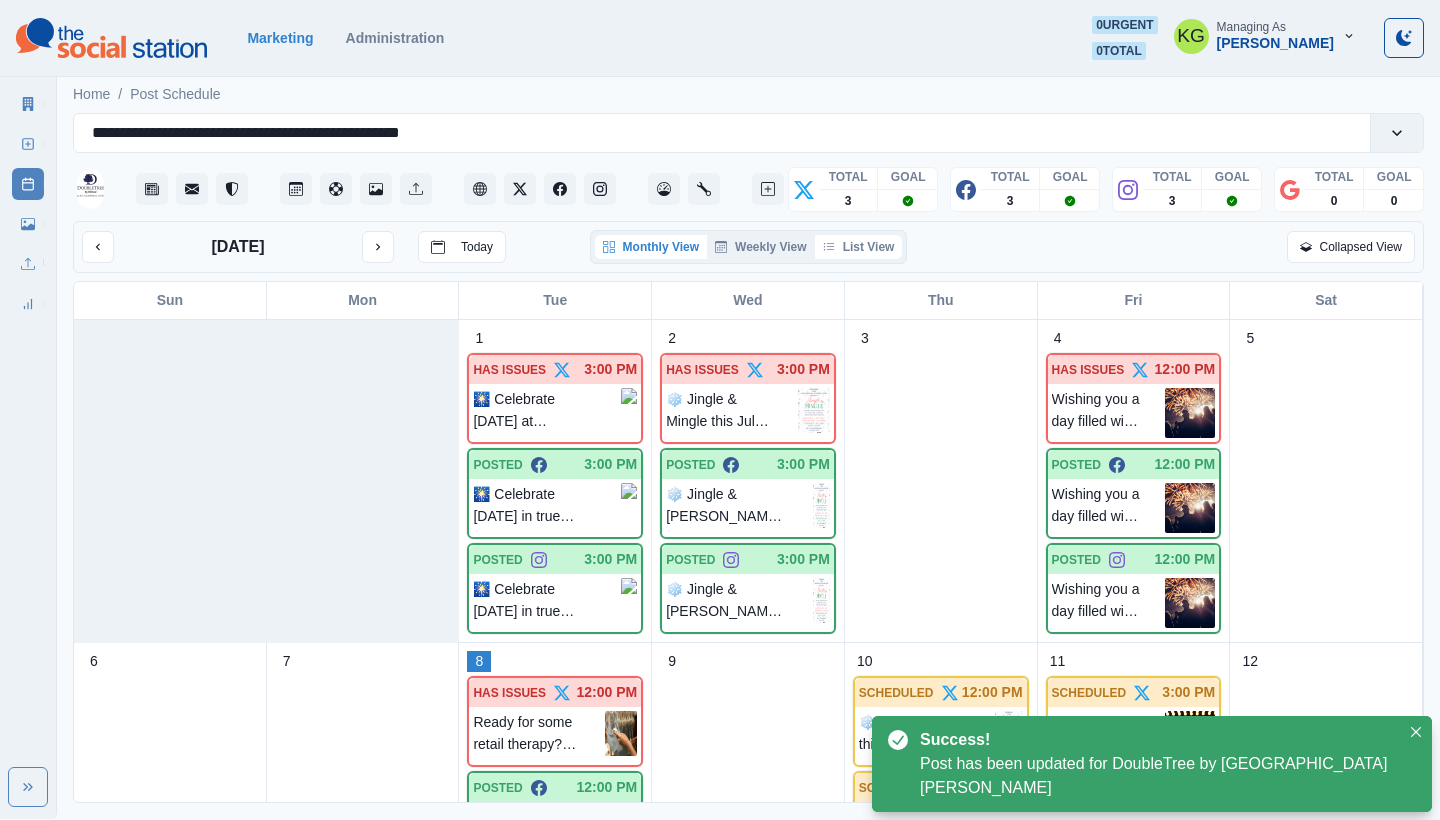 click on "List View" at bounding box center (859, 247) 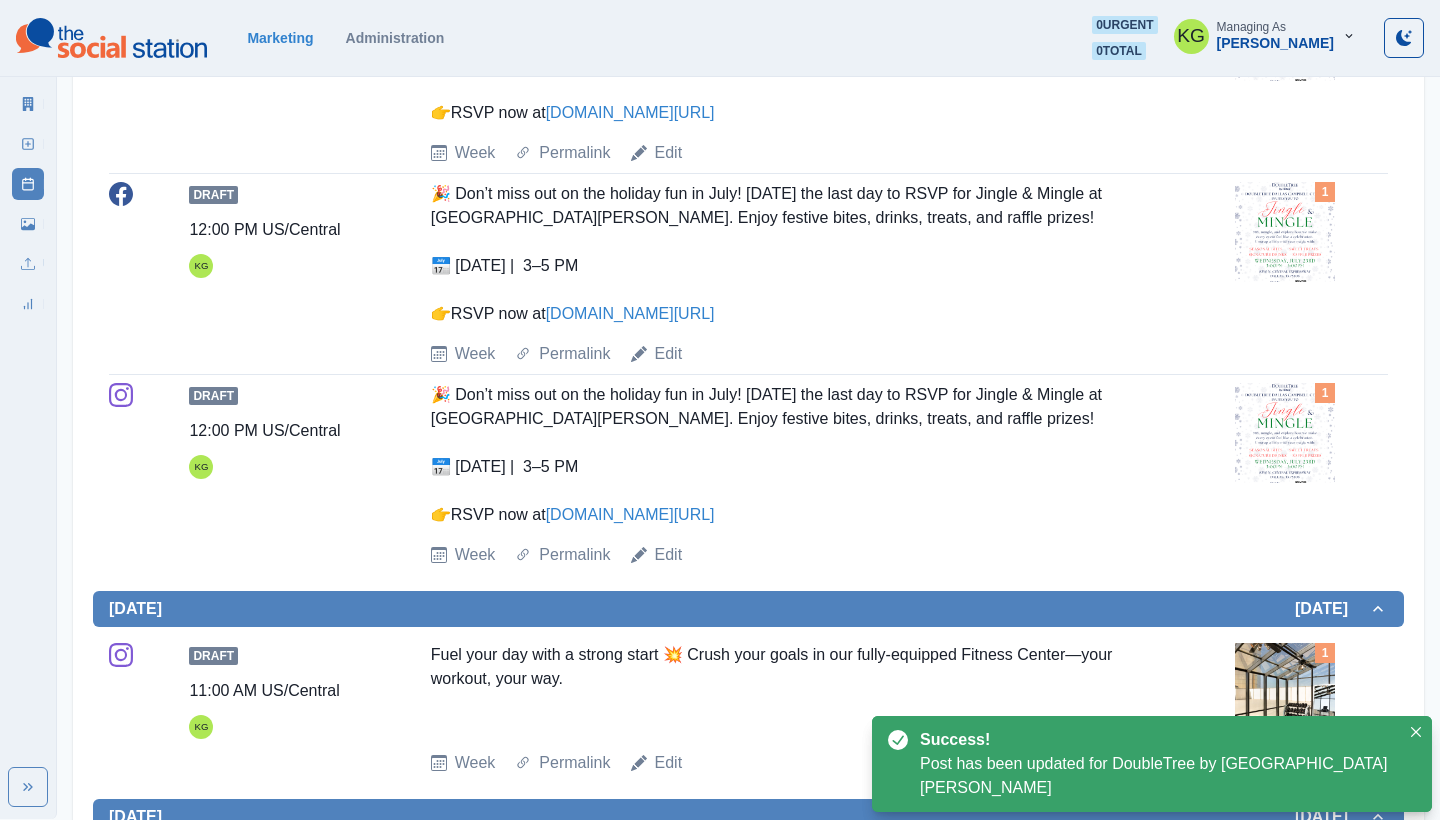 scroll, scrollTop: 1672, scrollLeft: 0, axis: vertical 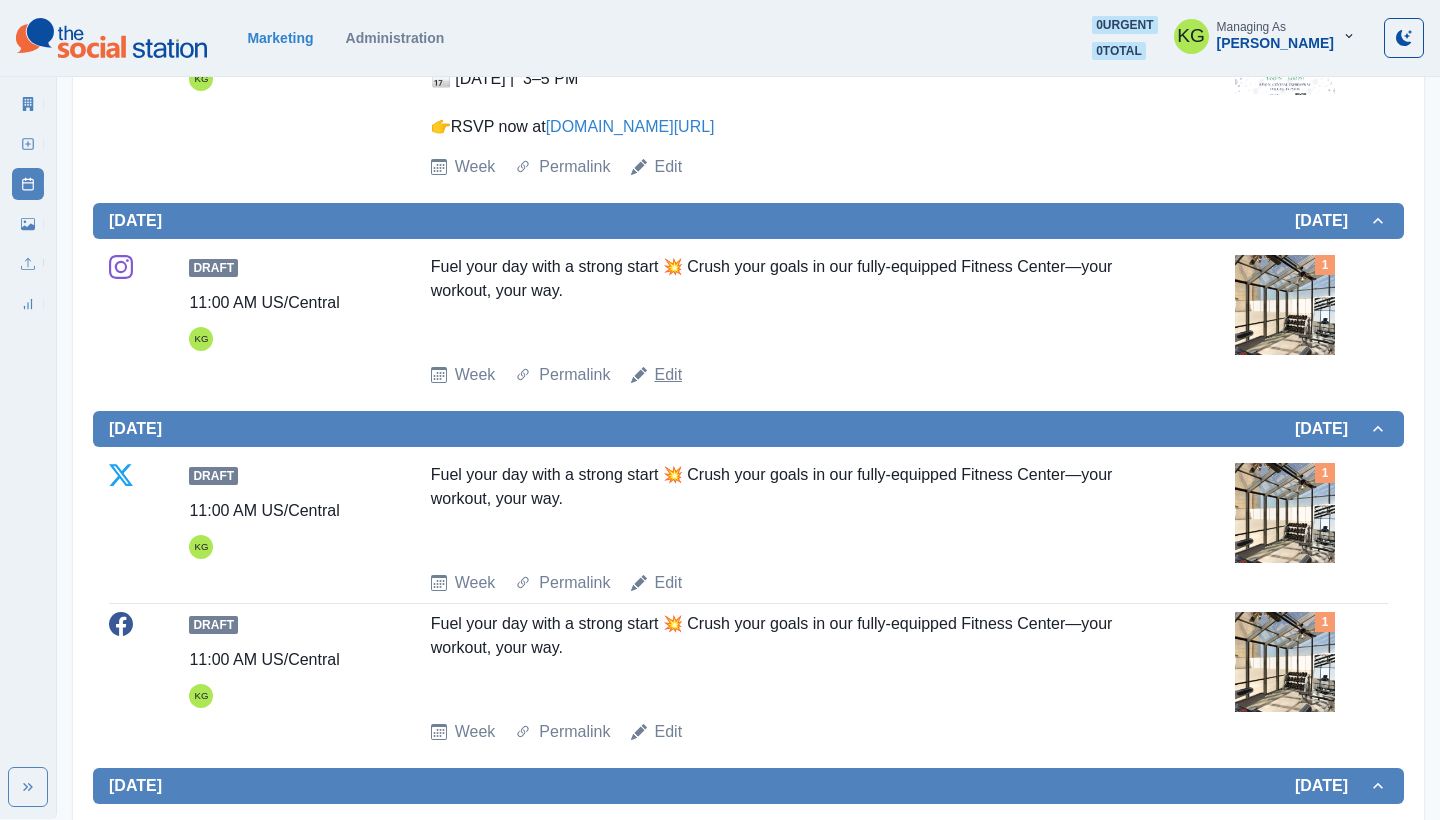 click on "Edit" at bounding box center [669, 375] 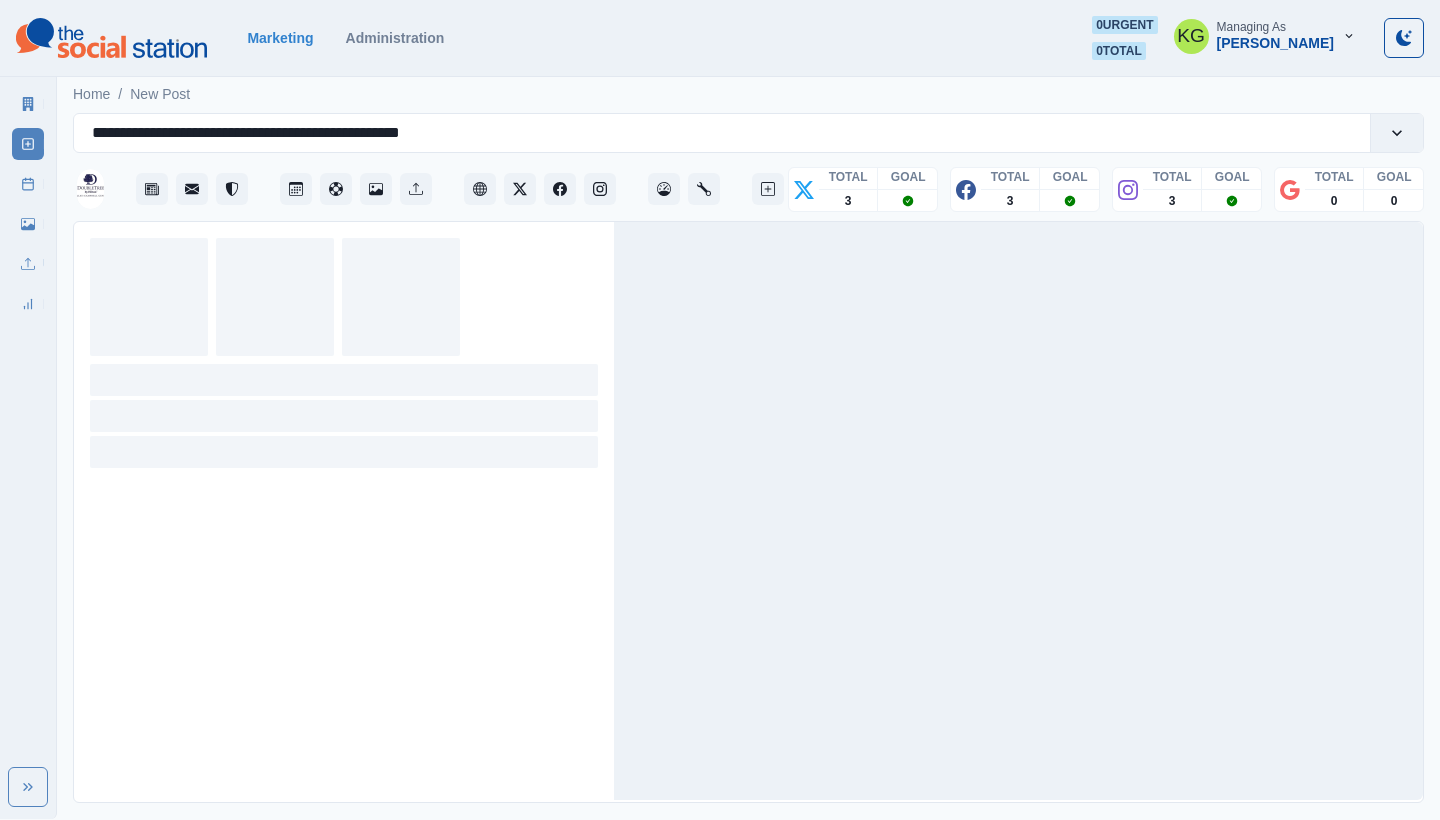 scroll, scrollTop: 0, scrollLeft: 0, axis: both 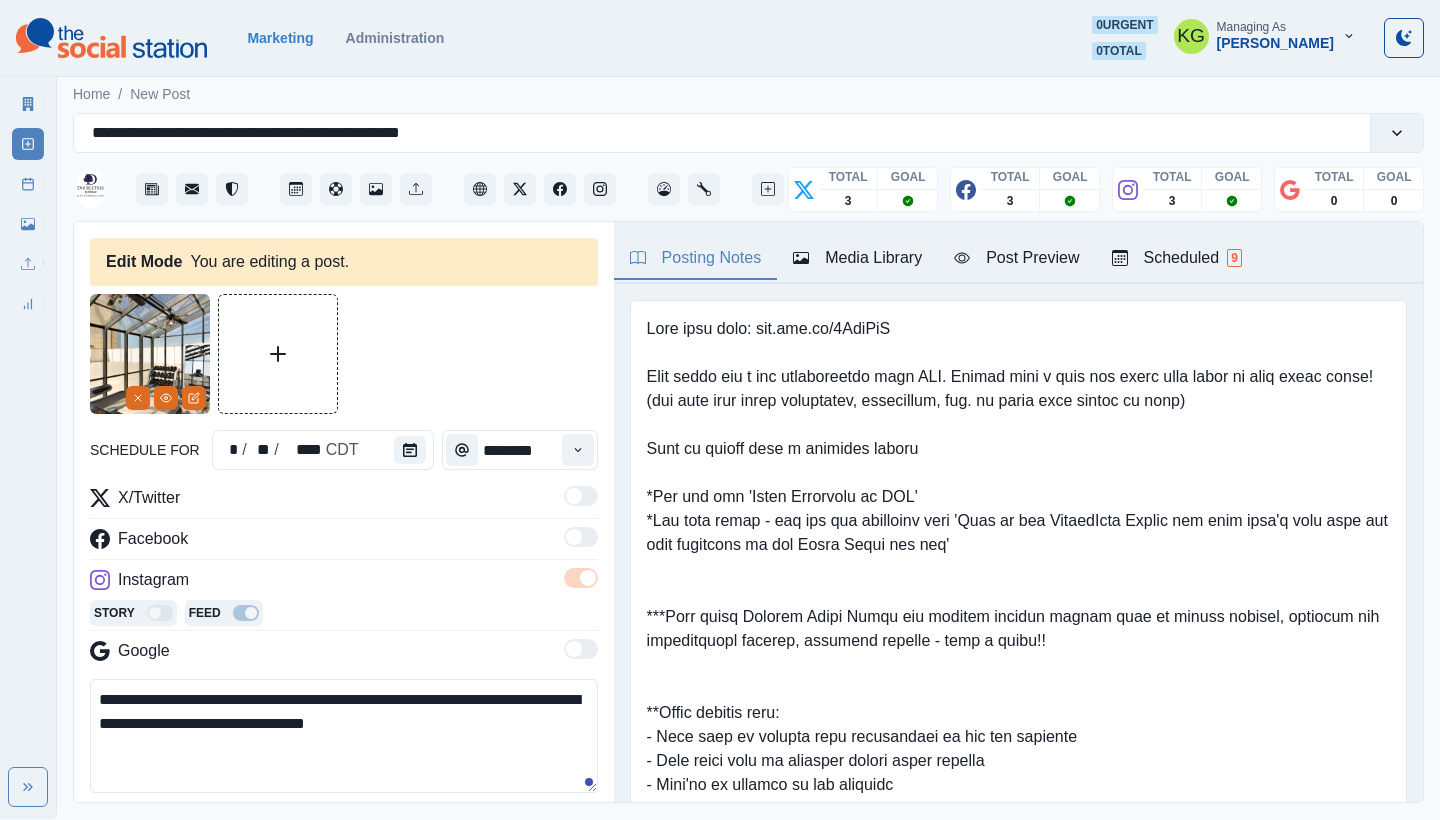 click on "schedule for  * / ** / **** CDT ********" at bounding box center [344, 450] 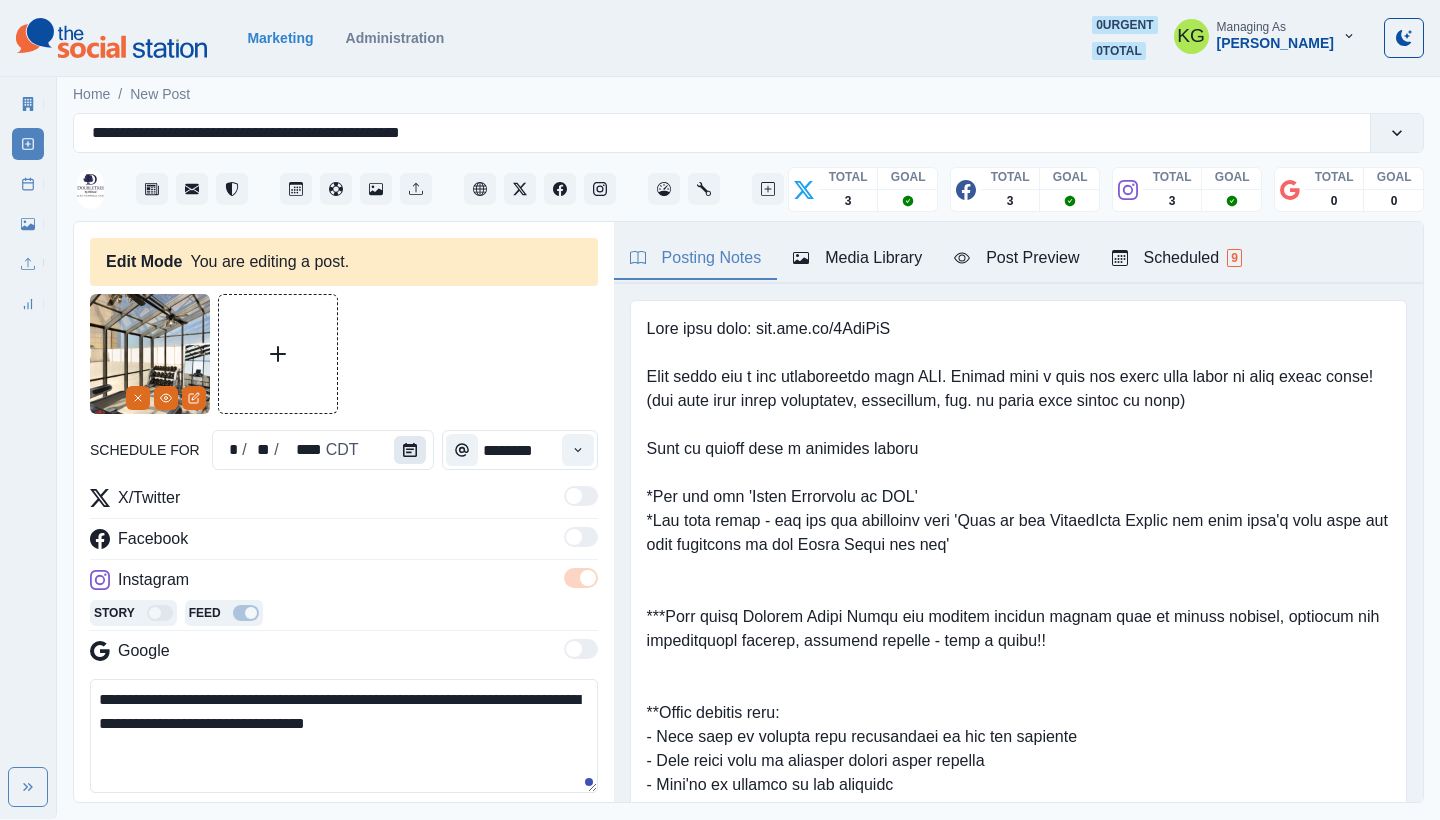 click 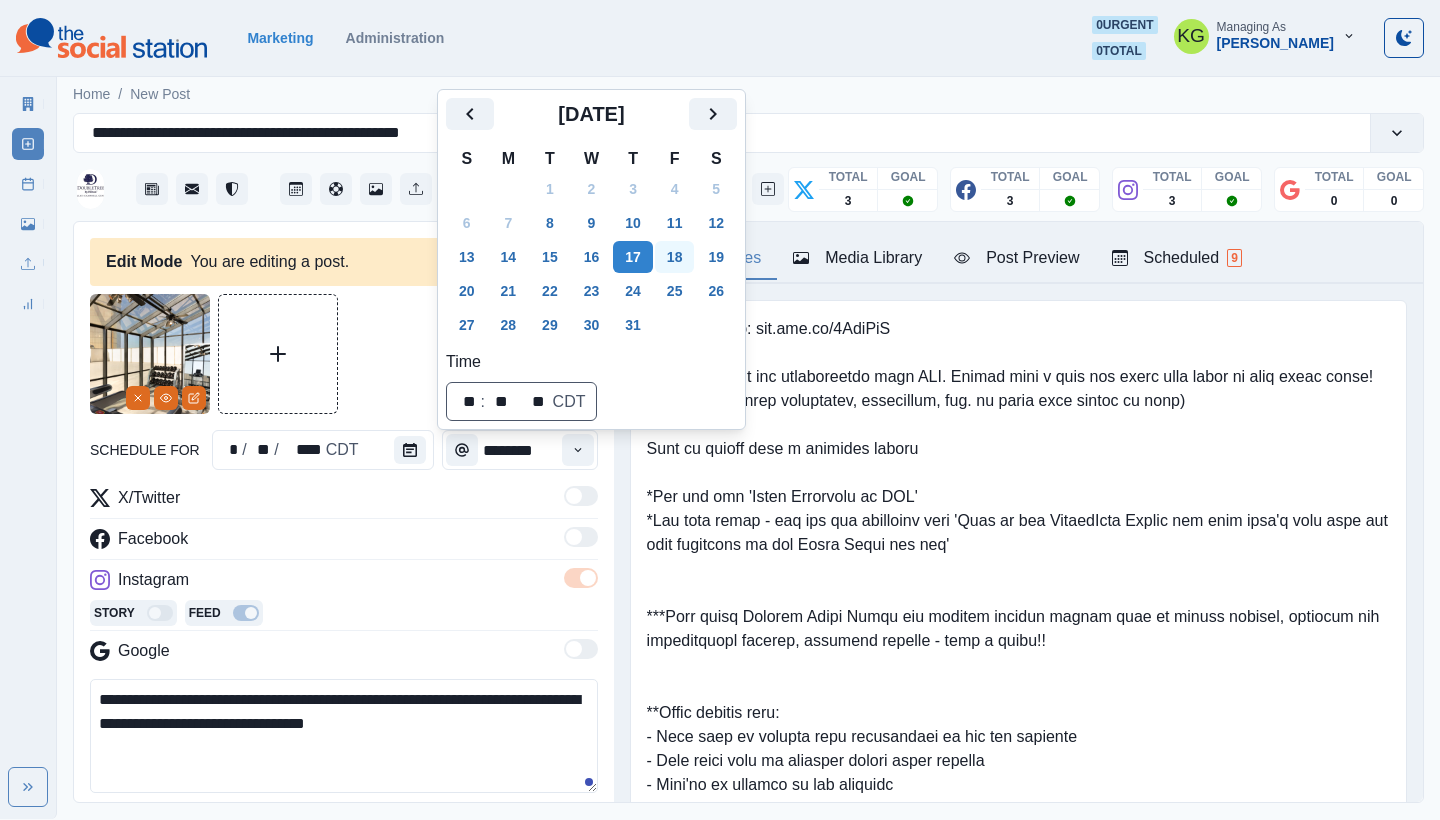 click on "18" at bounding box center (675, 257) 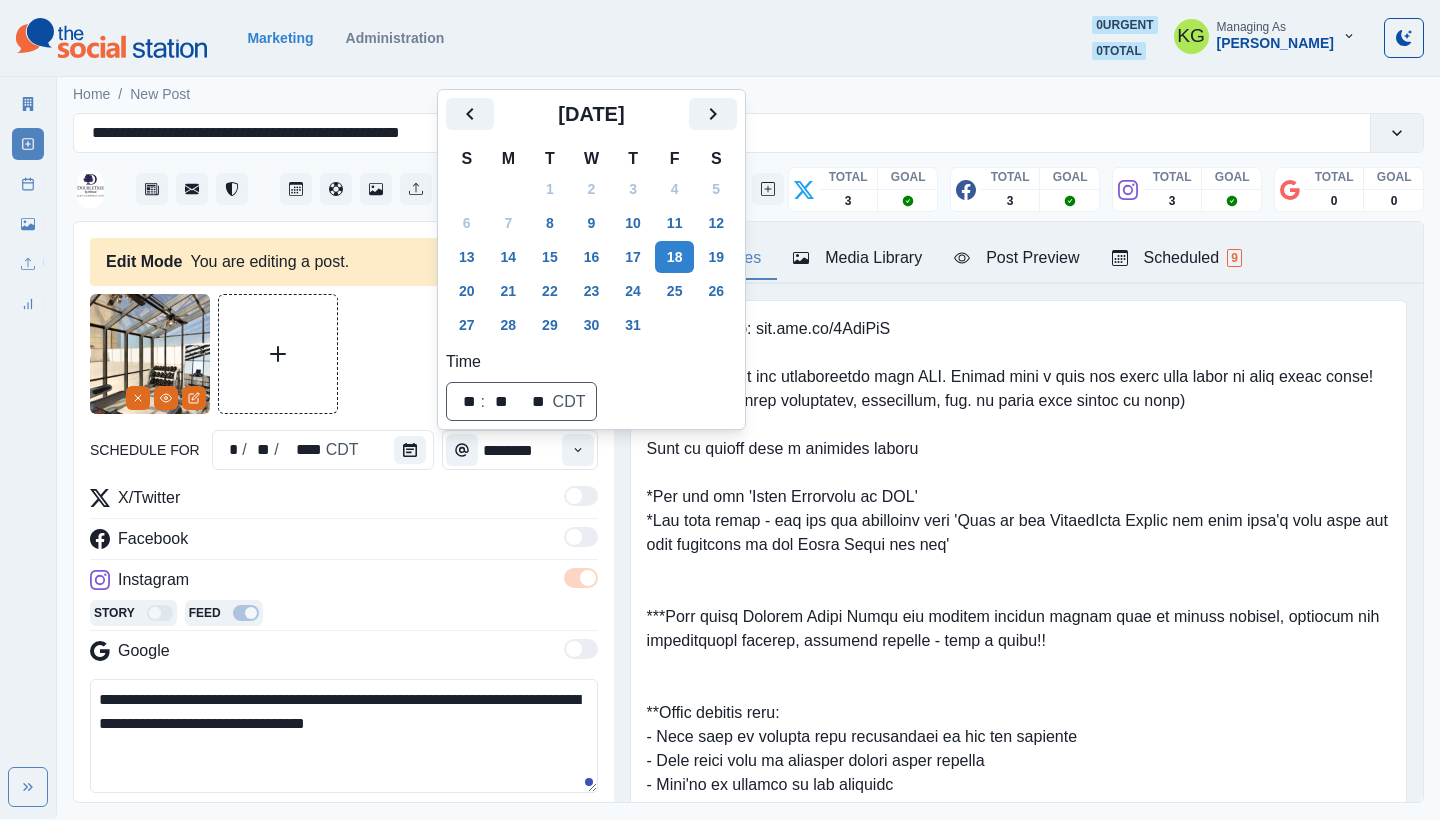 click at bounding box center (344, 354) 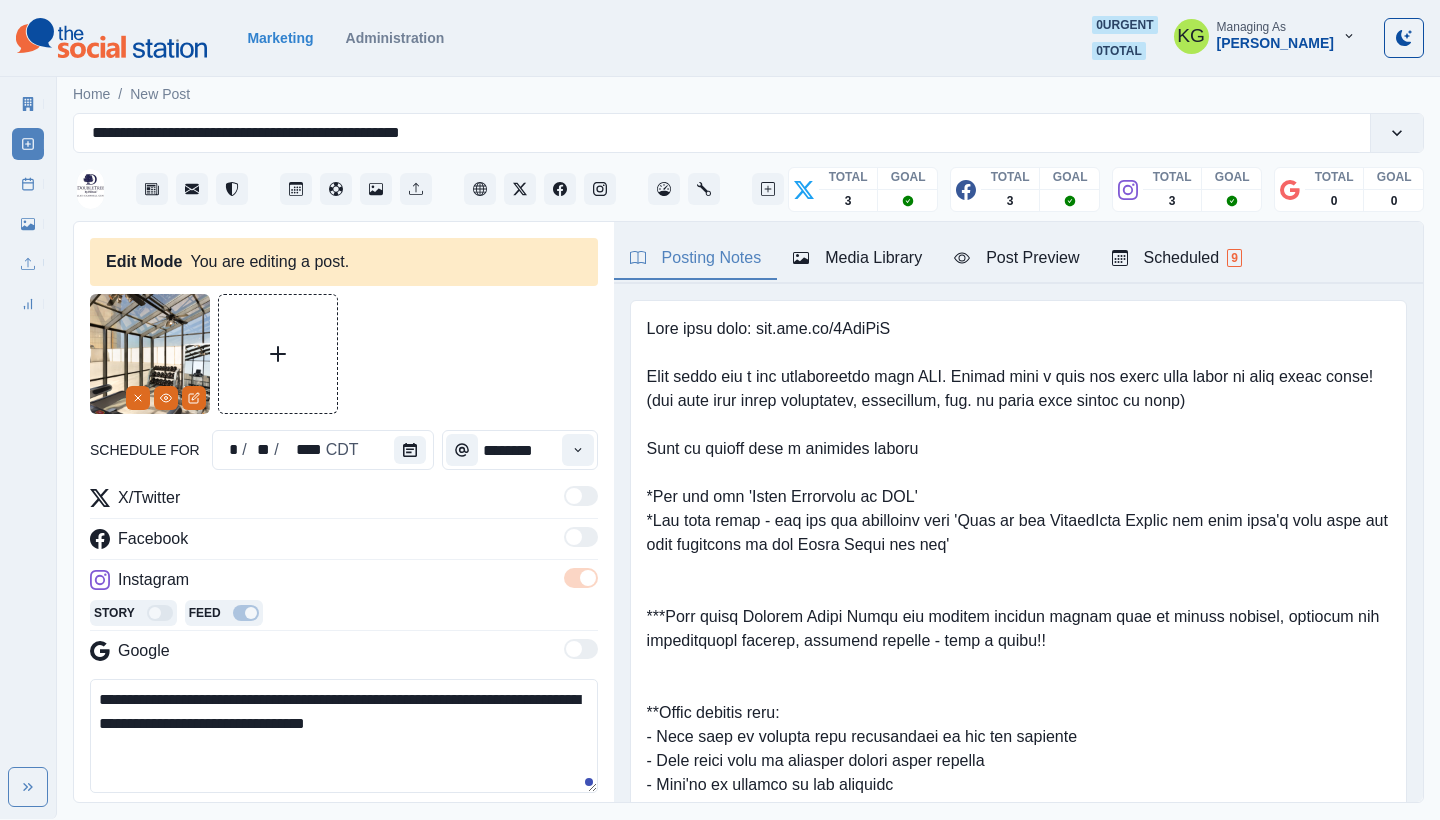 scroll, scrollTop: 208, scrollLeft: 0, axis: vertical 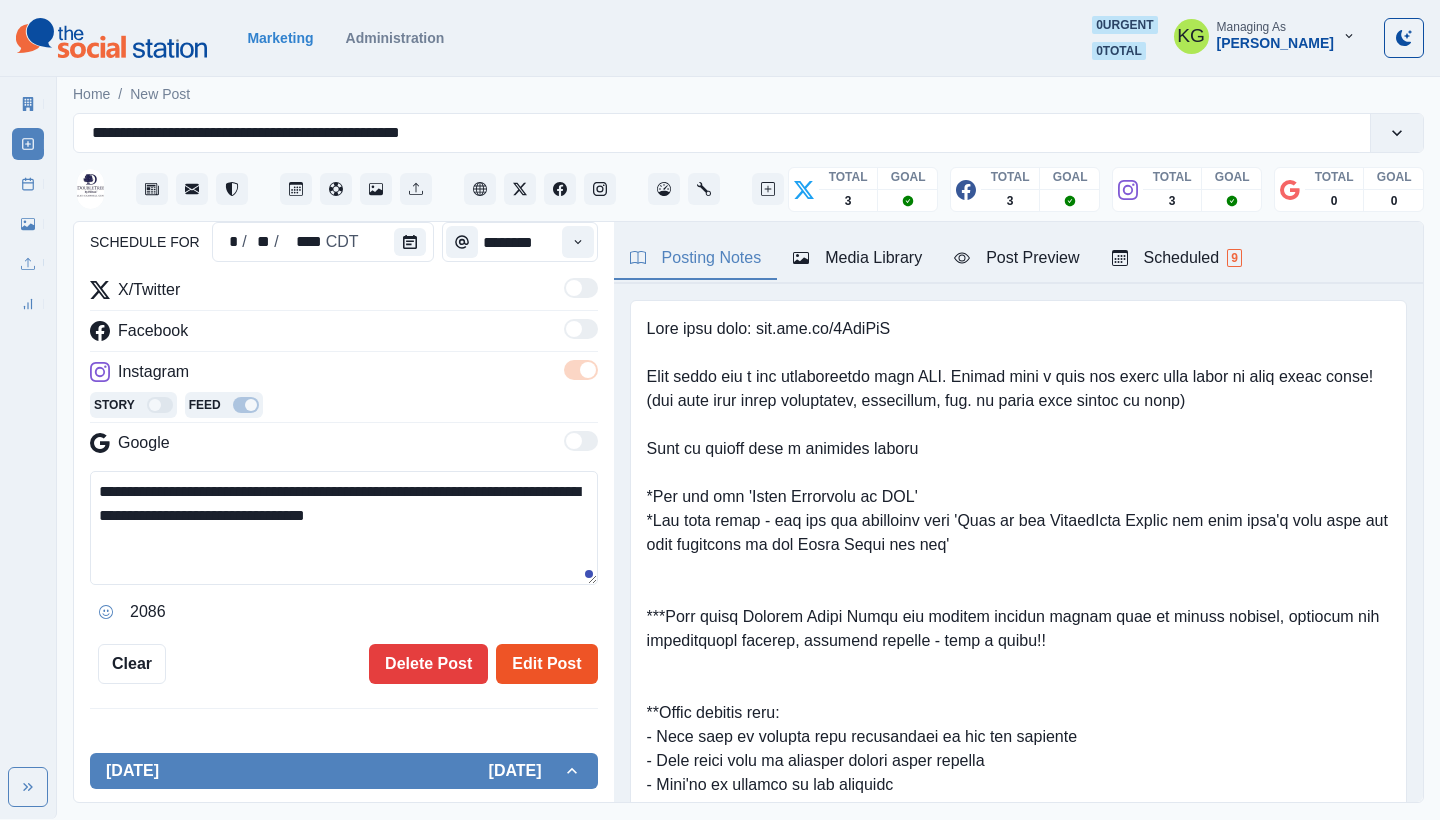 click on "Edit Post" at bounding box center [546, 664] 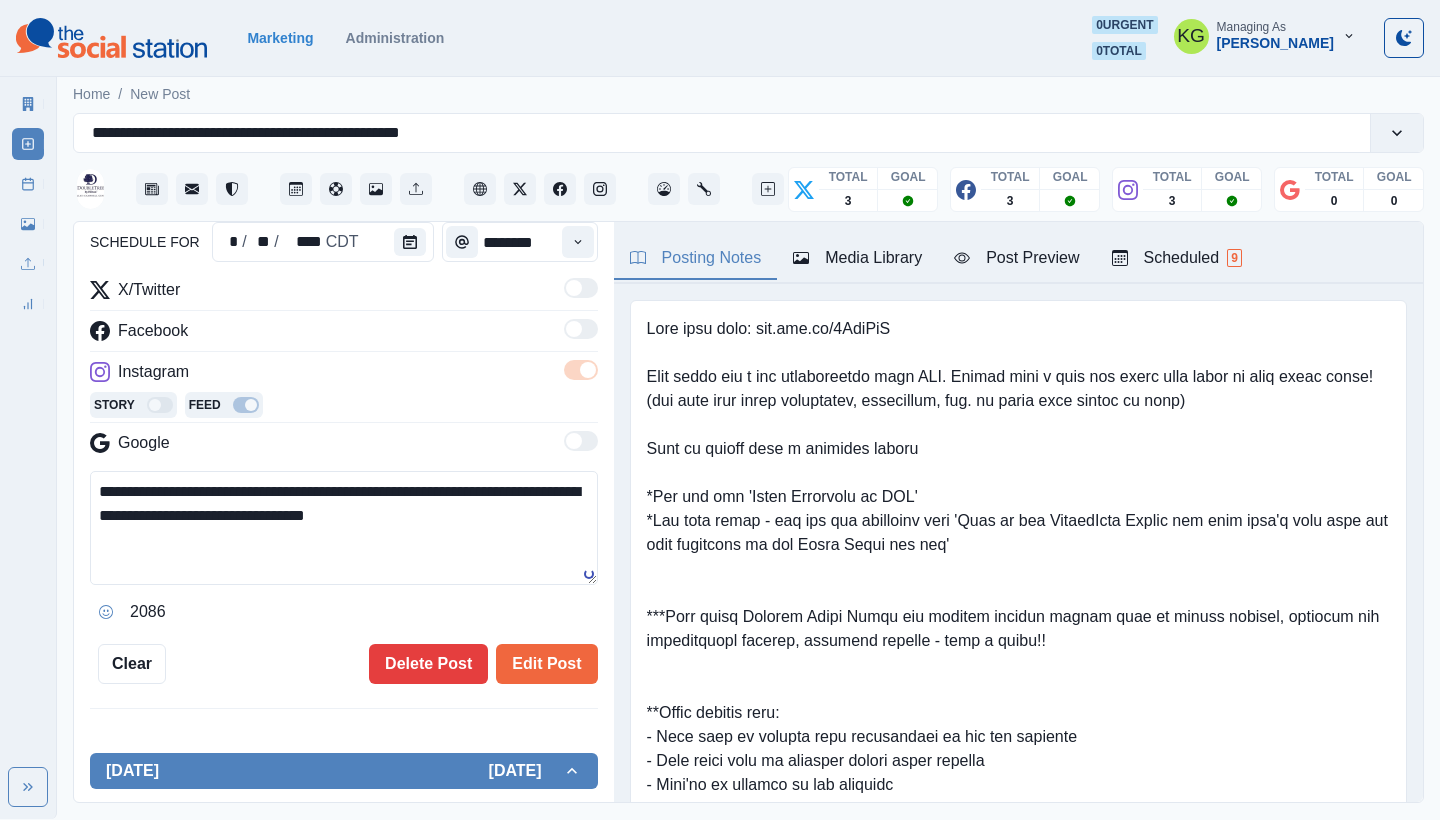 type 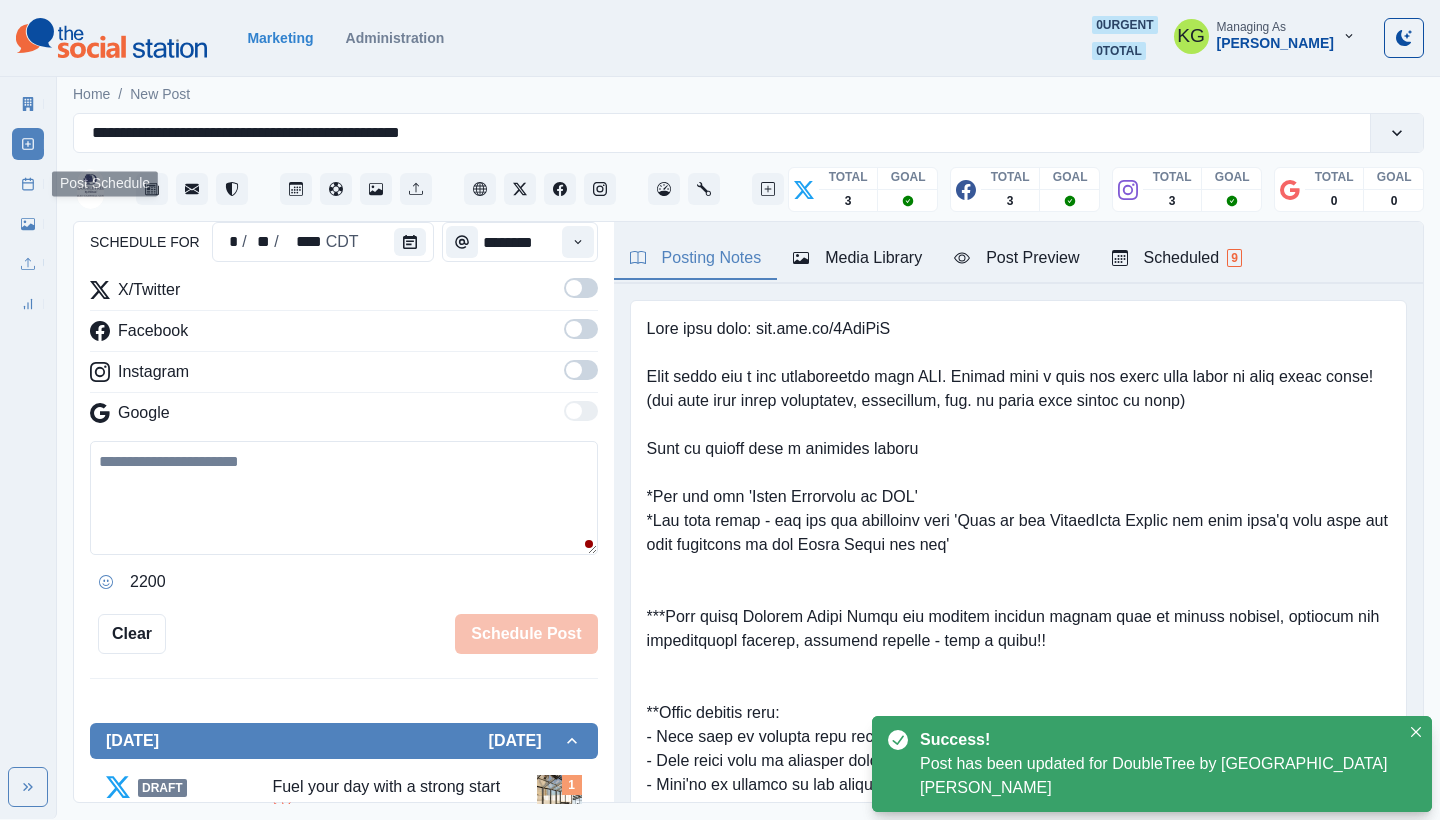 click 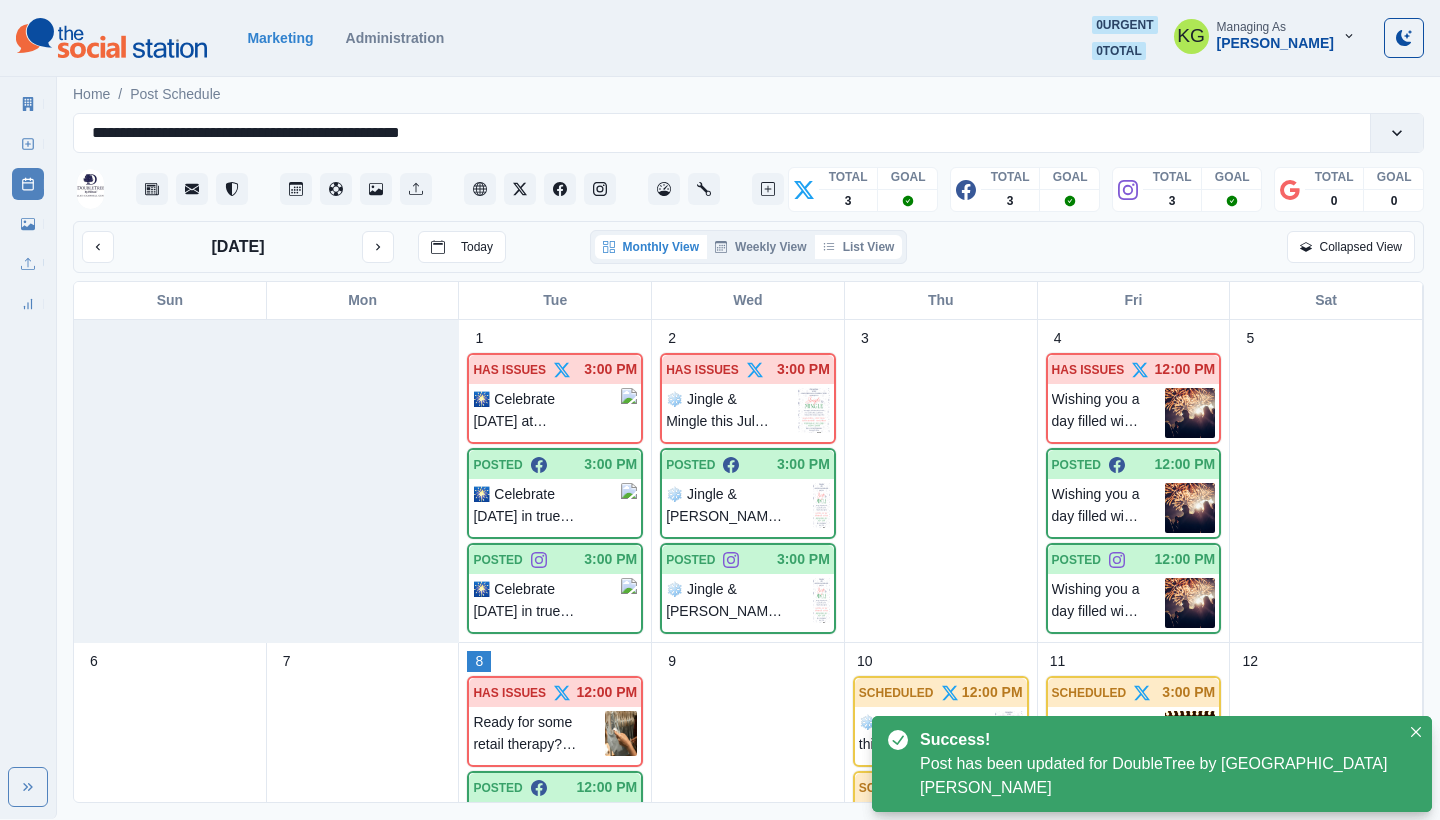click on "List View" at bounding box center [859, 247] 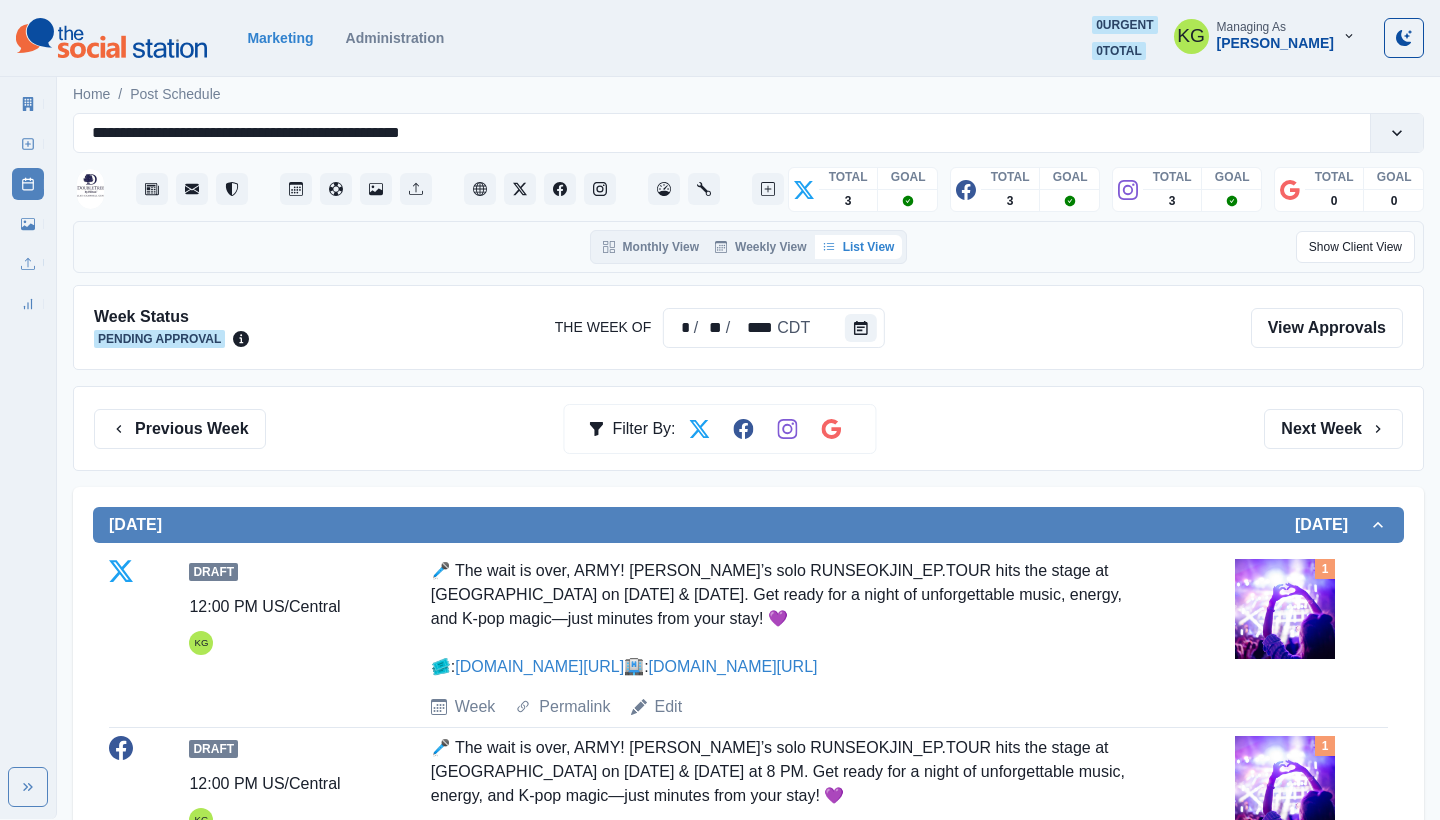 scroll, scrollTop: 0, scrollLeft: 0, axis: both 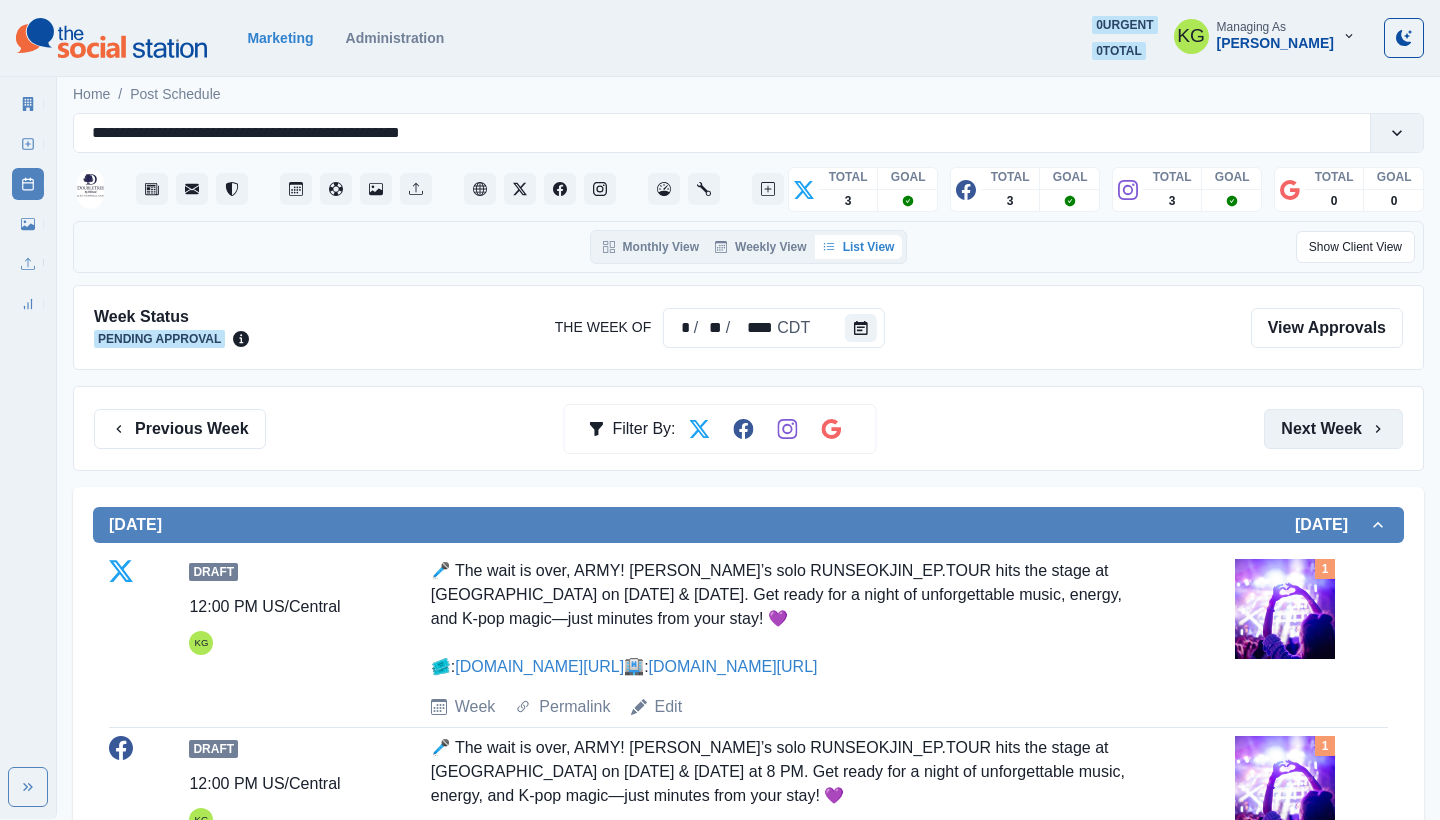 click on "Next Week" at bounding box center (1333, 429) 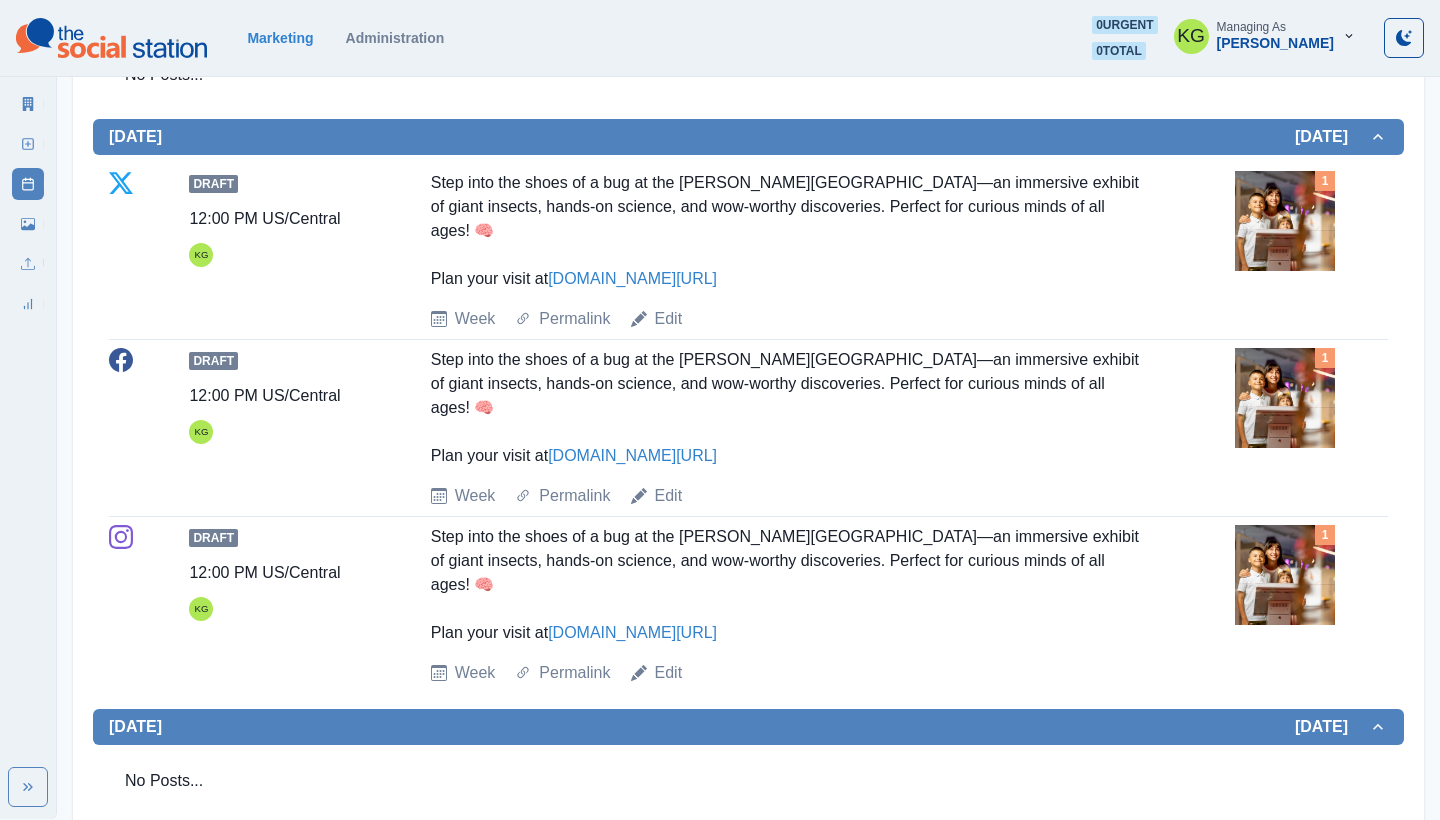 scroll, scrollTop: 504, scrollLeft: 0, axis: vertical 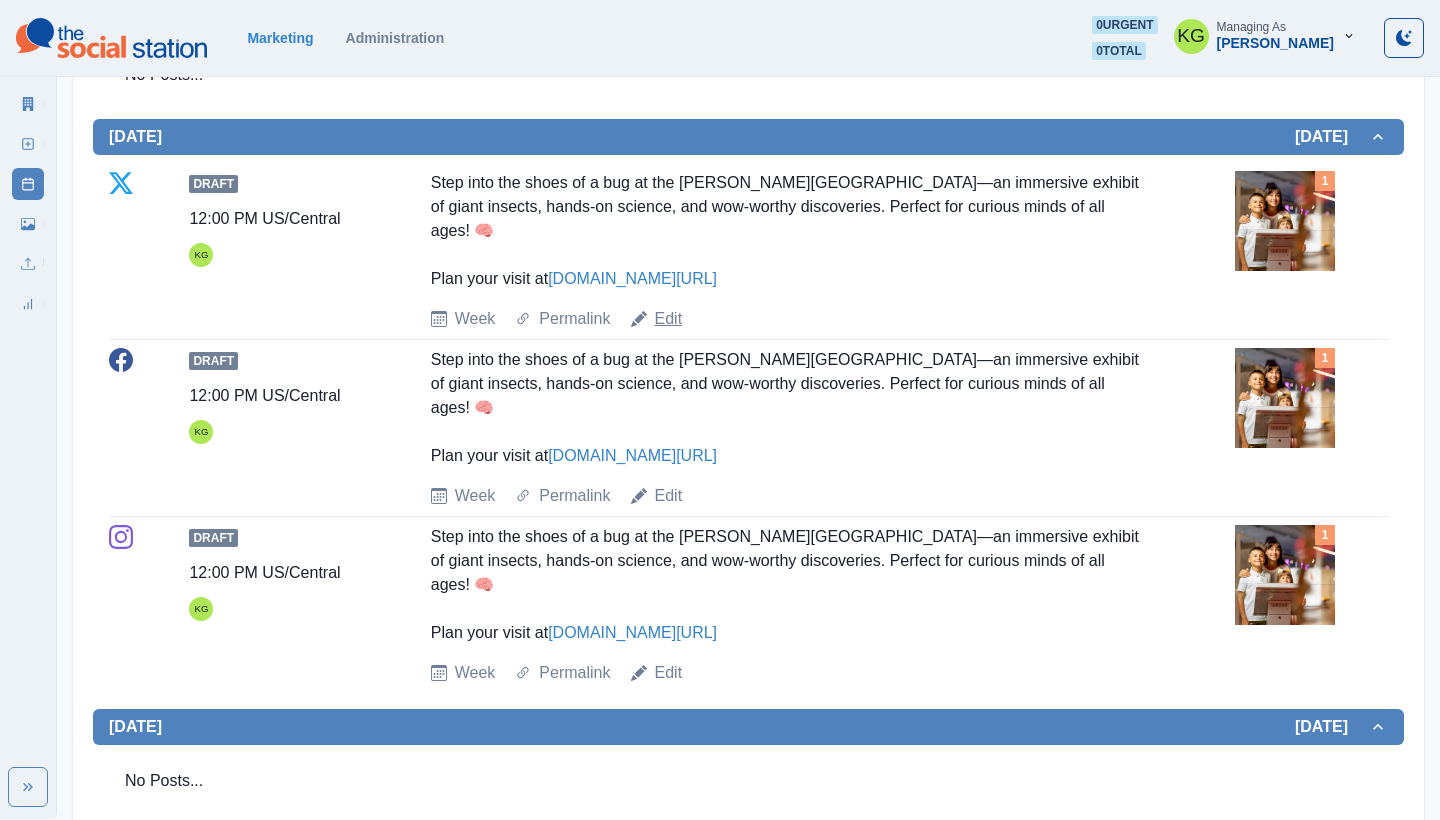 click on "Edit" at bounding box center (669, 319) 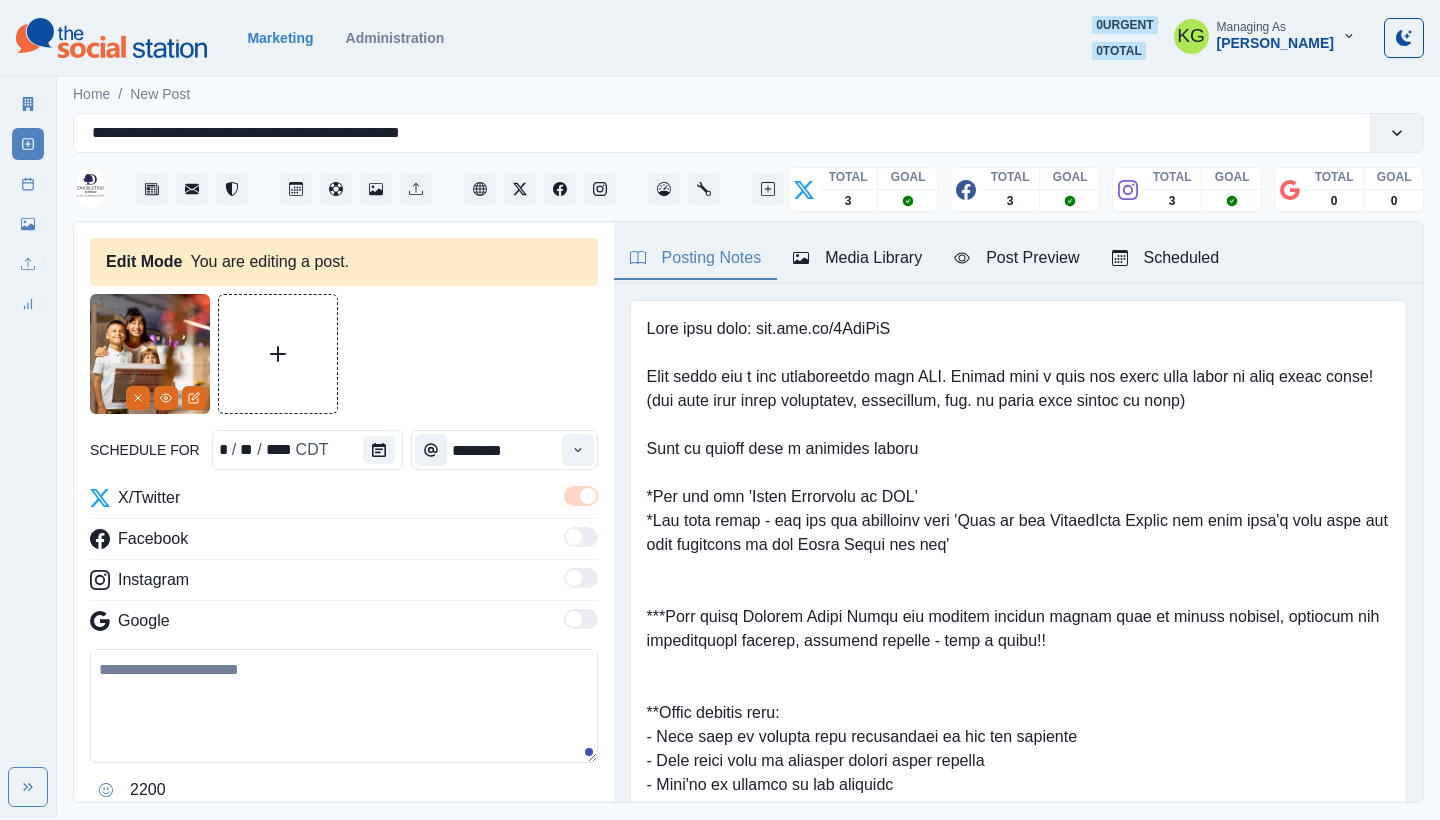 type on "**********" 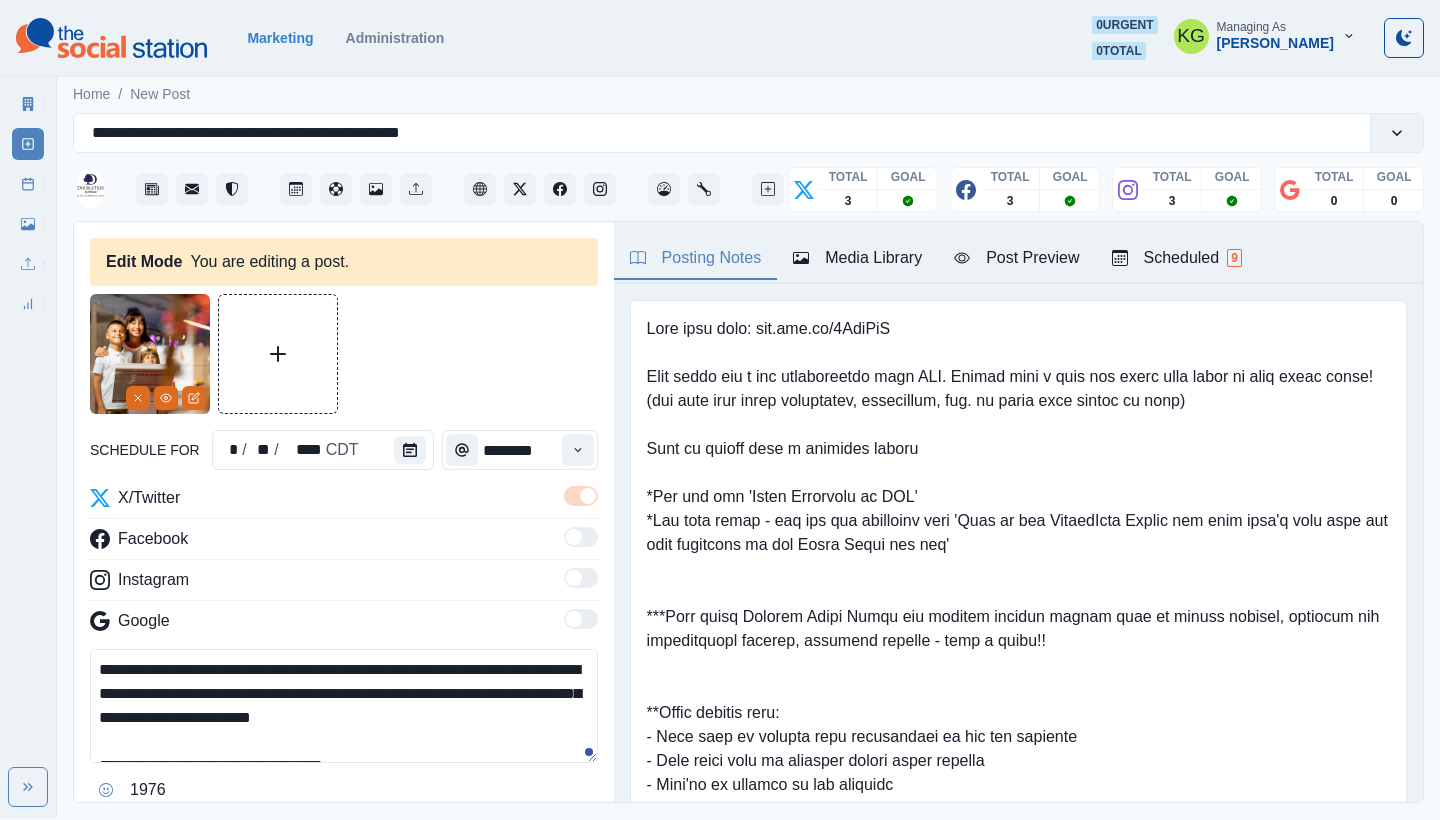 click at bounding box center (462, 450) 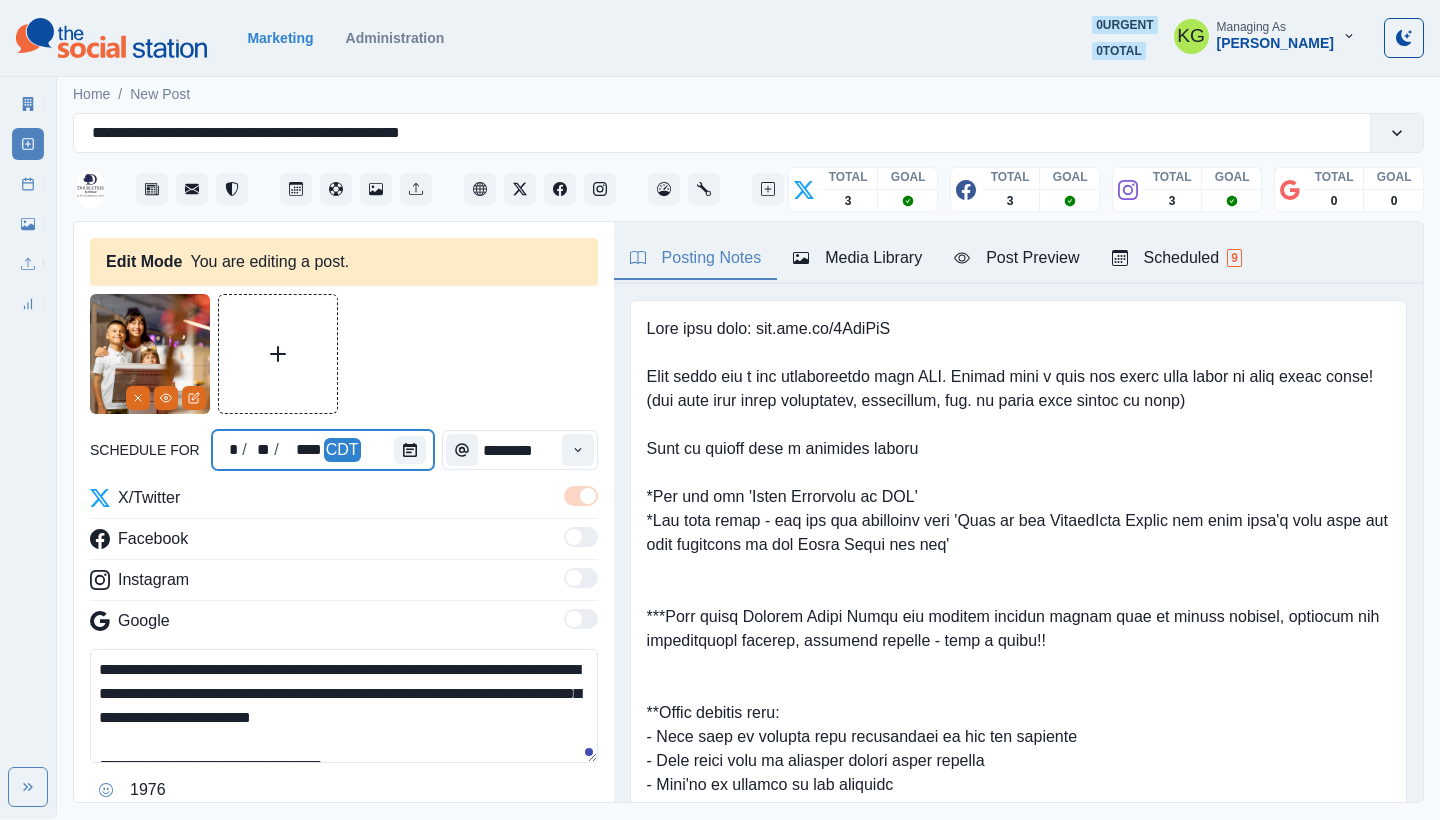 click at bounding box center (414, 450) 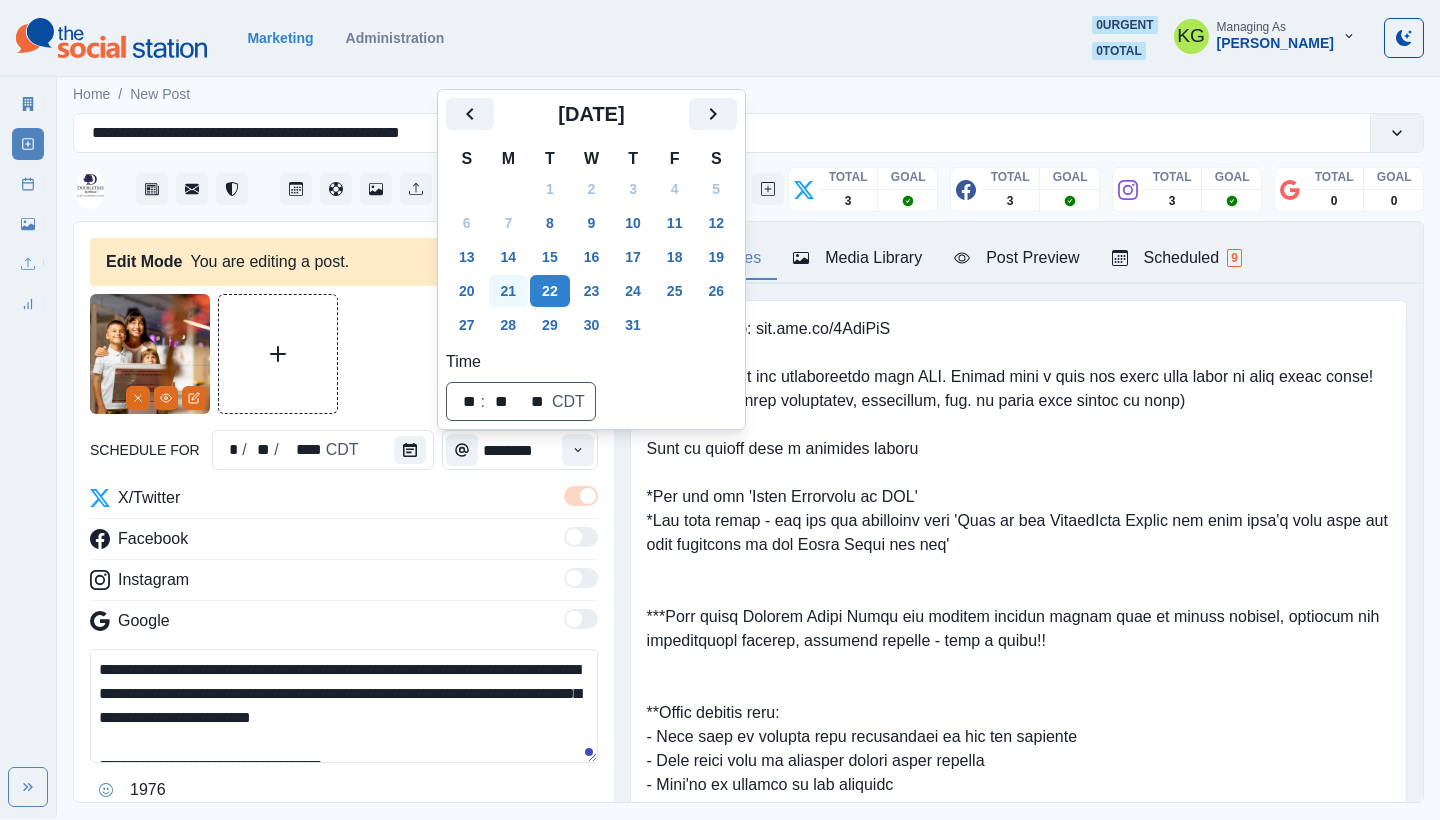 click on "21" at bounding box center [509, 291] 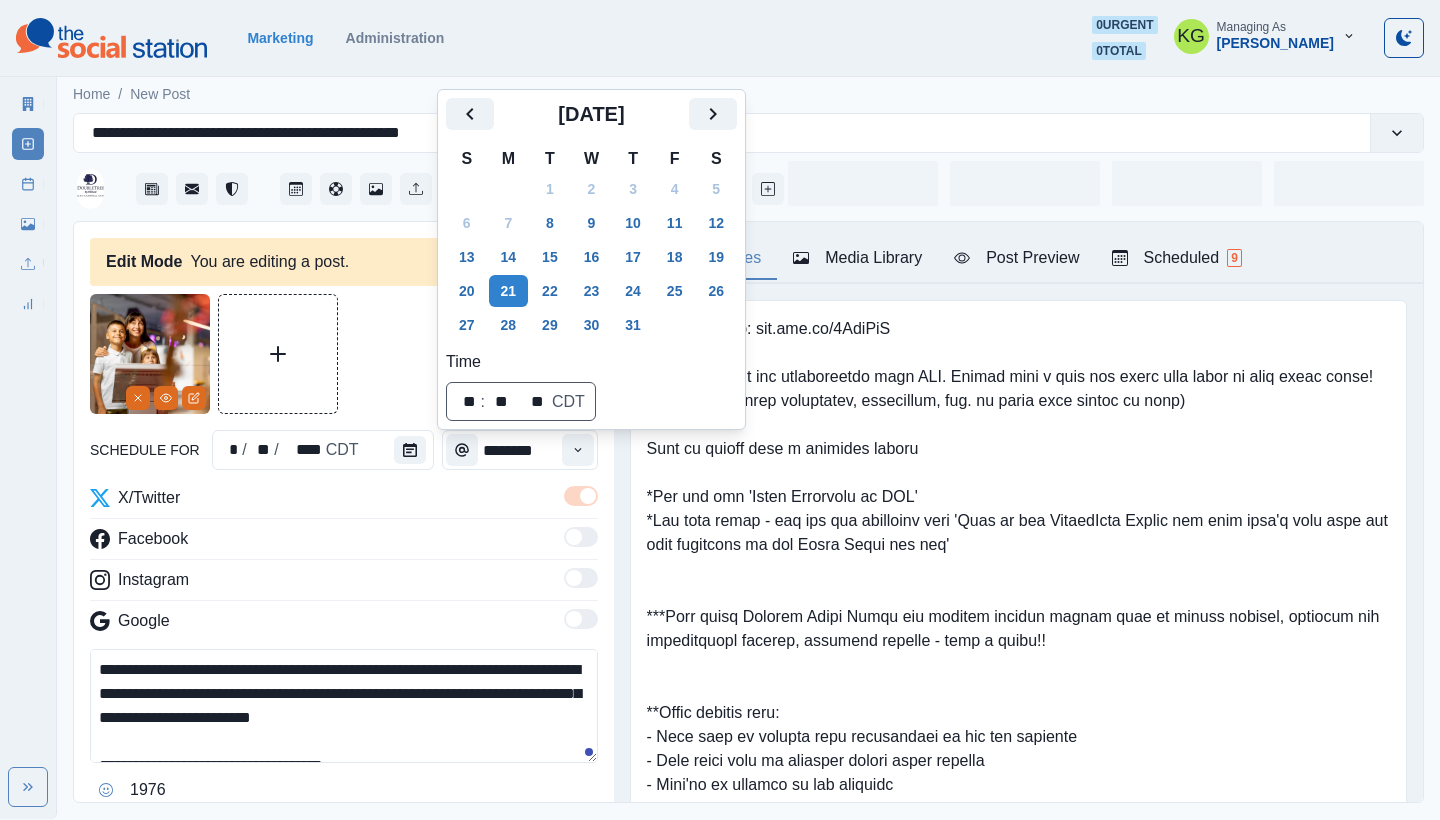click at bounding box center [344, 354] 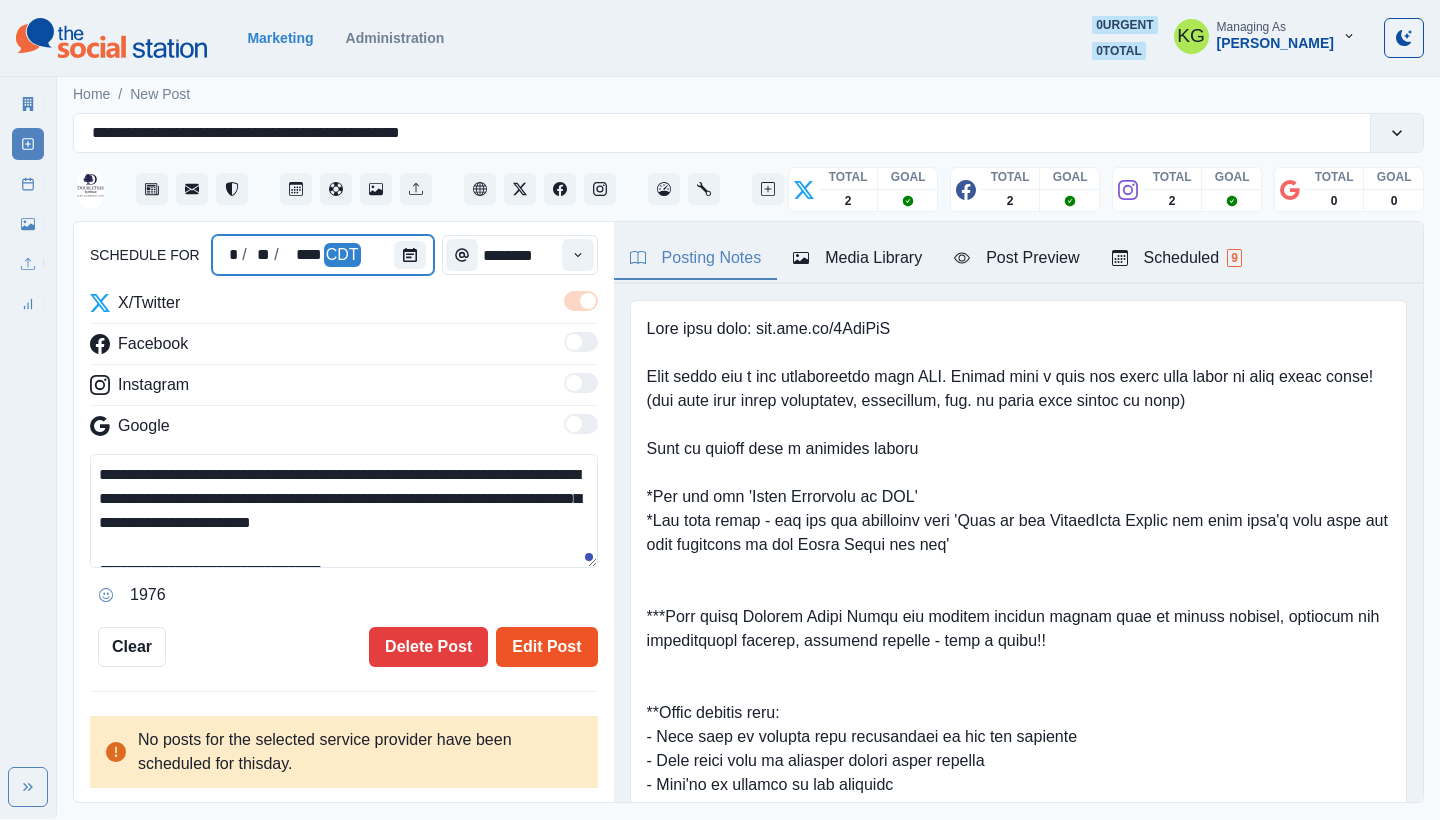 scroll, scrollTop: 194, scrollLeft: 0, axis: vertical 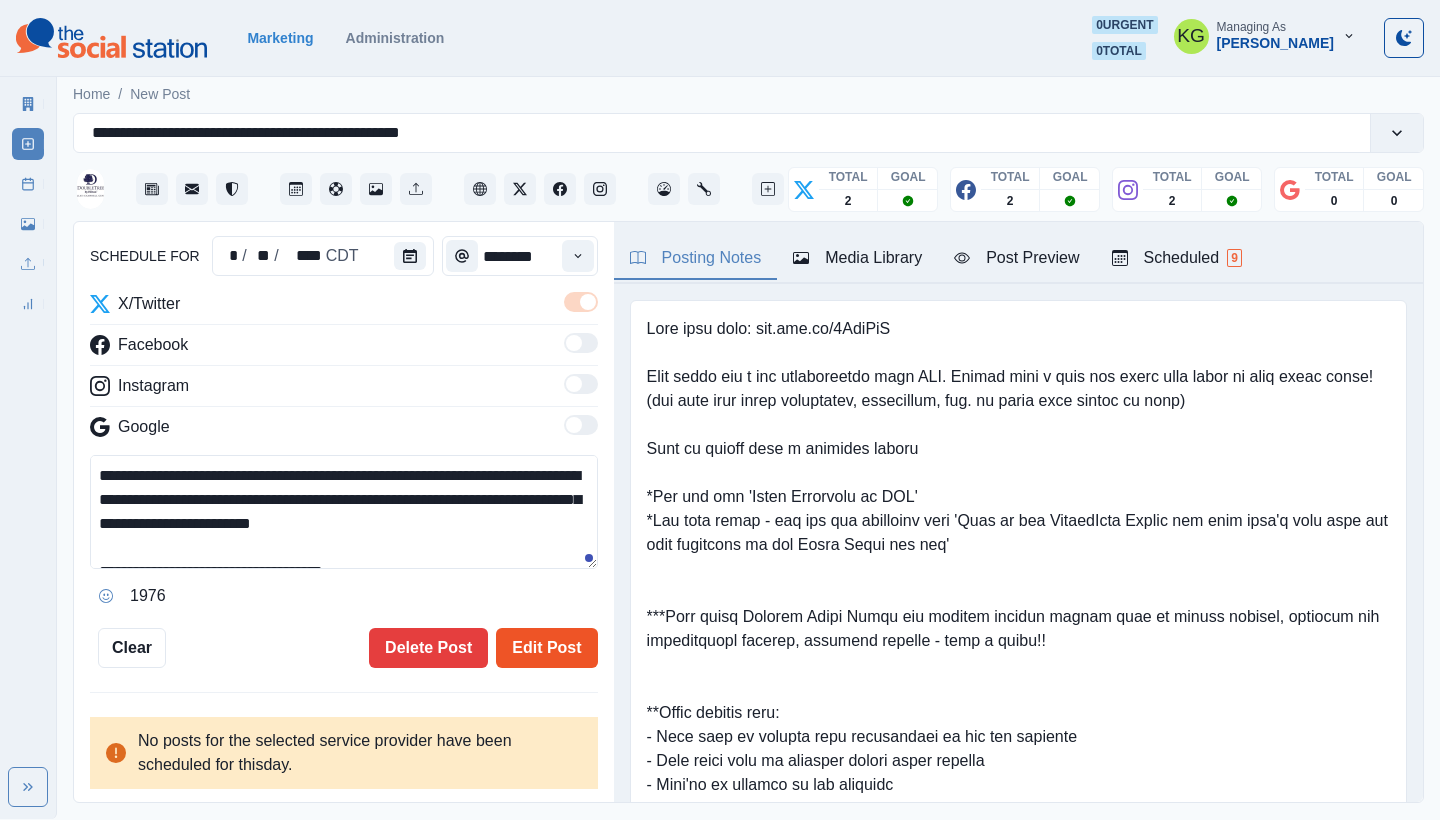 click on "Edit Post" at bounding box center (546, 648) 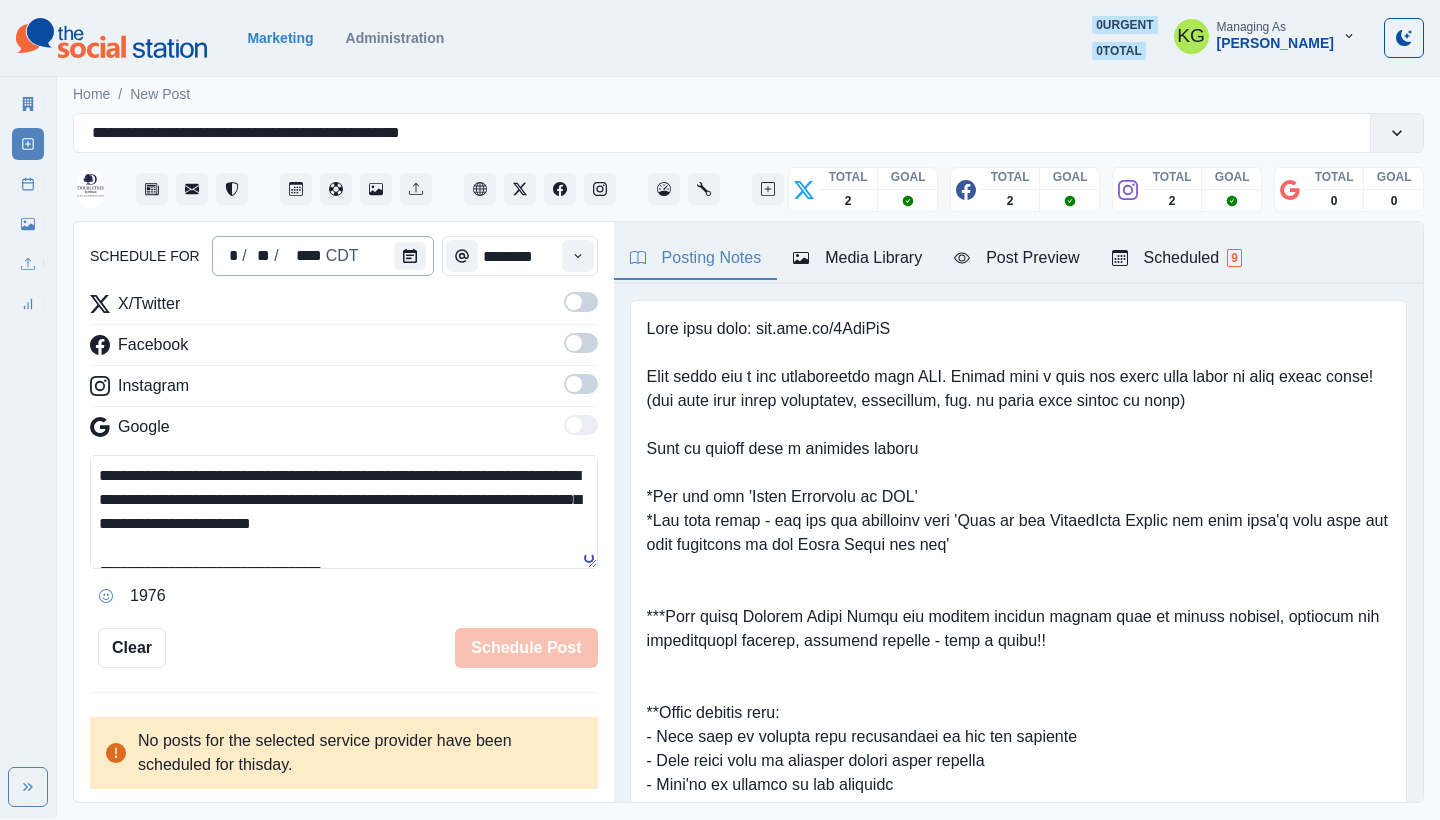 type 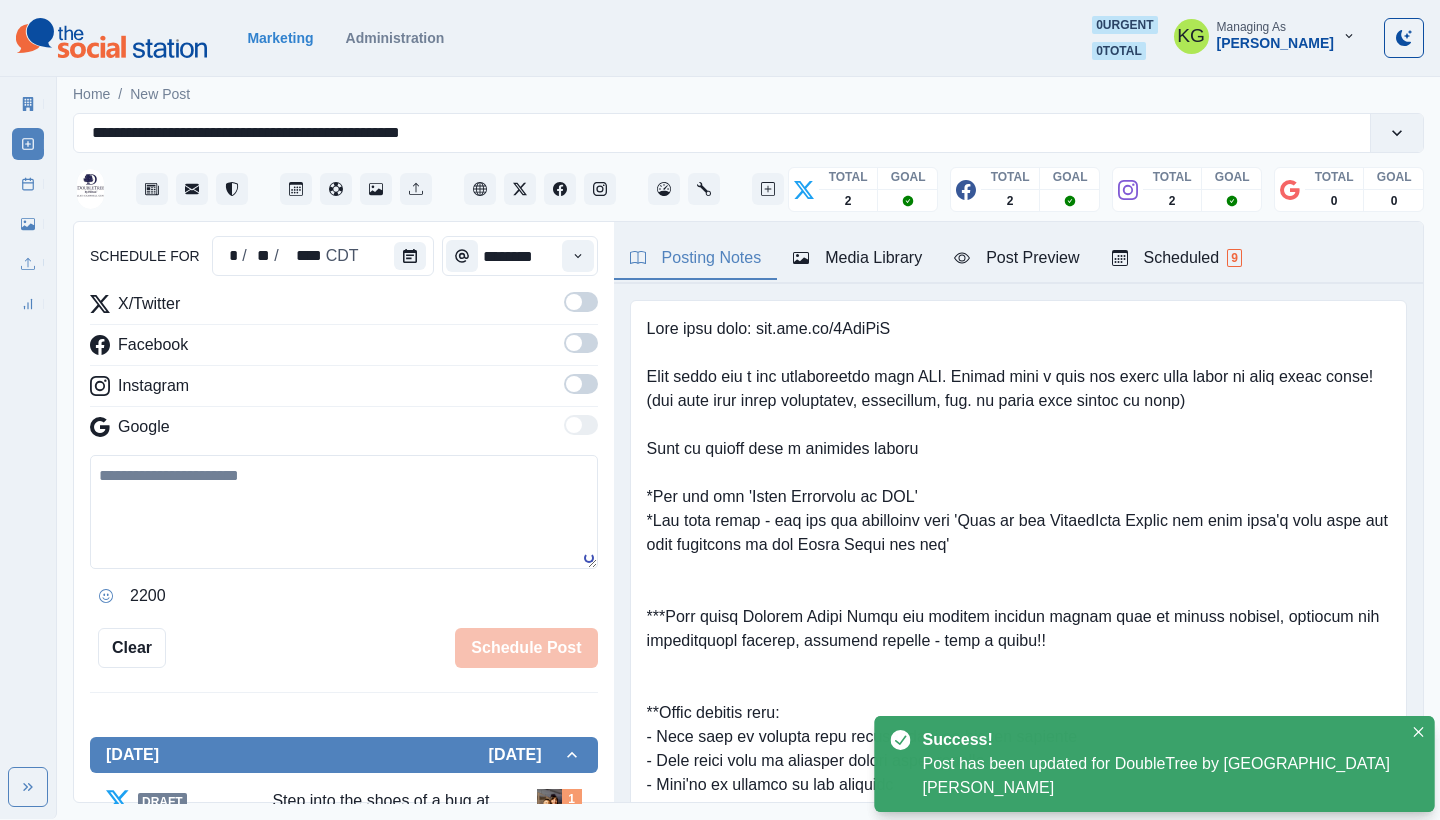 scroll, scrollTop: 122, scrollLeft: 0, axis: vertical 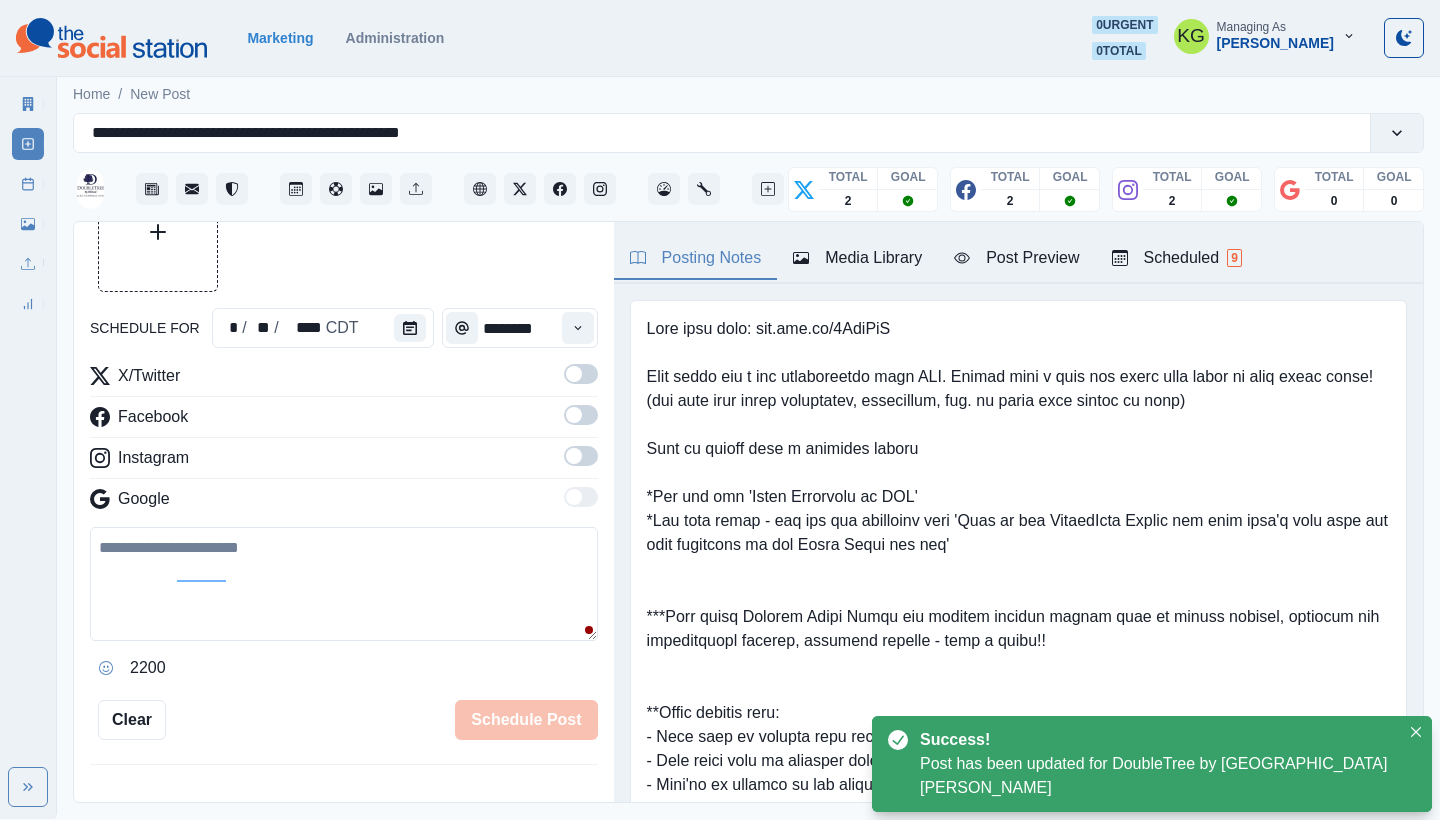 click on "Post Schedule" at bounding box center (28, 184) 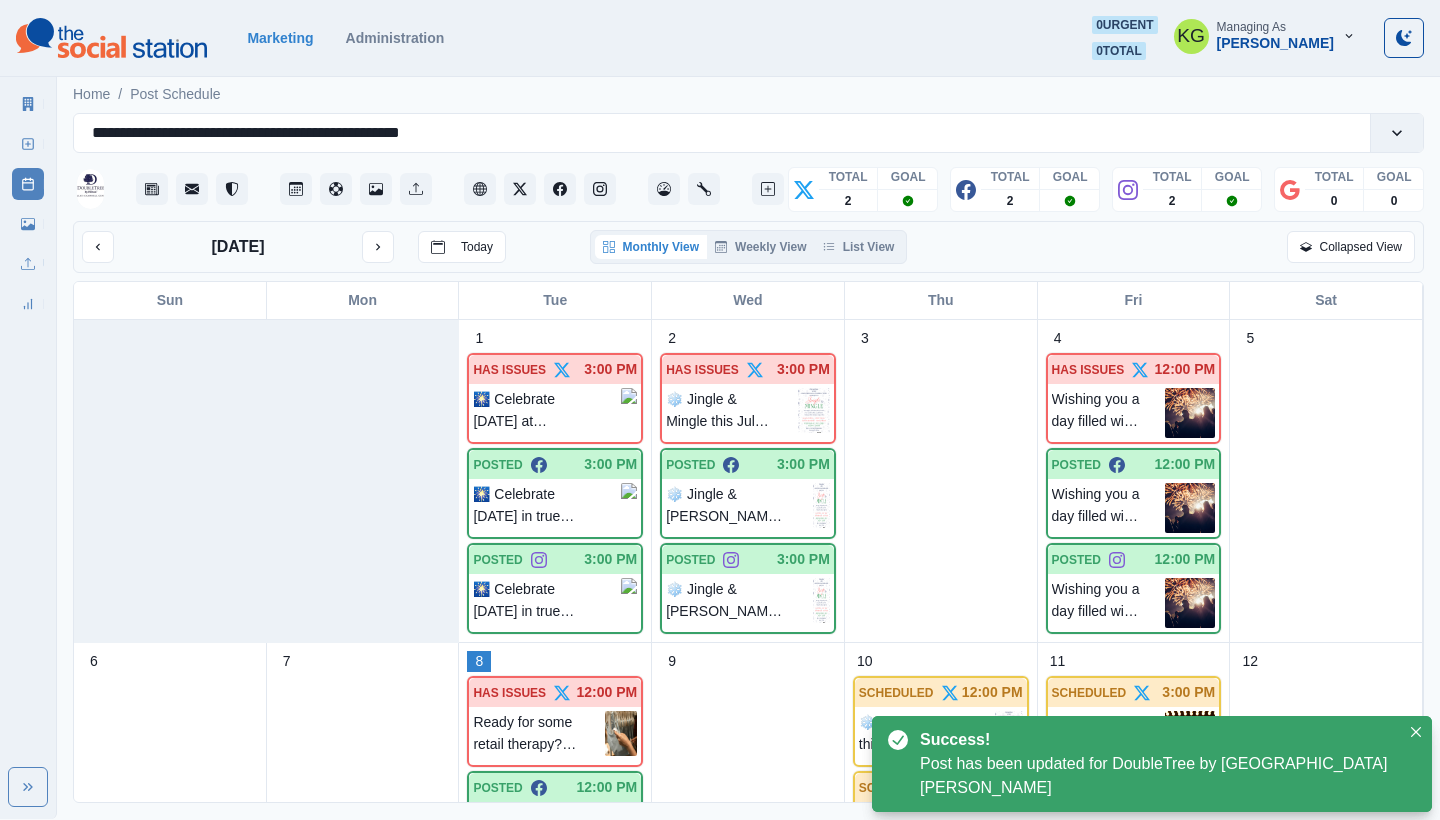 click on "Monthly View Weekly View List View" at bounding box center (749, 247) 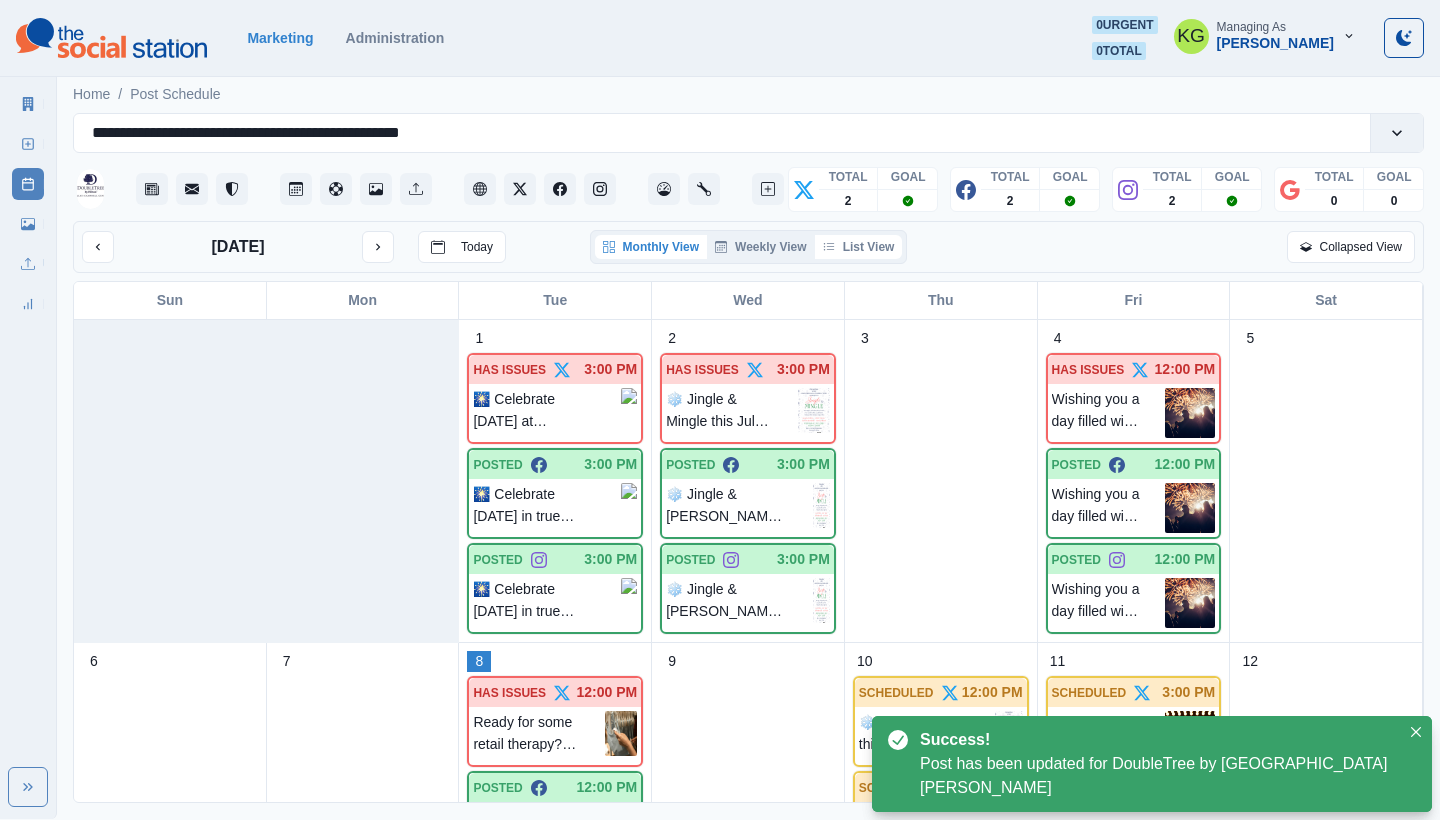 click on "List View" at bounding box center [859, 247] 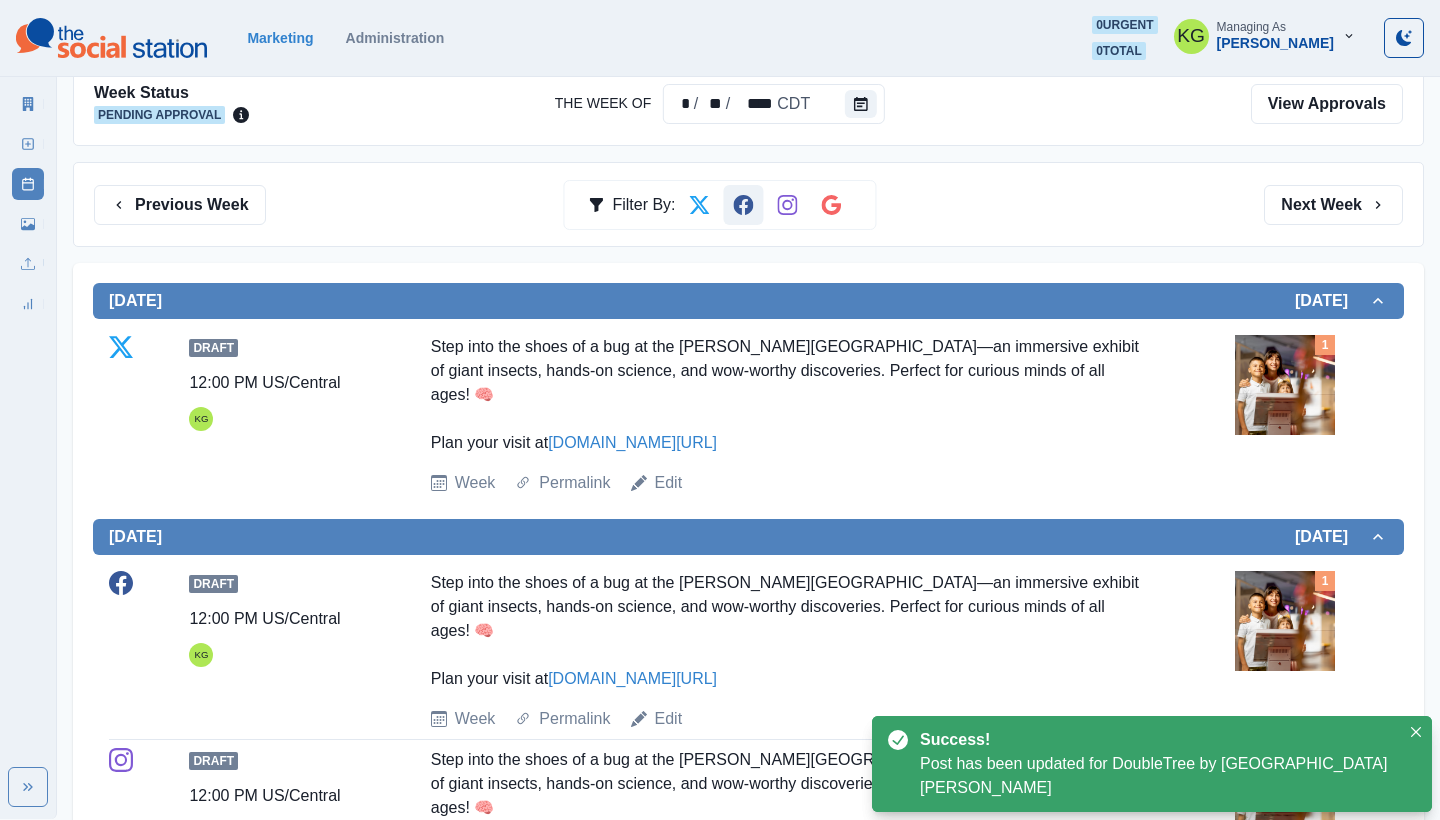 scroll, scrollTop: 523, scrollLeft: 0, axis: vertical 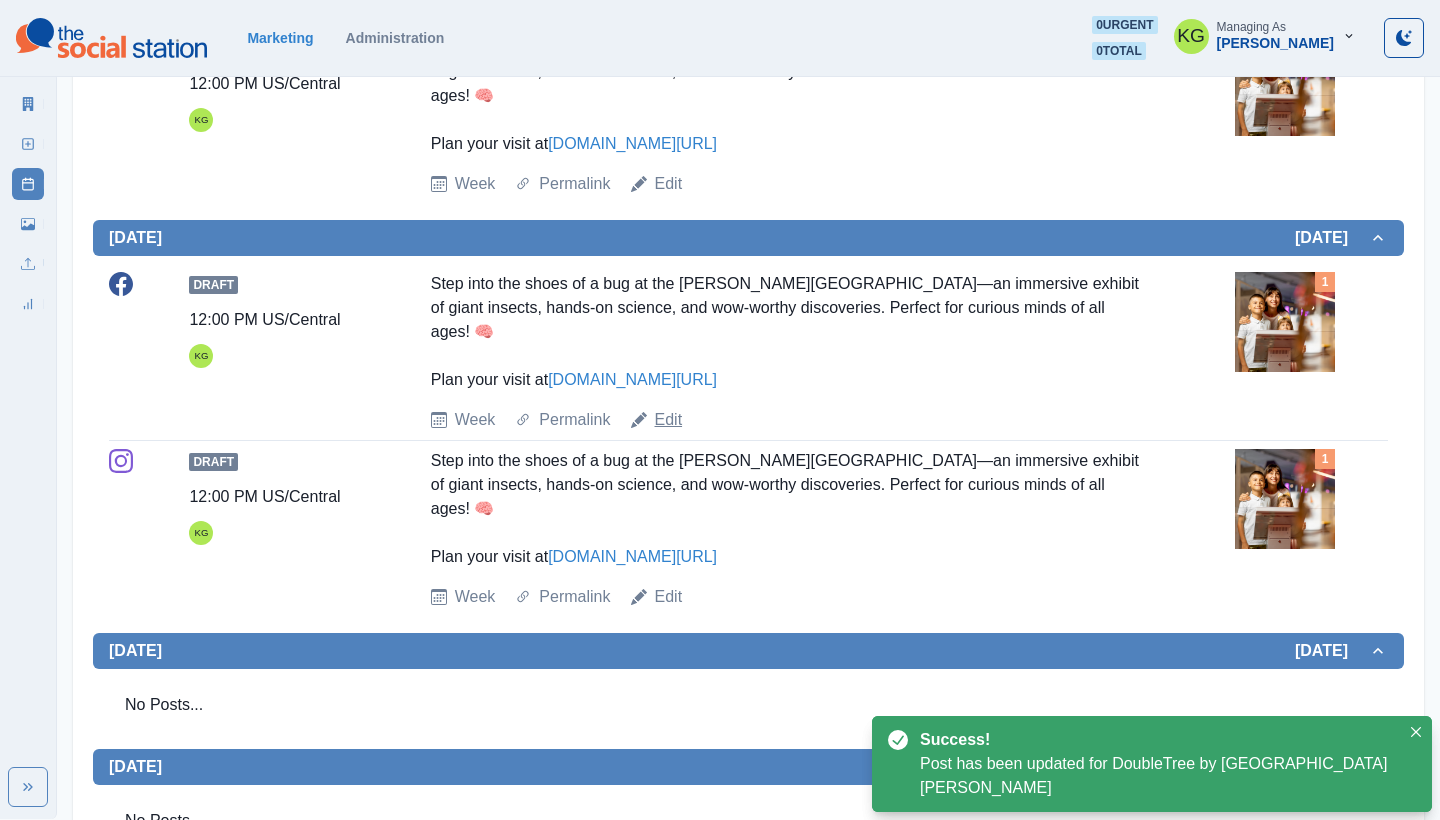 click on "Edit" at bounding box center (669, 420) 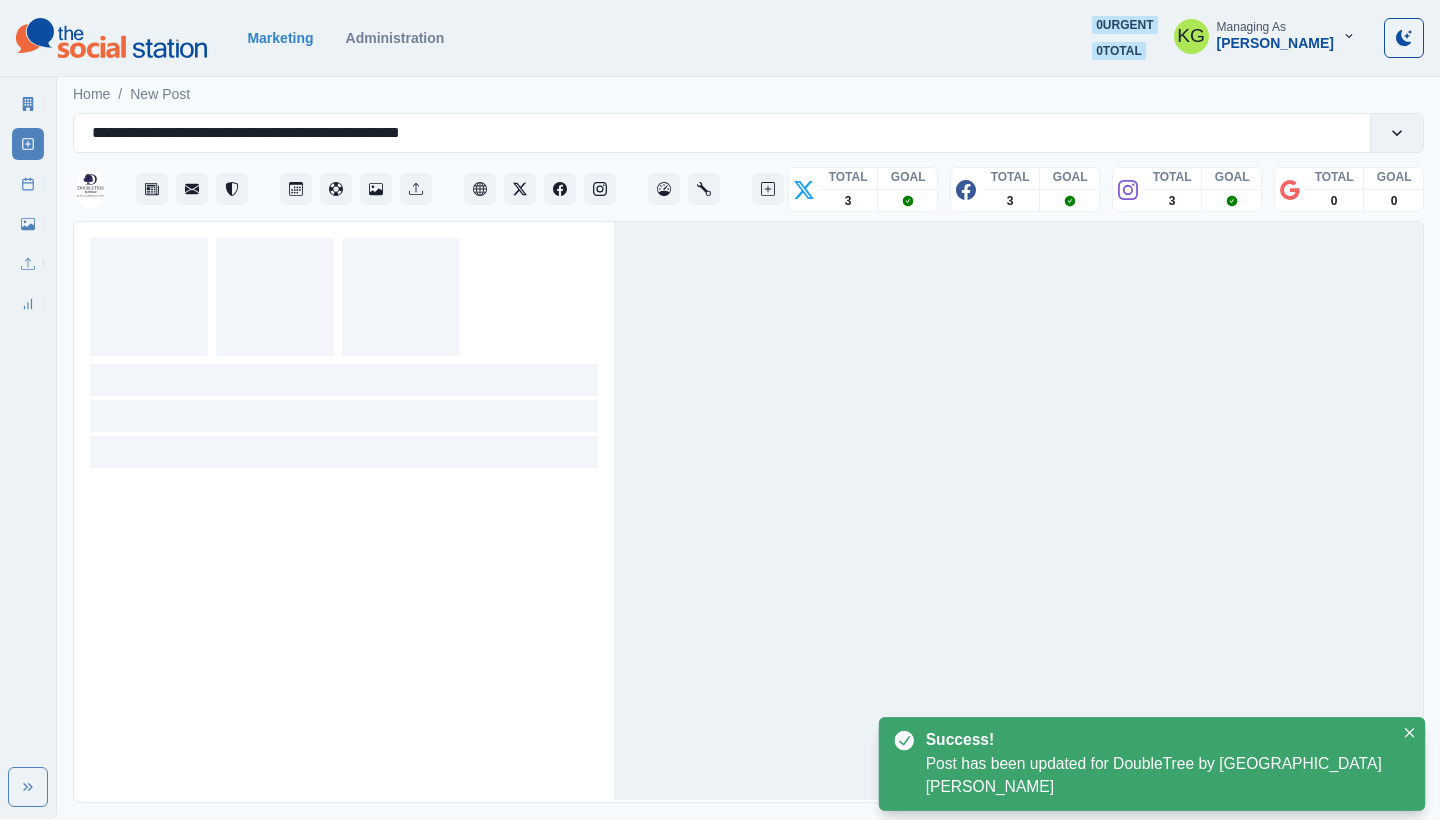 scroll, scrollTop: 0, scrollLeft: 0, axis: both 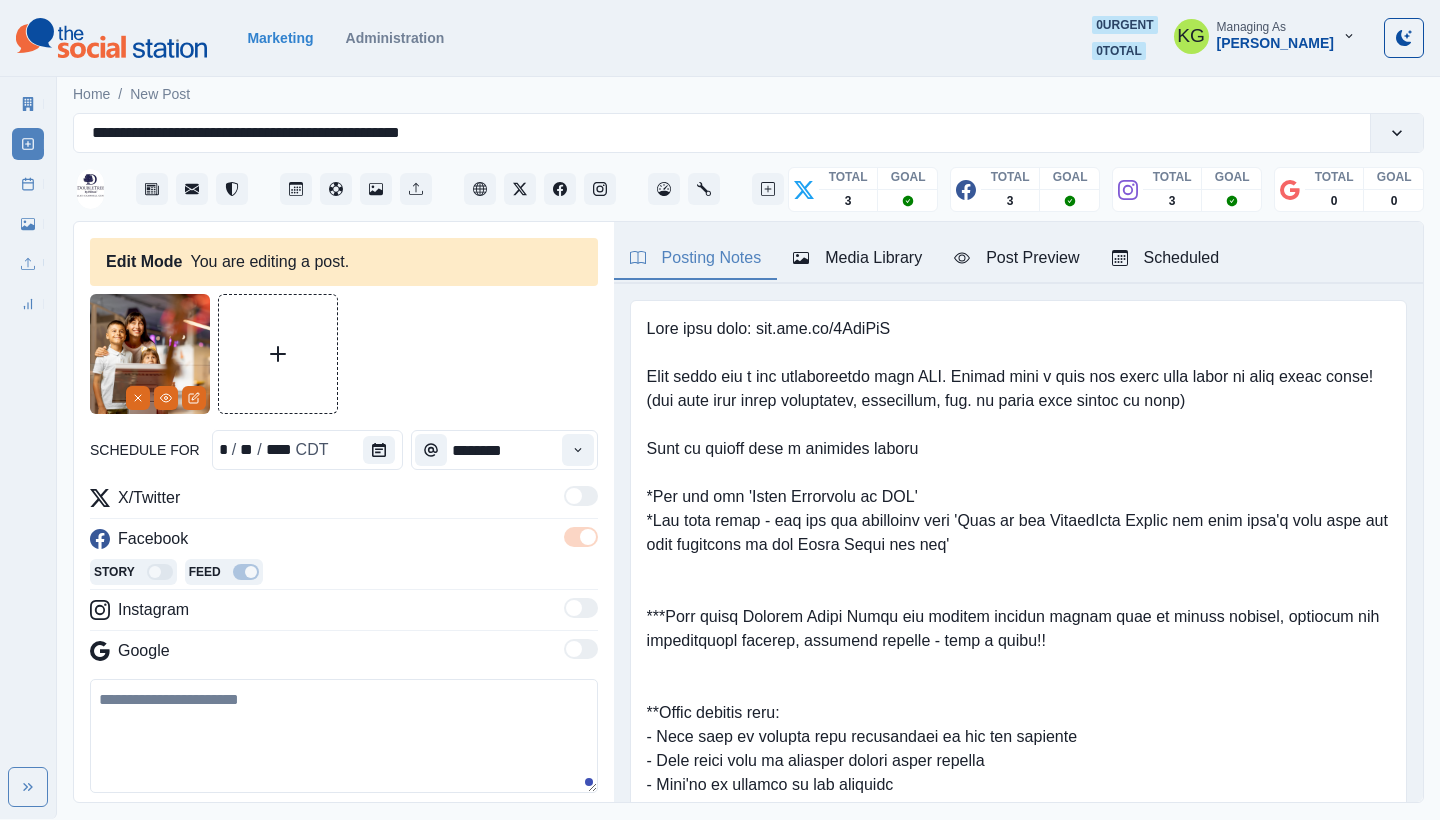 type on "**********" 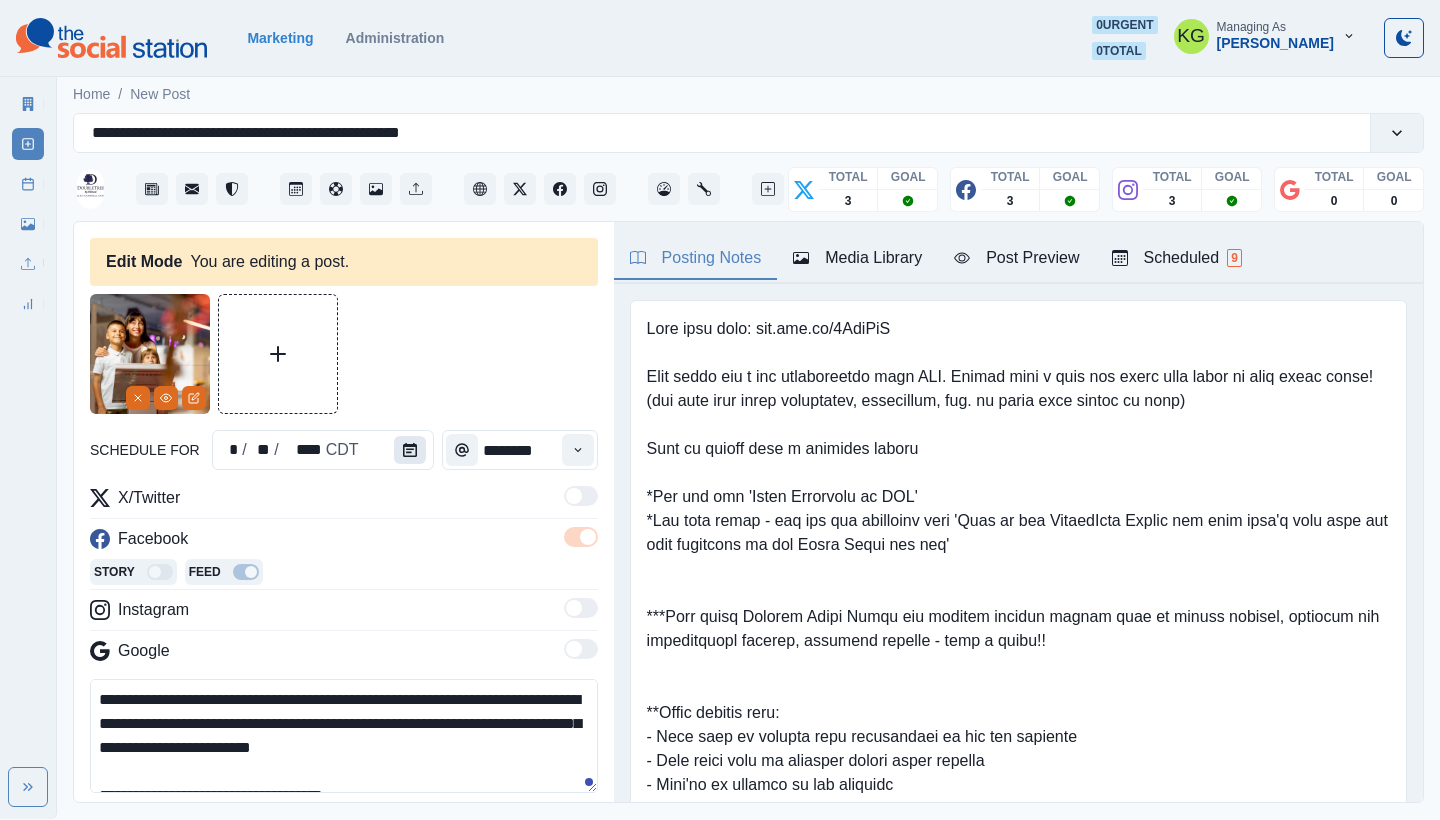 click 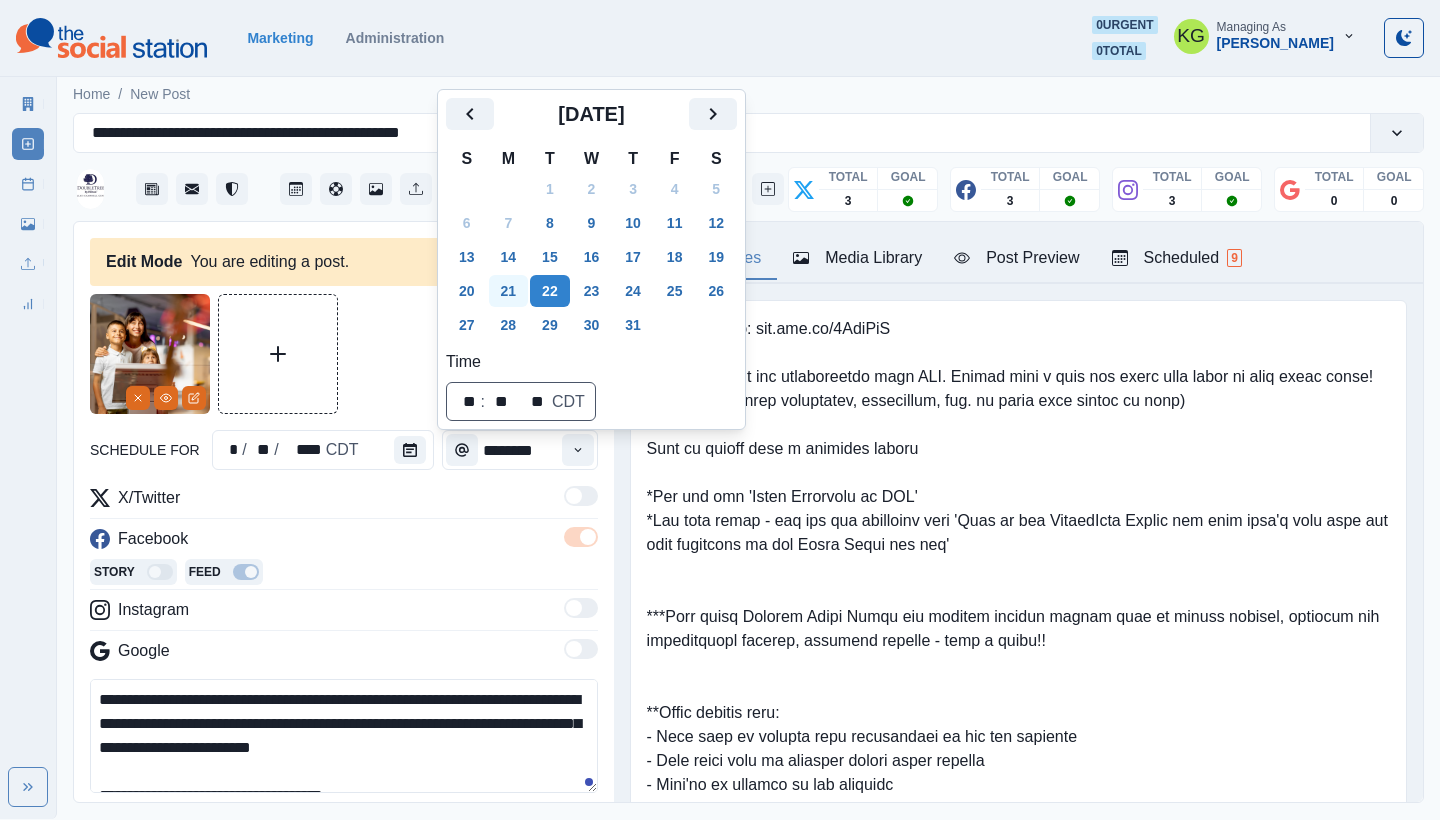 click on "21" at bounding box center [509, 291] 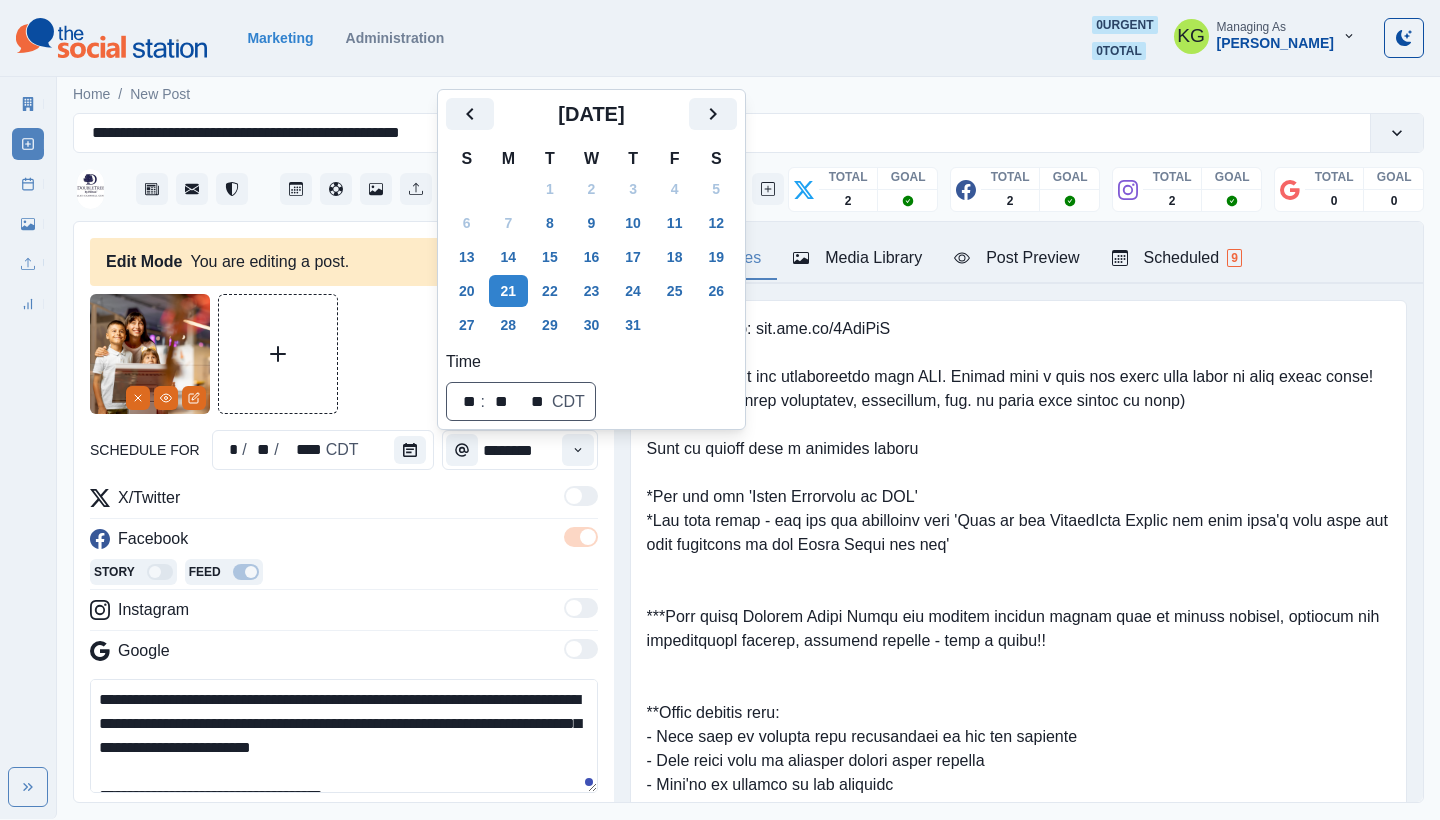 click at bounding box center [344, 354] 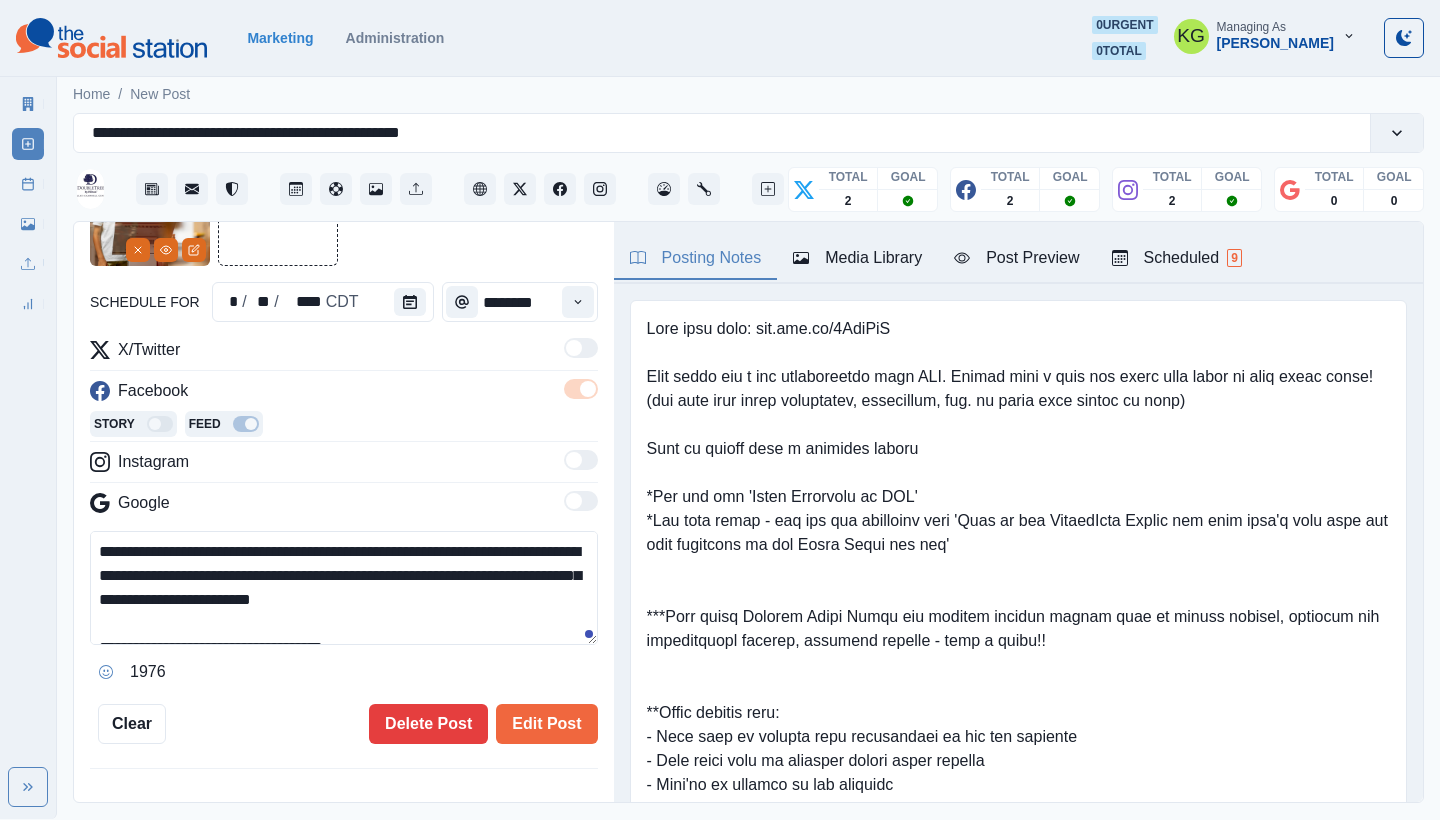 scroll, scrollTop: 299, scrollLeft: 0, axis: vertical 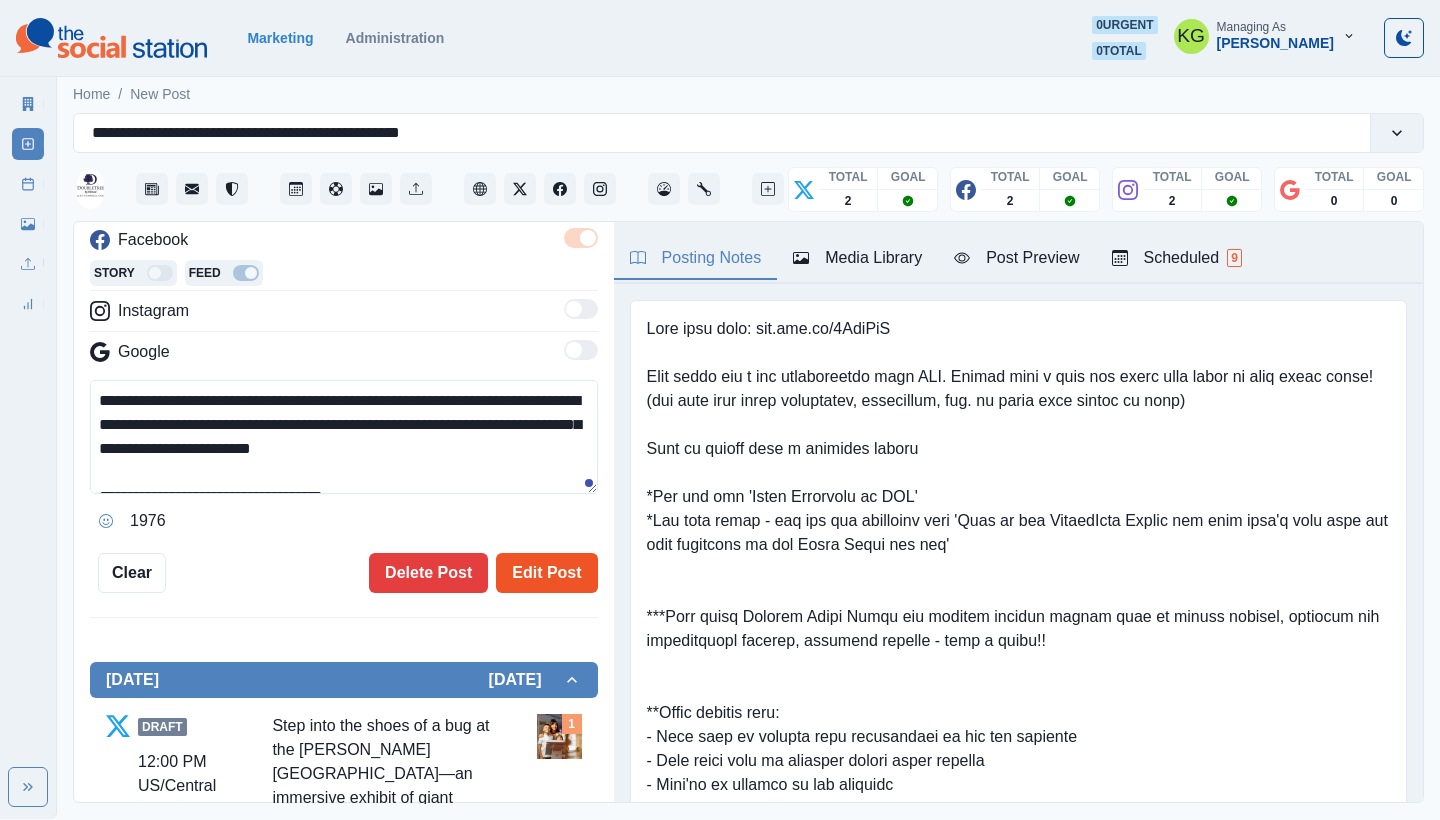 click on "Edit Post" at bounding box center (546, 573) 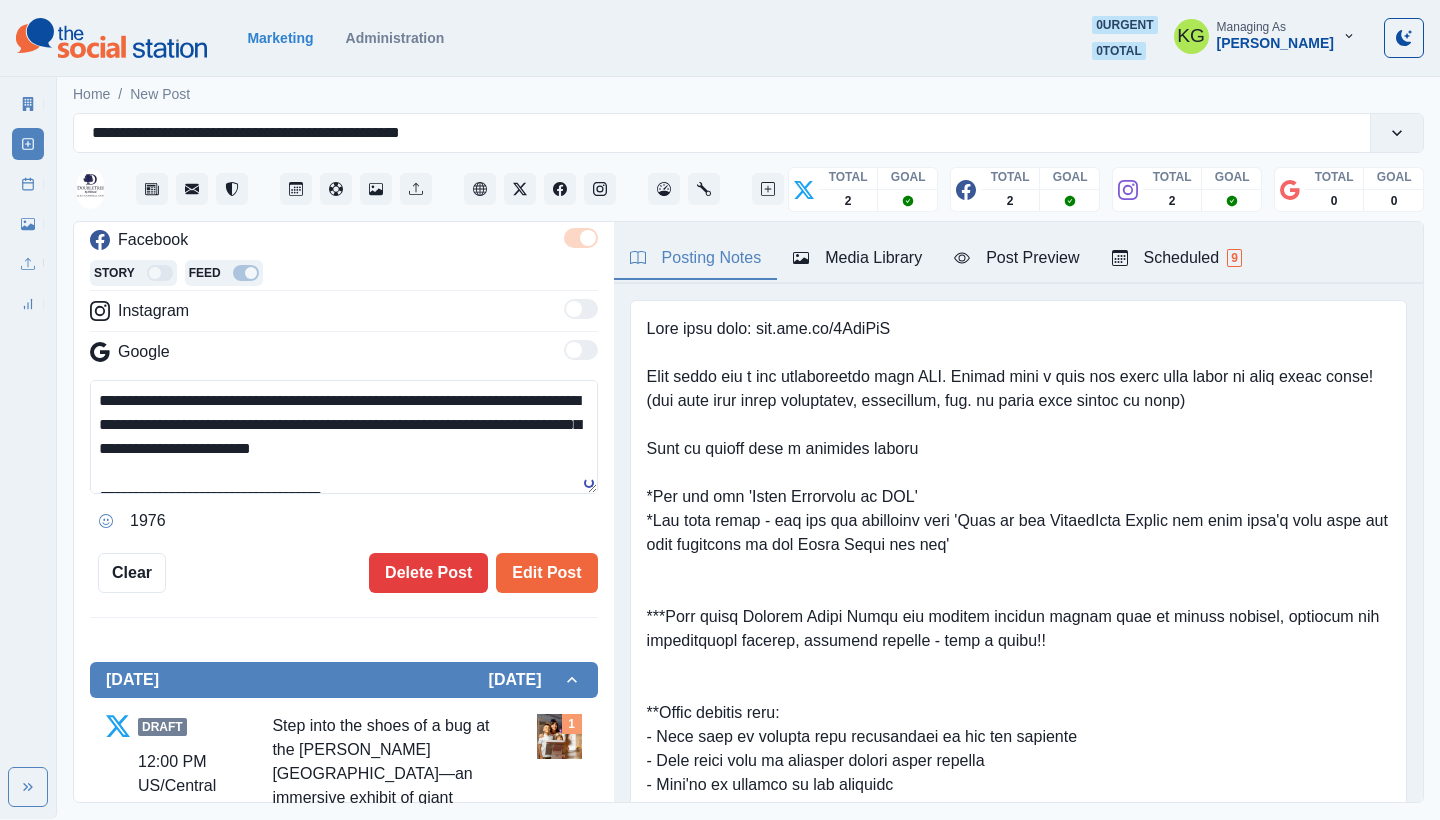 type 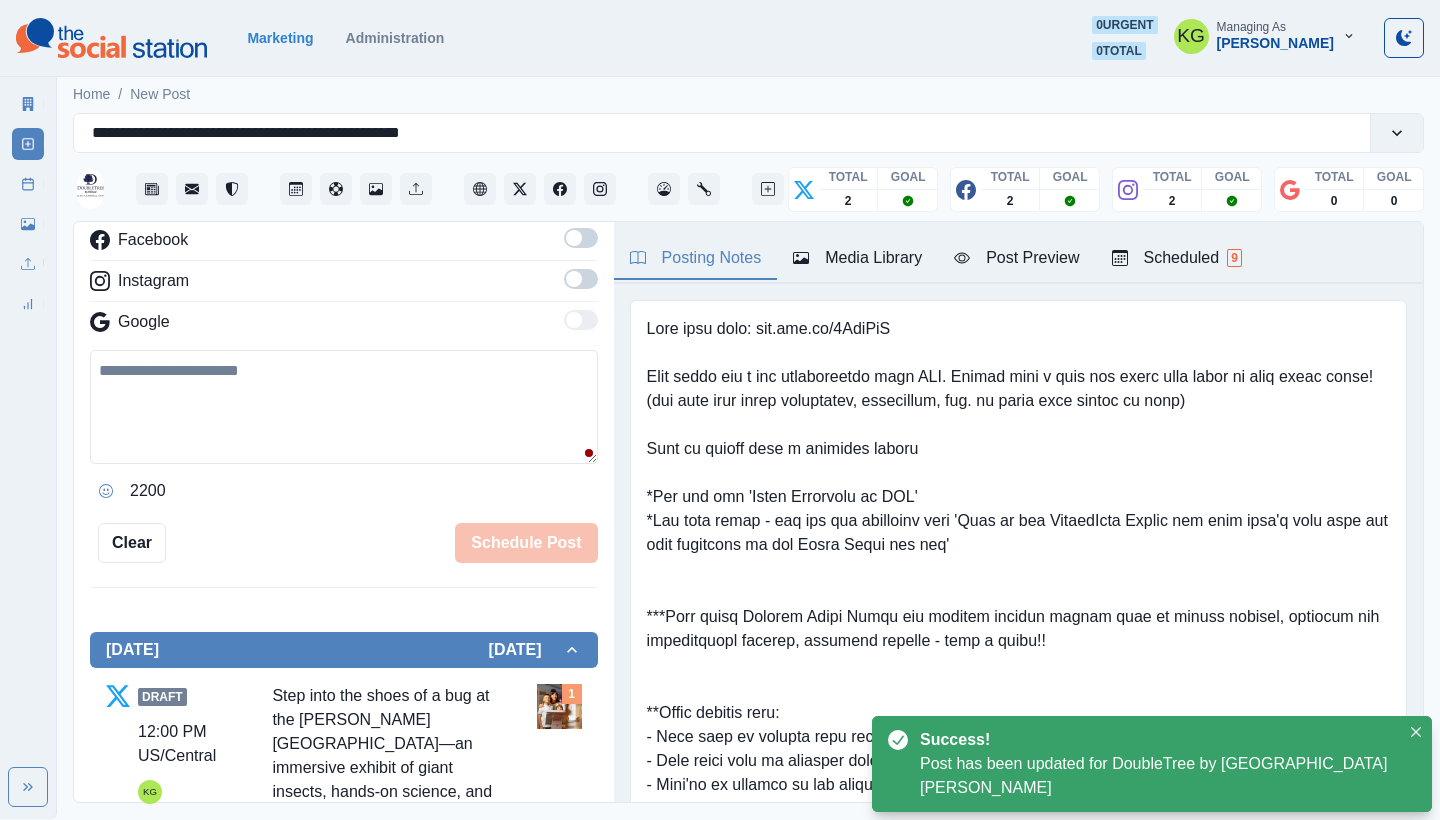 click on "Post Schedule" at bounding box center (28, 184) 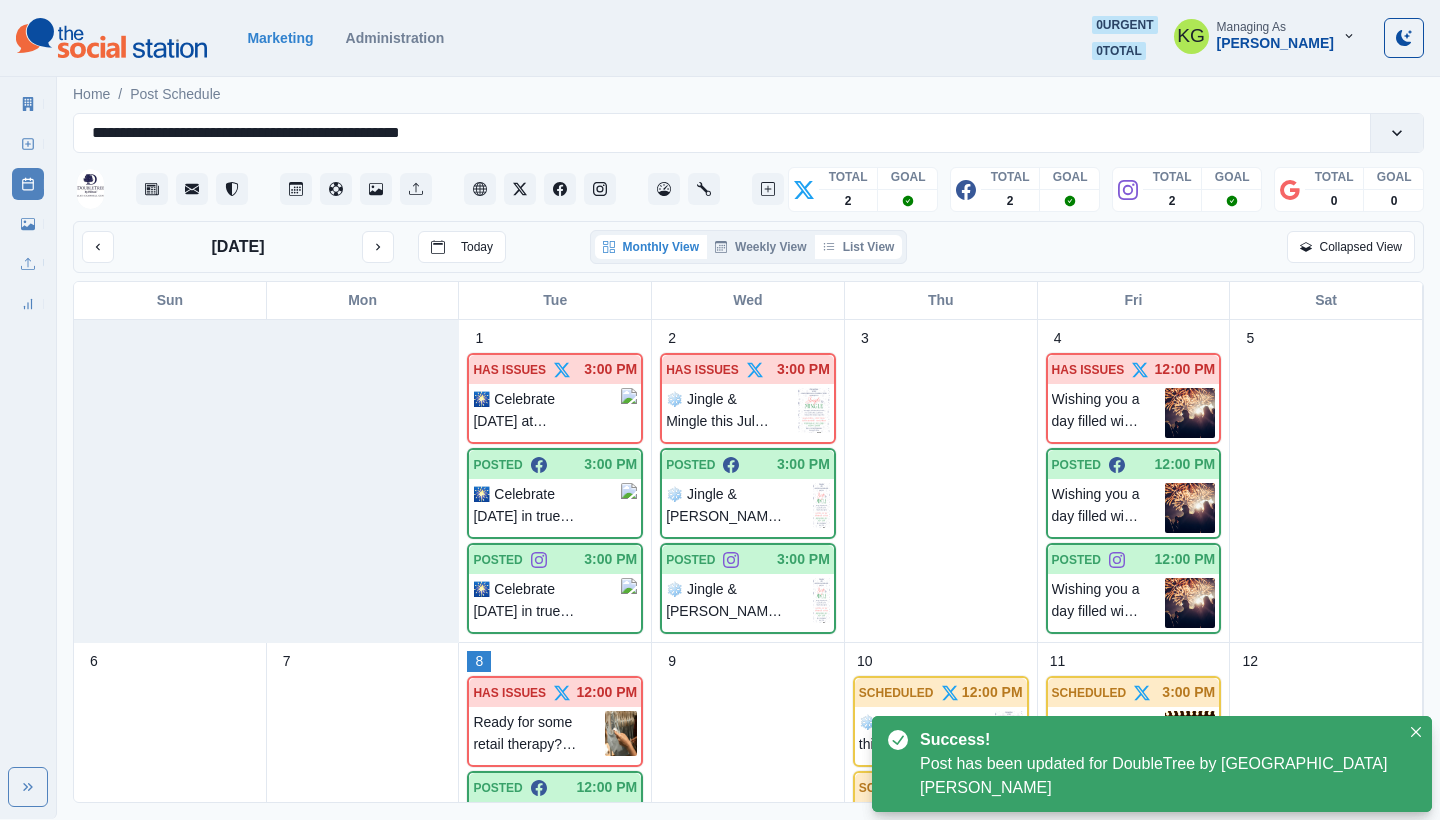 click on "List View" at bounding box center (859, 247) 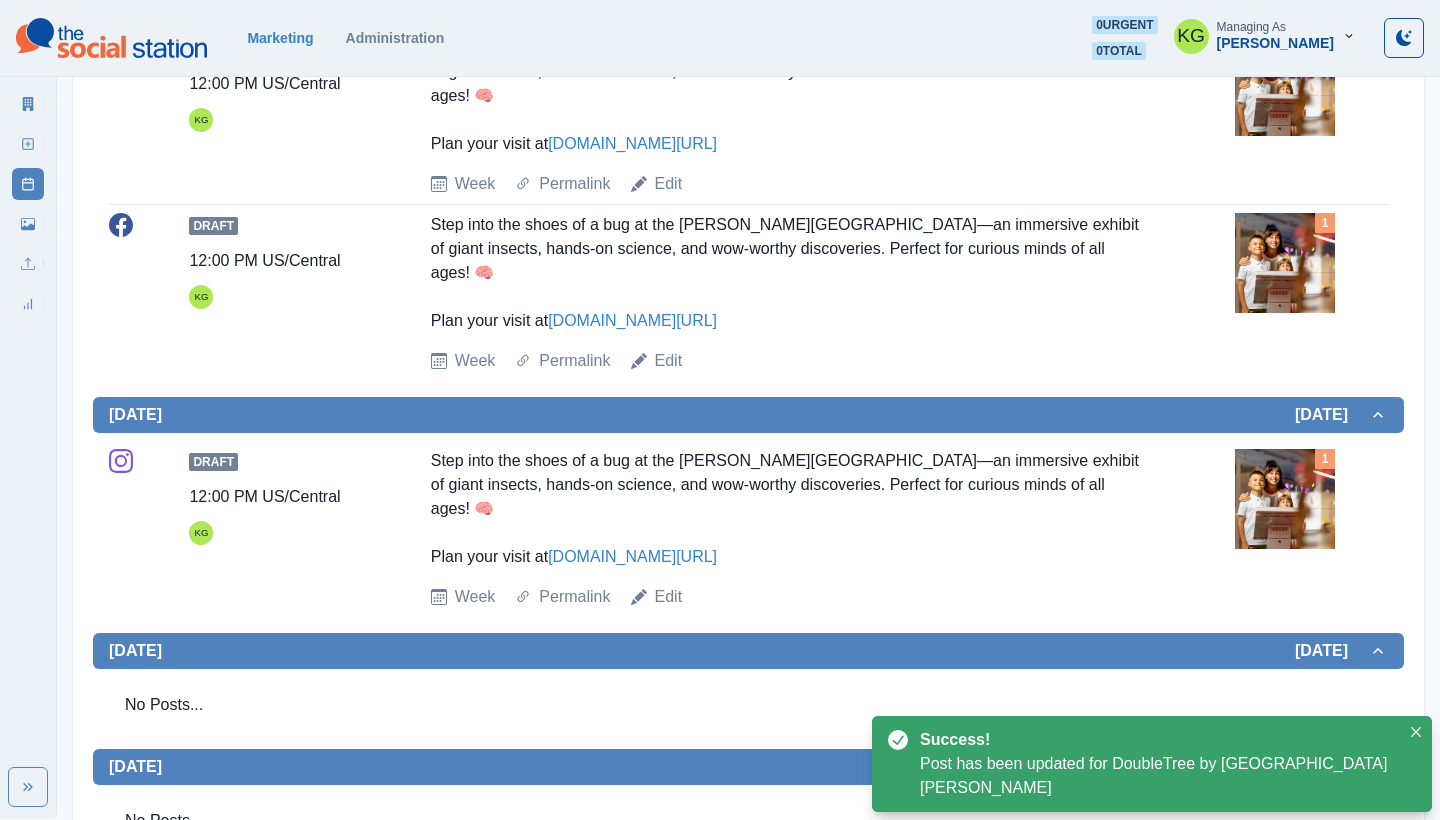 scroll, scrollTop: 525, scrollLeft: 0, axis: vertical 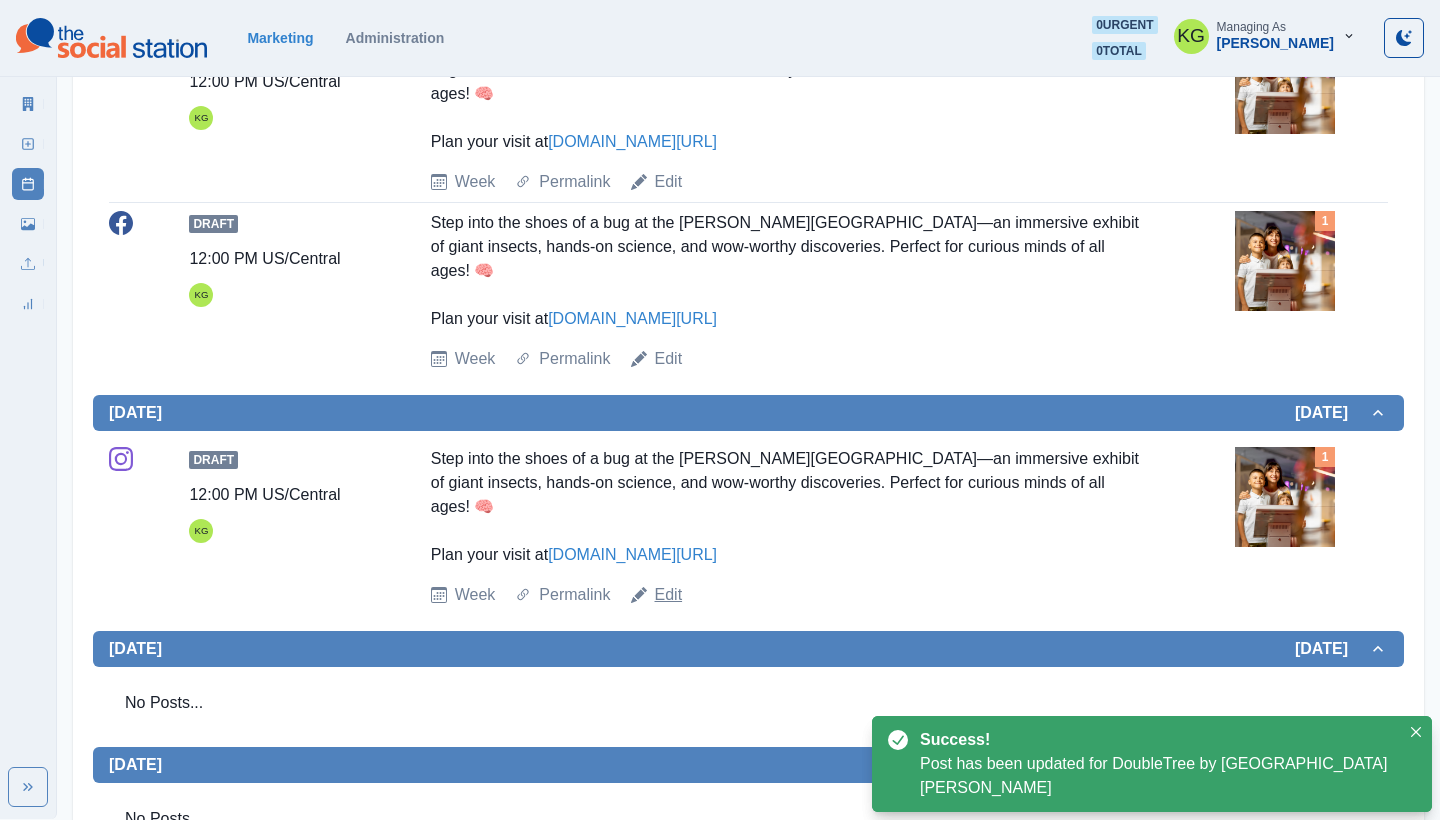 click on "Edit" at bounding box center (669, 595) 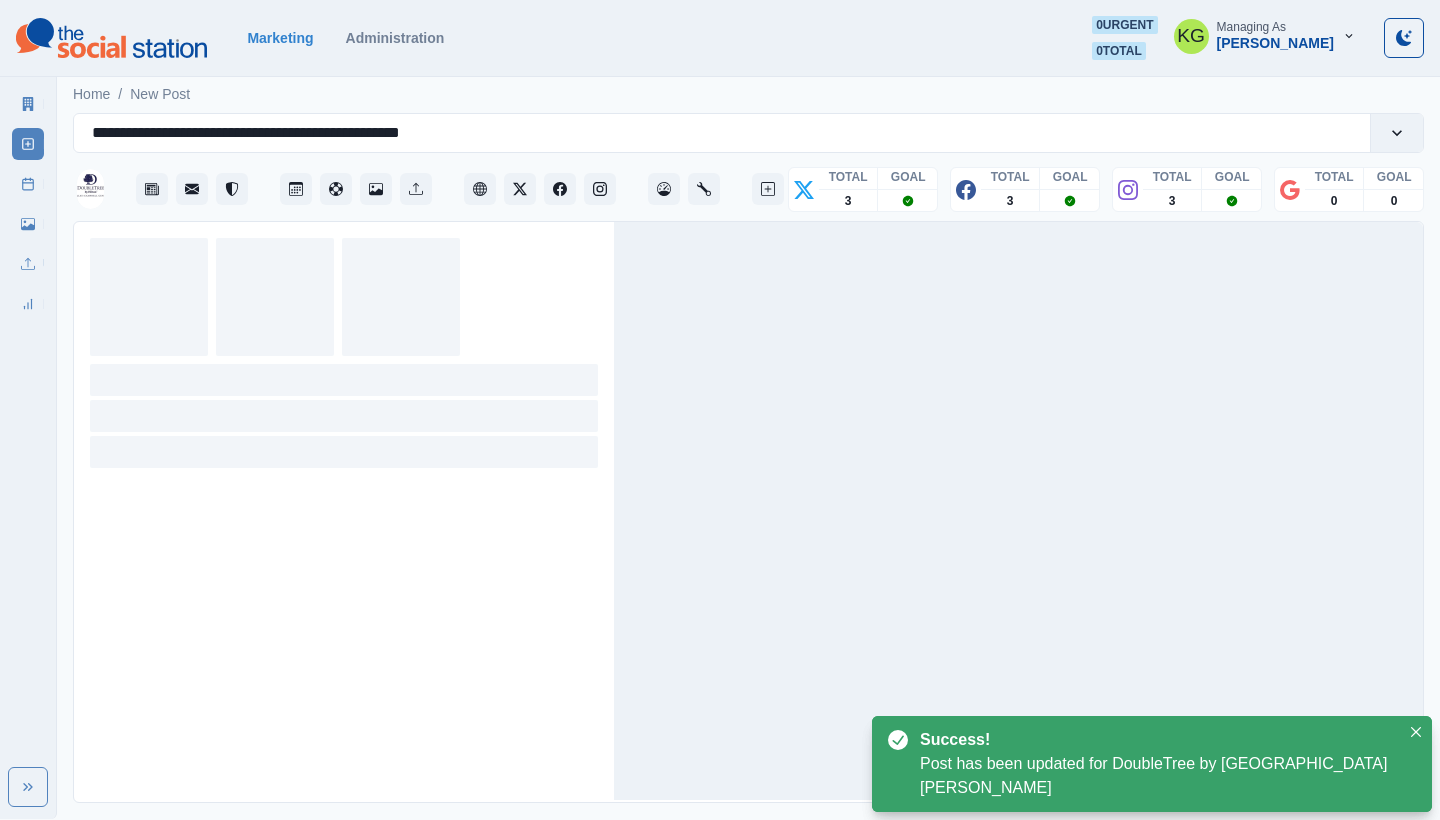 scroll, scrollTop: 0, scrollLeft: 0, axis: both 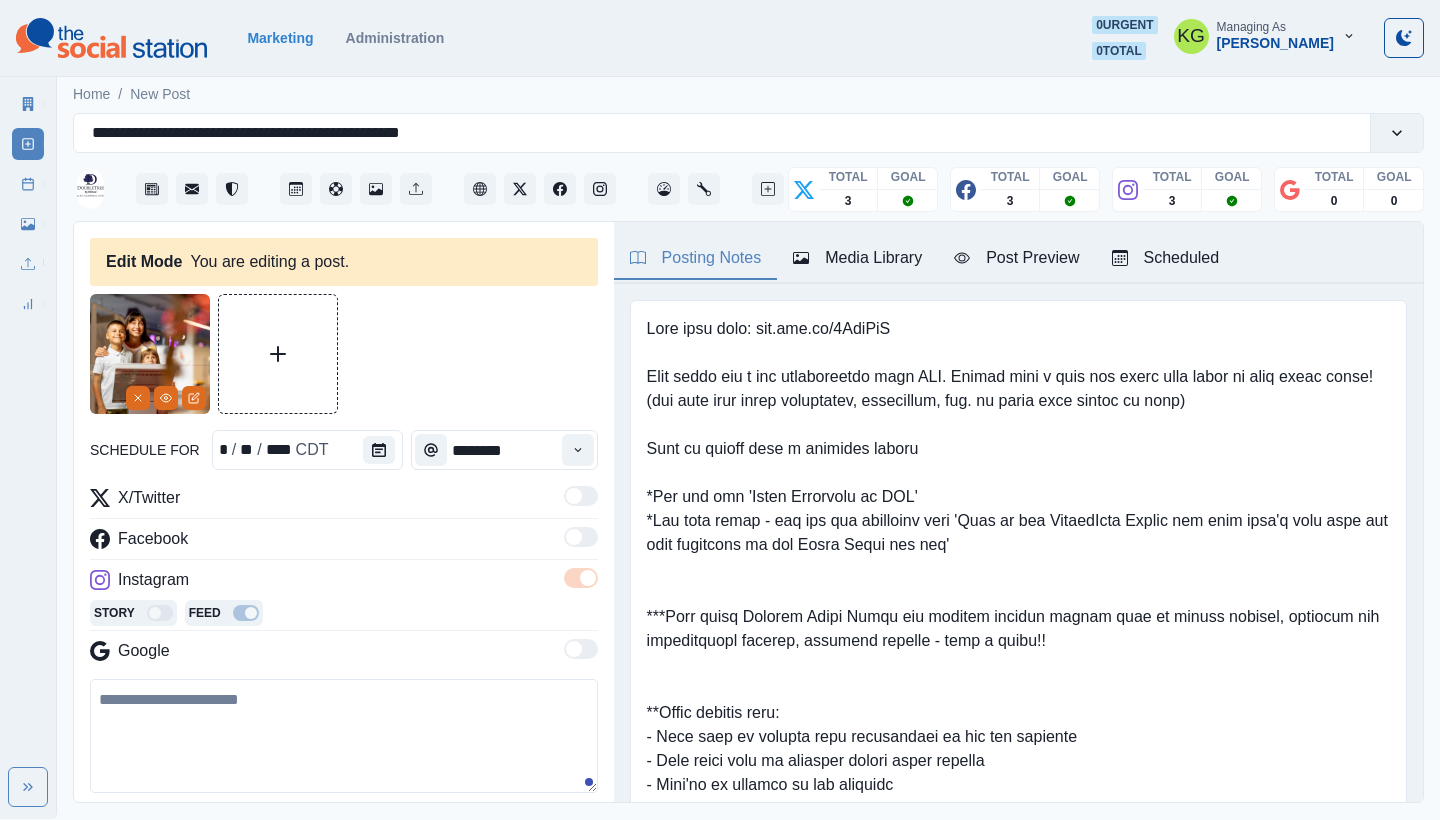 type on "**********" 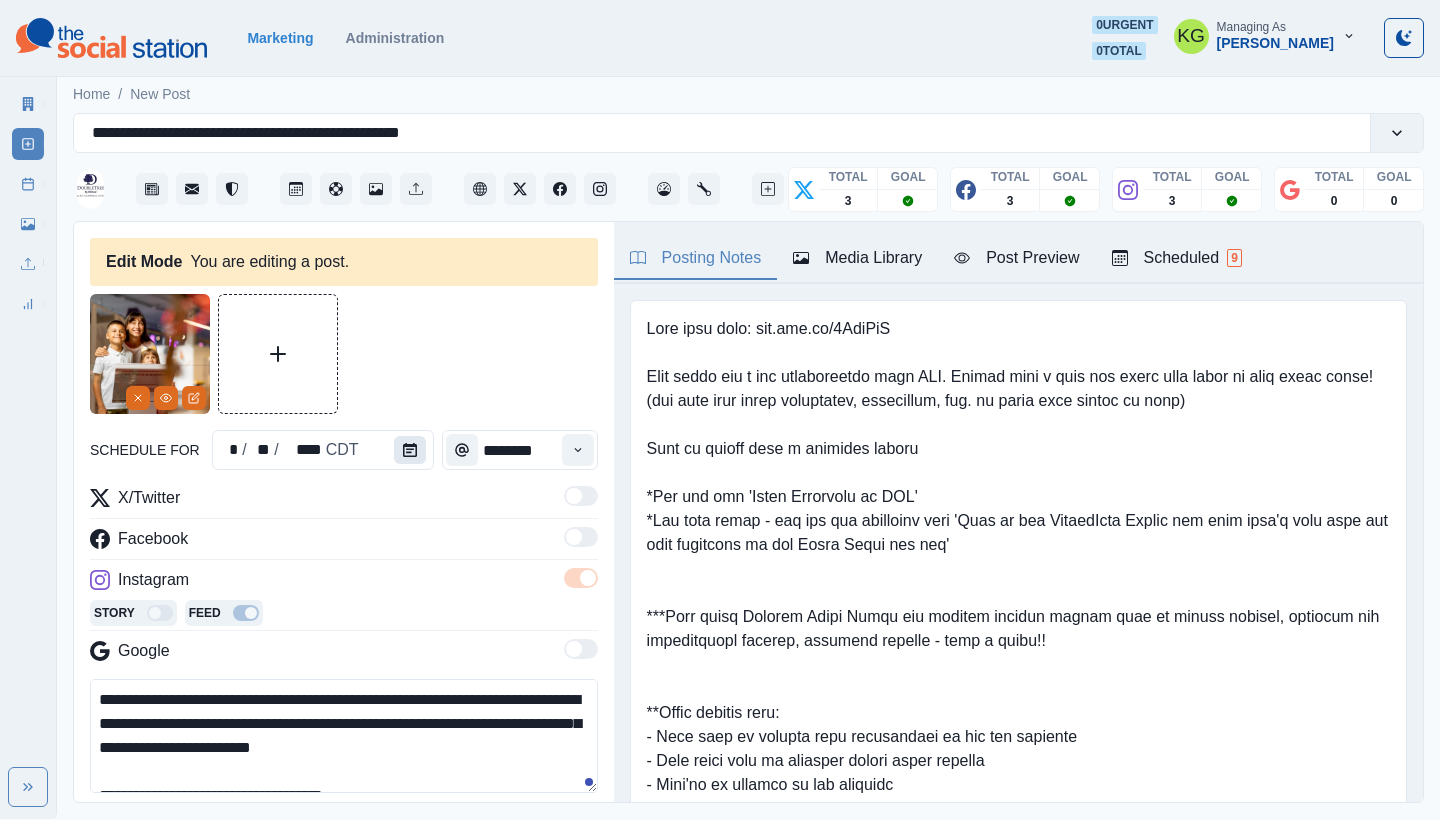 click 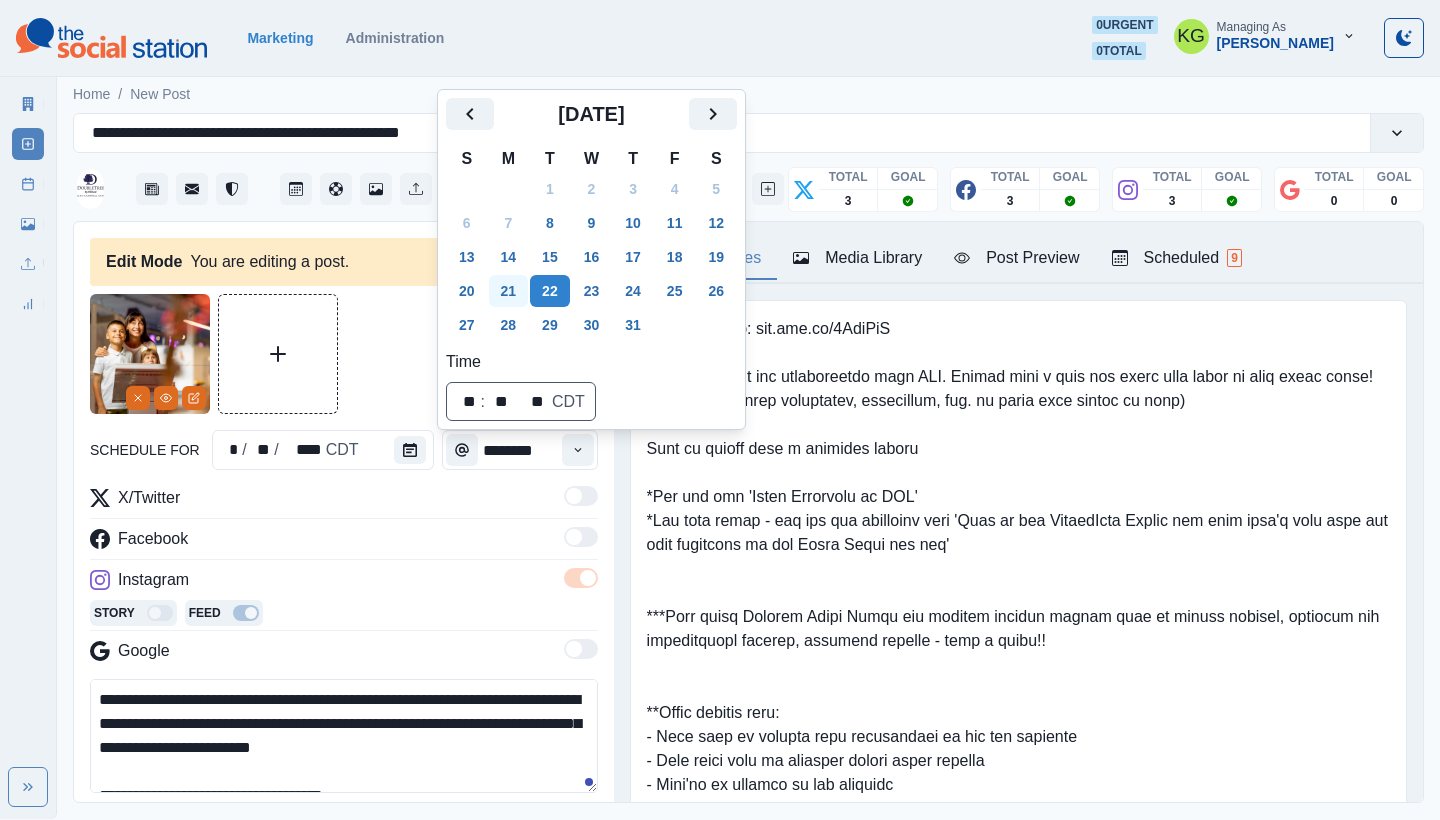 click on "21" at bounding box center (509, 291) 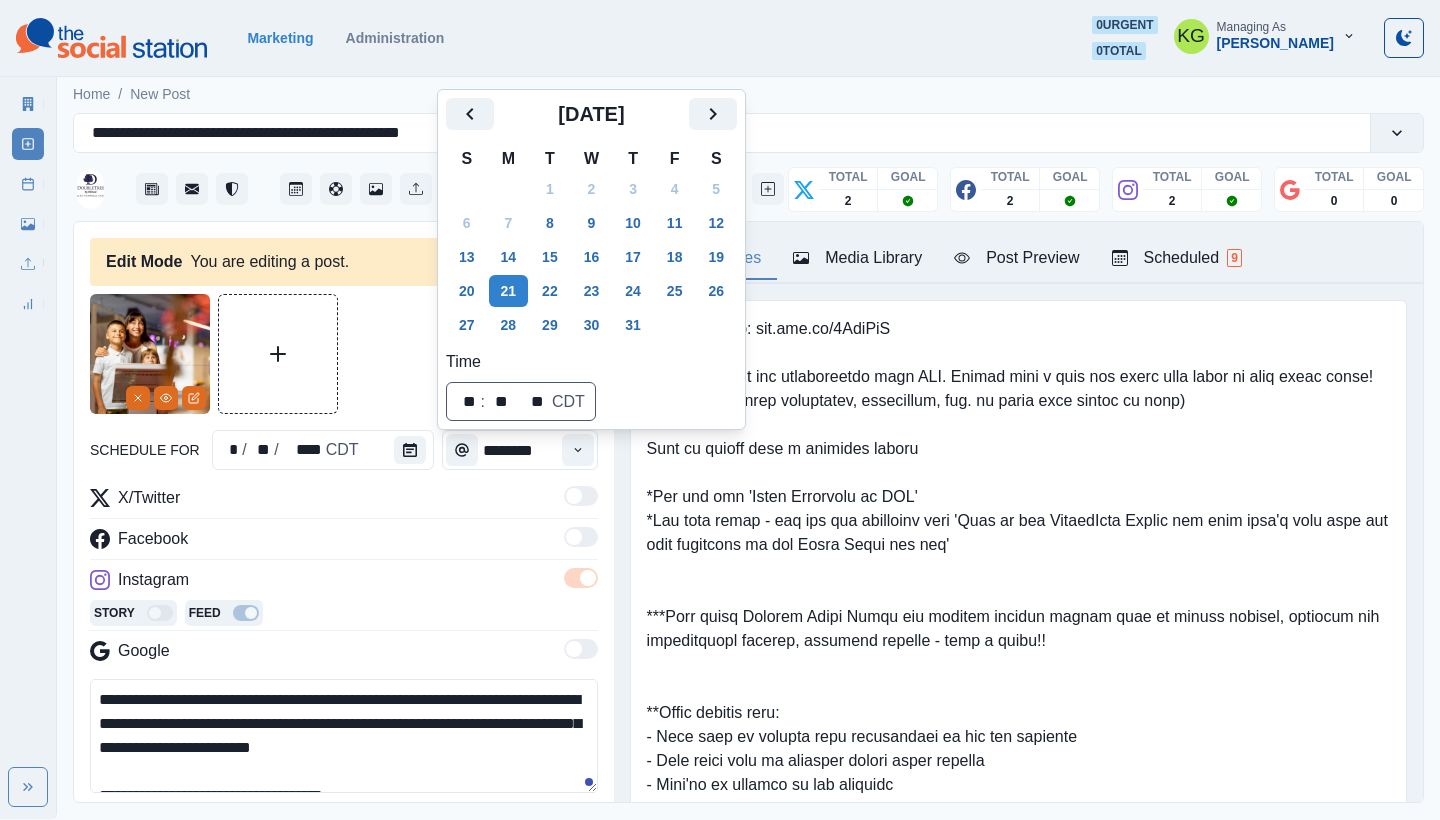 click at bounding box center (344, 354) 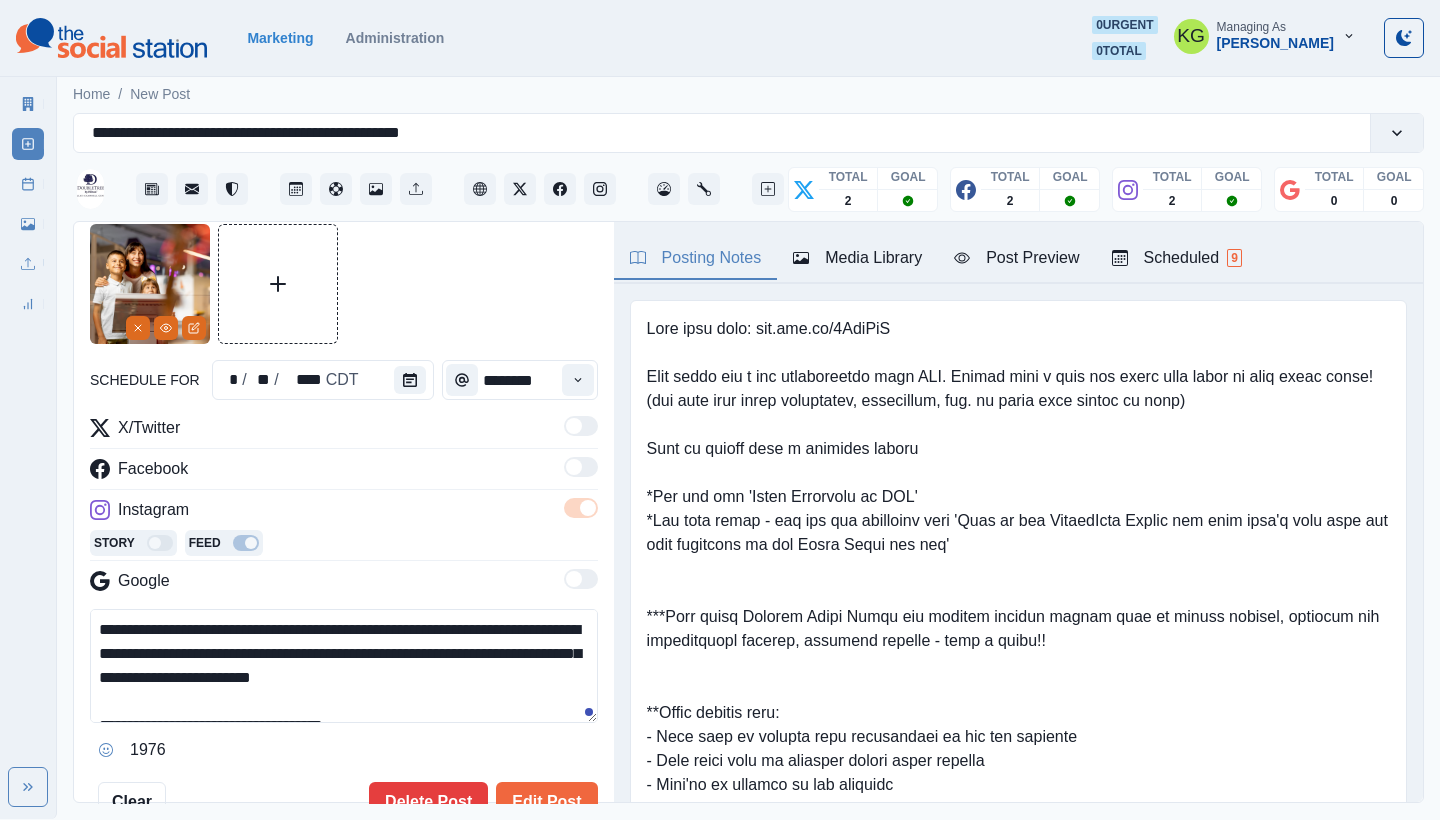scroll, scrollTop: 70, scrollLeft: 0, axis: vertical 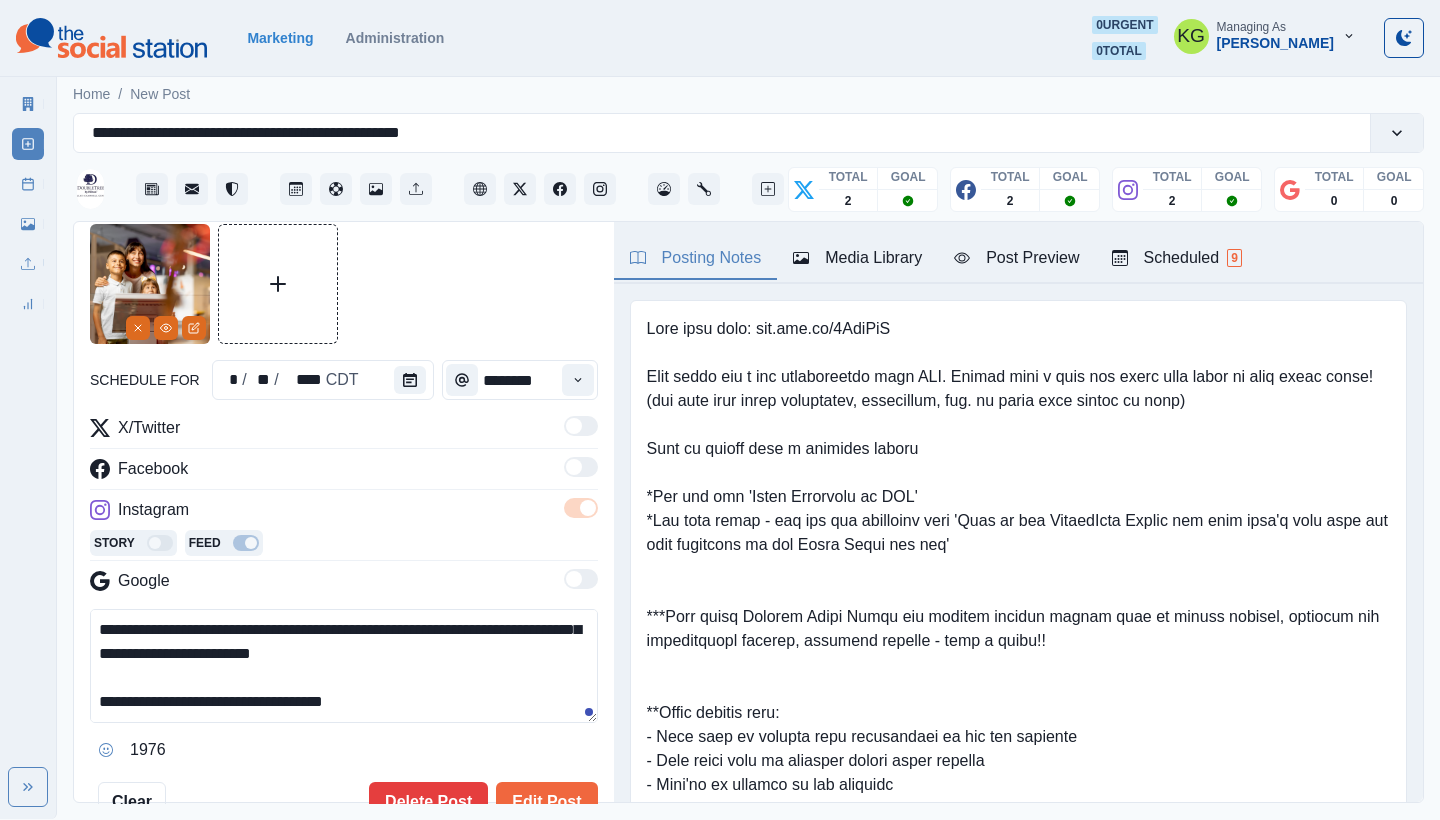click on "**********" at bounding box center (344, 666) 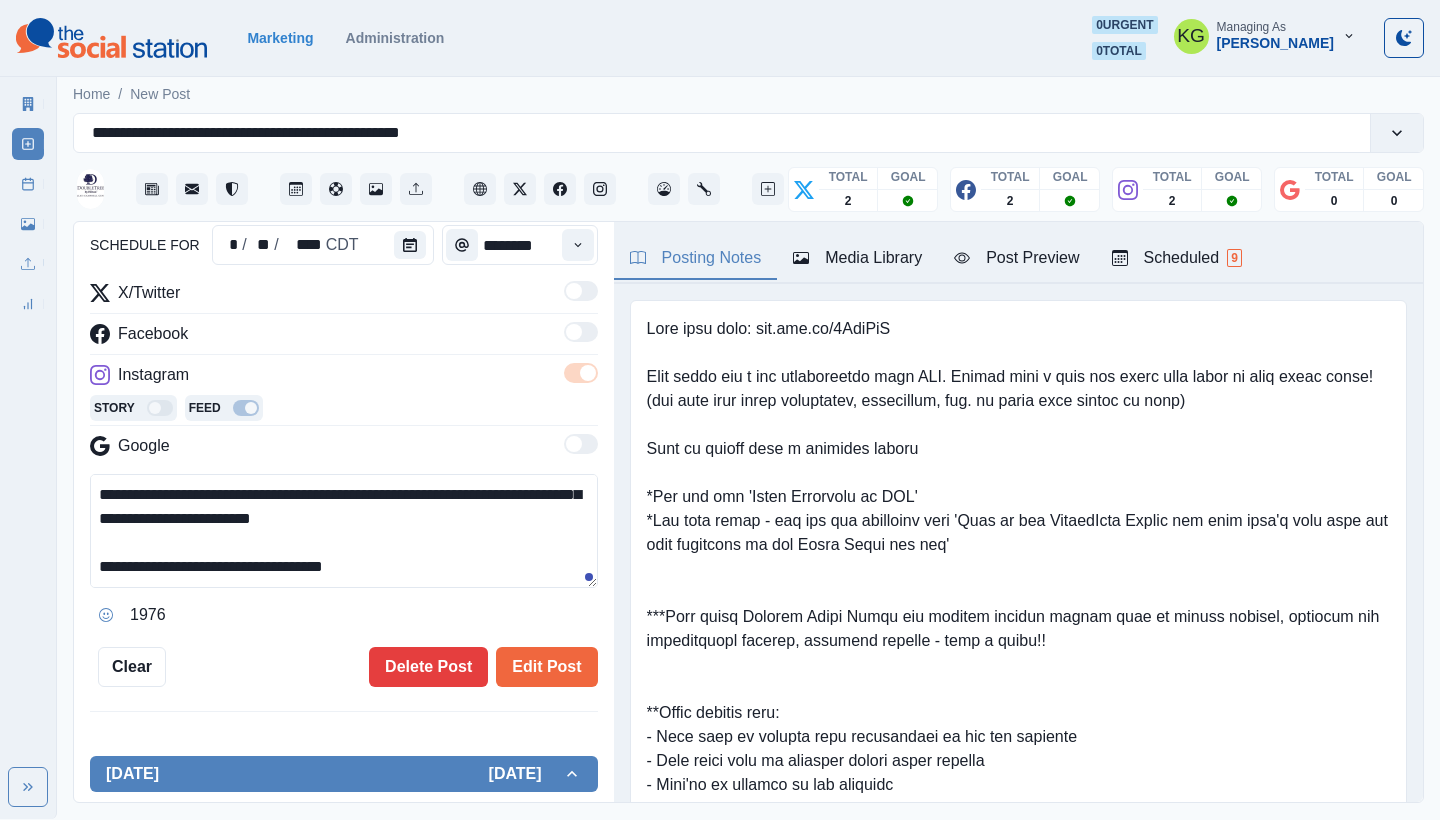 scroll, scrollTop: 315, scrollLeft: 0, axis: vertical 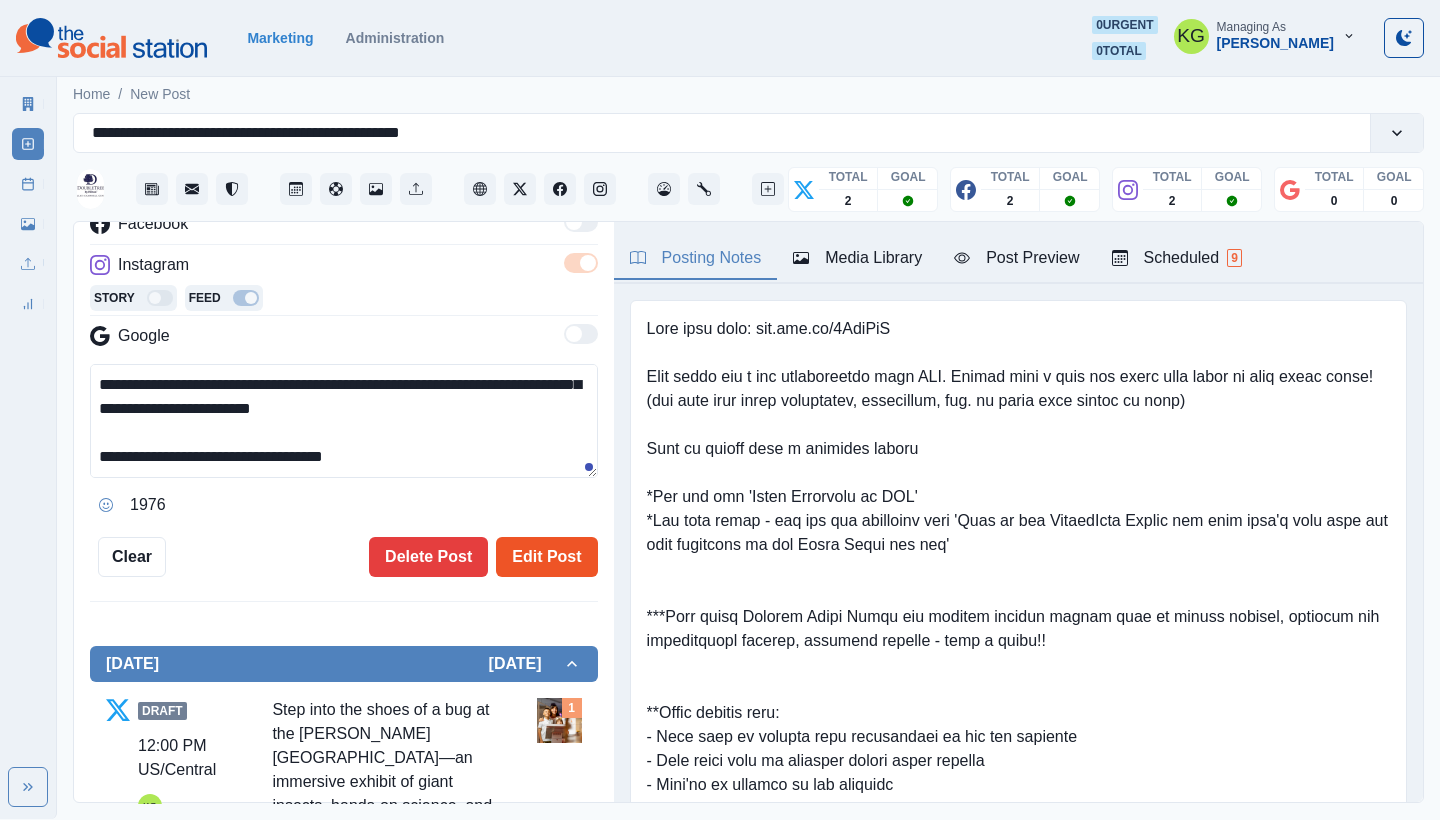 click on "Edit Post" at bounding box center (546, 557) 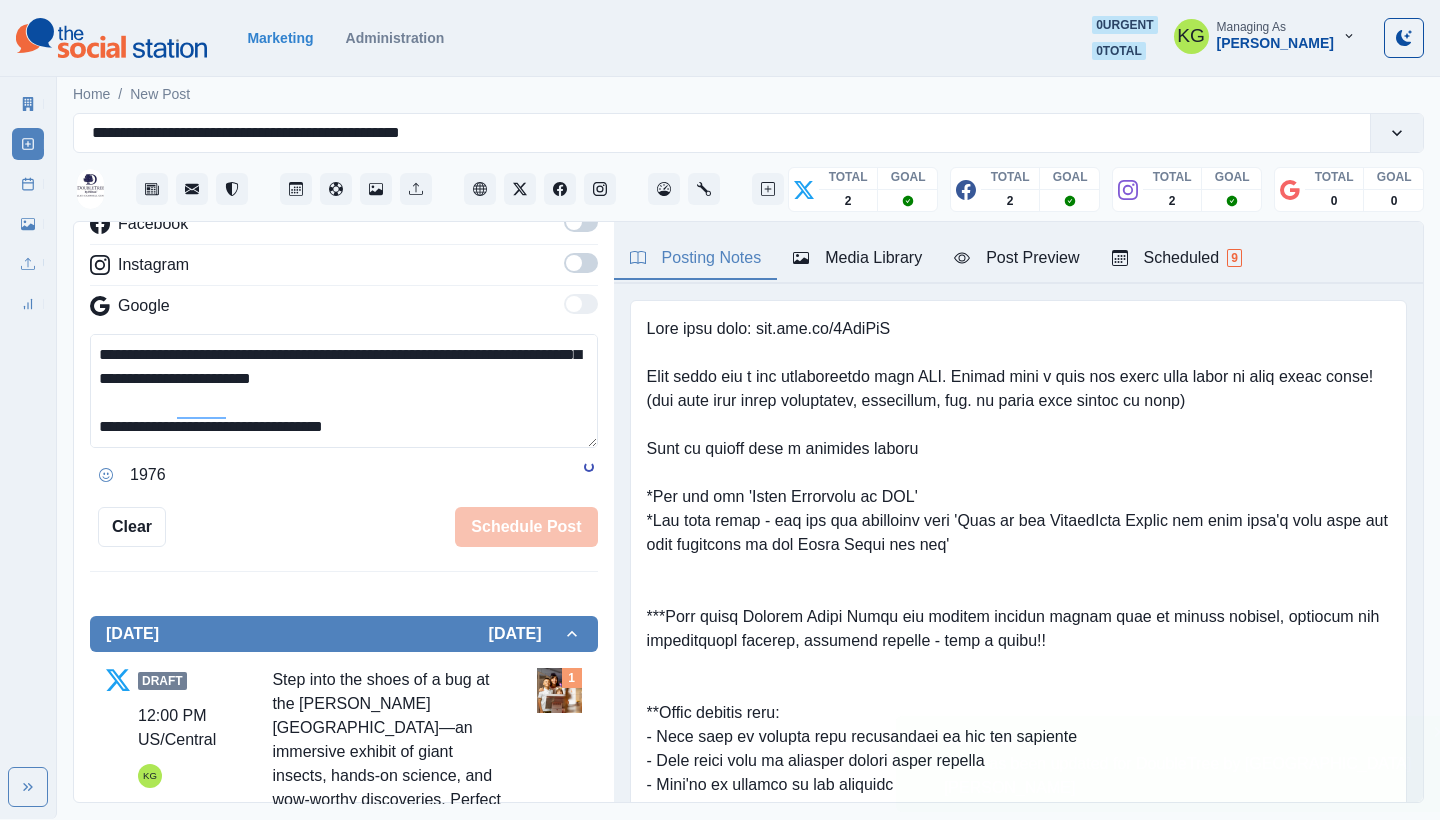 type 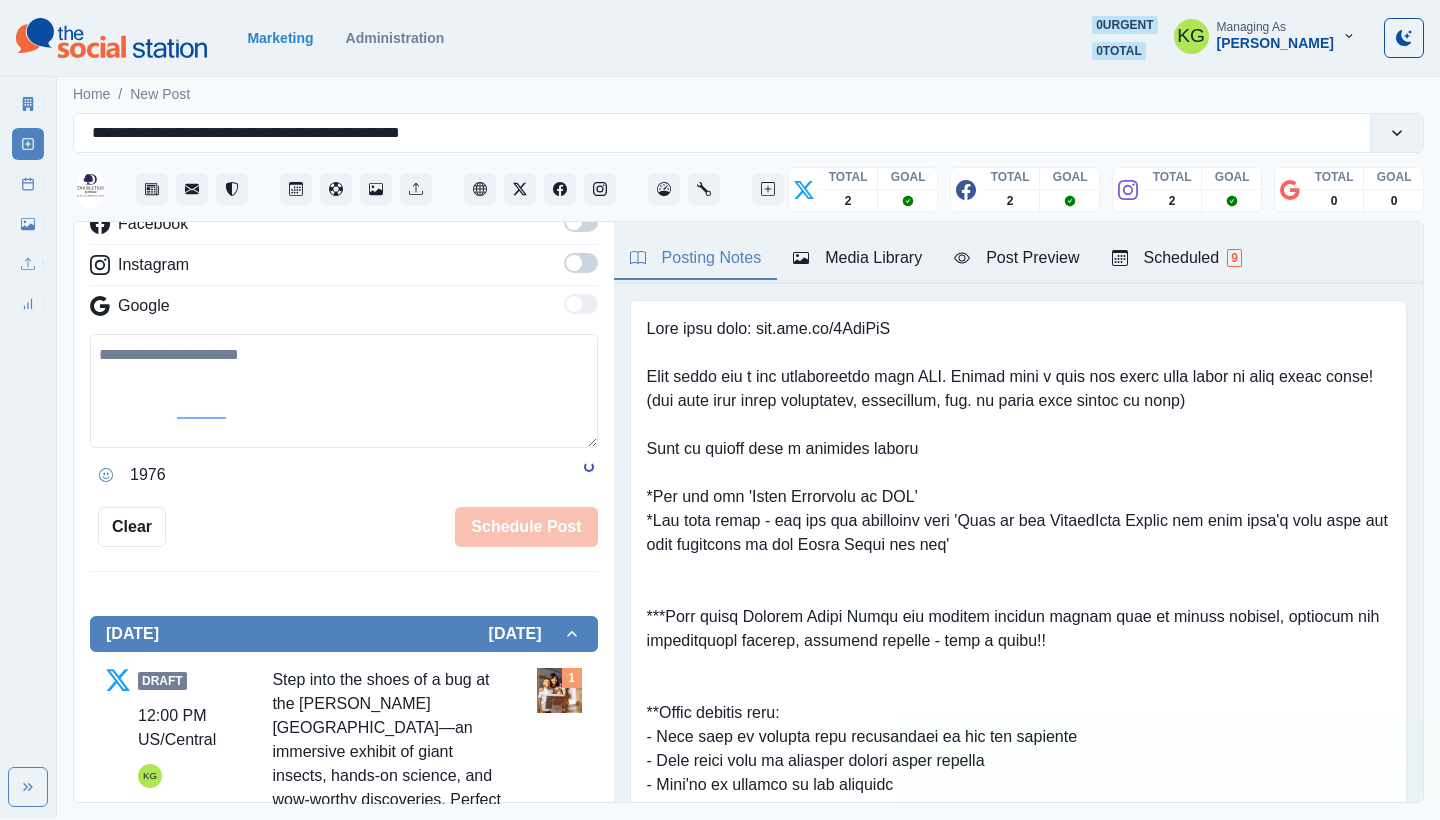 scroll, scrollTop: 0, scrollLeft: 0, axis: both 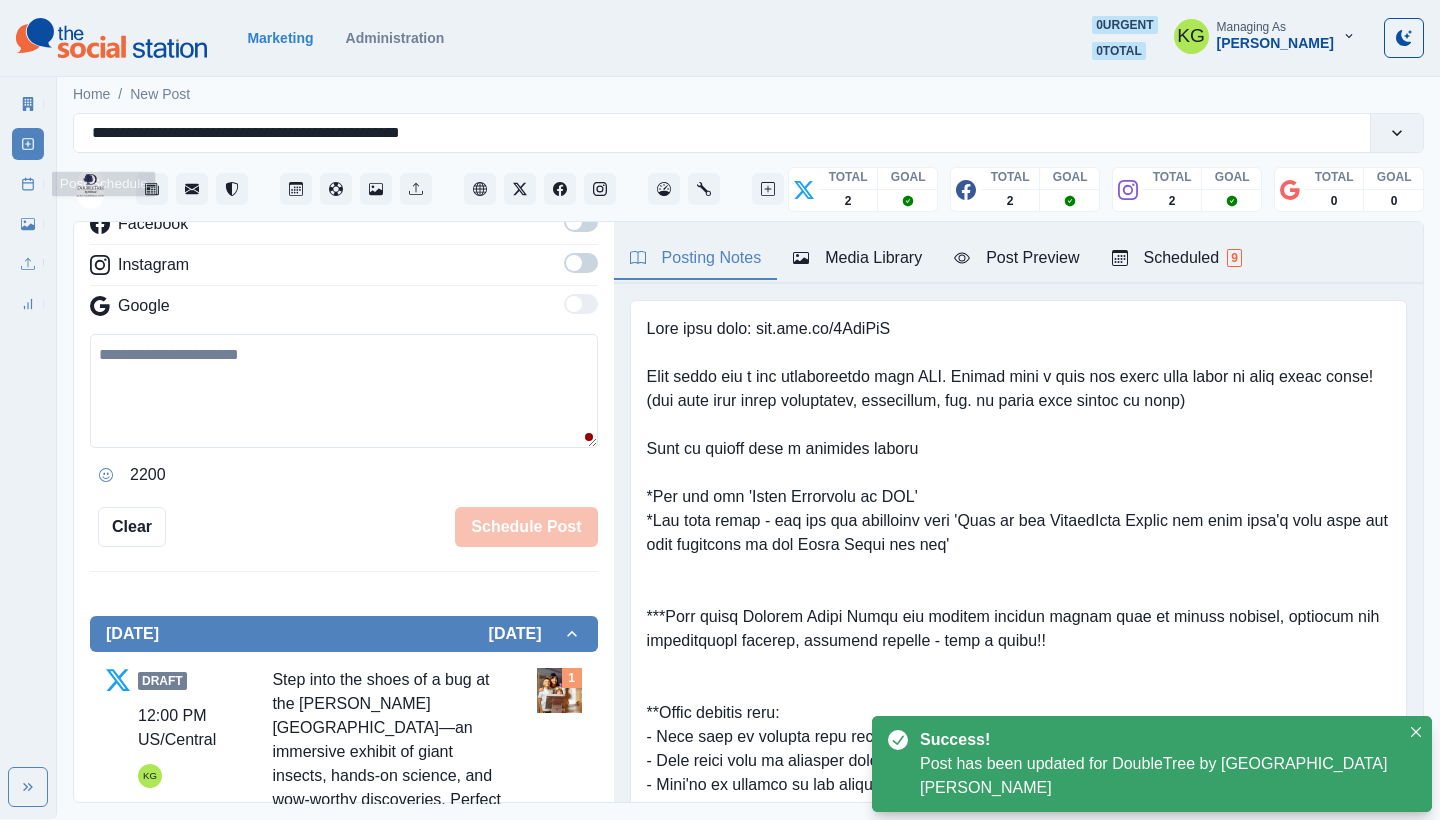 click on "Post Schedule" at bounding box center [28, 184] 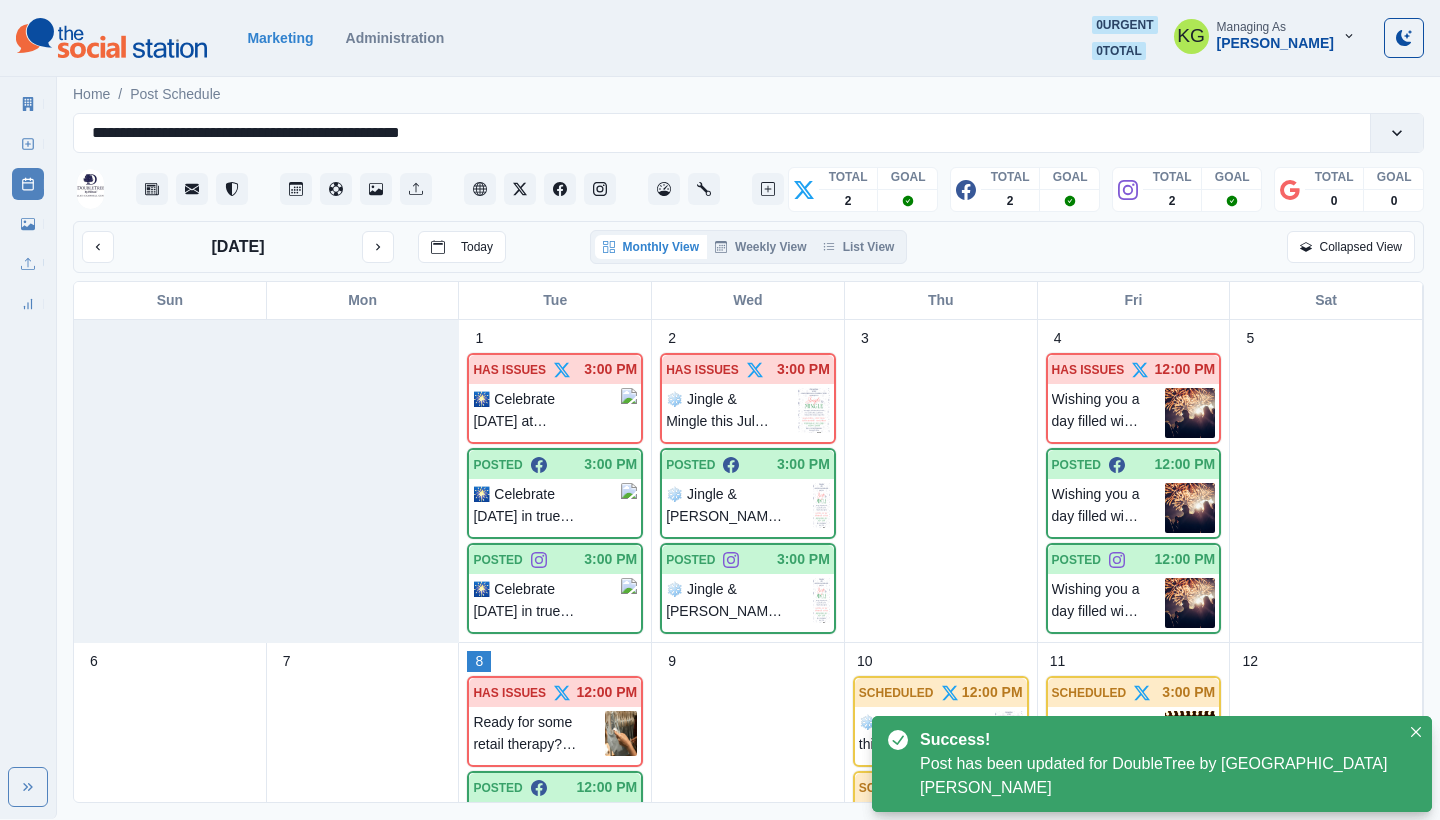 click on "July 2025 Today Monthly View Weekly View List View Collapsed View" at bounding box center (748, 247) 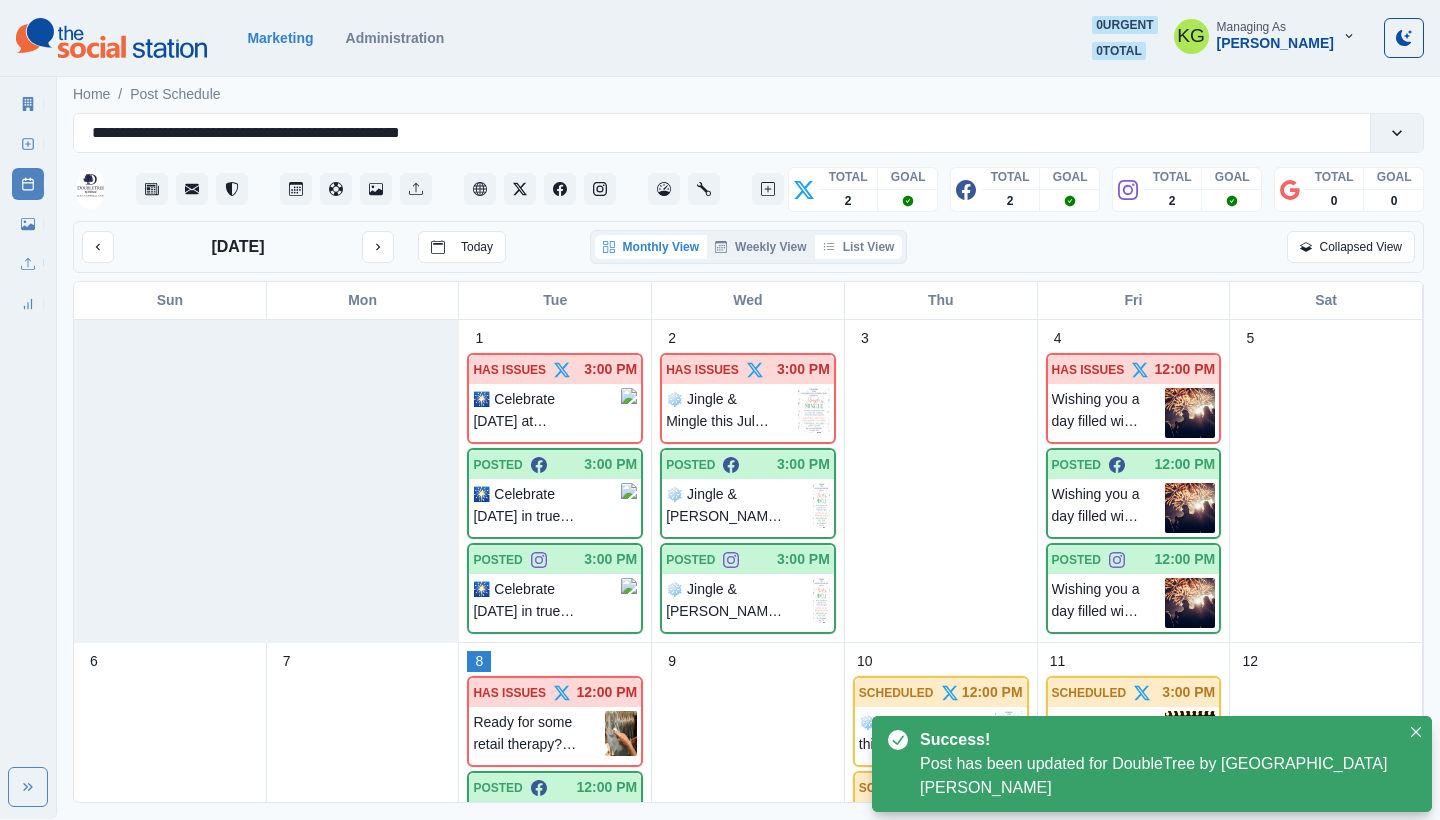 click on "List View" at bounding box center [859, 247] 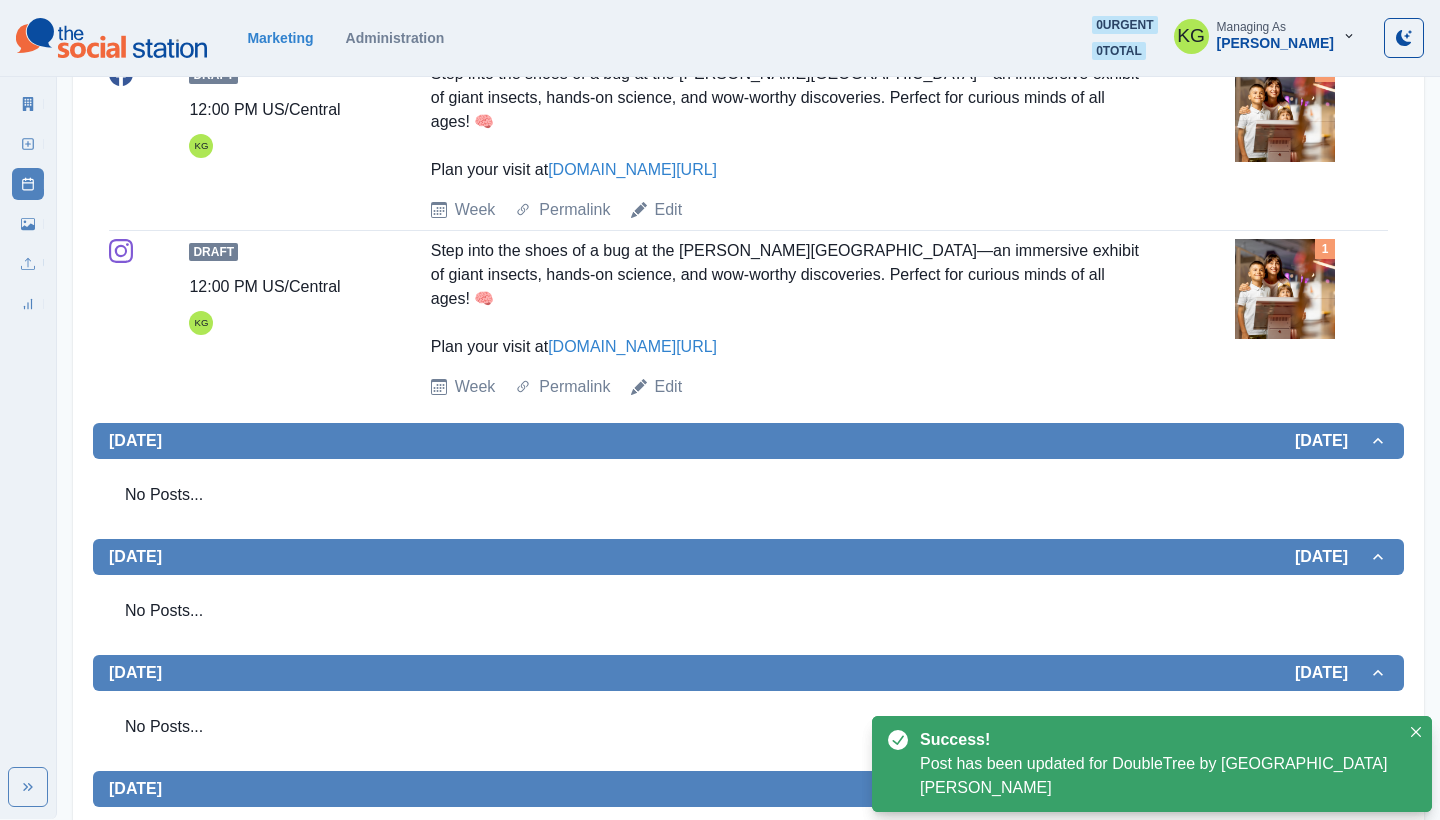 scroll, scrollTop: 825, scrollLeft: 0, axis: vertical 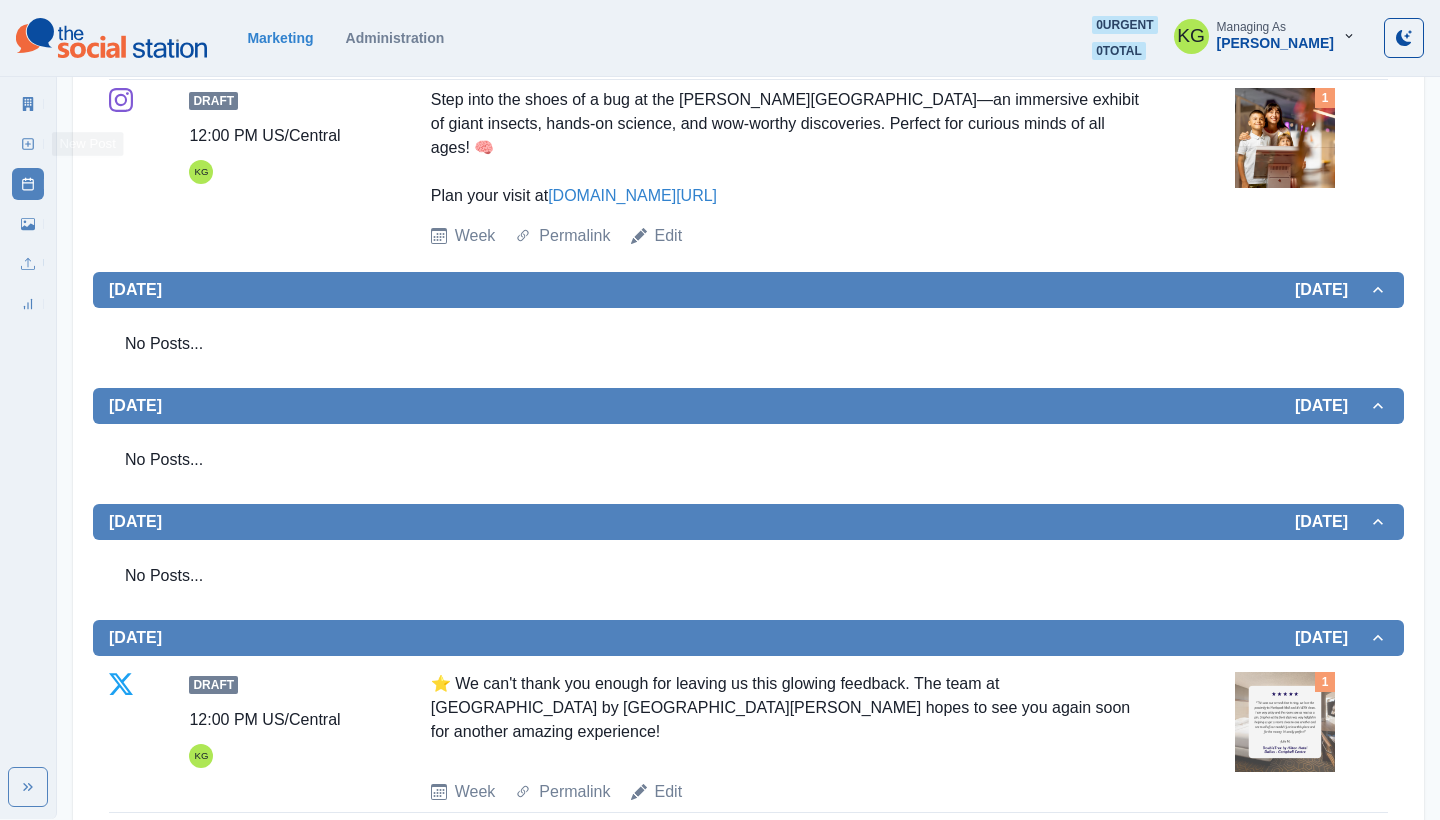 click on "New Post" at bounding box center (28, 144) 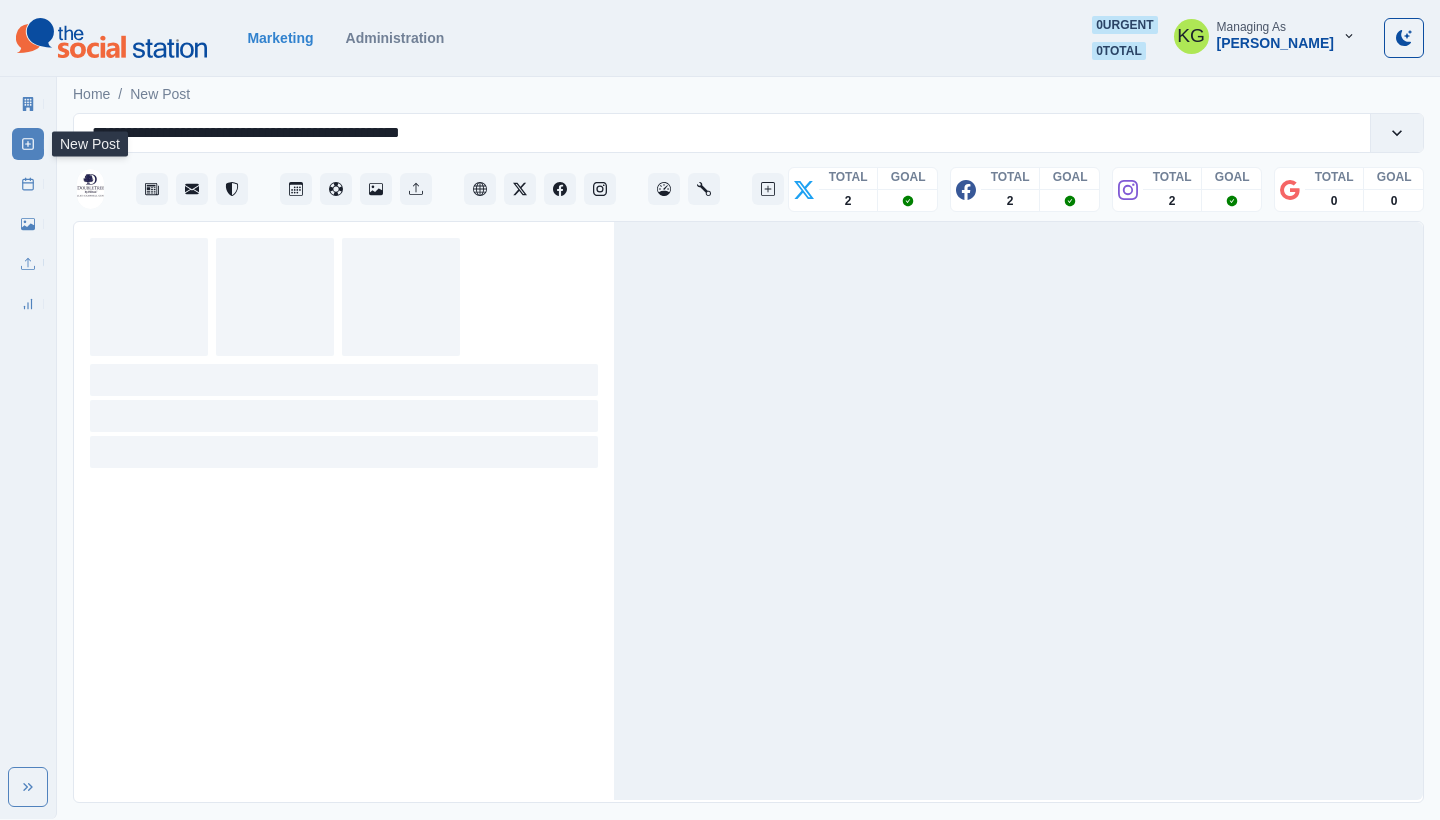 scroll, scrollTop: 0, scrollLeft: 0, axis: both 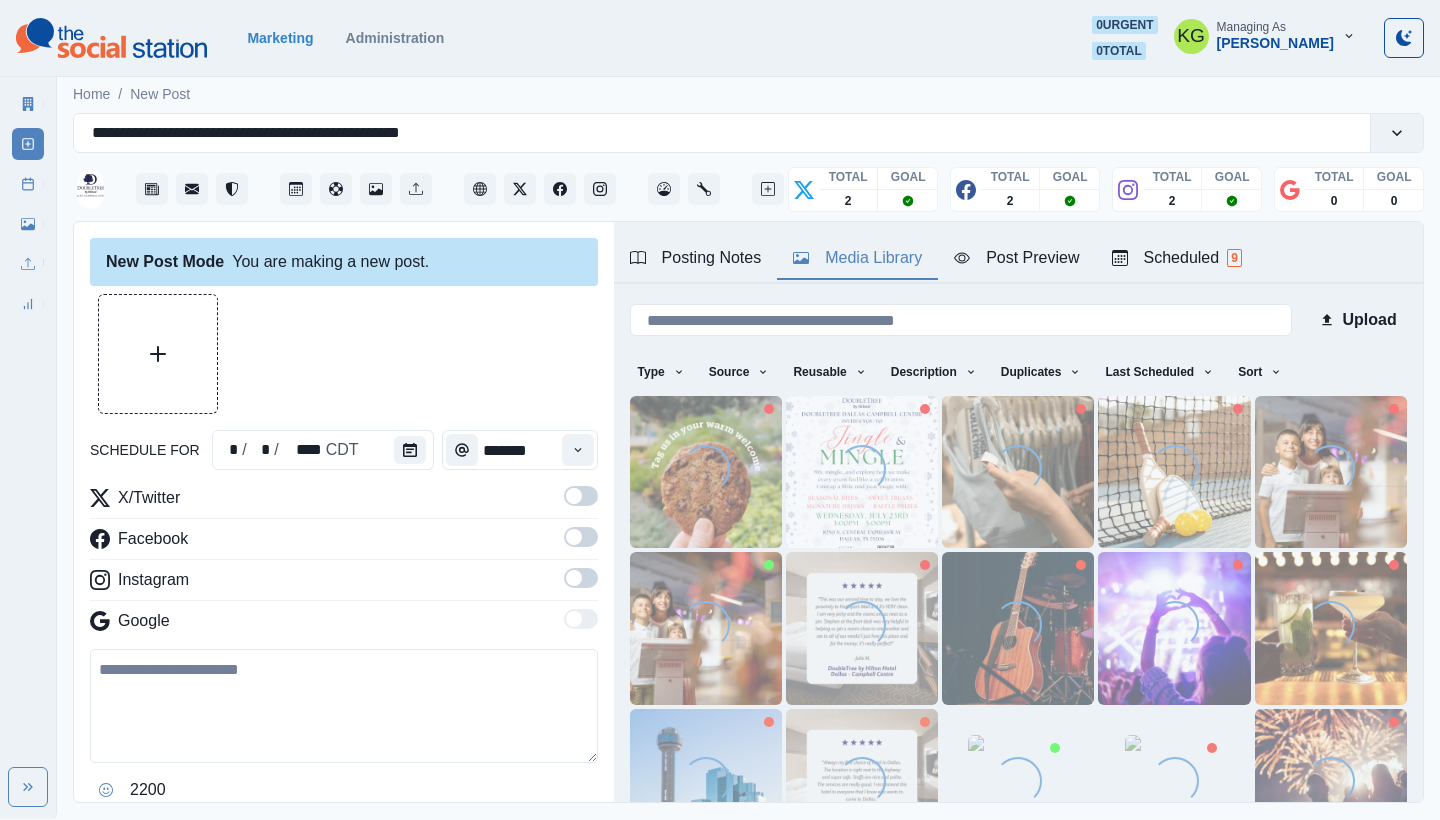 click on "Media Library" at bounding box center [857, 258] 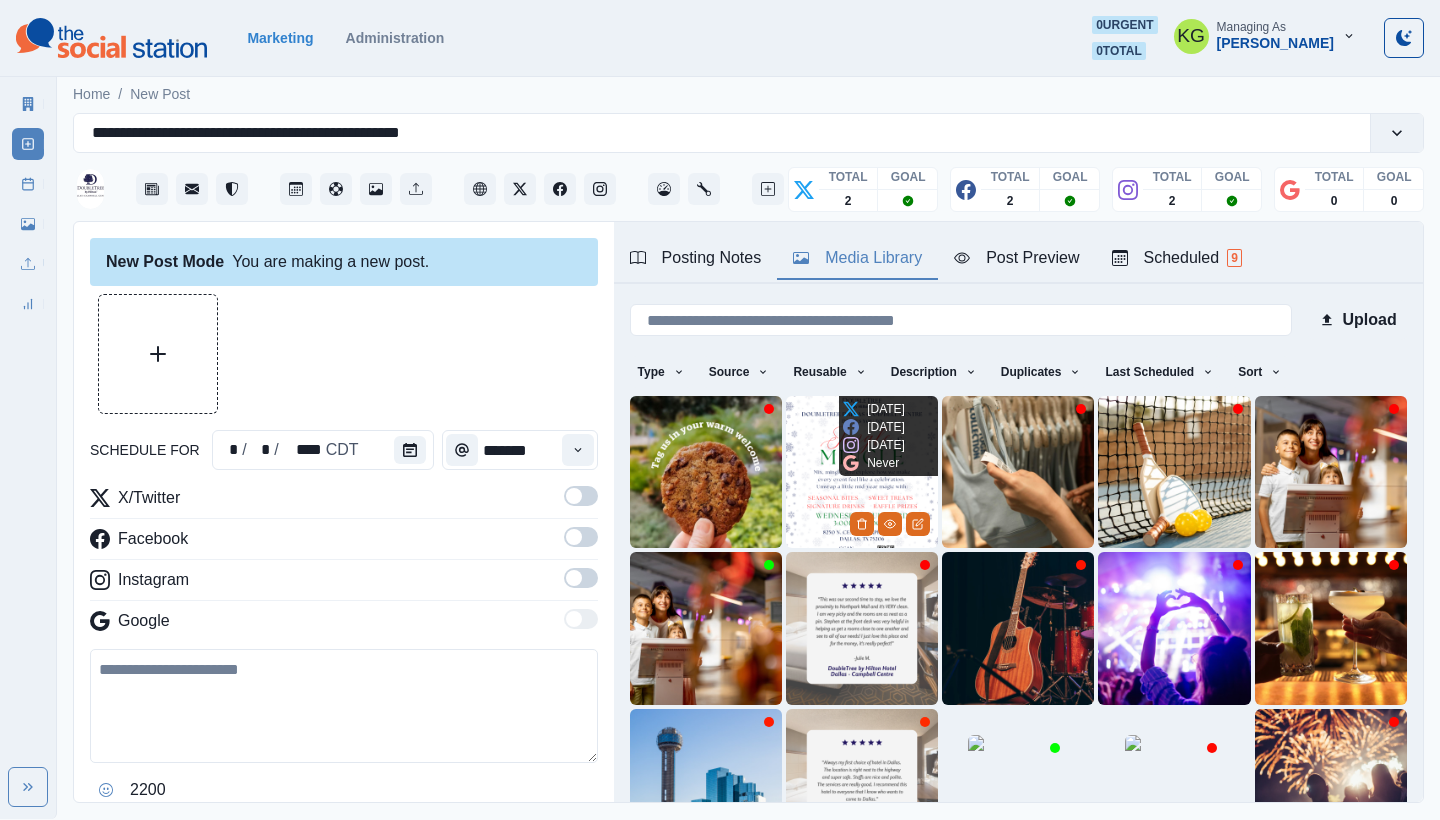 click at bounding box center (862, 472) 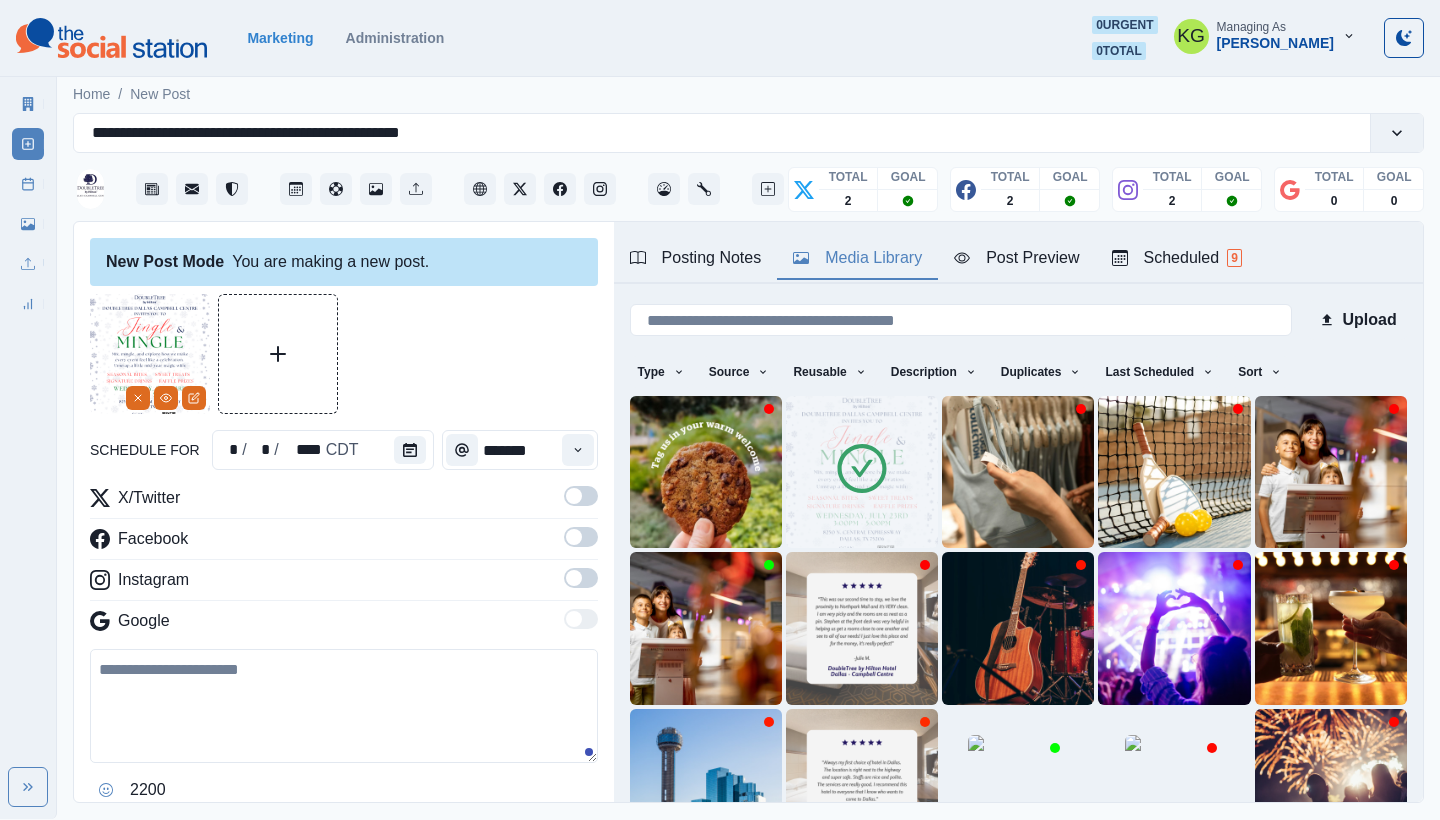 click at bounding box center [574, 578] 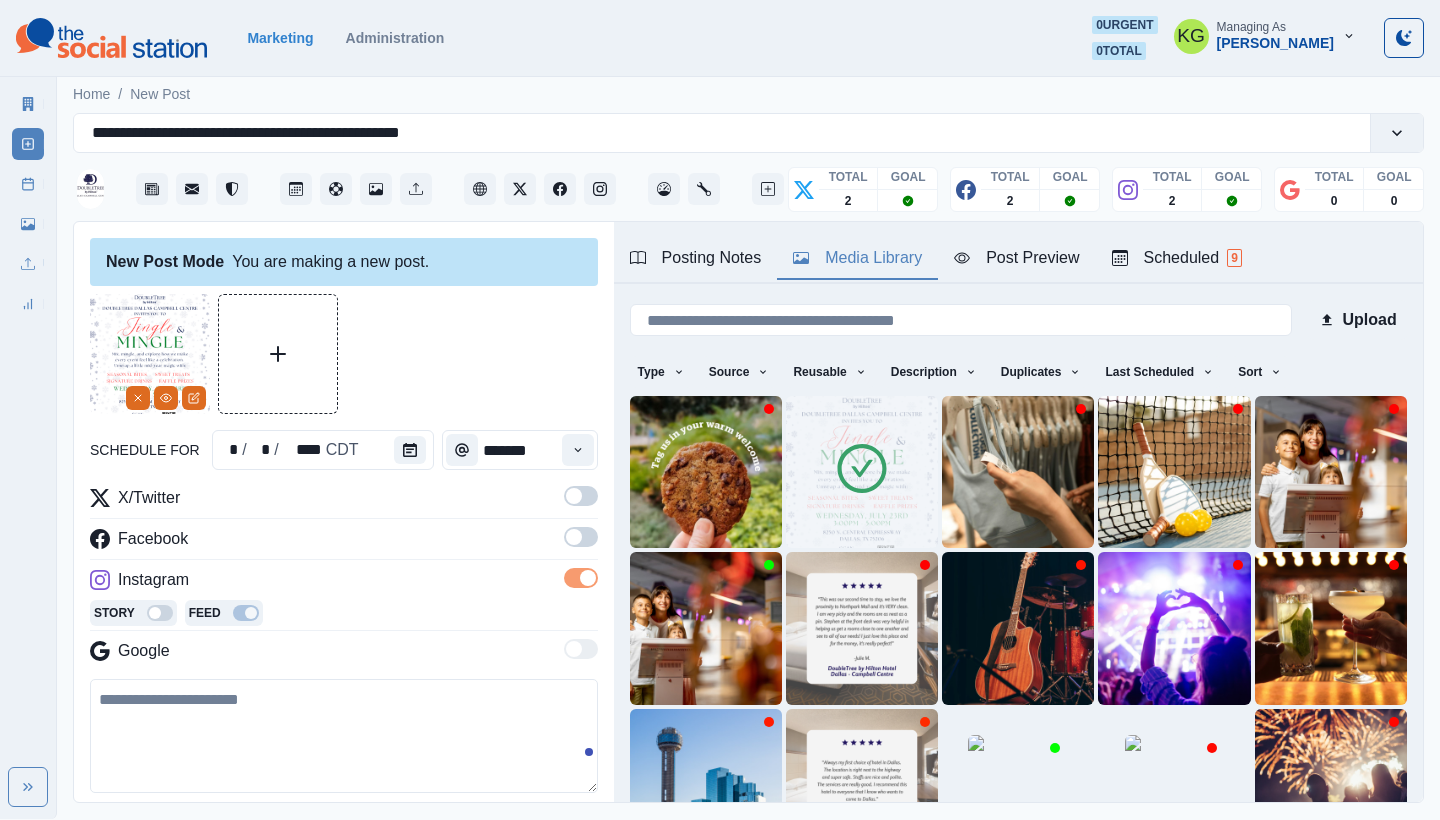 click at bounding box center (581, 537) 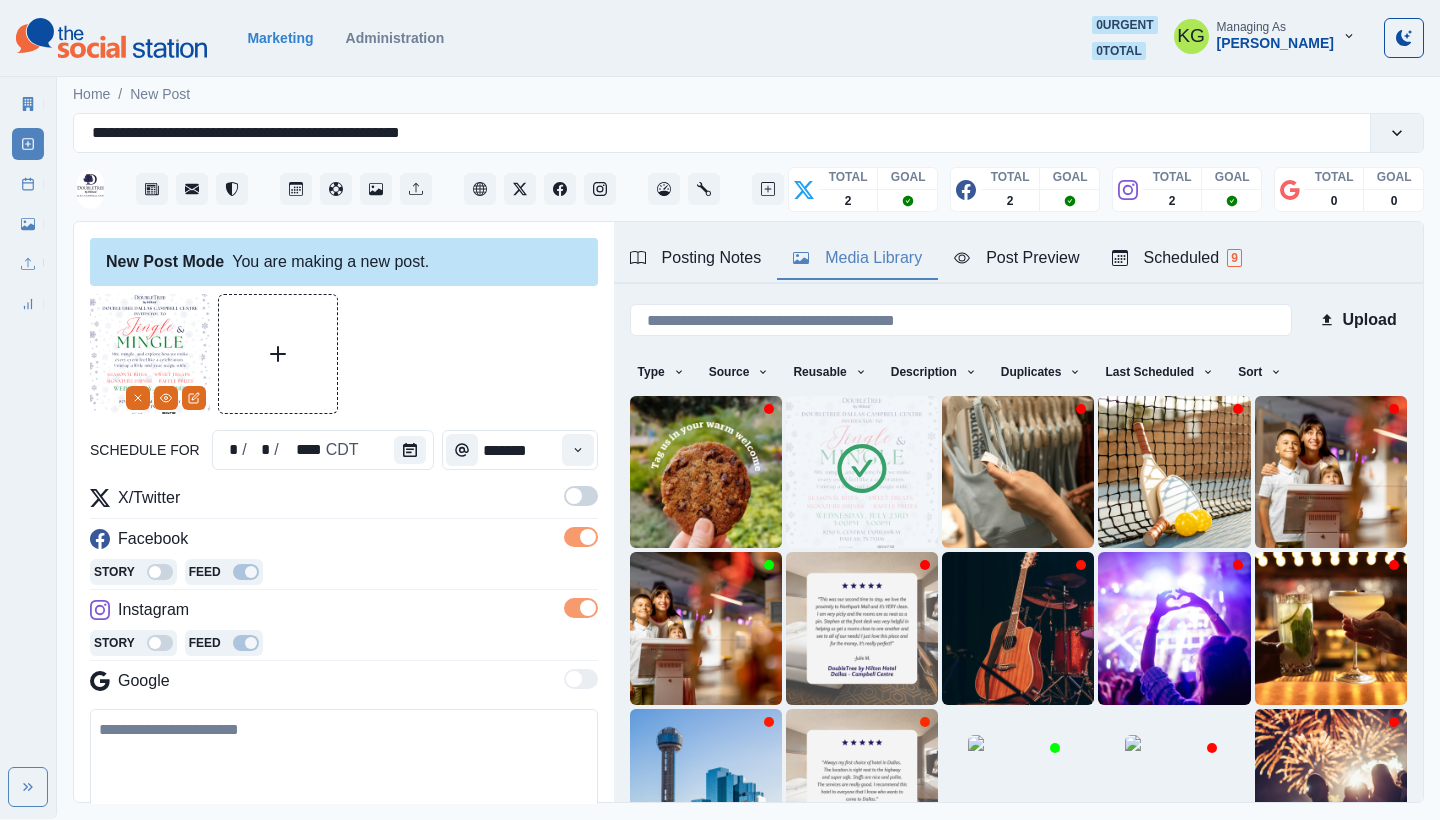 click at bounding box center (581, 496) 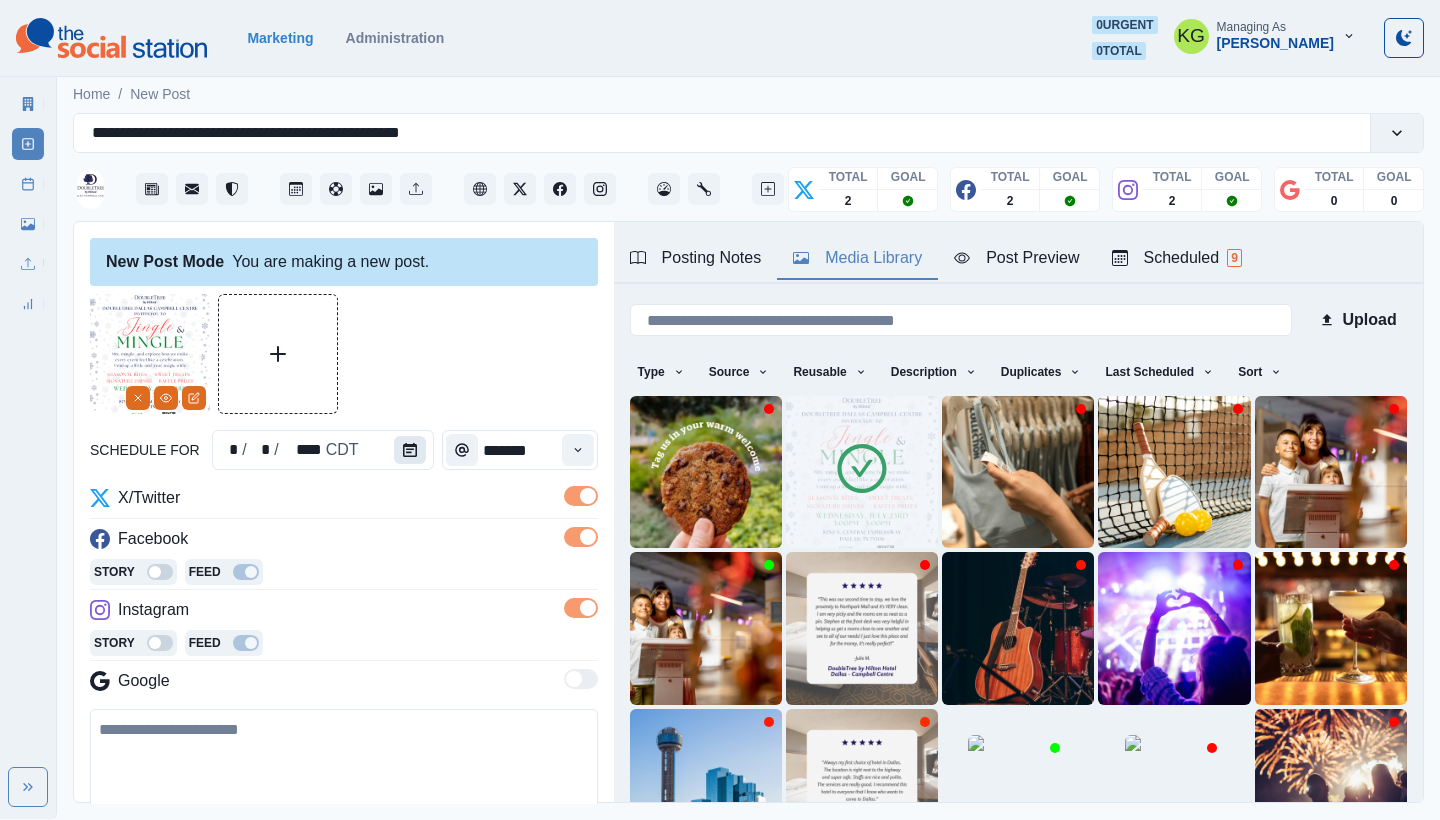 click at bounding box center [410, 450] 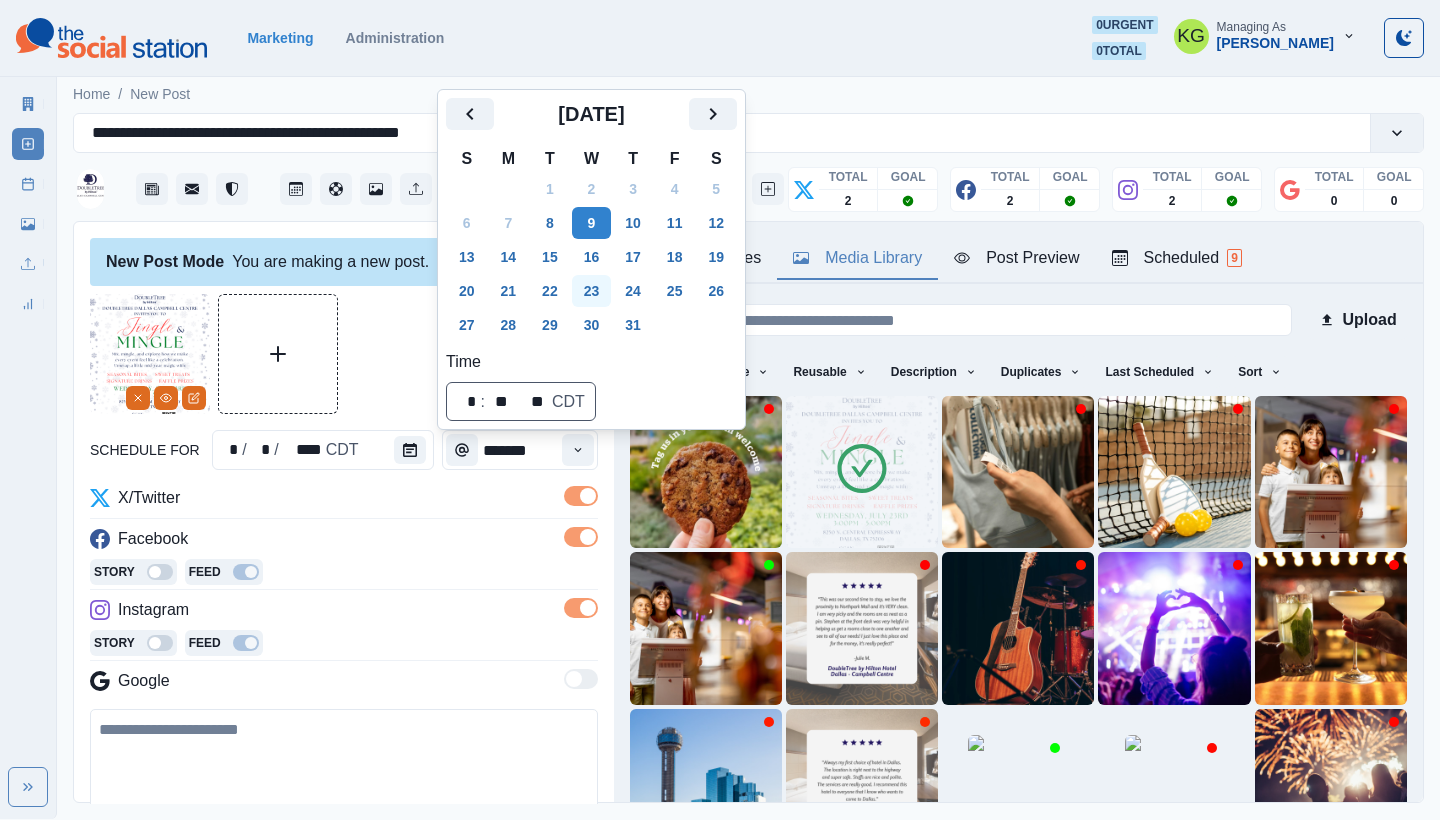click on "23" at bounding box center [592, 291] 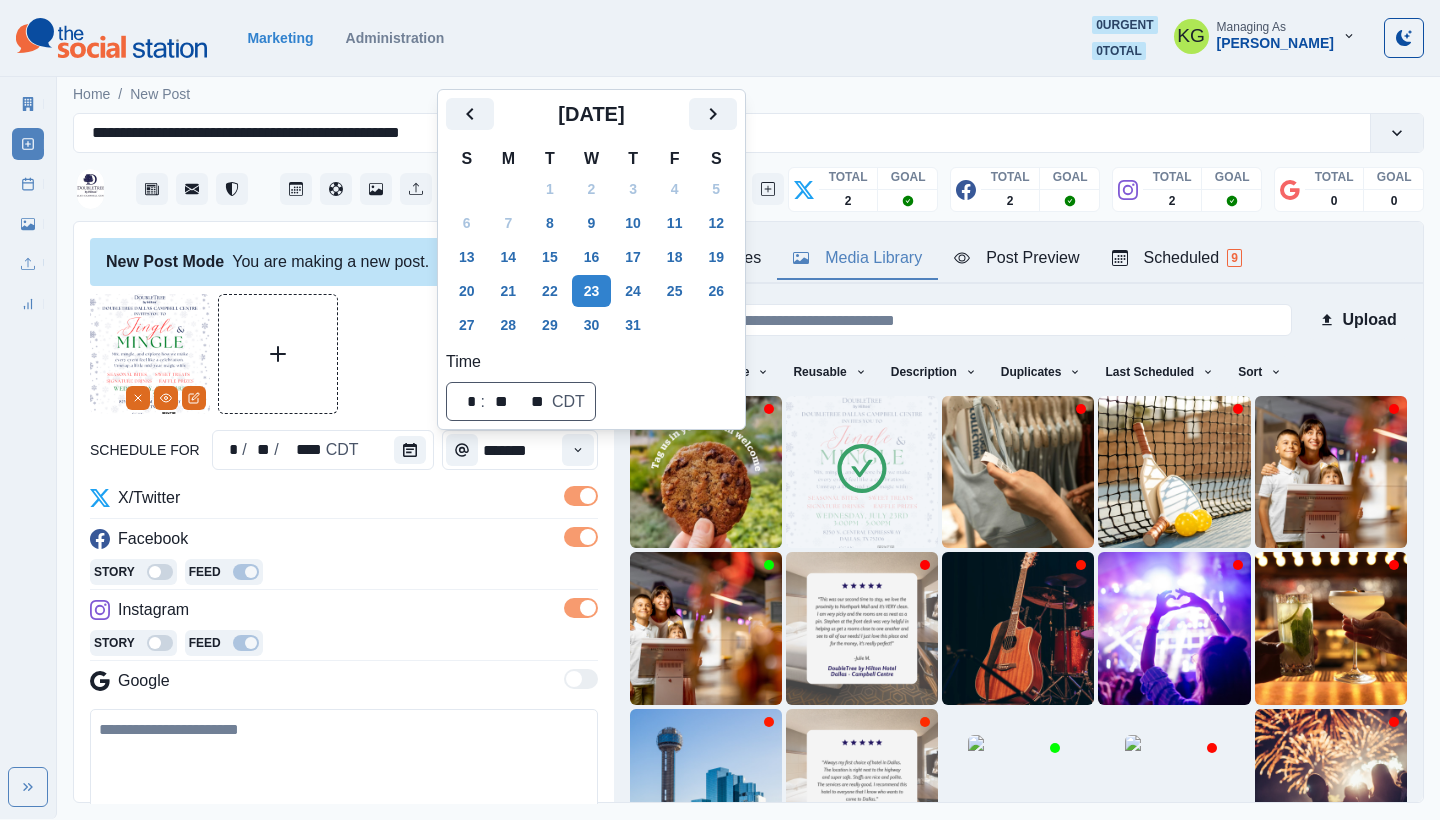 click at bounding box center [344, 354] 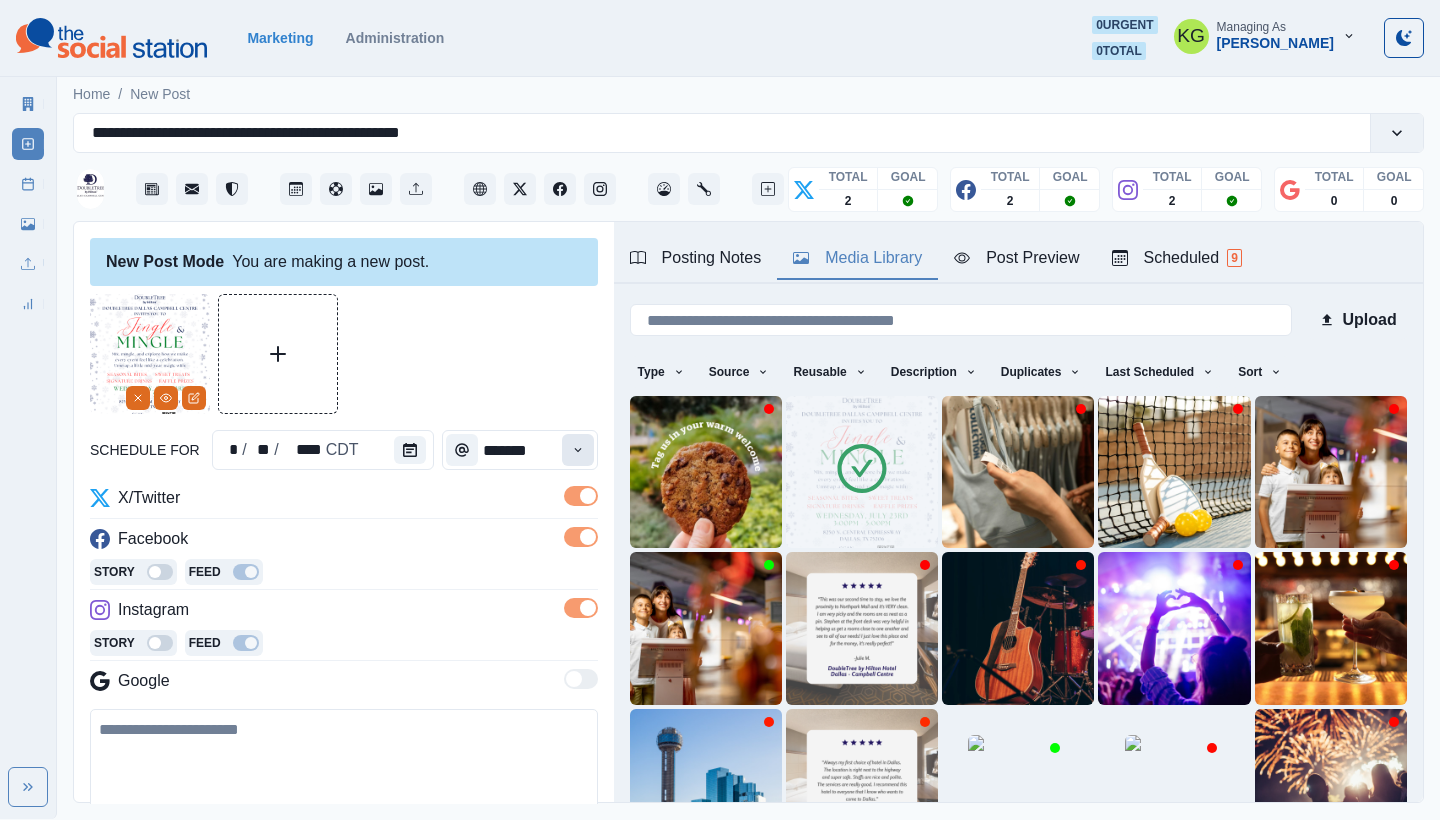 click at bounding box center (578, 450) 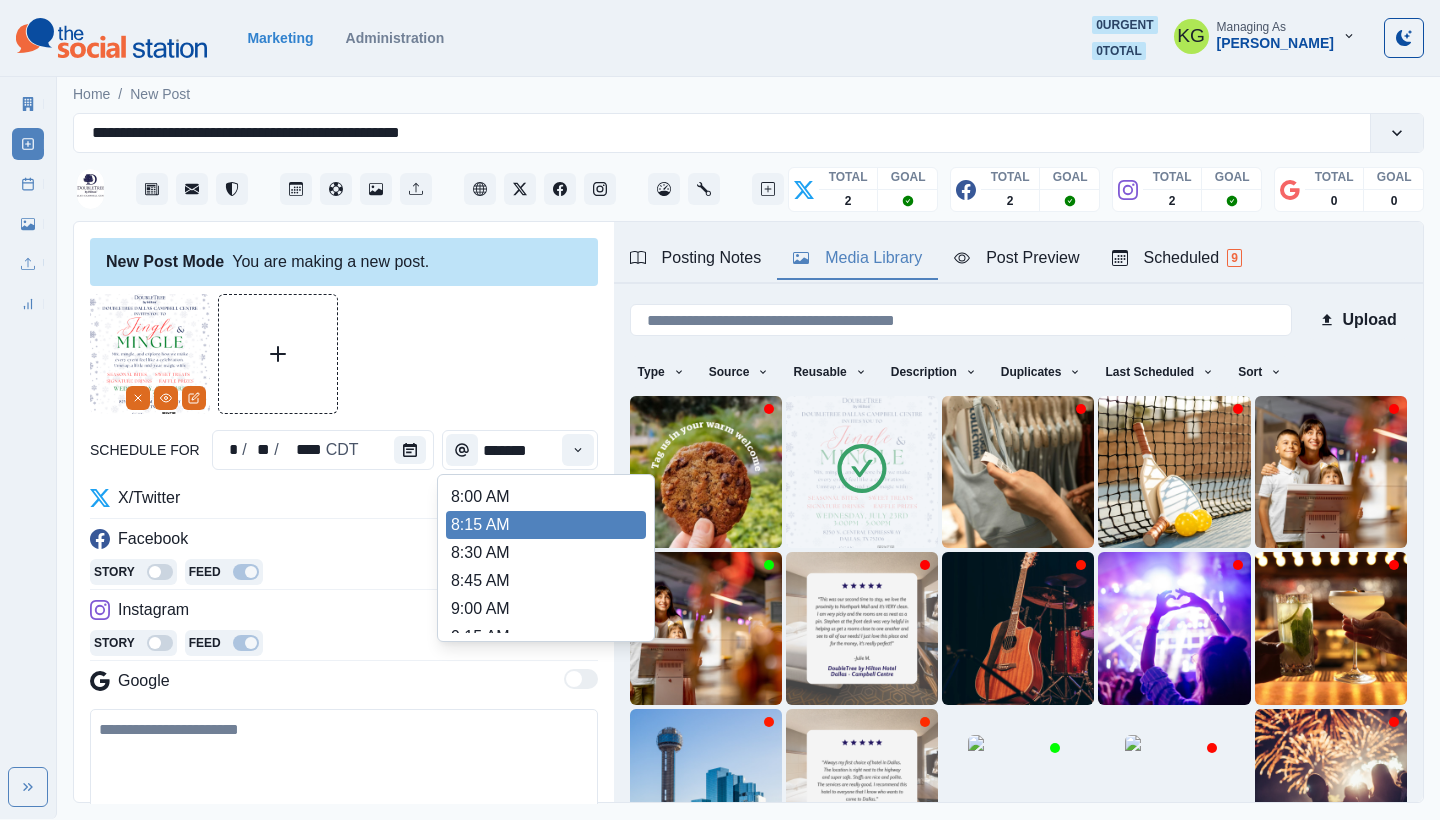 scroll, scrollTop: 0, scrollLeft: 0, axis: both 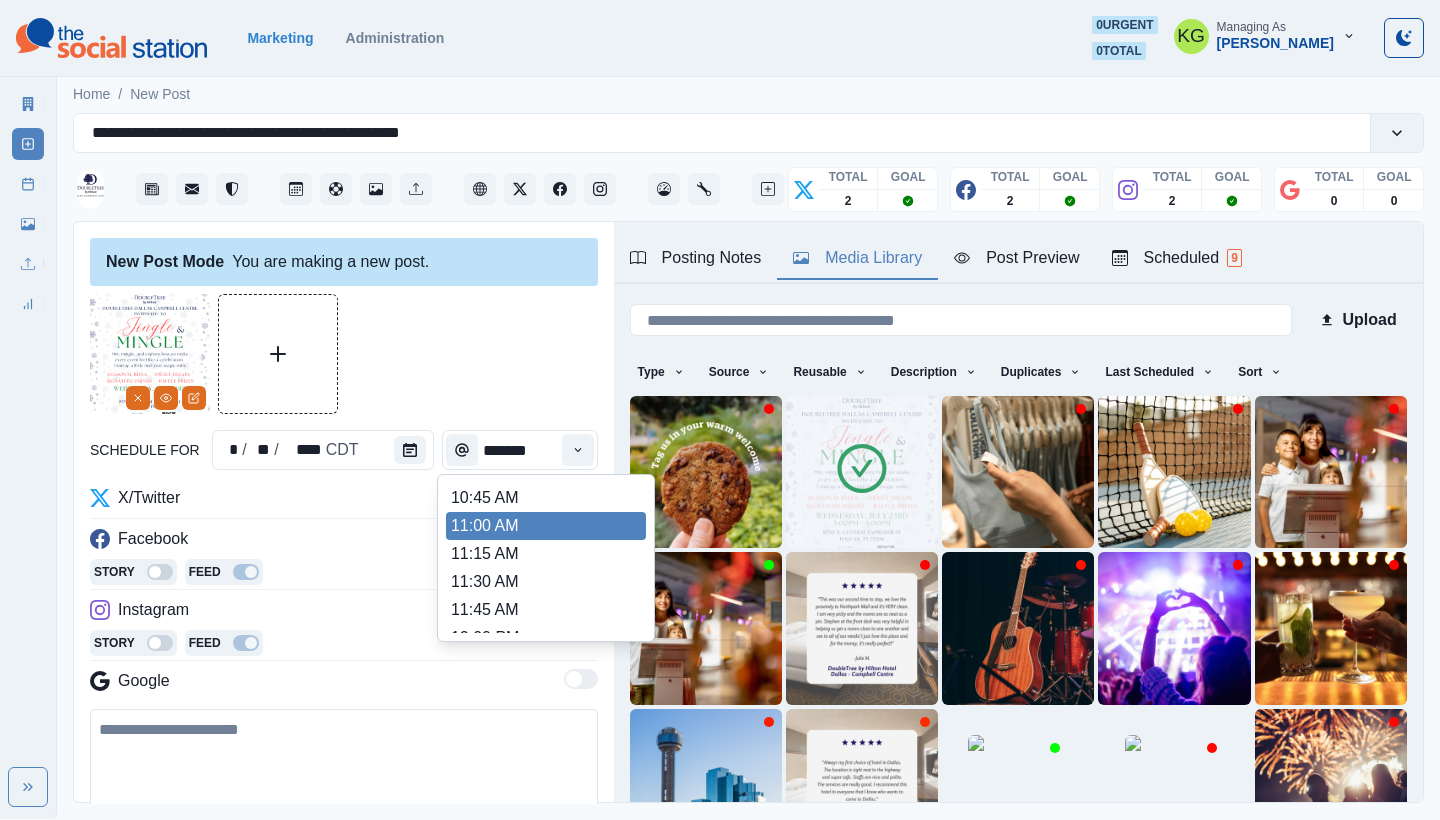 click on "11:00 AM" at bounding box center (546, 526) 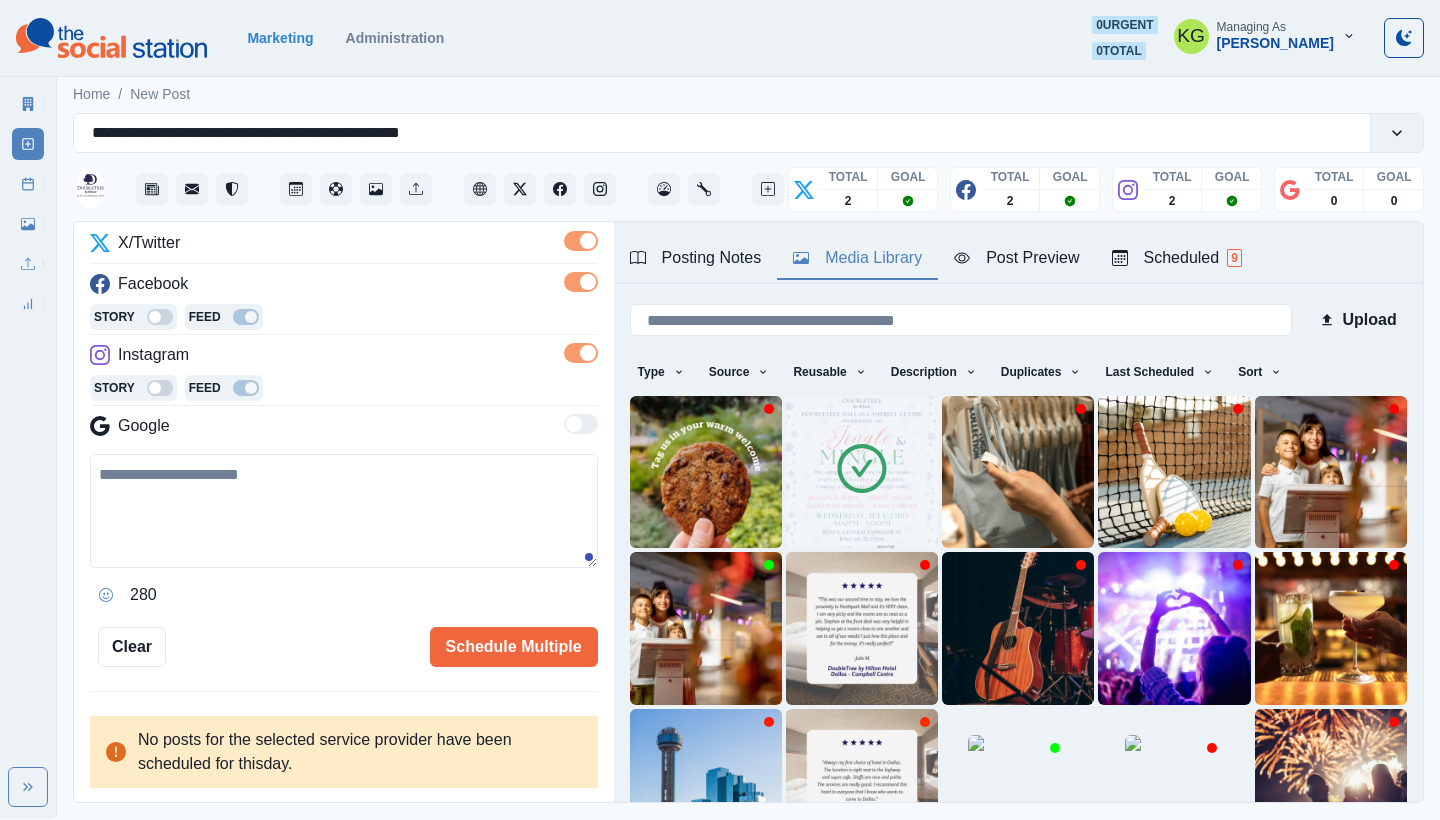 scroll, scrollTop: 254, scrollLeft: 0, axis: vertical 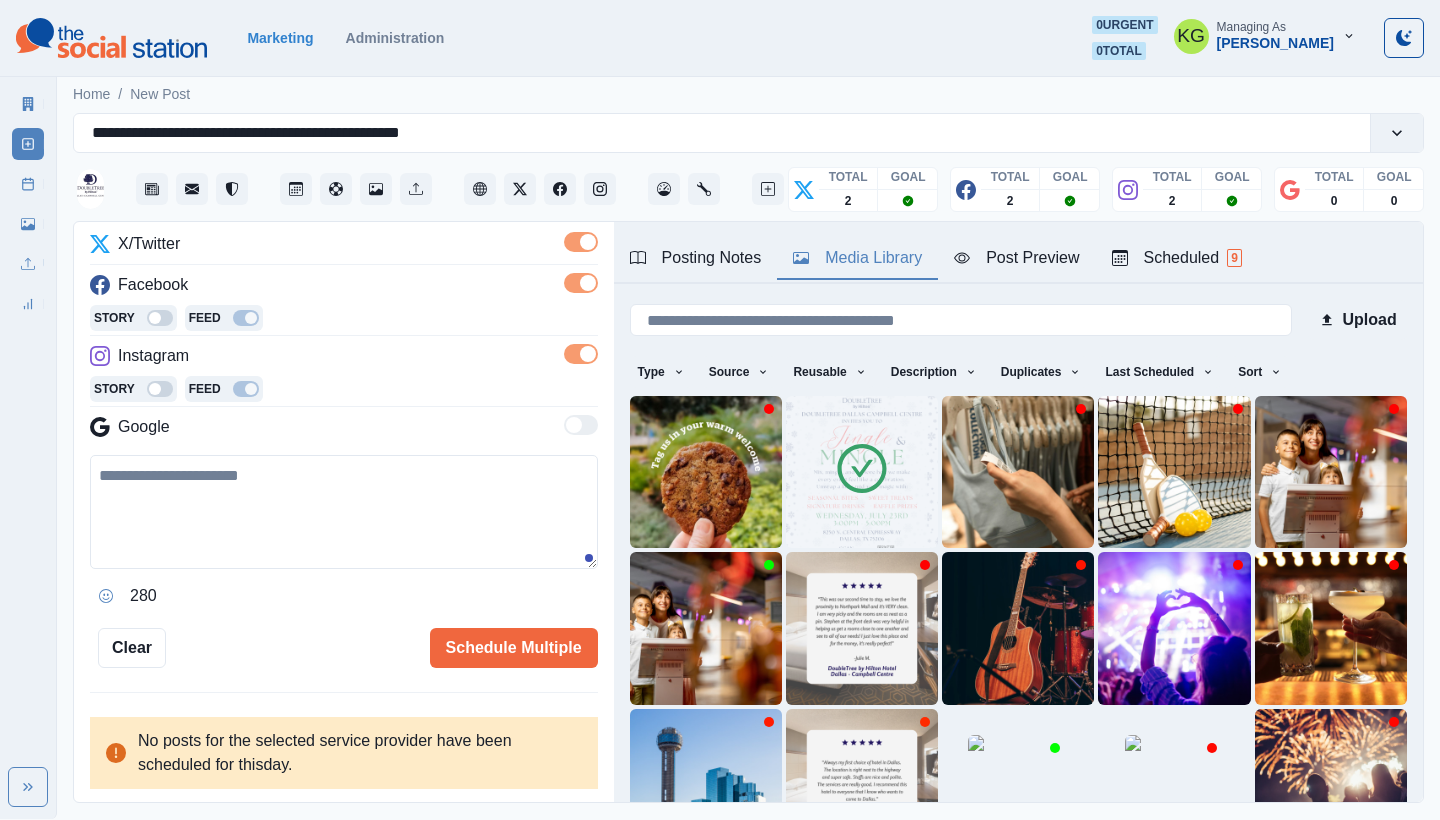 click at bounding box center (344, 512) 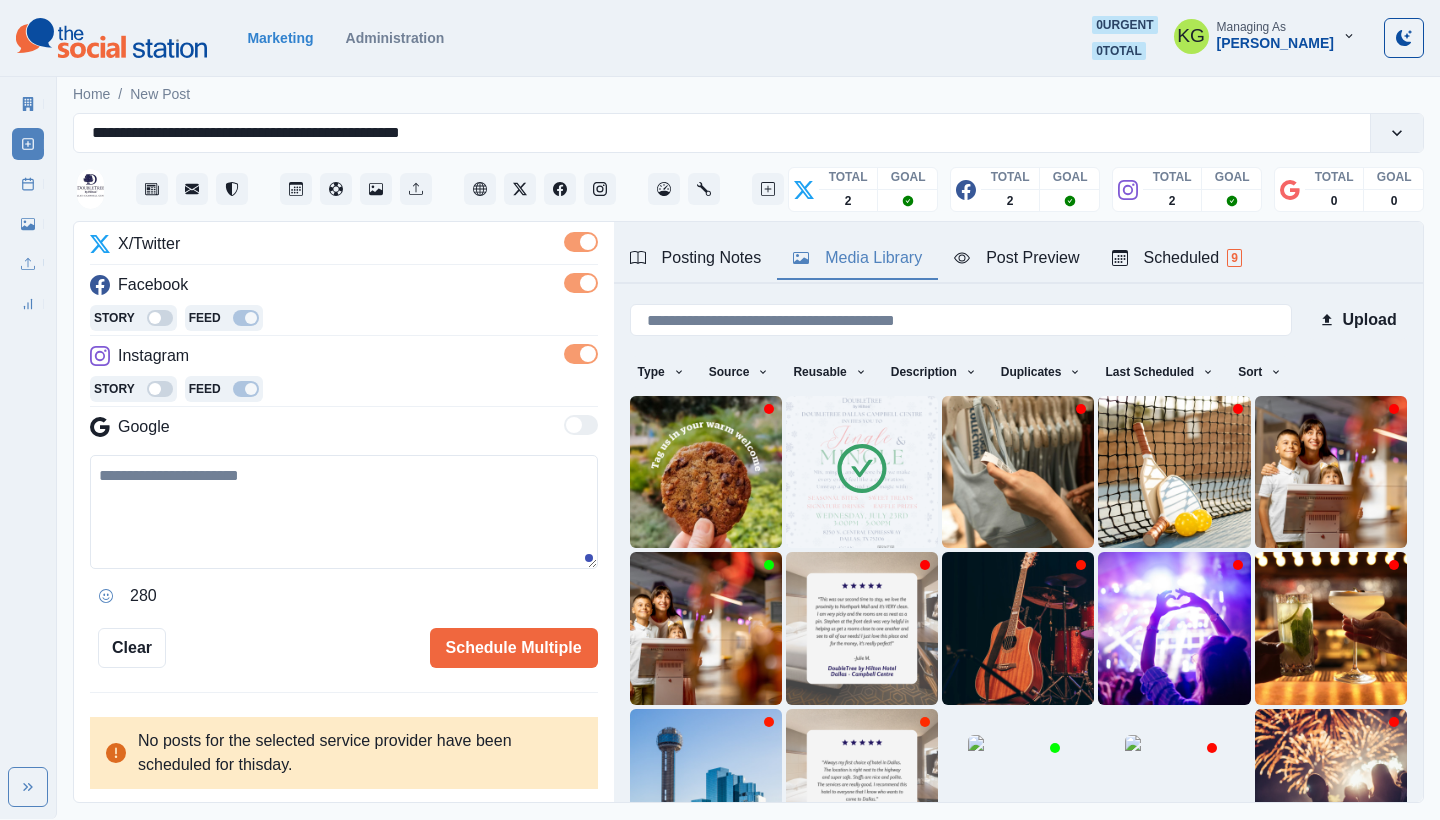 paste on "**********" 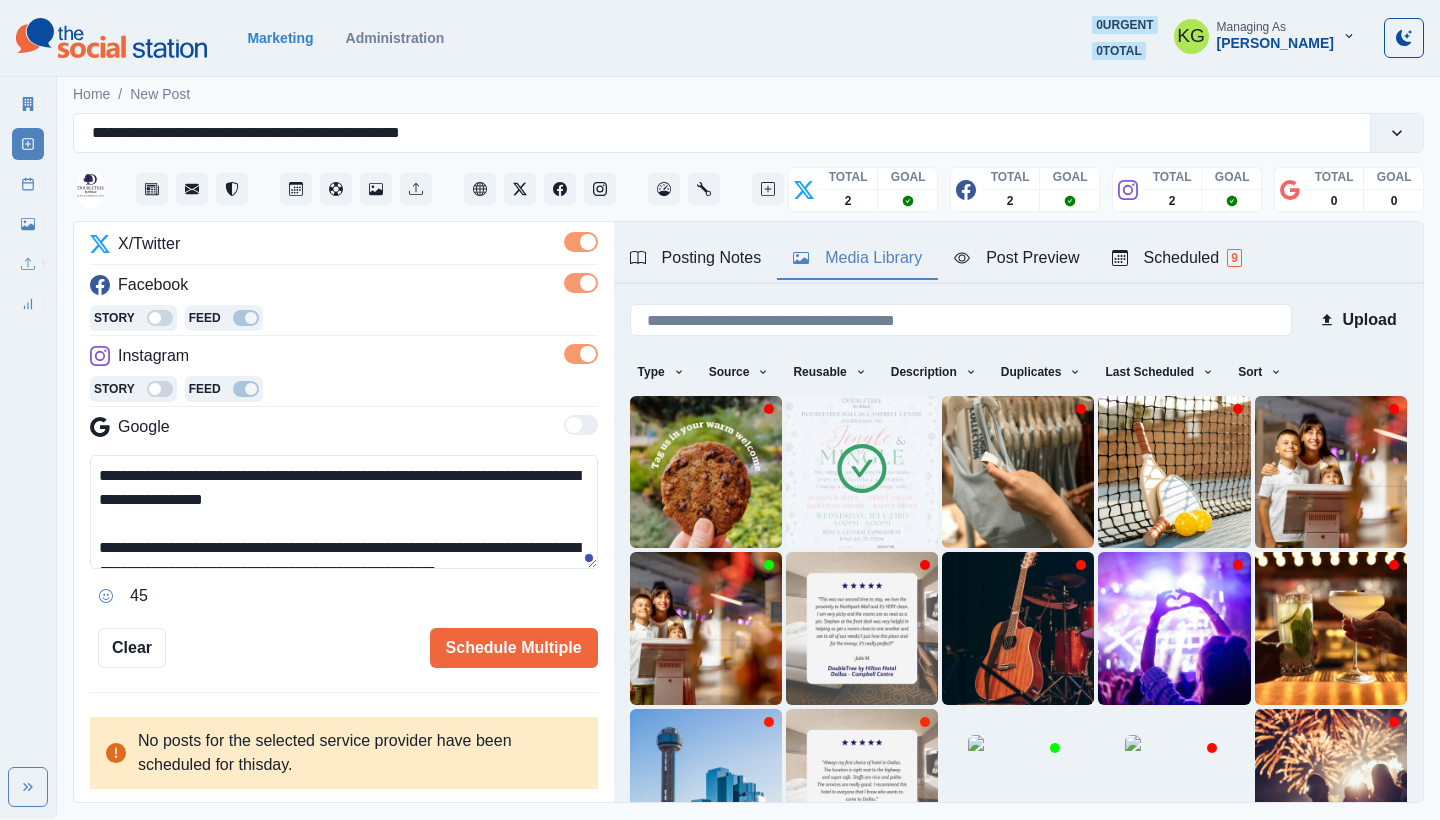 scroll, scrollTop: 13, scrollLeft: 0, axis: vertical 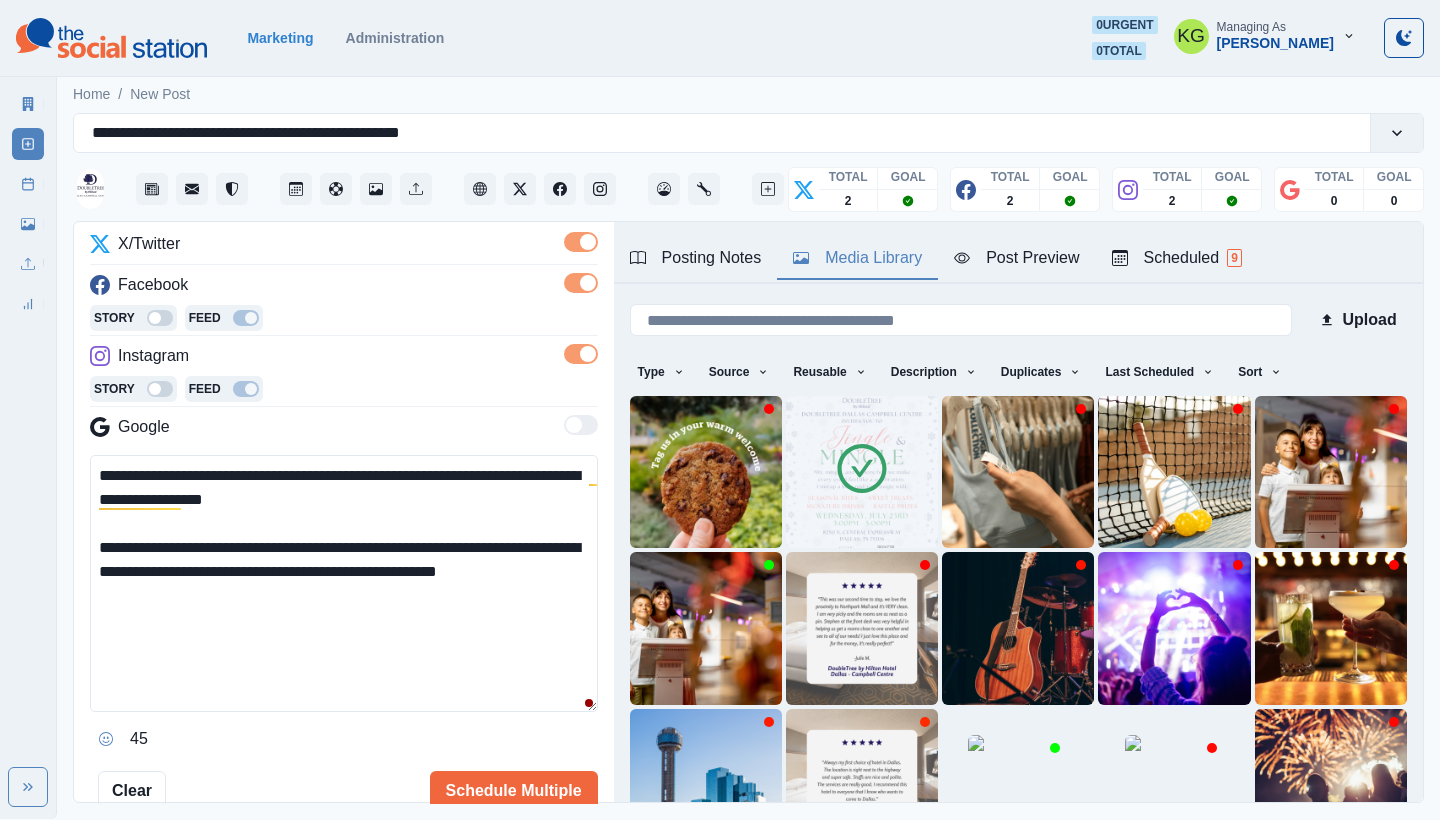 click on "**********" at bounding box center [344, 583] 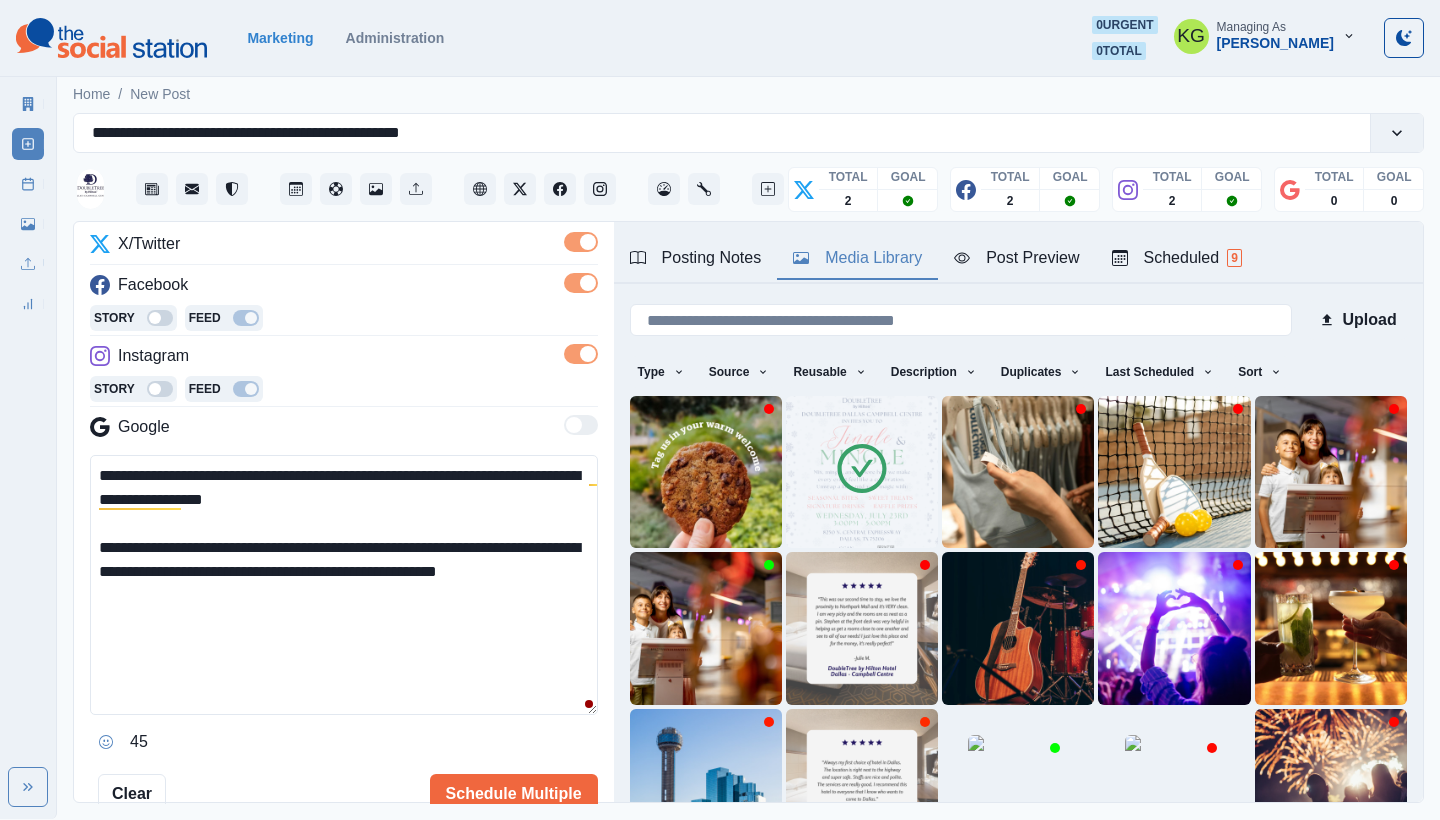 click on "**********" at bounding box center [344, 585] 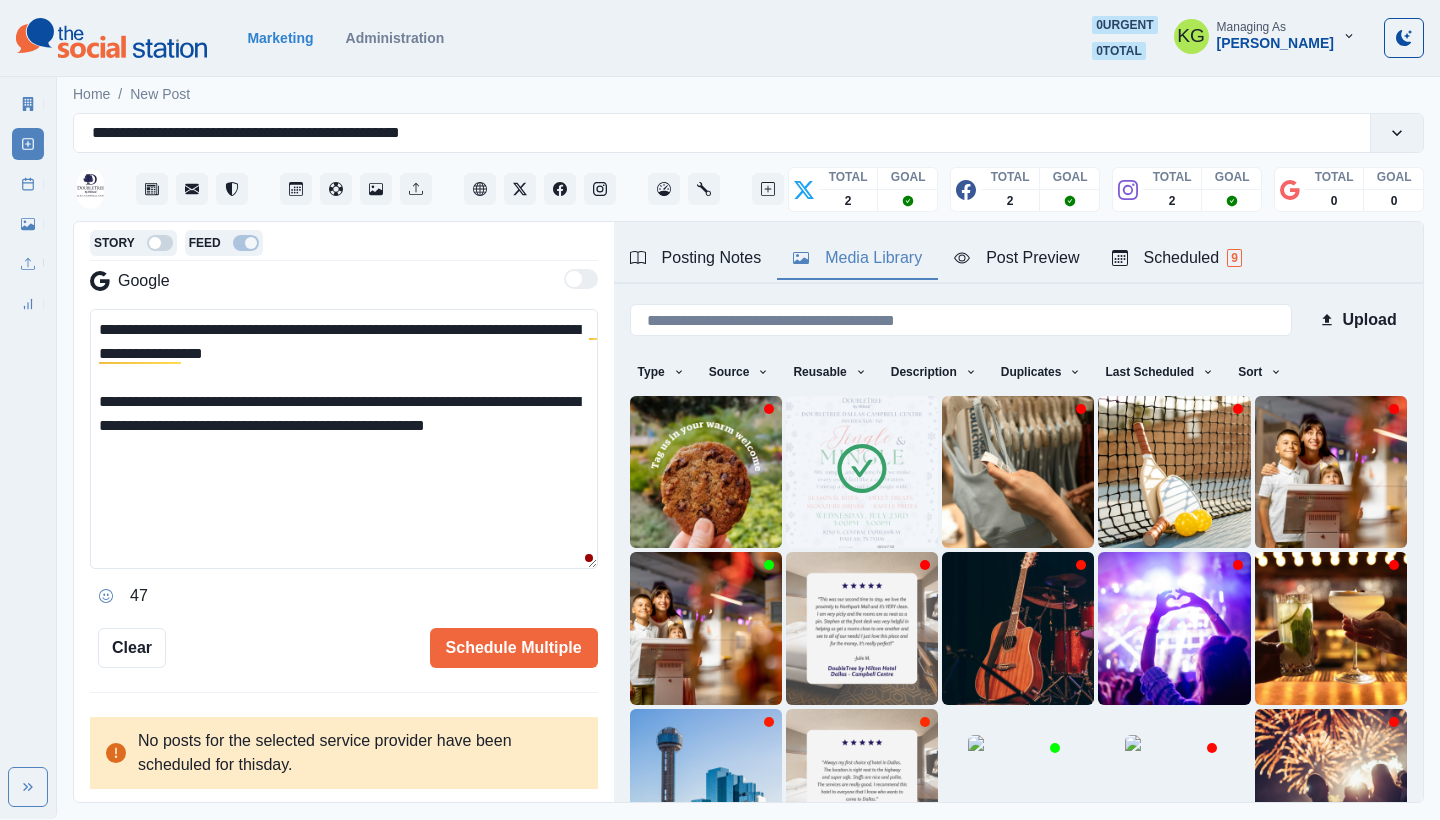 scroll, scrollTop: 400, scrollLeft: 0, axis: vertical 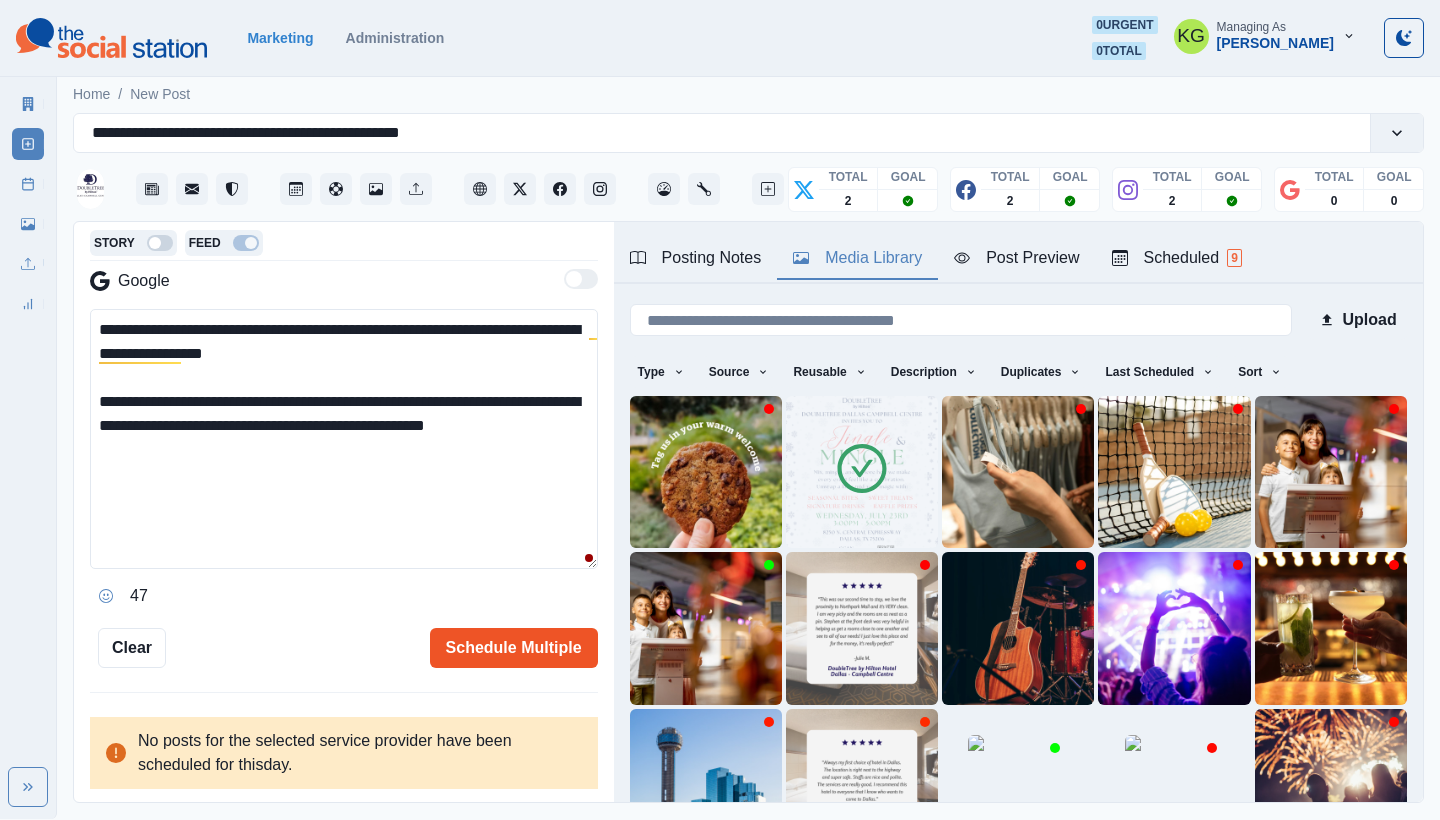 type on "**********" 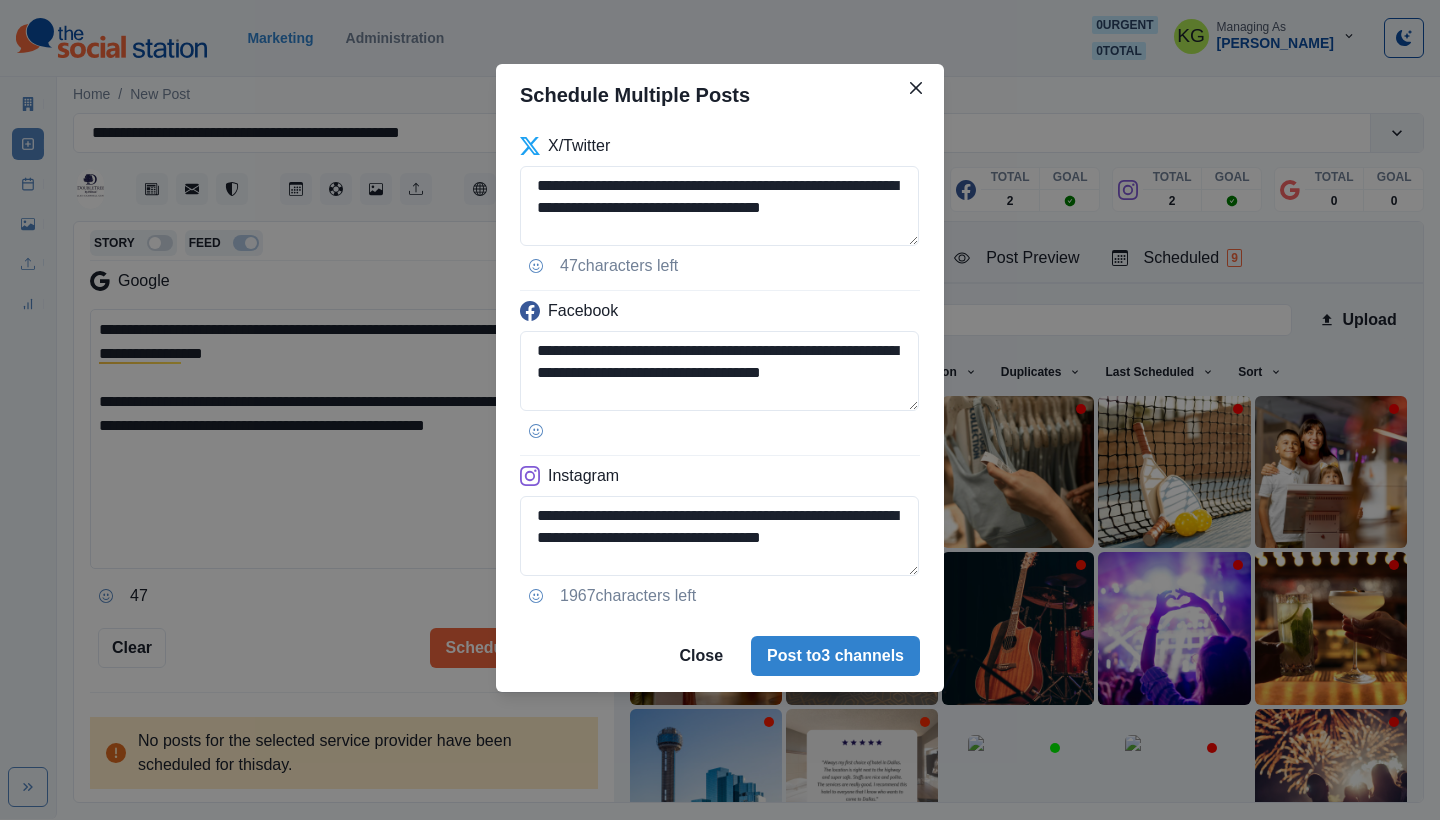 click on "Close Post to  3   channels" at bounding box center (720, 656) 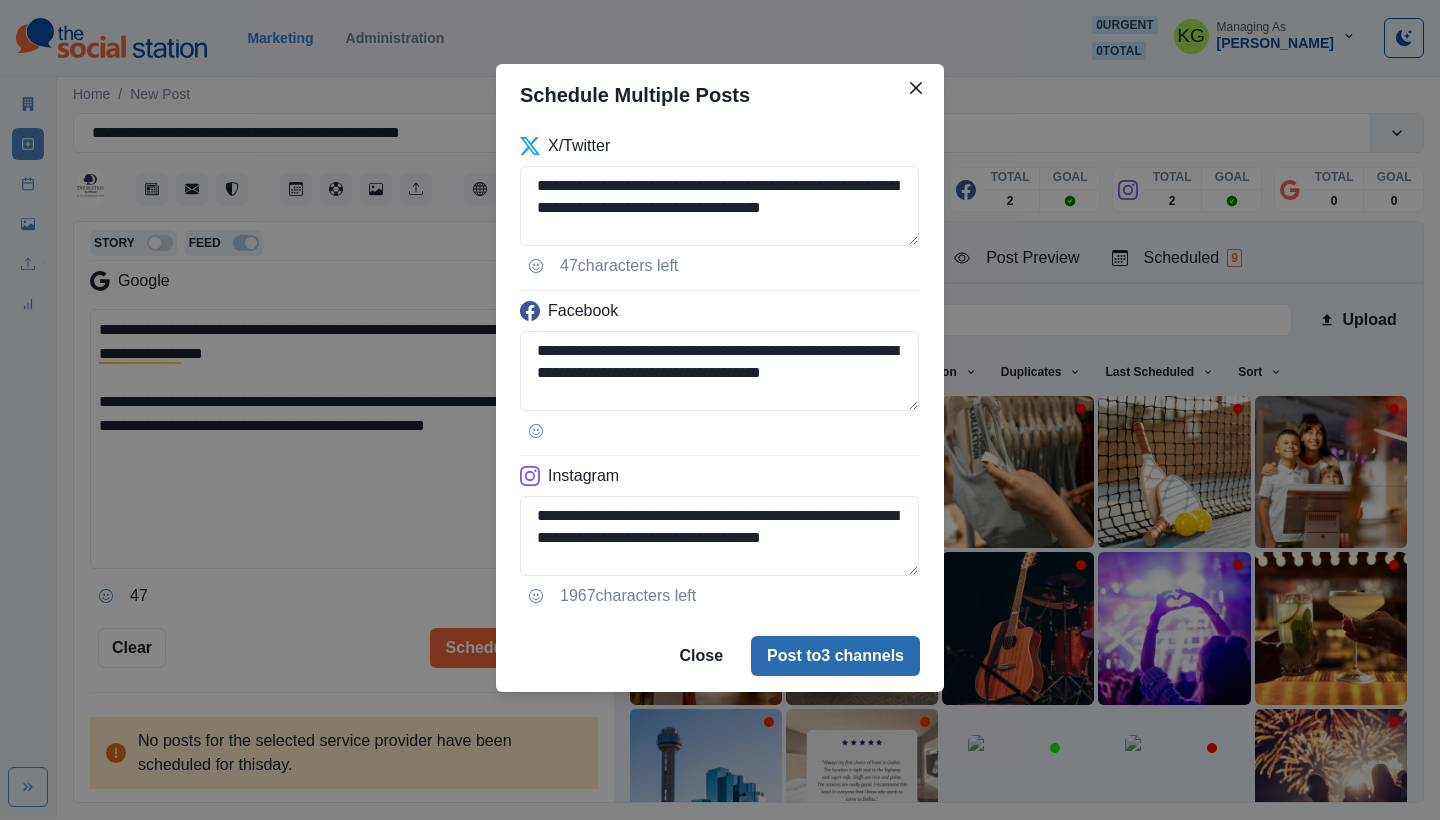 click on "Post to  3   channels" at bounding box center [835, 656] 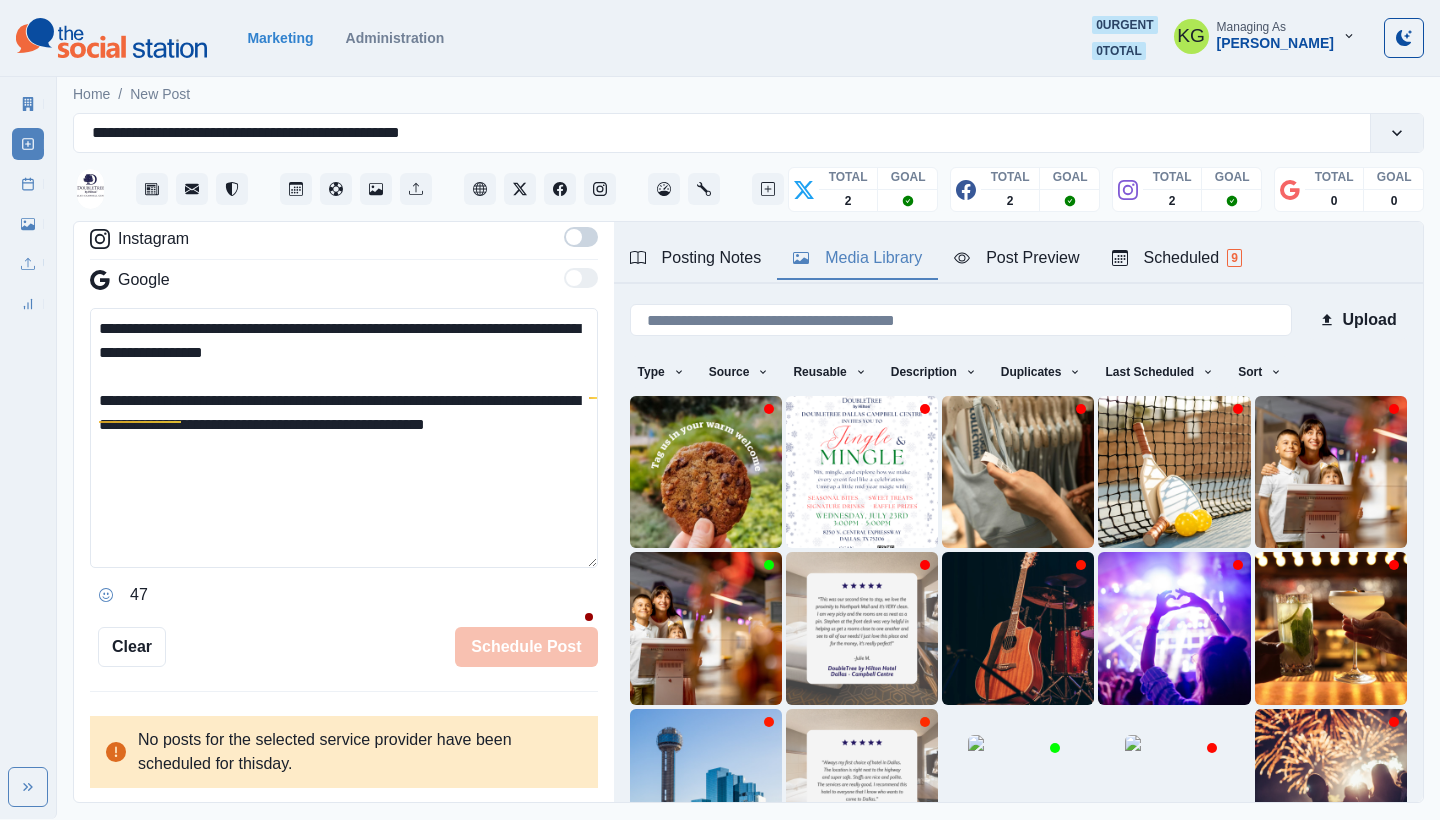 type 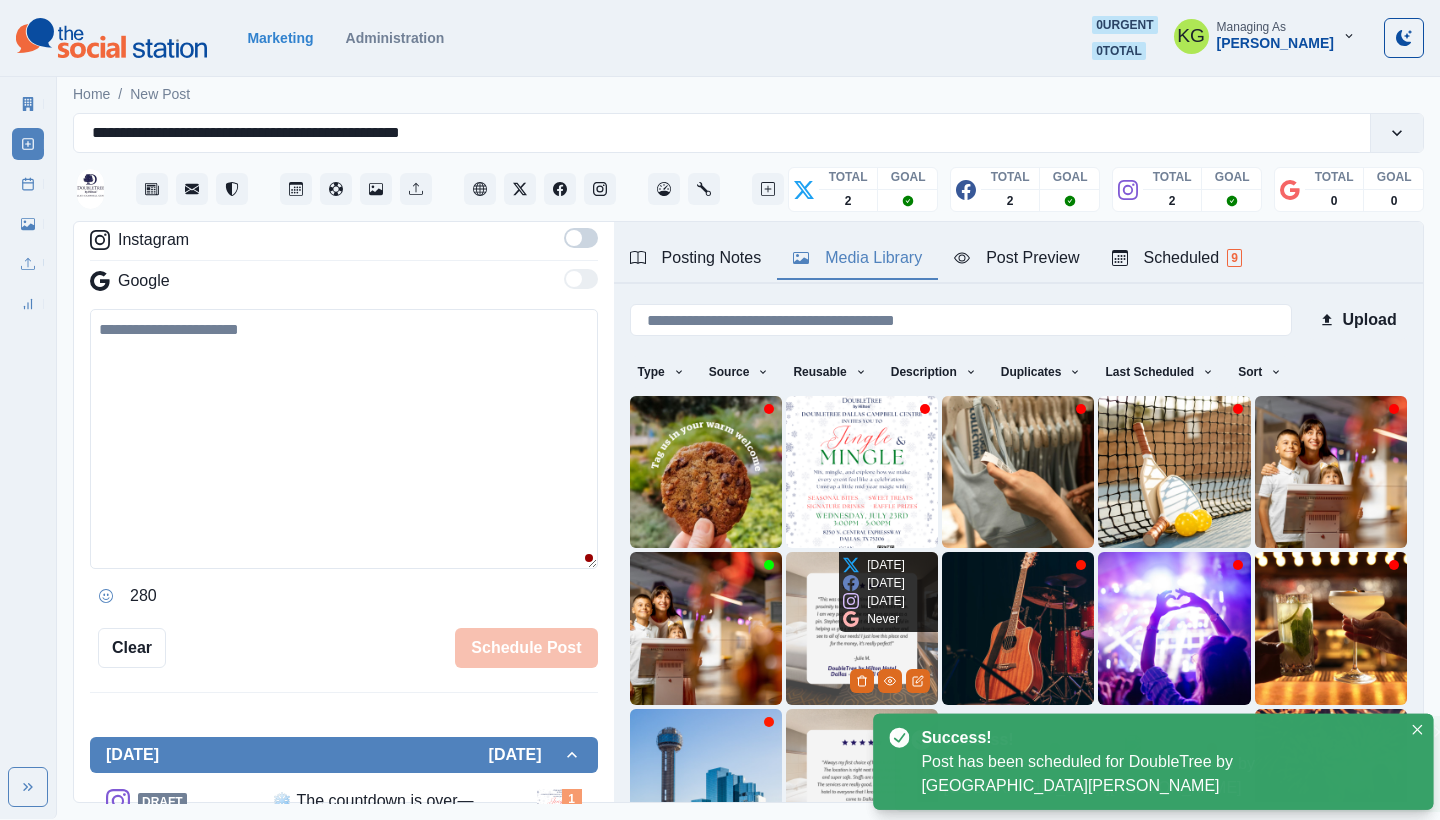 scroll, scrollTop: 268, scrollLeft: 0, axis: vertical 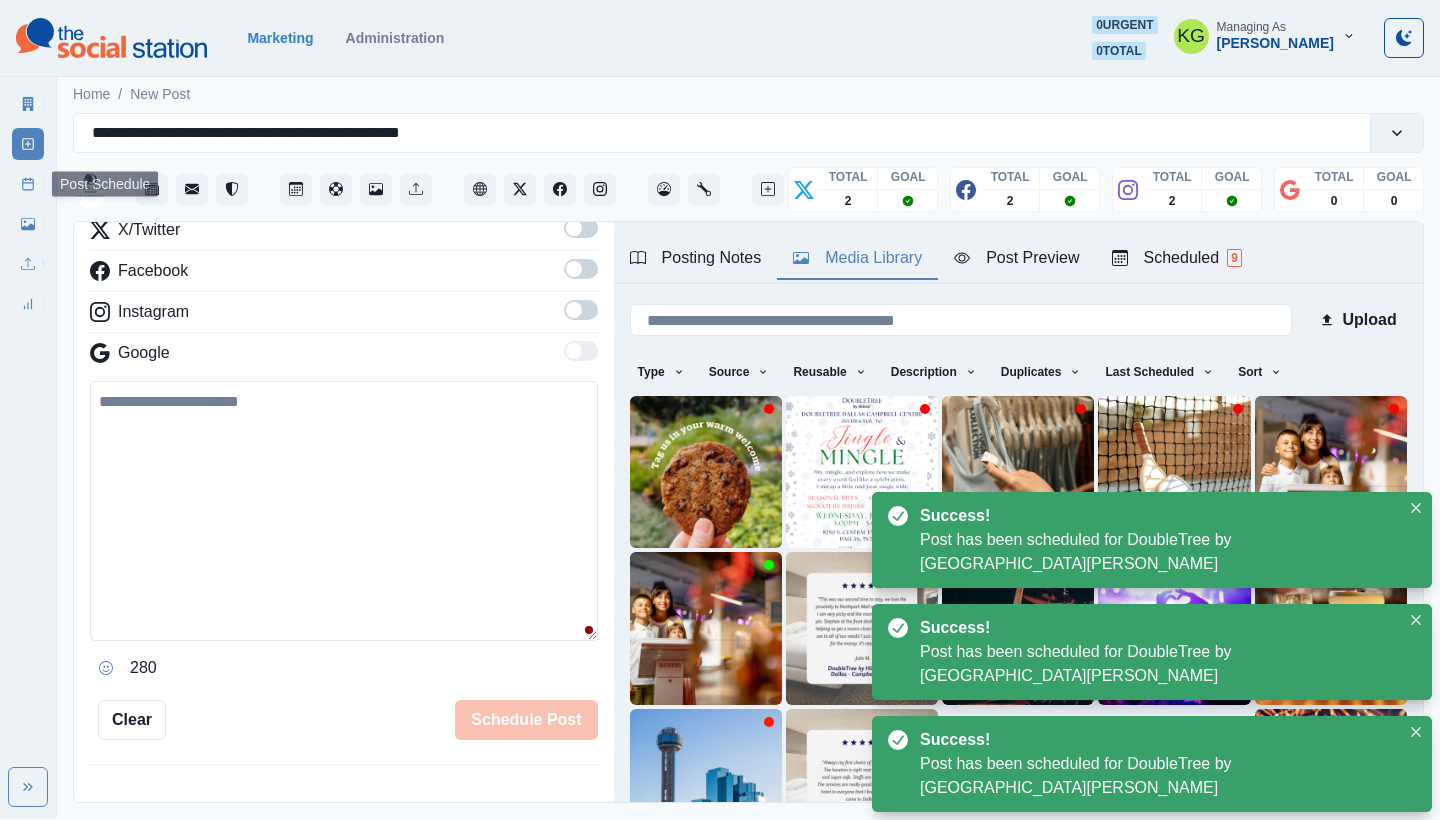 click on "Post Schedule" at bounding box center [28, 184] 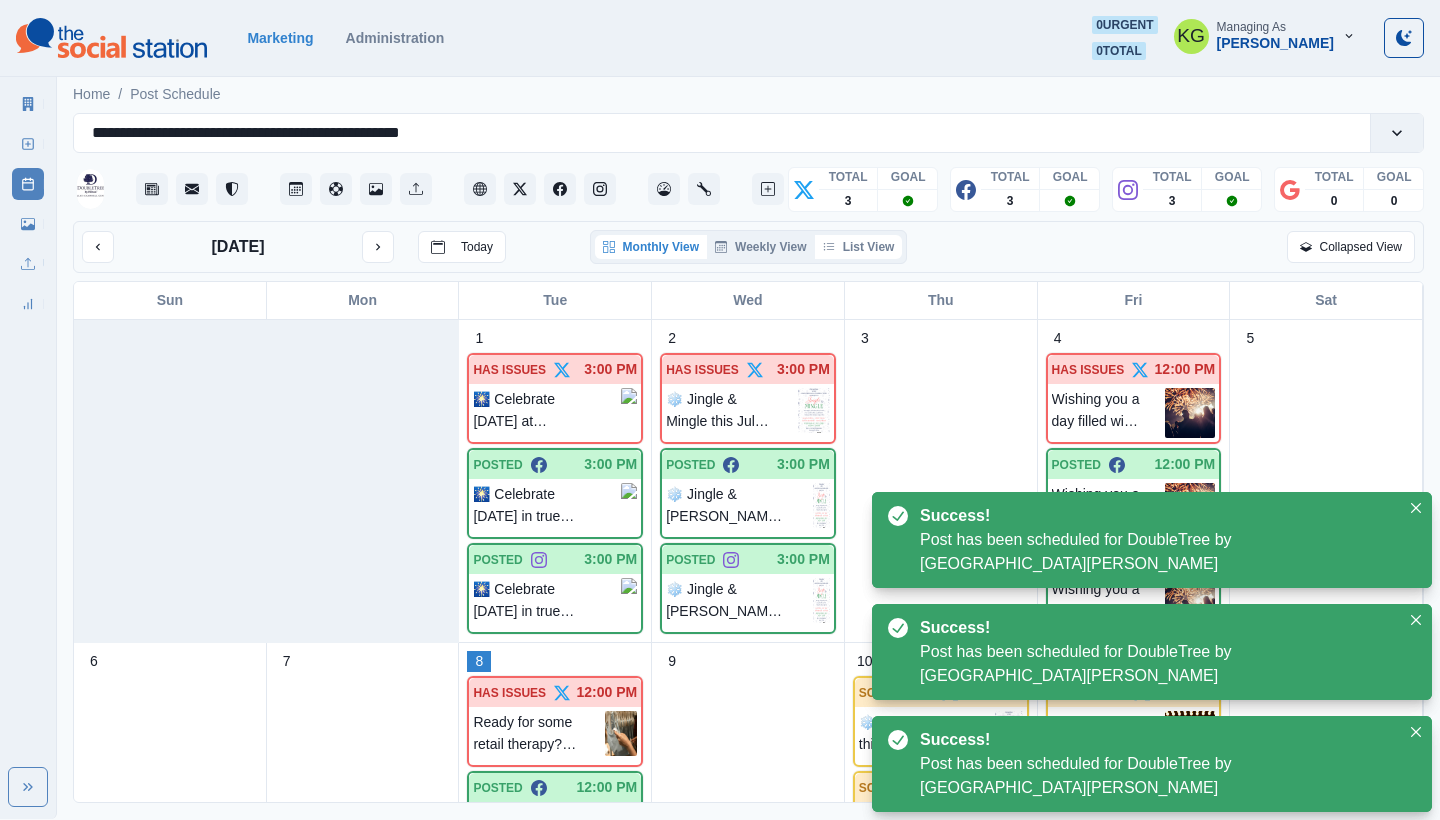 click on "List View" at bounding box center (859, 247) 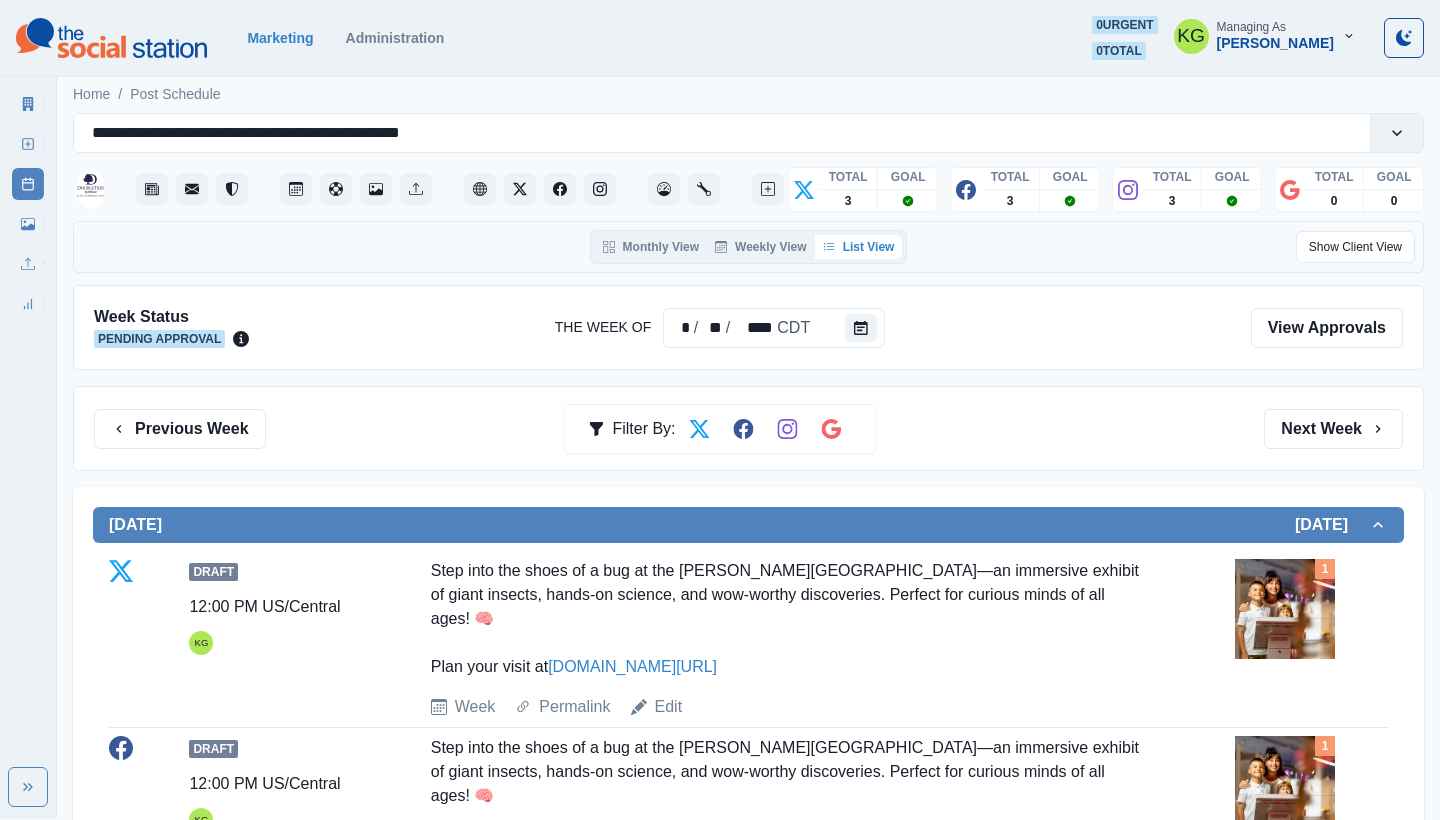 scroll, scrollTop: 0, scrollLeft: 0, axis: both 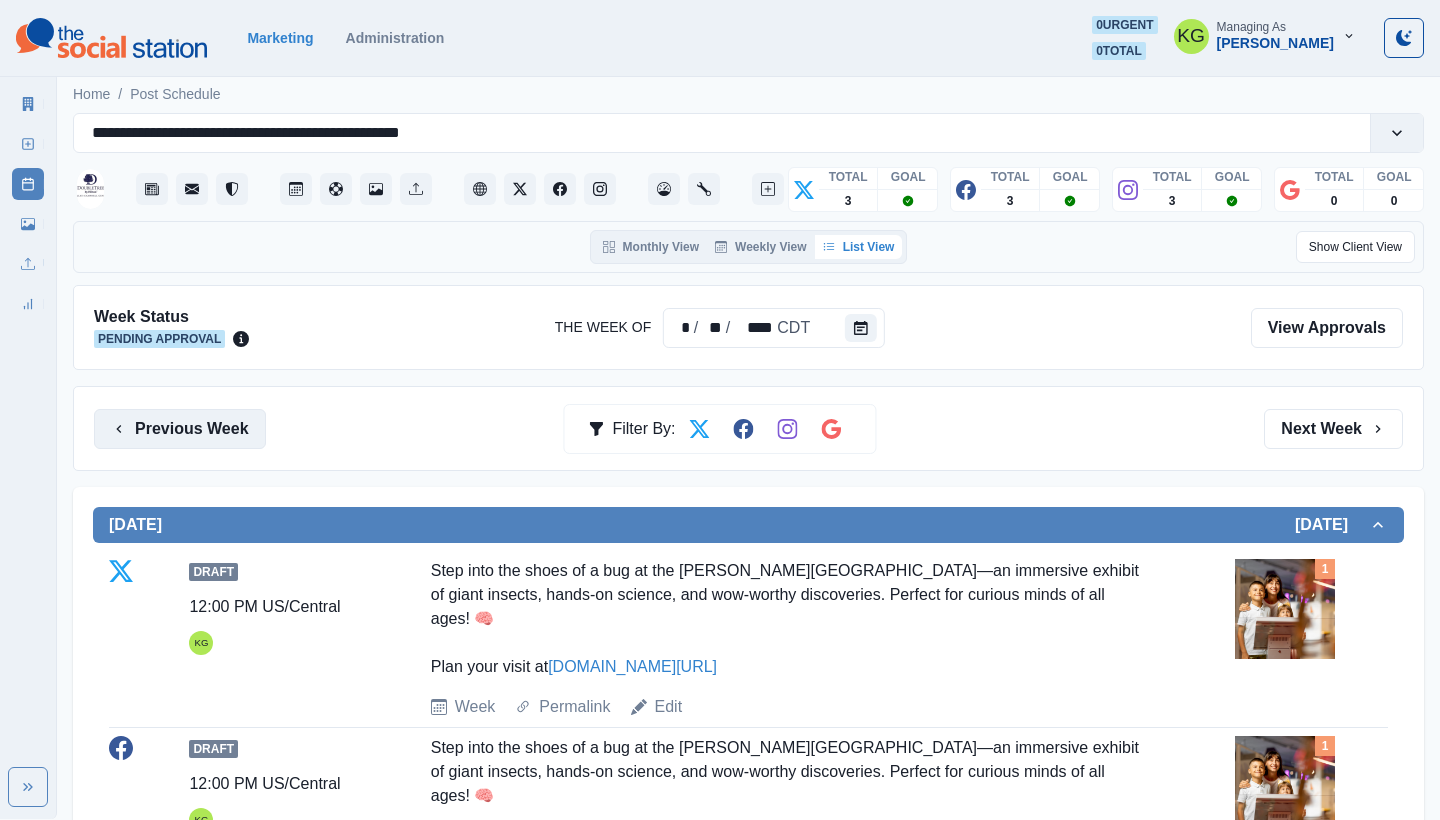 click on "Previous Week" at bounding box center (180, 429) 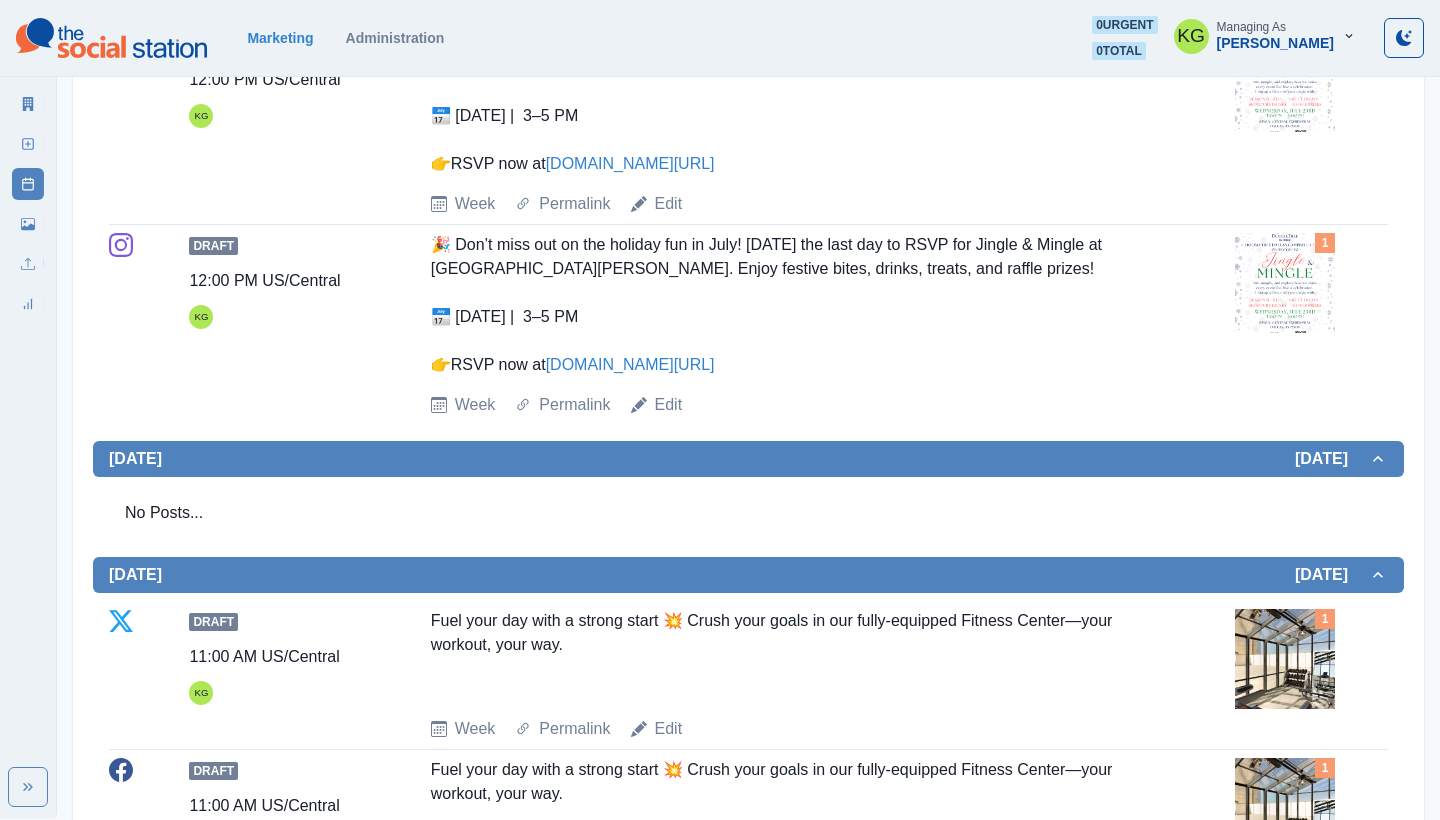scroll, scrollTop: 1138, scrollLeft: 0, axis: vertical 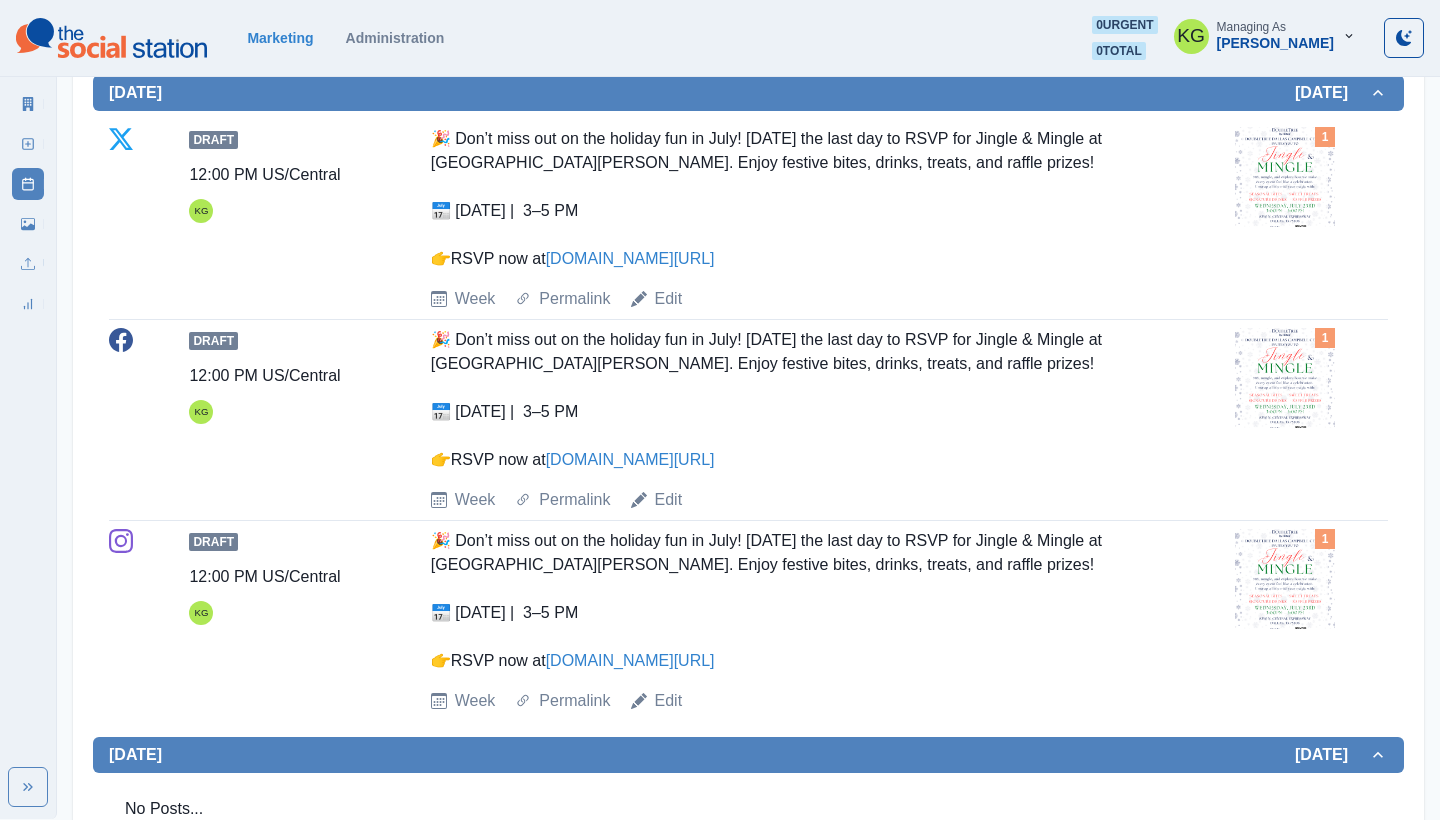 click on "www.forms.office.com/r/VDPQKbqhFb" at bounding box center (630, 258) 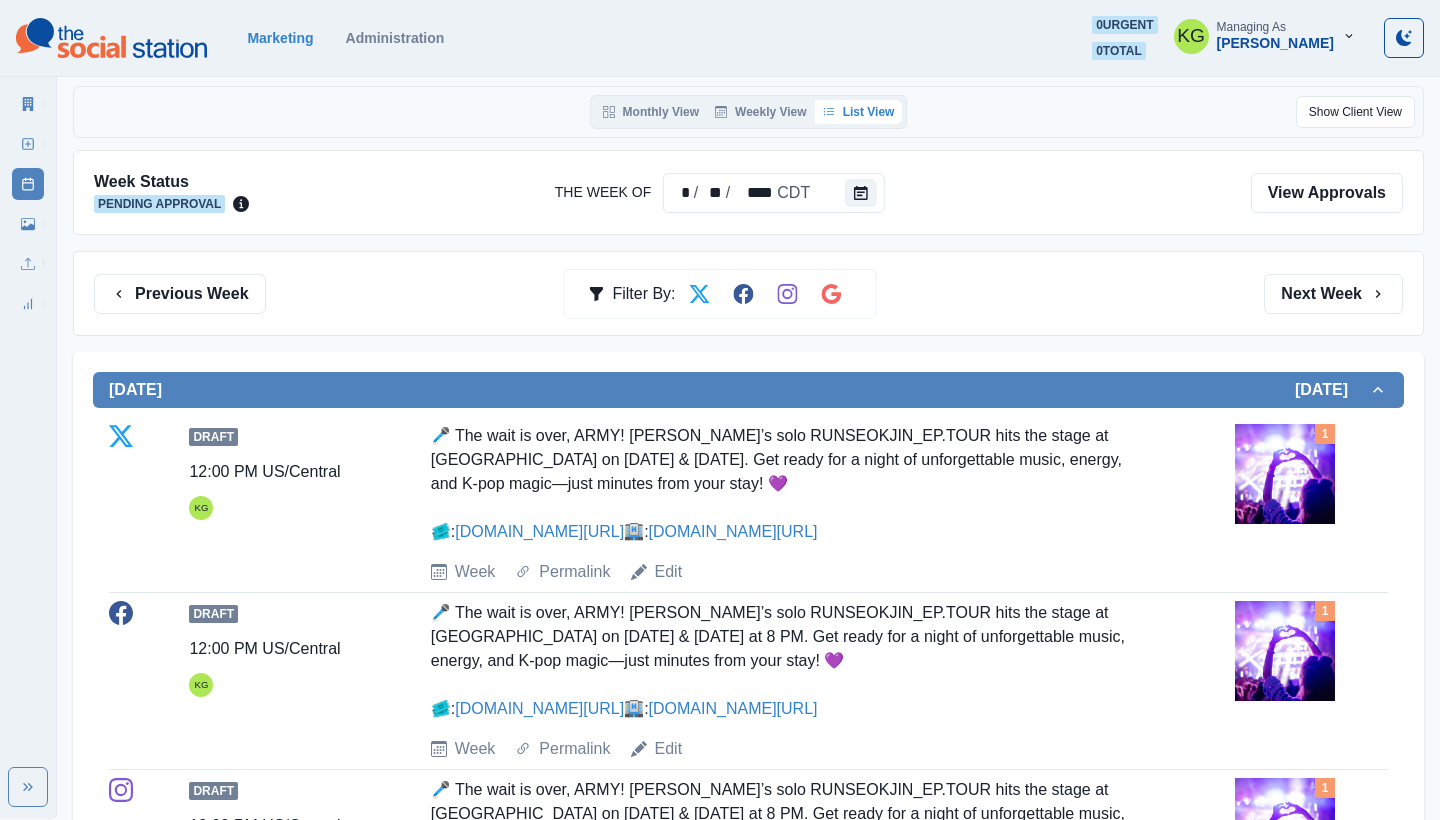 scroll, scrollTop: 73, scrollLeft: 0, axis: vertical 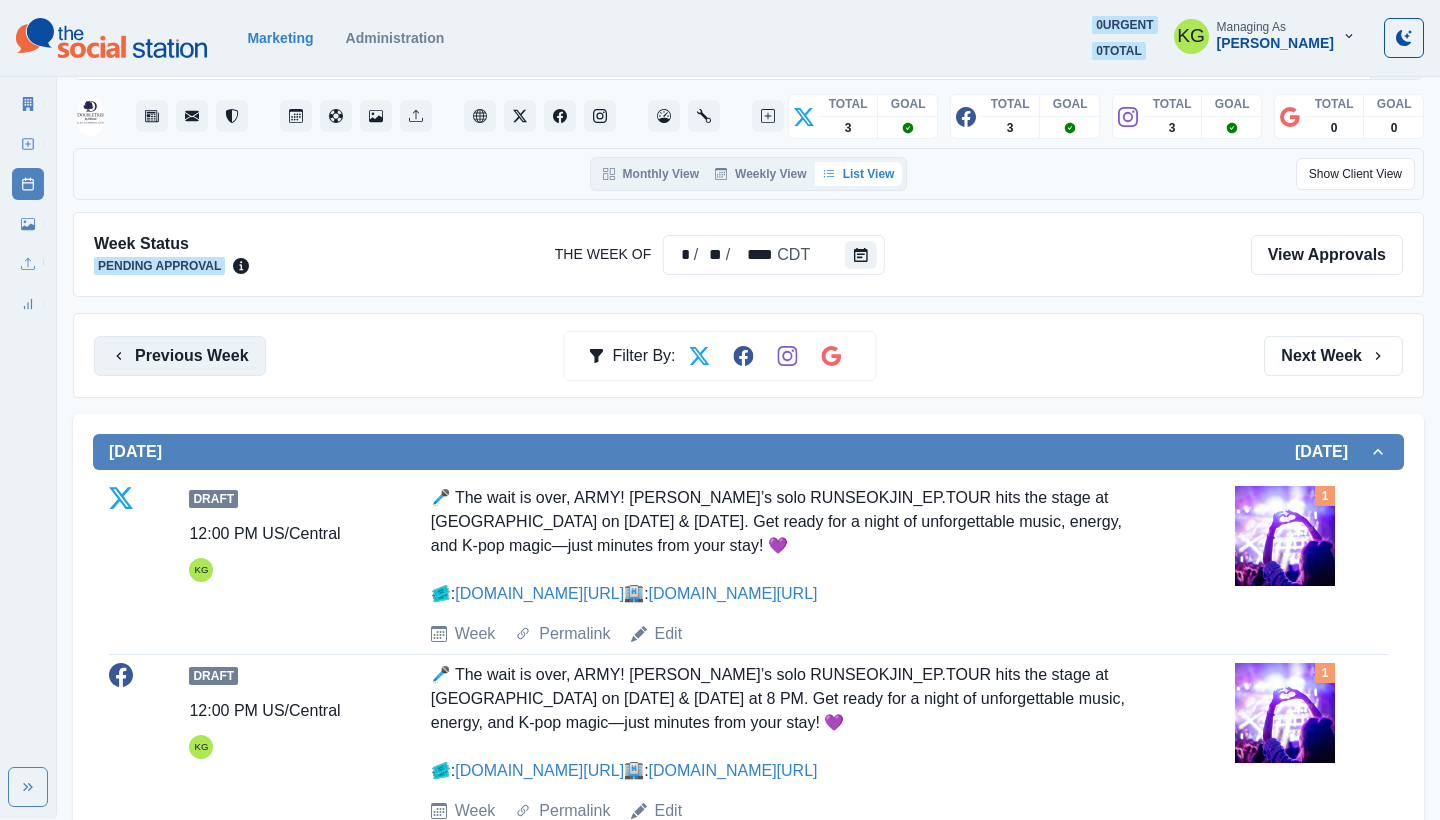 click on "Previous Week" at bounding box center [180, 356] 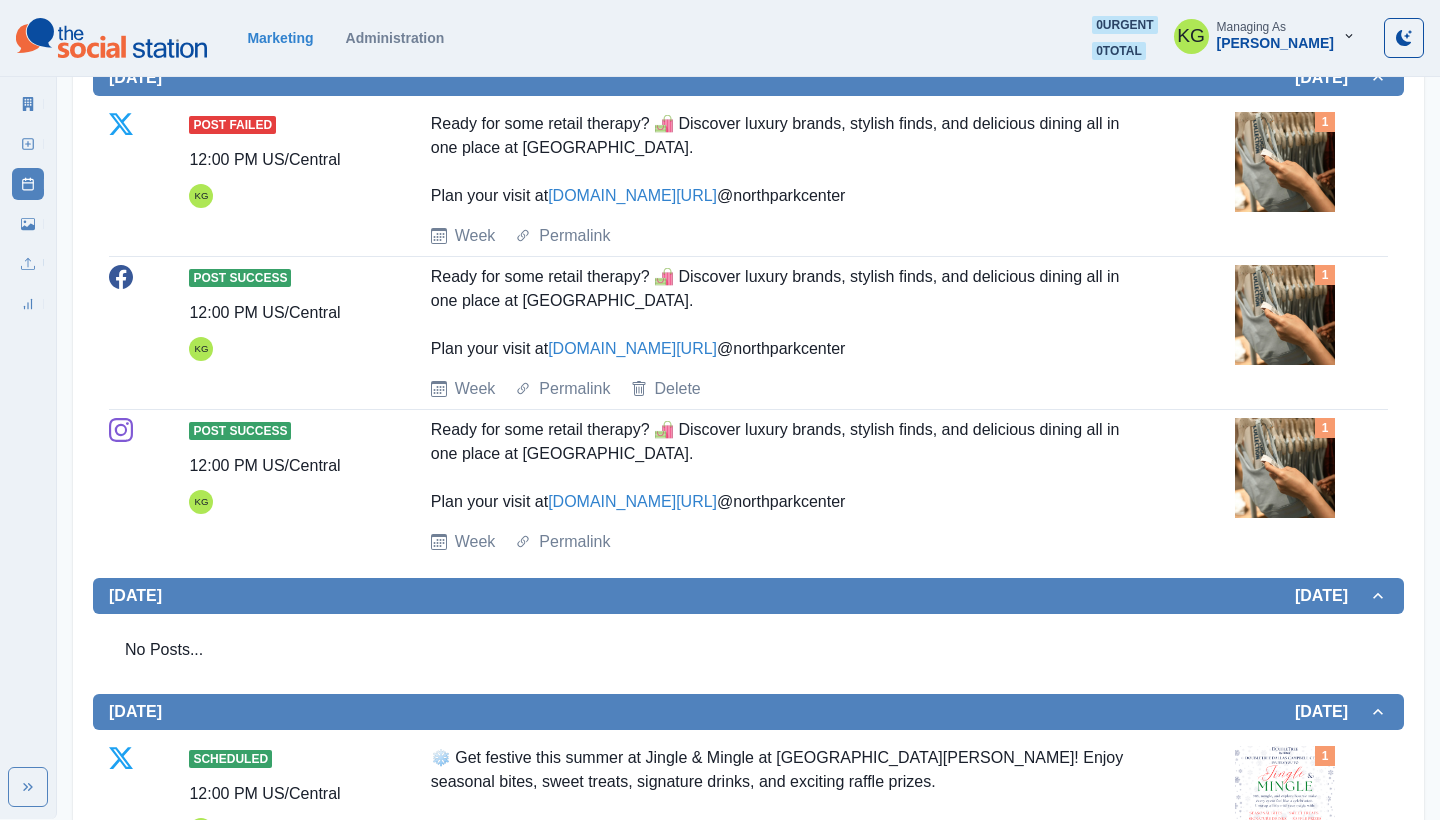 scroll, scrollTop: 279, scrollLeft: 0, axis: vertical 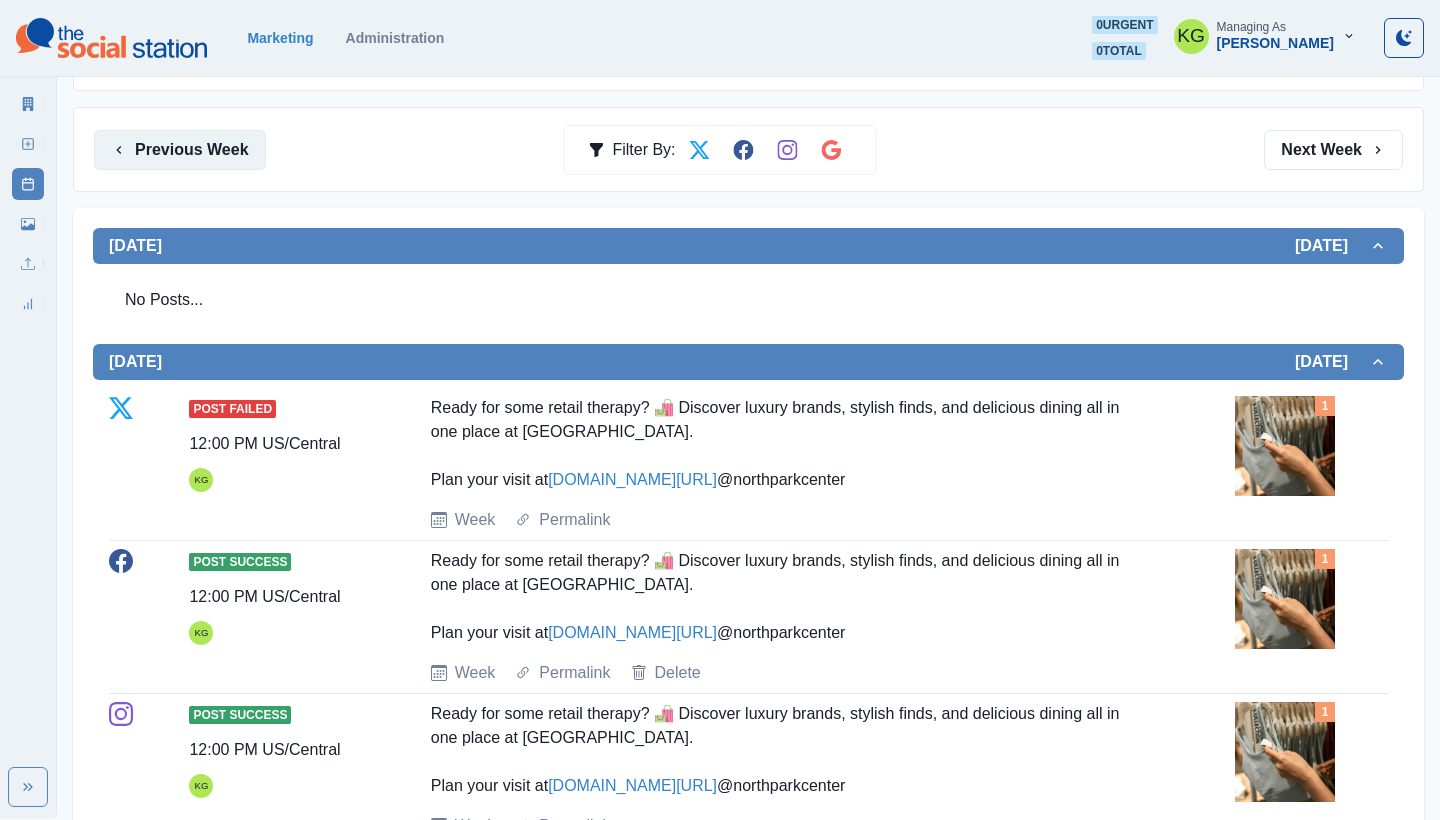 click on "Previous Week" at bounding box center (180, 150) 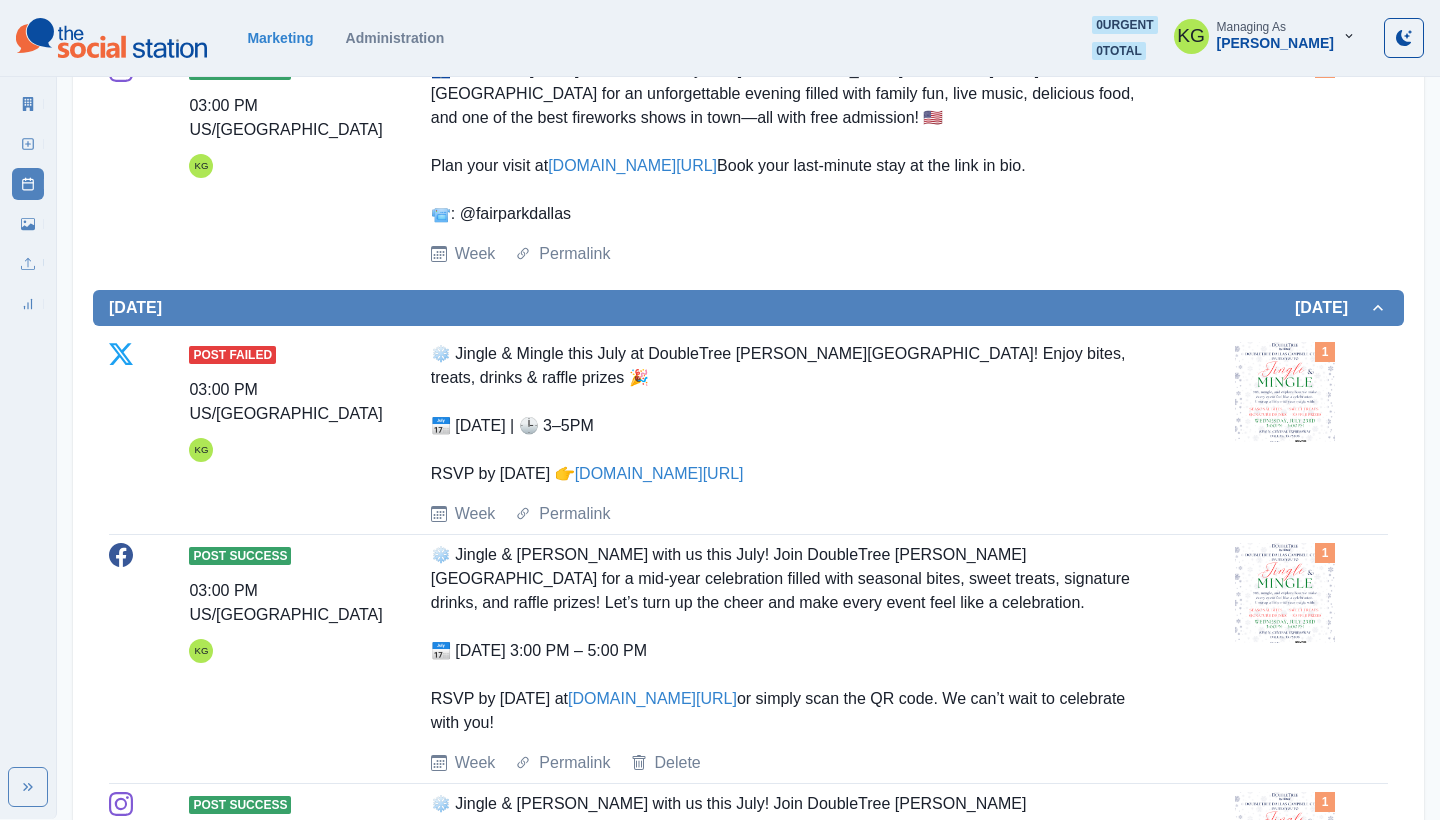 scroll, scrollTop: 1109, scrollLeft: 0, axis: vertical 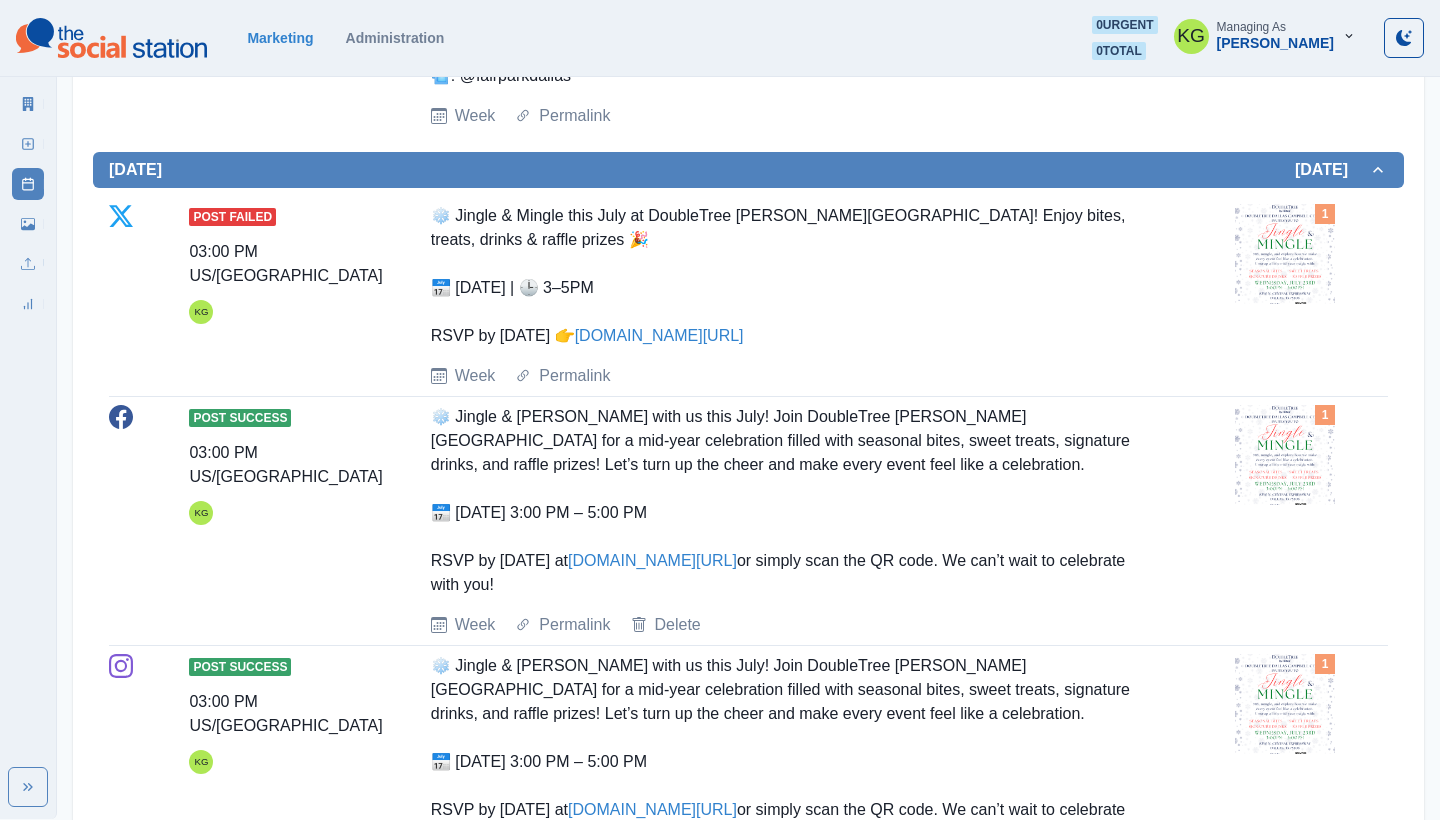 click at bounding box center [1285, 254] 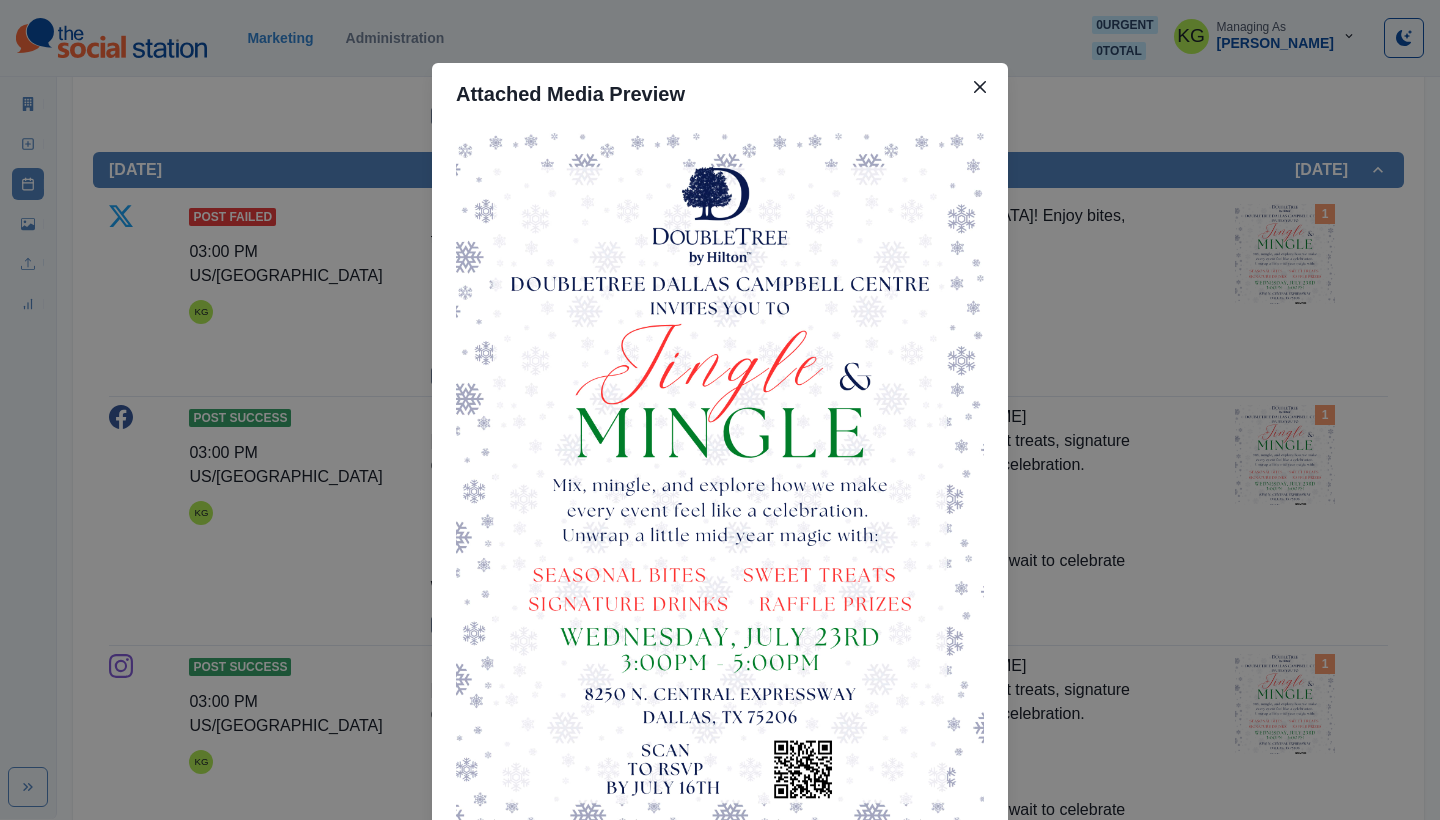 scroll, scrollTop: 94, scrollLeft: 0, axis: vertical 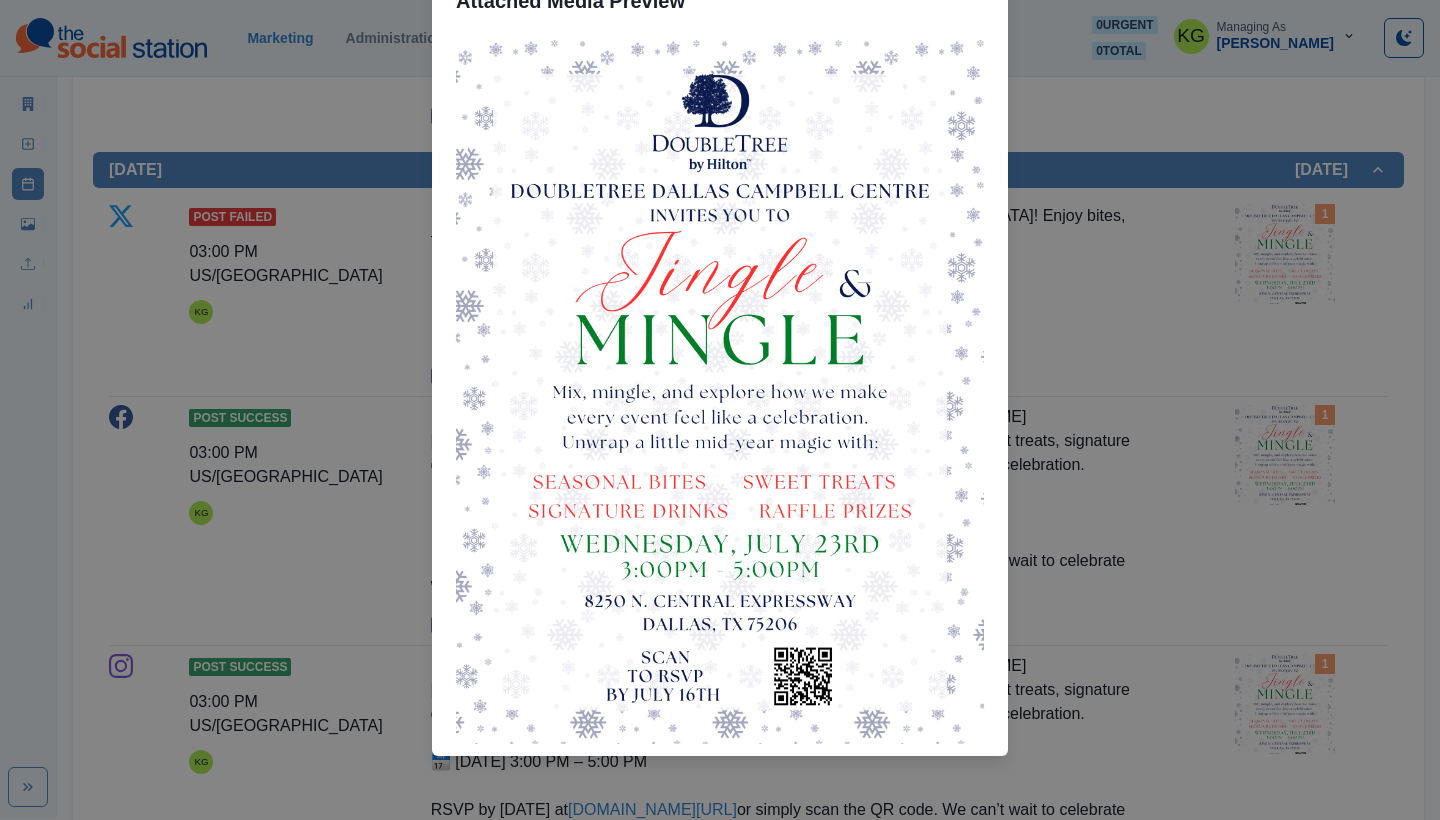 click on "Attached Media Preview" at bounding box center (720, 410) 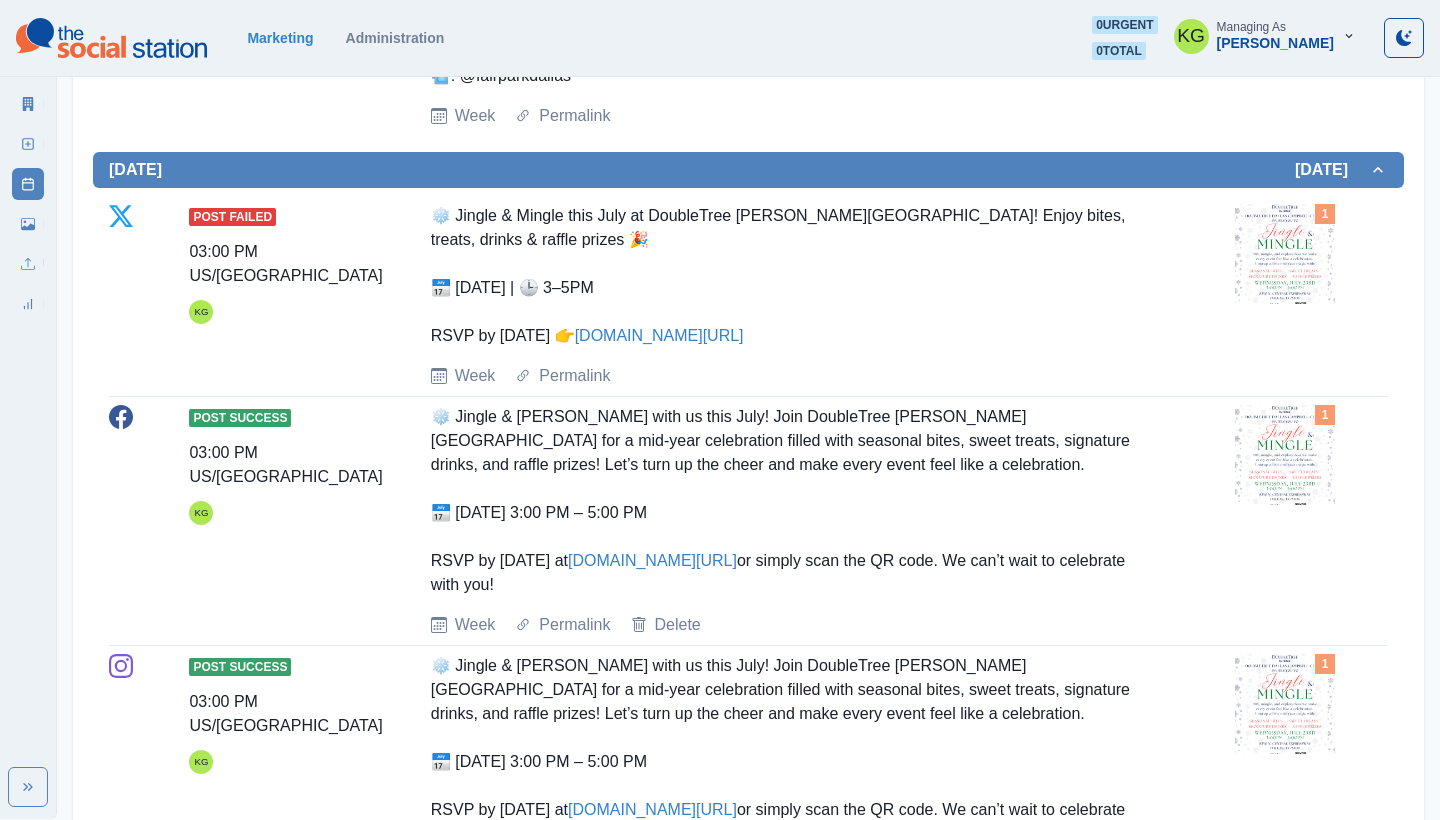 click on "www.forms.office.com/r/VDPQKbqhFb" at bounding box center [659, 335] 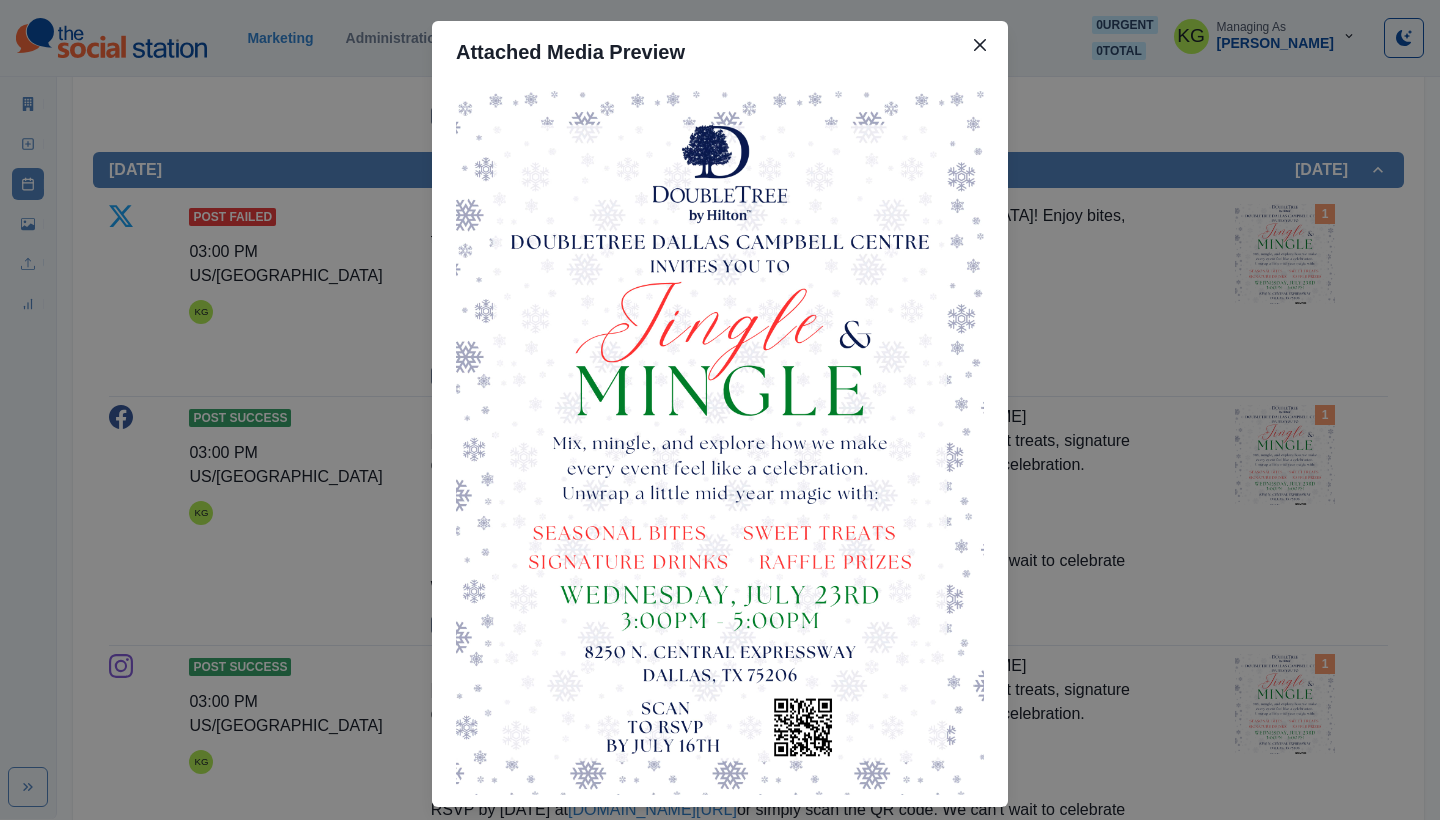 scroll, scrollTop: 51, scrollLeft: 0, axis: vertical 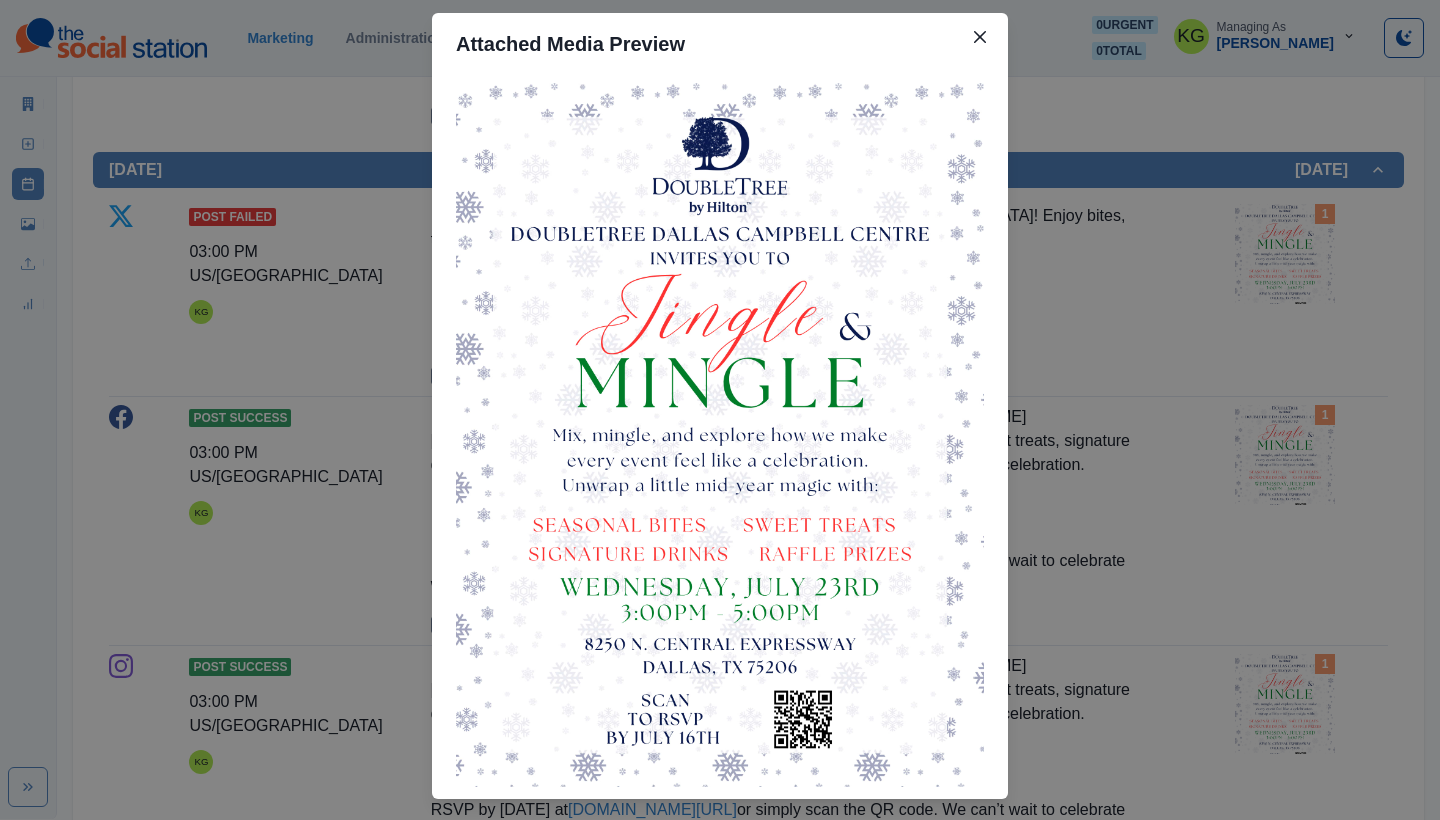 click on "Attached Media Preview" at bounding box center (720, 410) 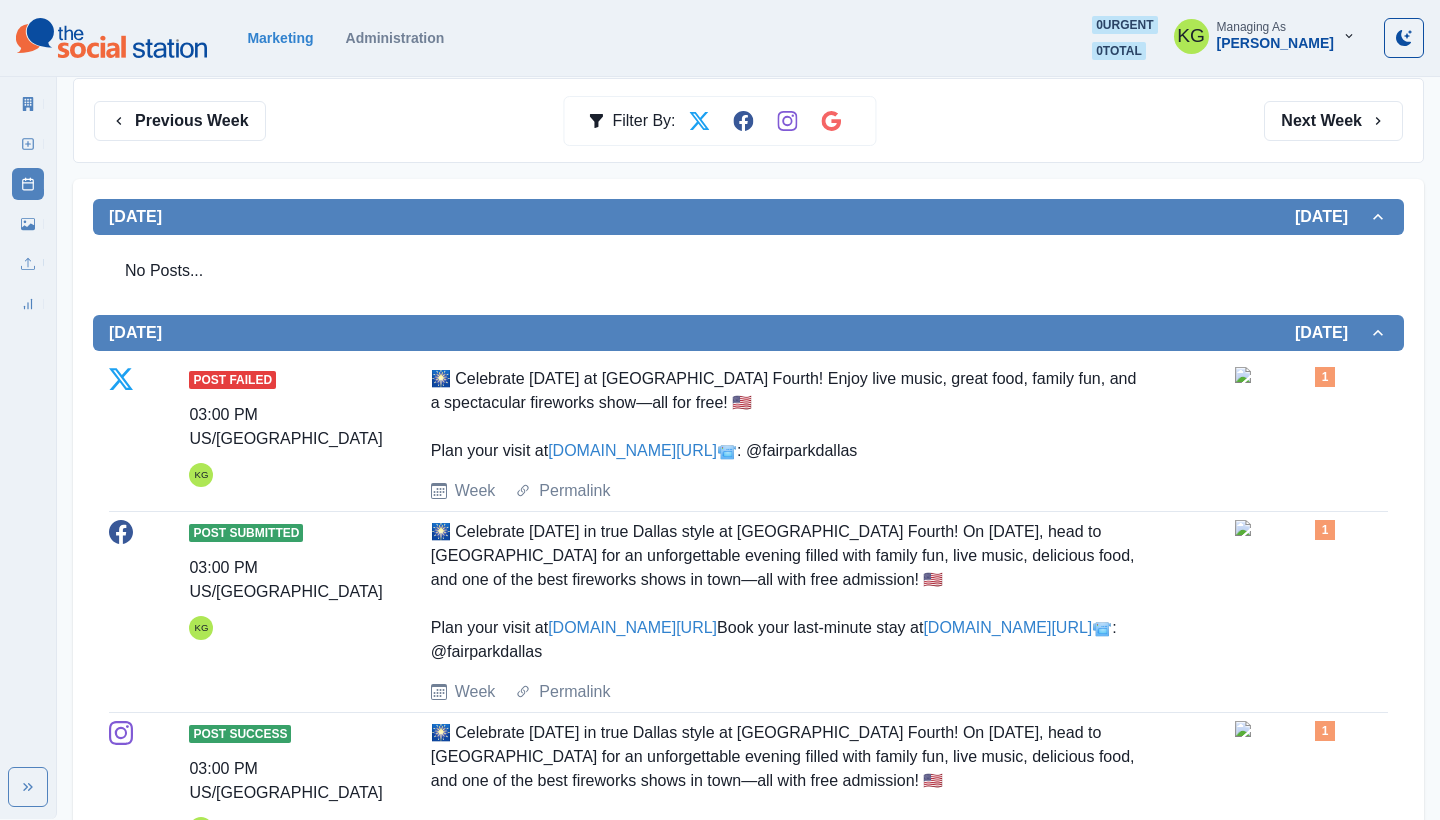 scroll, scrollTop: 294, scrollLeft: 0, axis: vertical 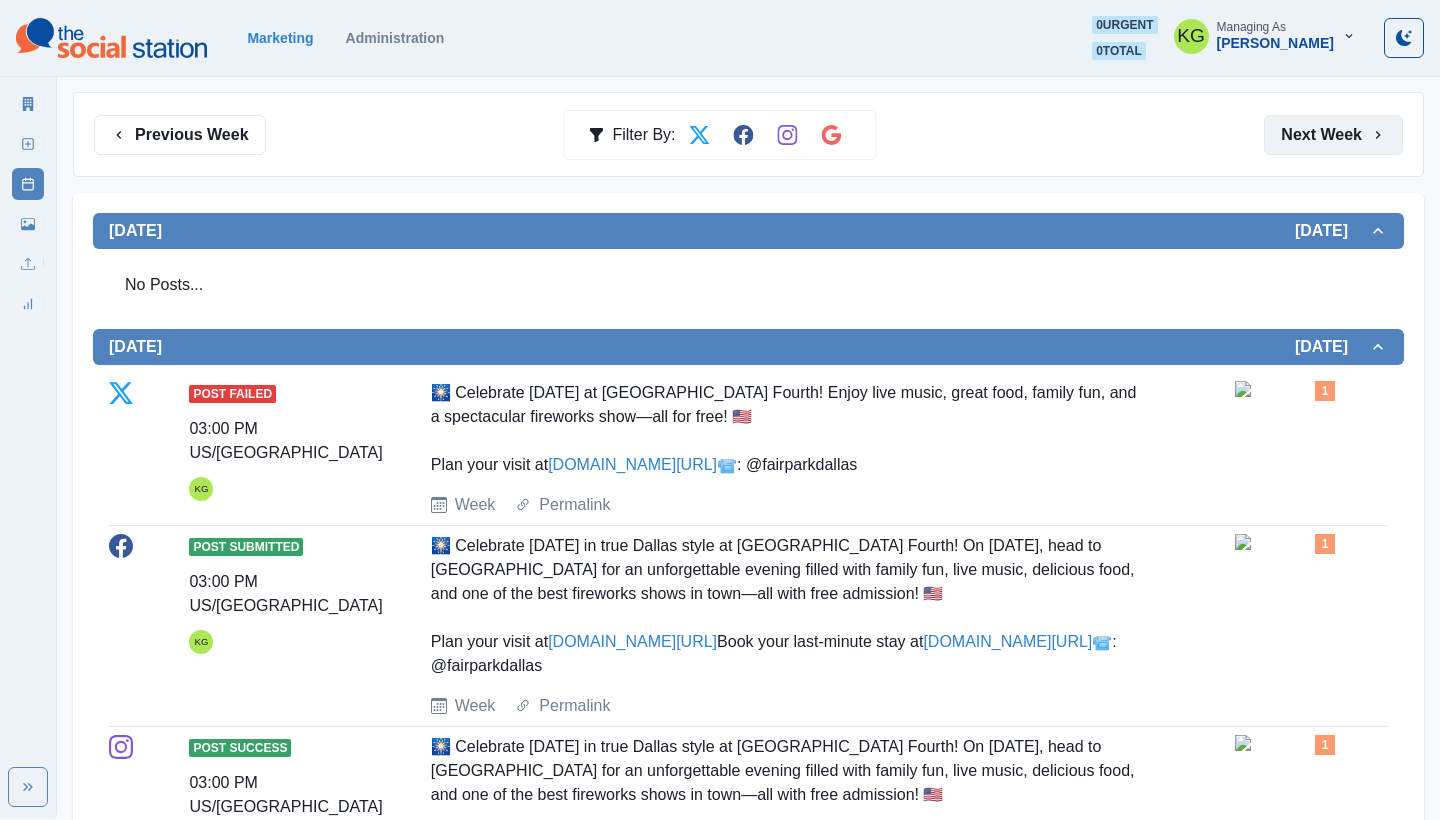 click on "Next Week" at bounding box center [1333, 135] 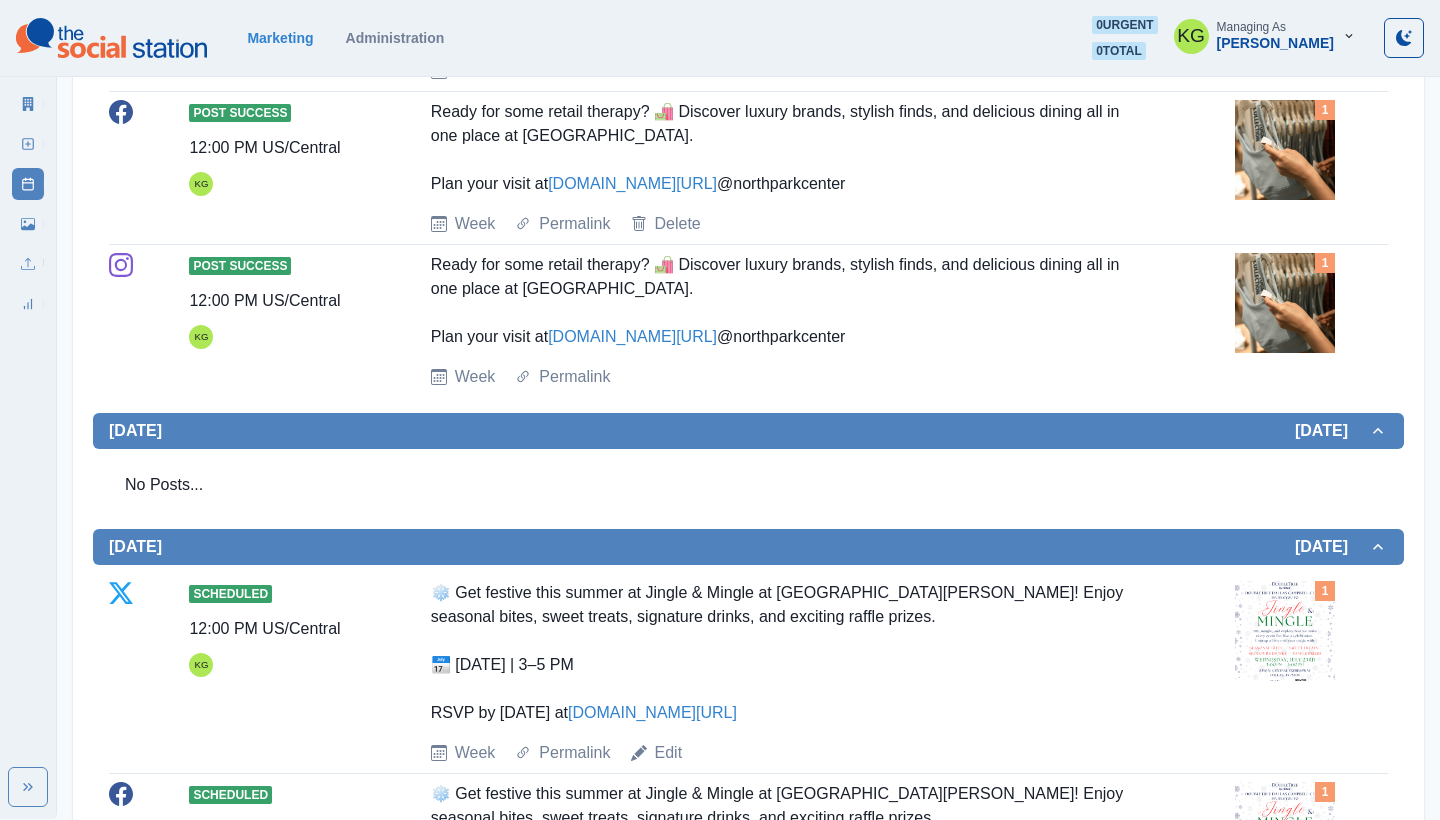 scroll, scrollTop: 263, scrollLeft: 0, axis: vertical 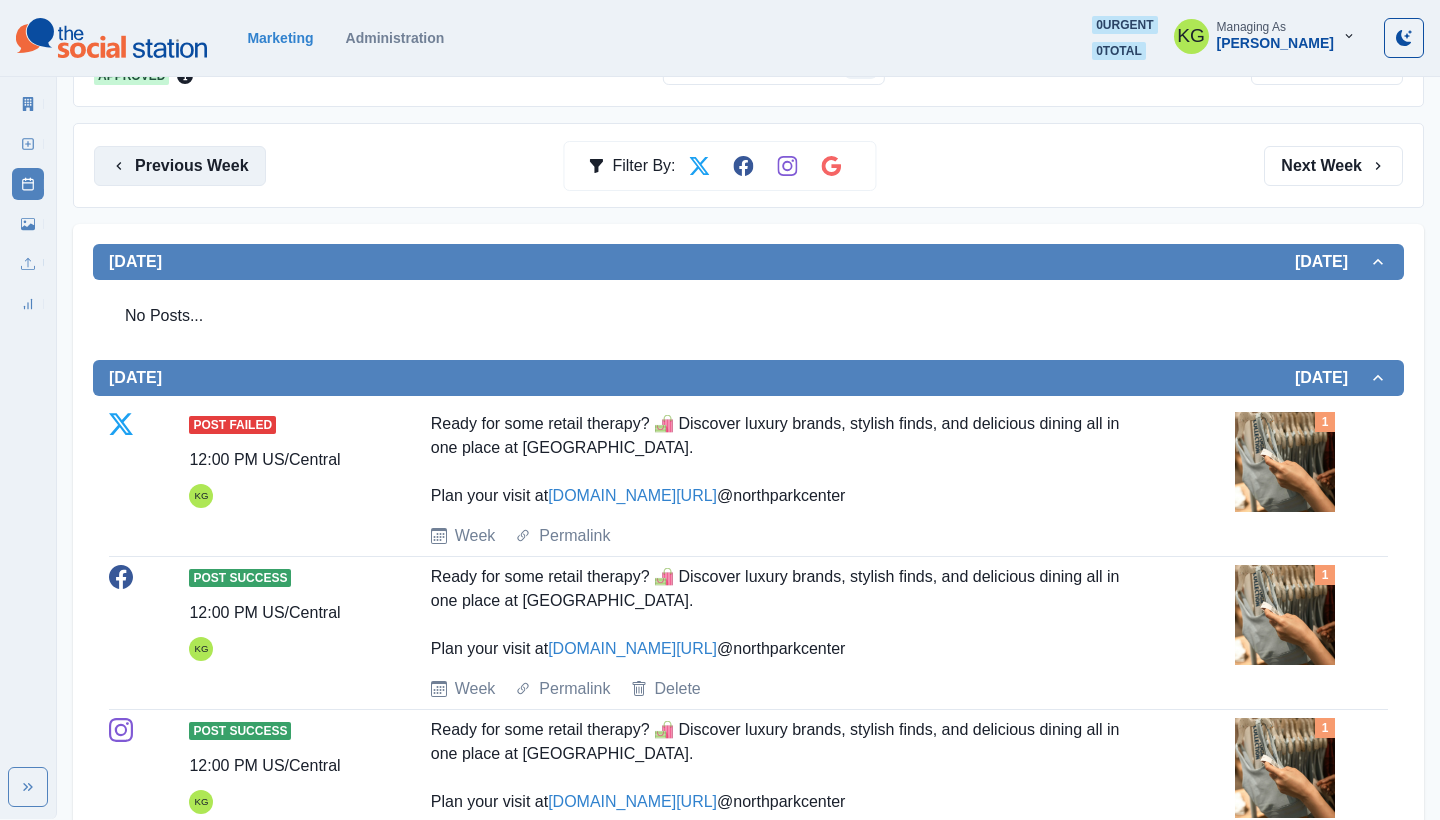 click on "Previous Week" at bounding box center (180, 166) 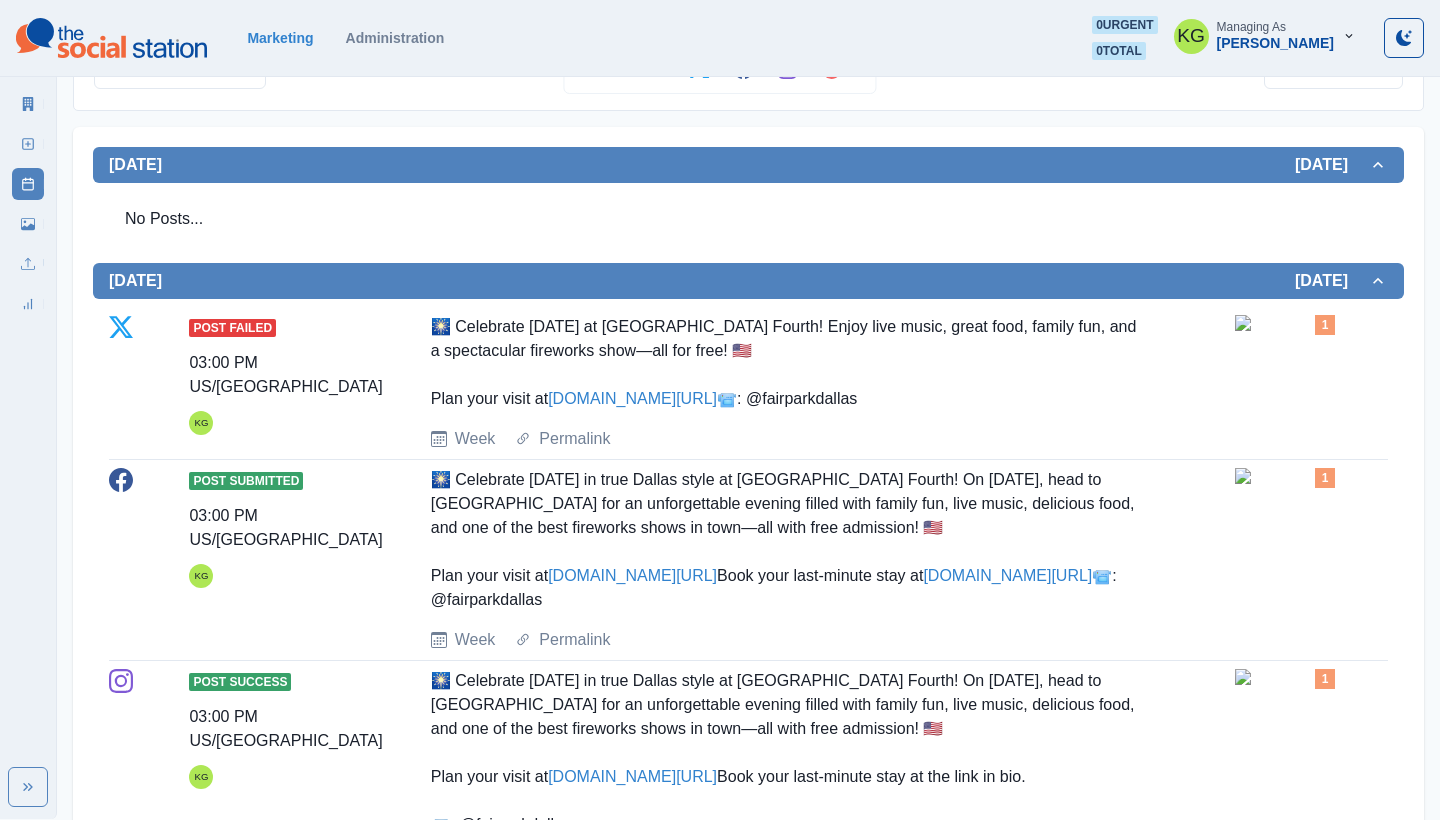 scroll, scrollTop: 263, scrollLeft: 0, axis: vertical 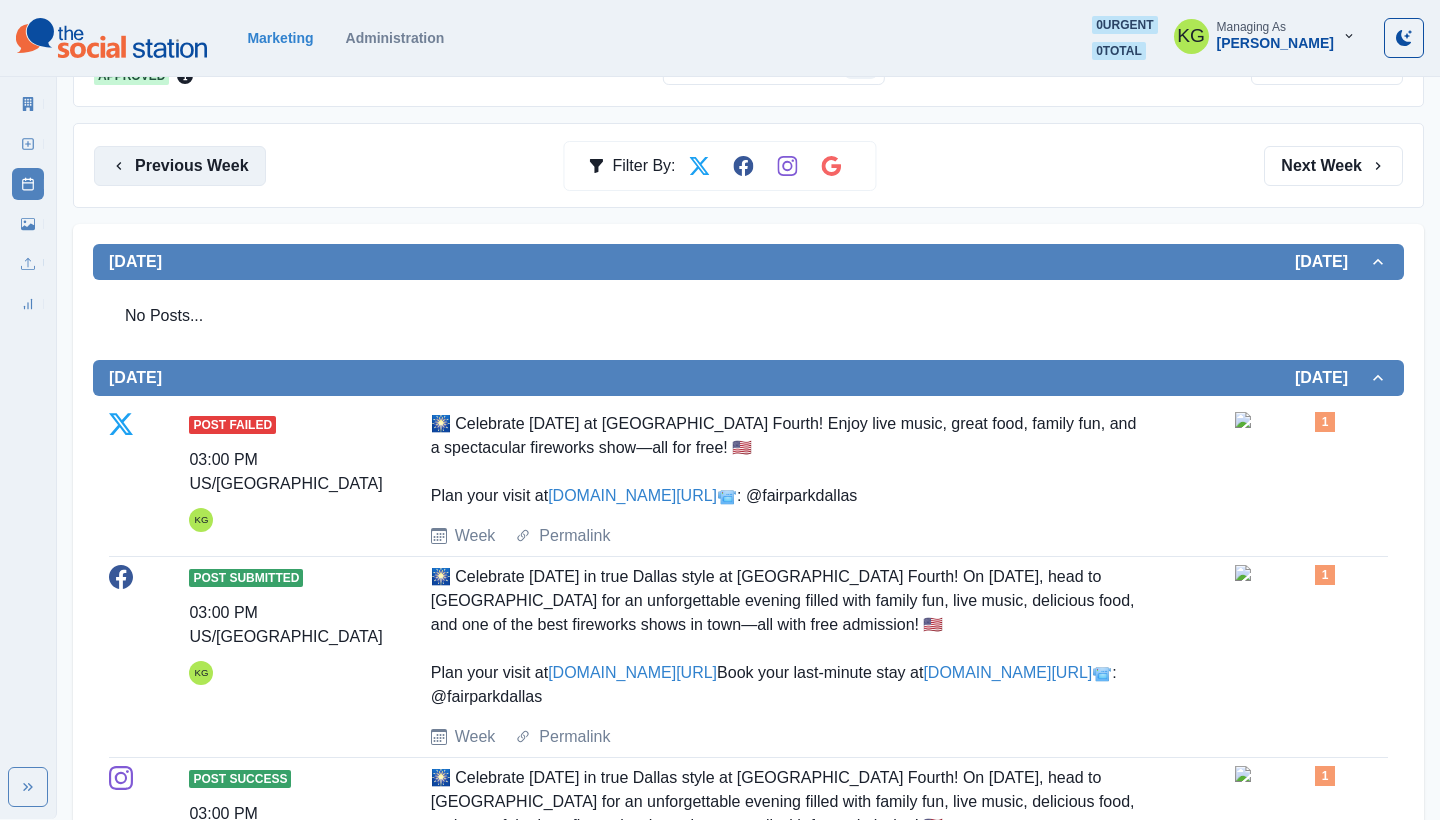 click on "Previous Week" at bounding box center (180, 166) 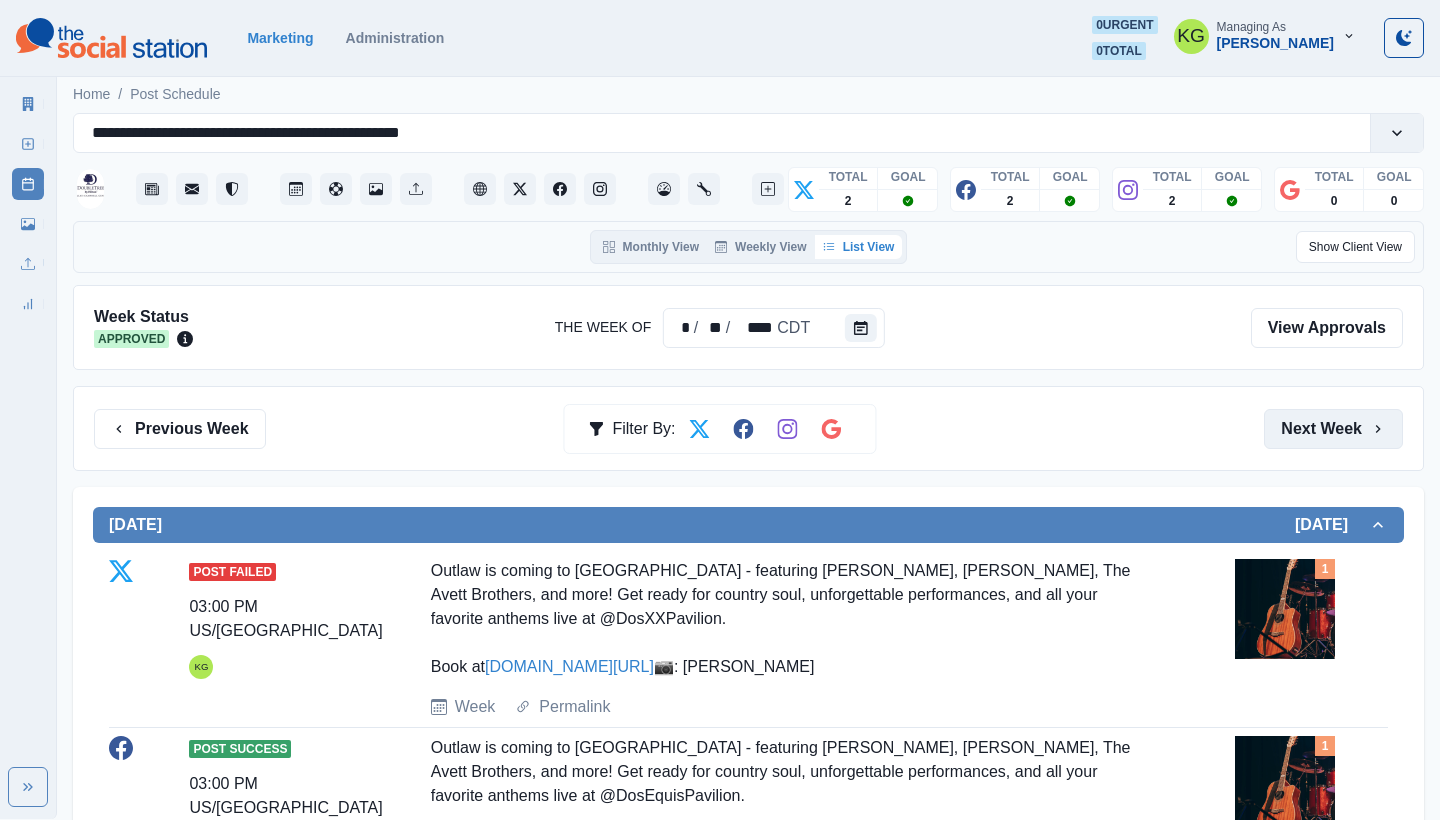 scroll, scrollTop: 0, scrollLeft: 0, axis: both 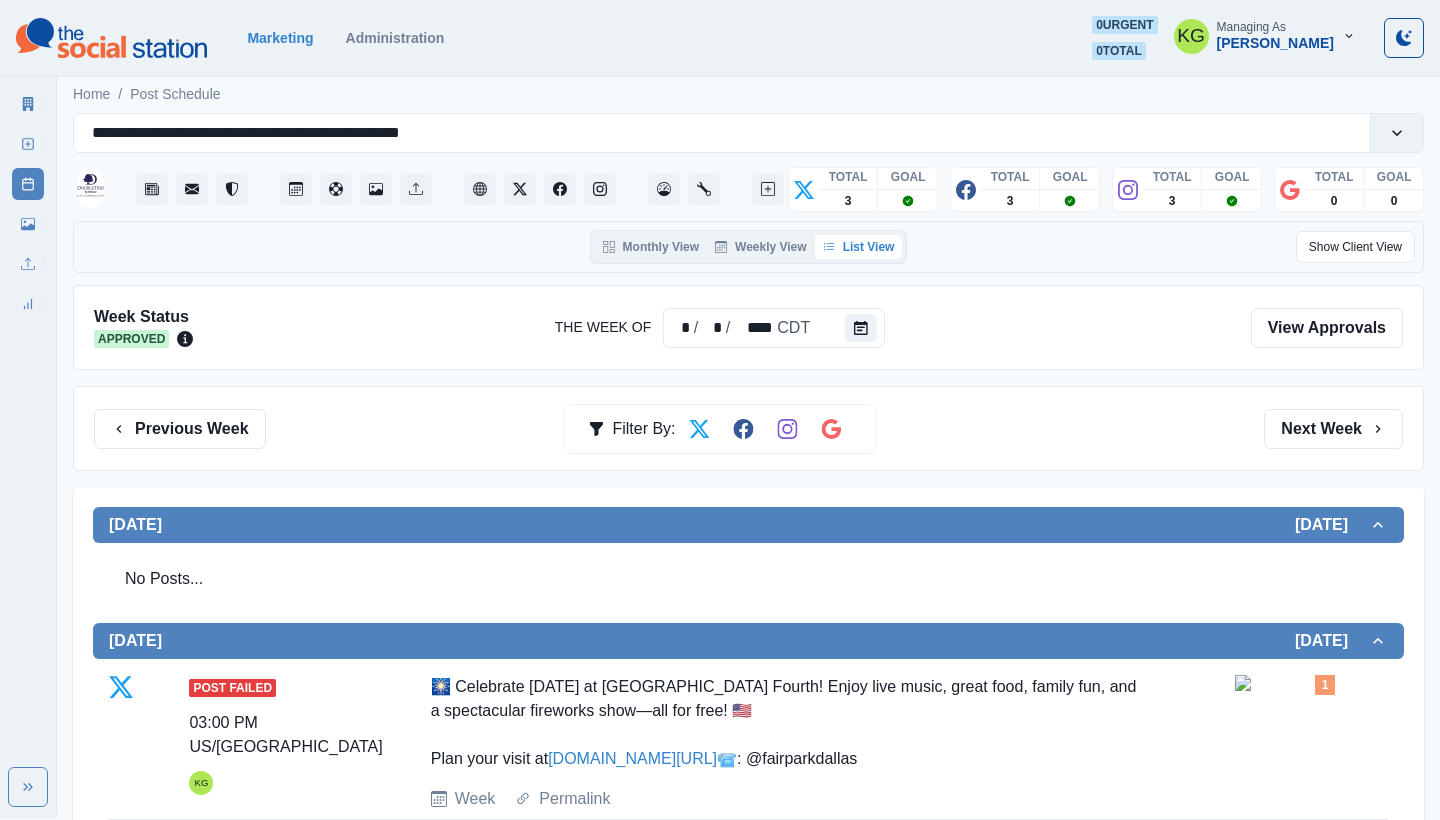 click on "Previous Week Filter By: Next Week" at bounding box center [748, 428] 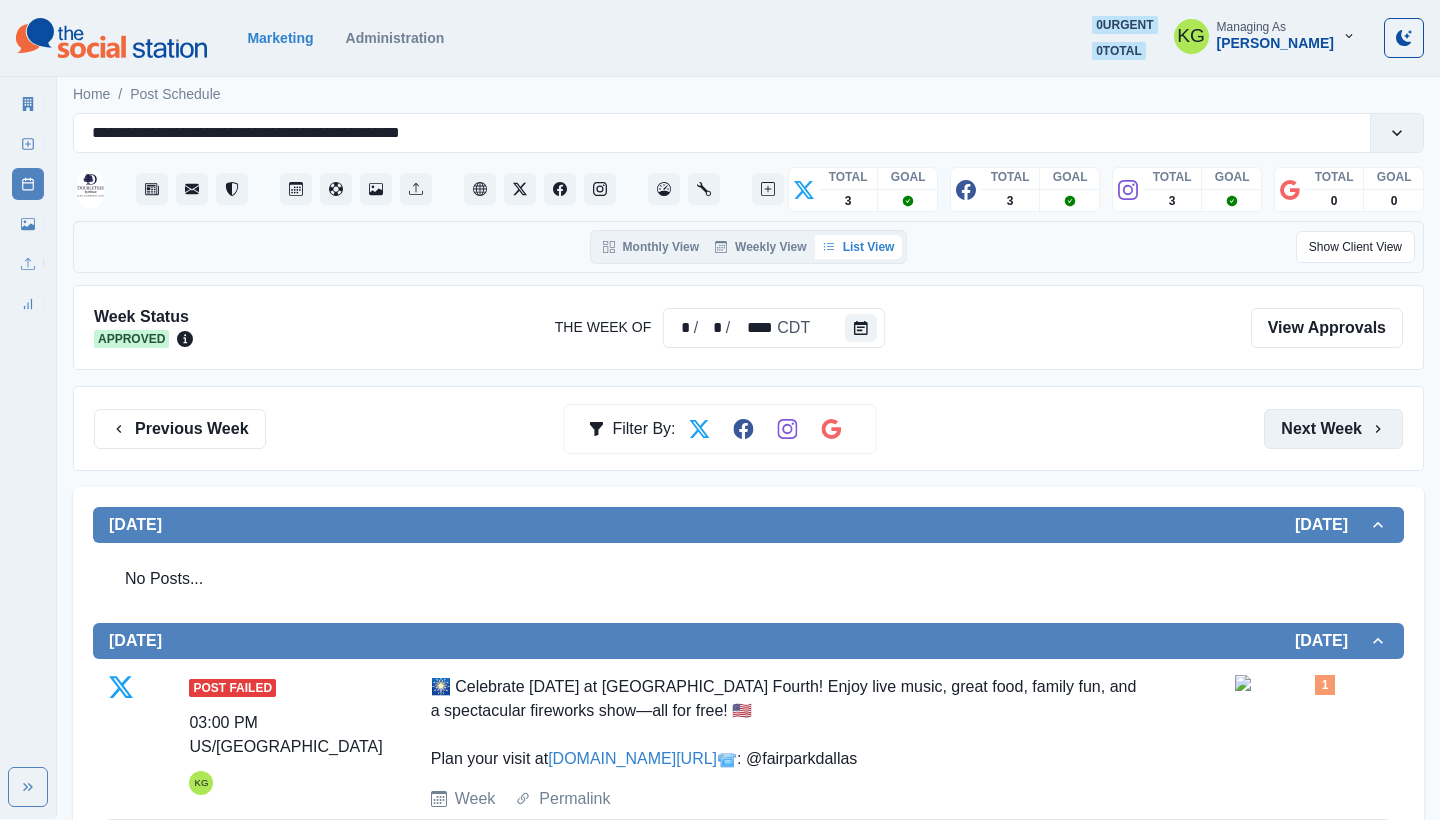 click on "Next Week" at bounding box center [1333, 429] 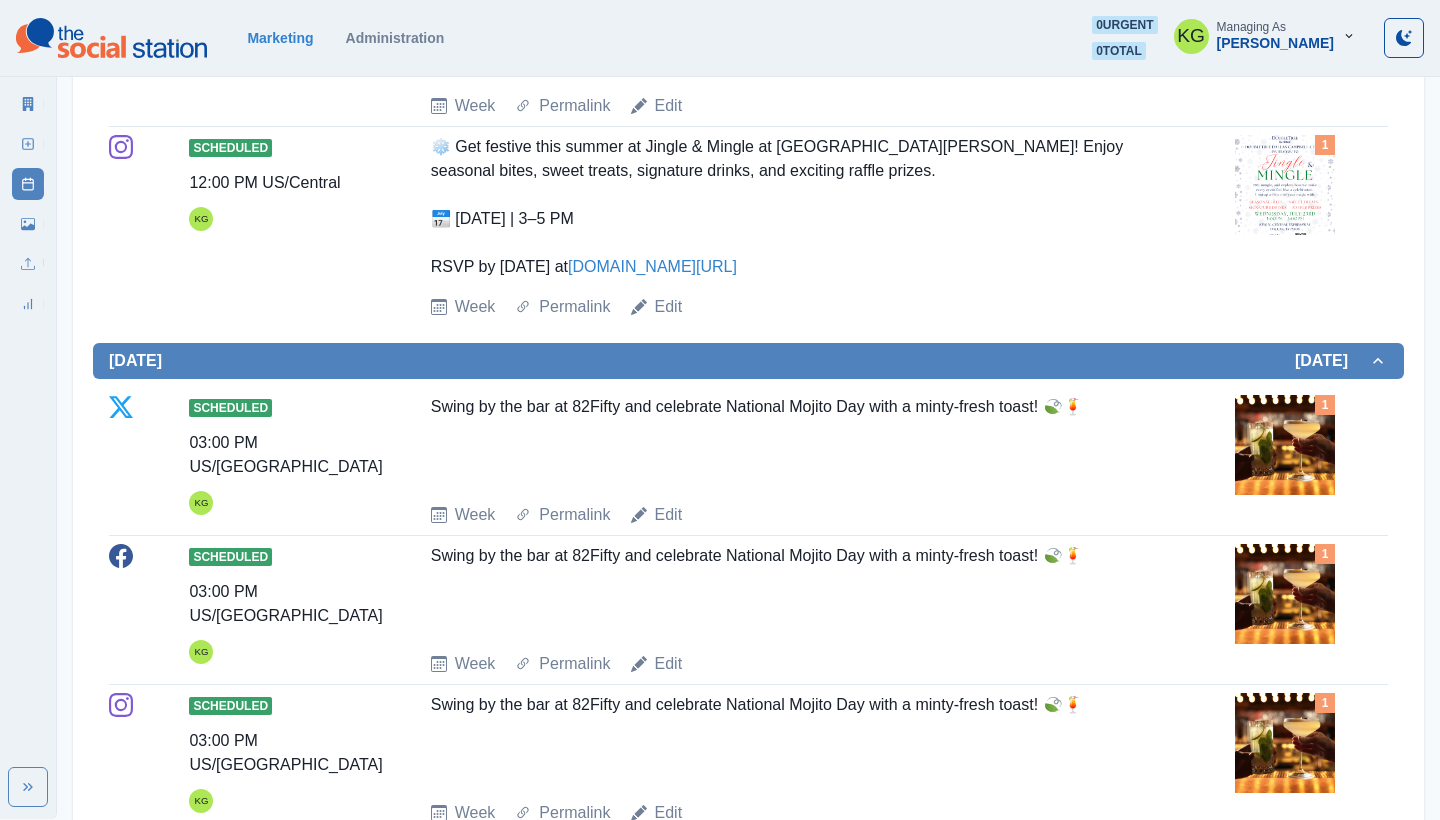 scroll, scrollTop: 1611, scrollLeft: 0, axis: vertical 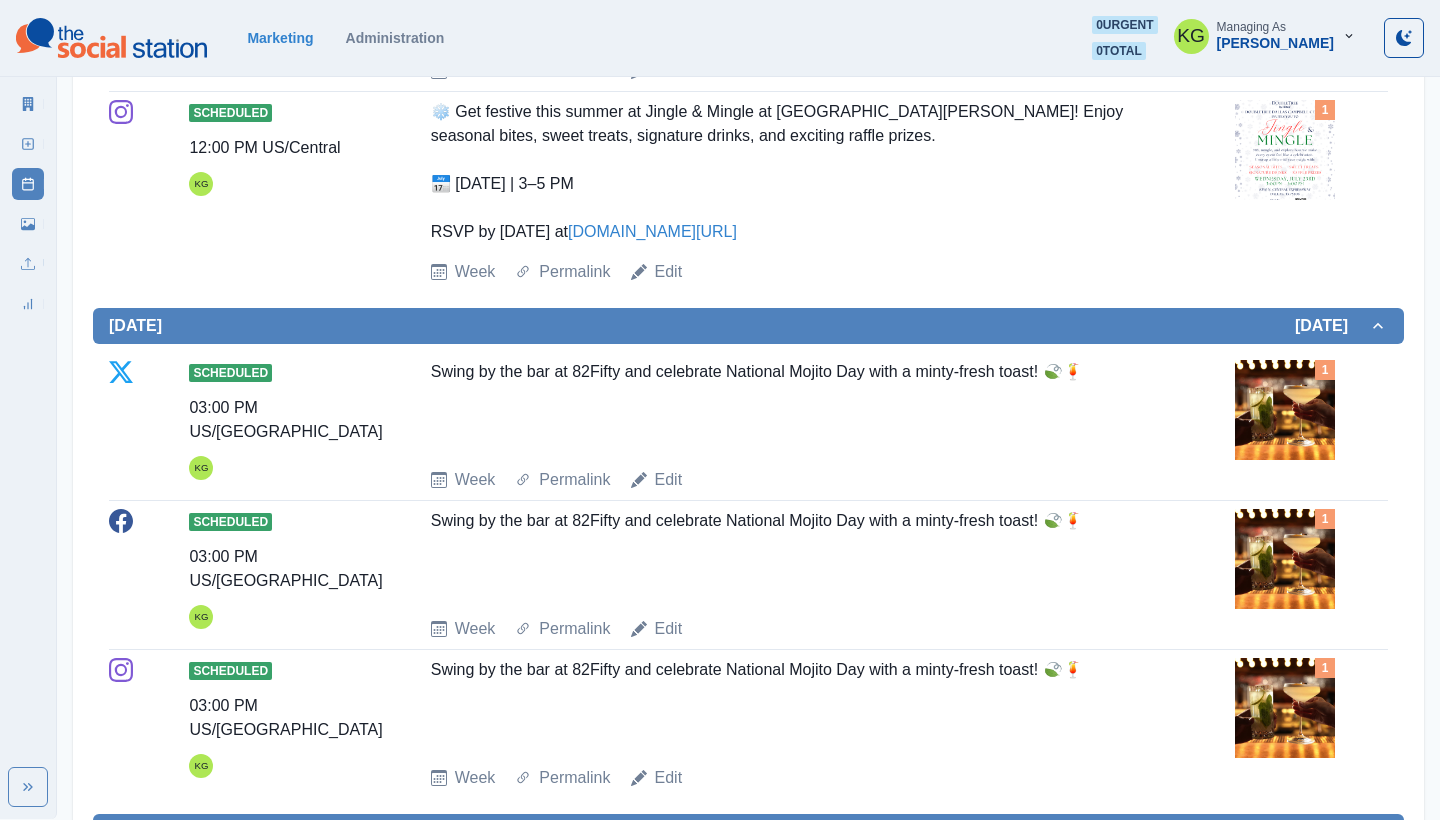 click on "www.forms.office.com/r/VDPQKbqhFb" at bounding box center [652, 231] 